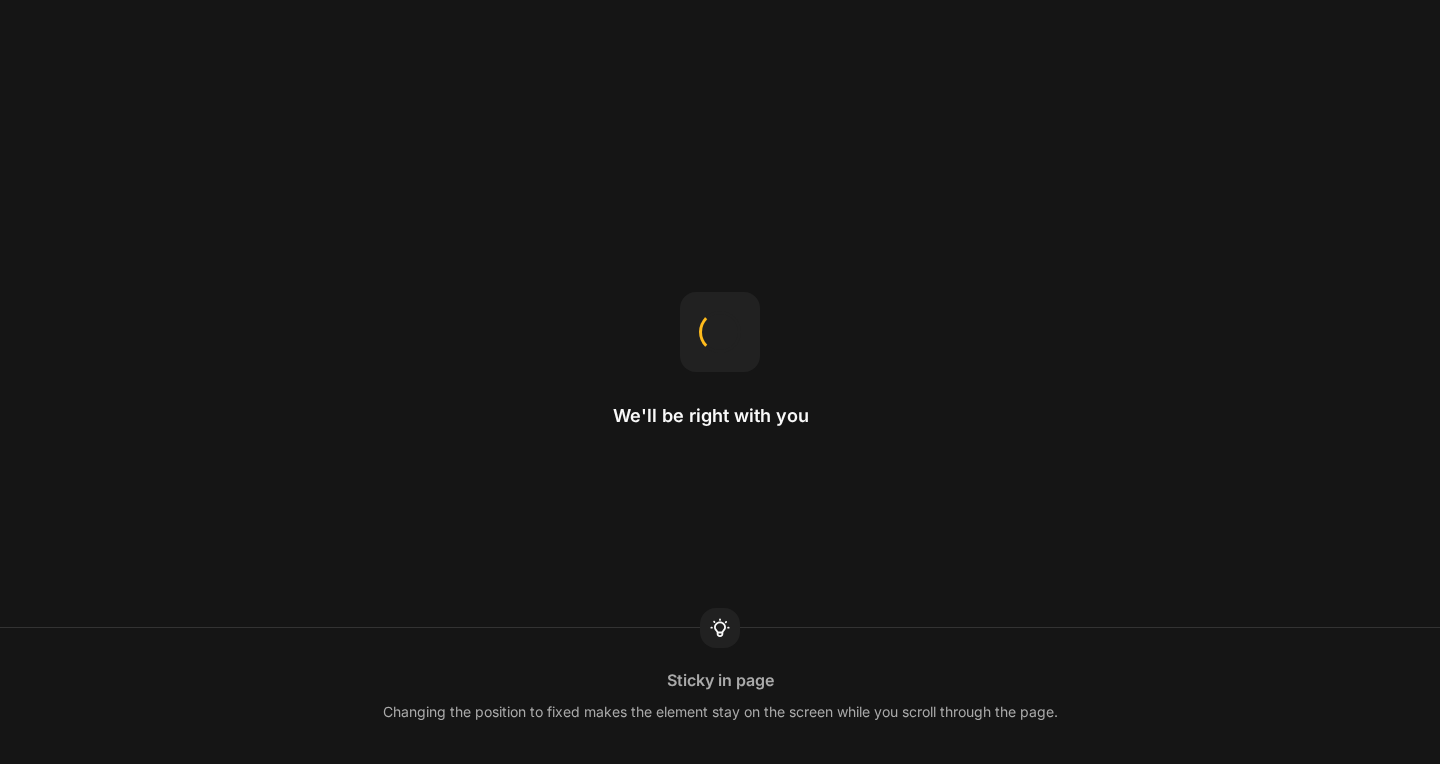 scroll, scrollTop: 0, scrollLeft: 0, axis: both 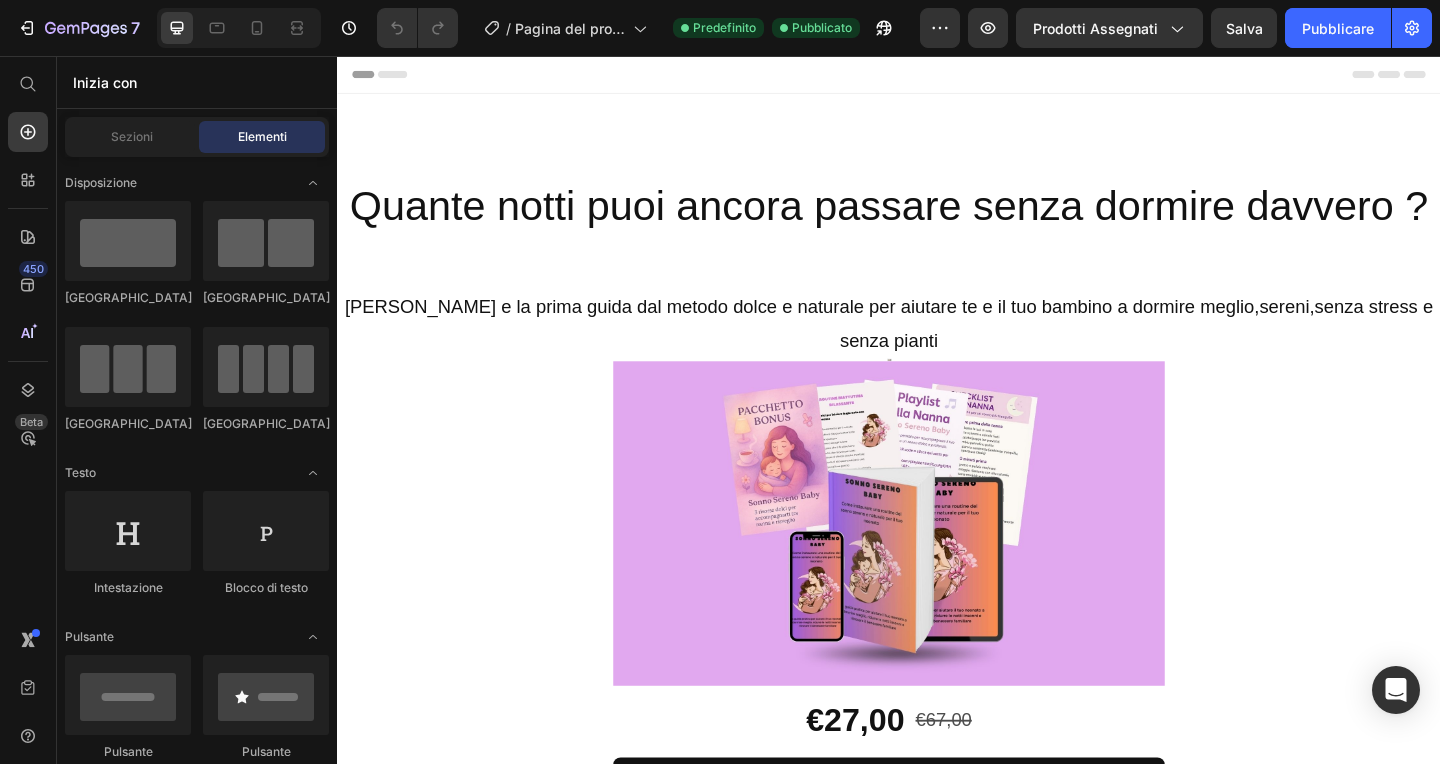 click at bounding box center [937, 564] 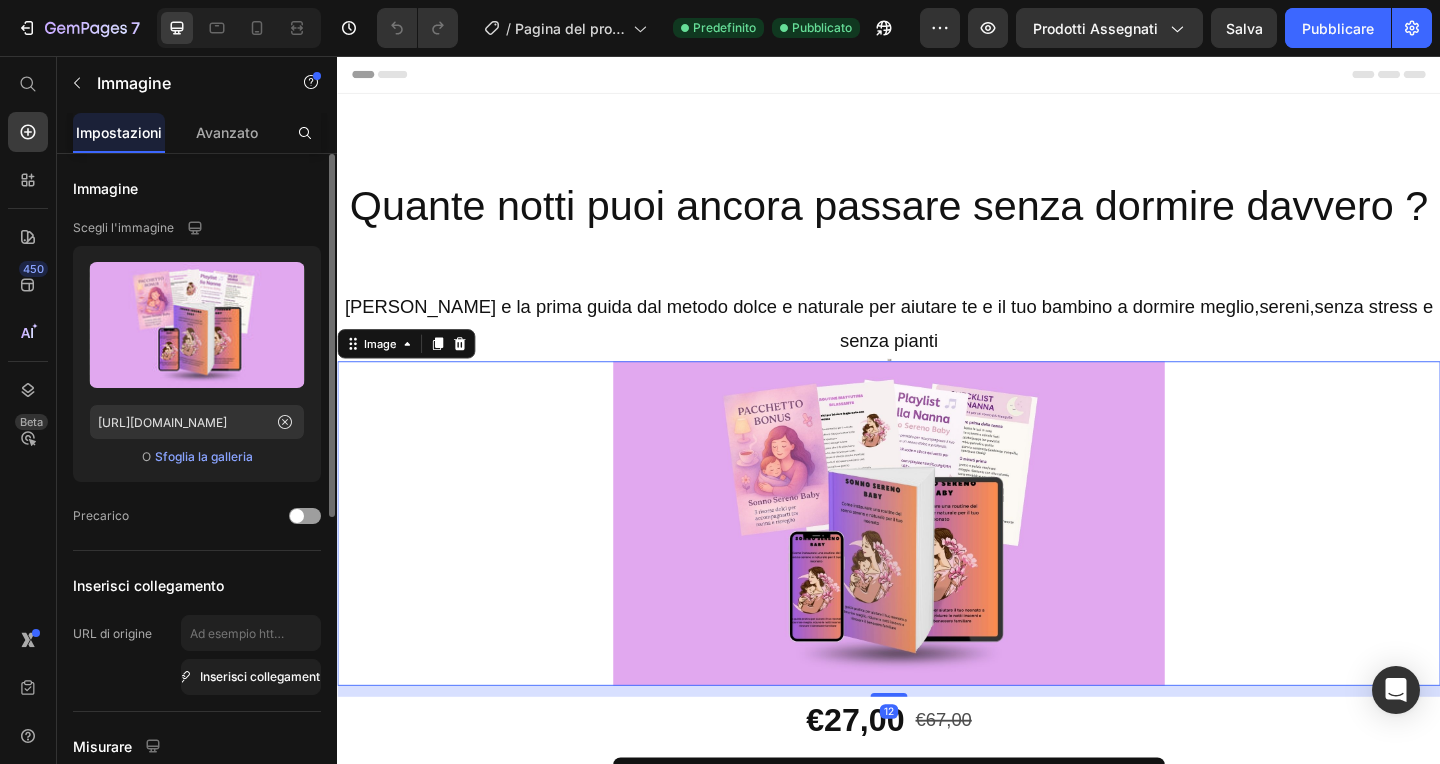 click on "Sfoglia la galleria" at bounding box center [204, 456] 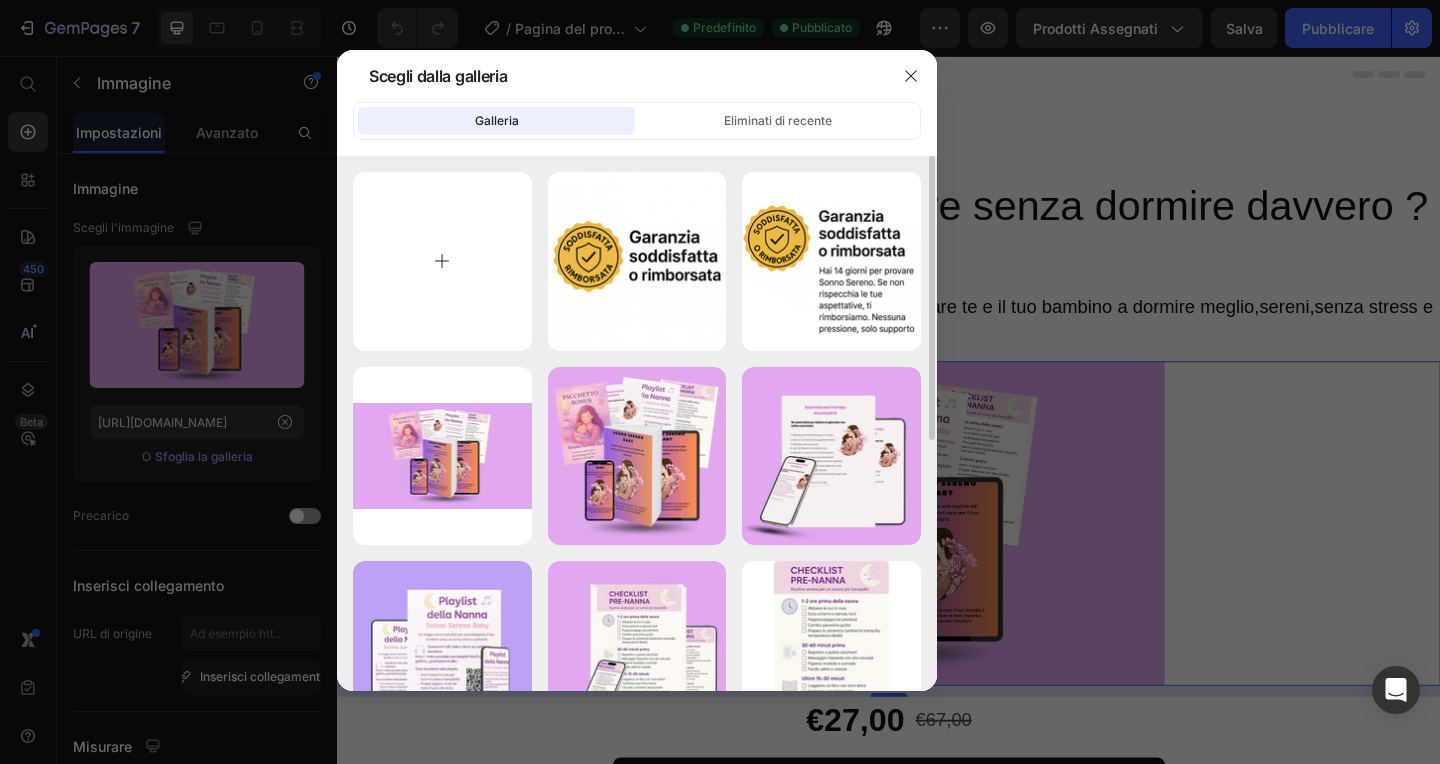 click at bounding box center (442, 261) 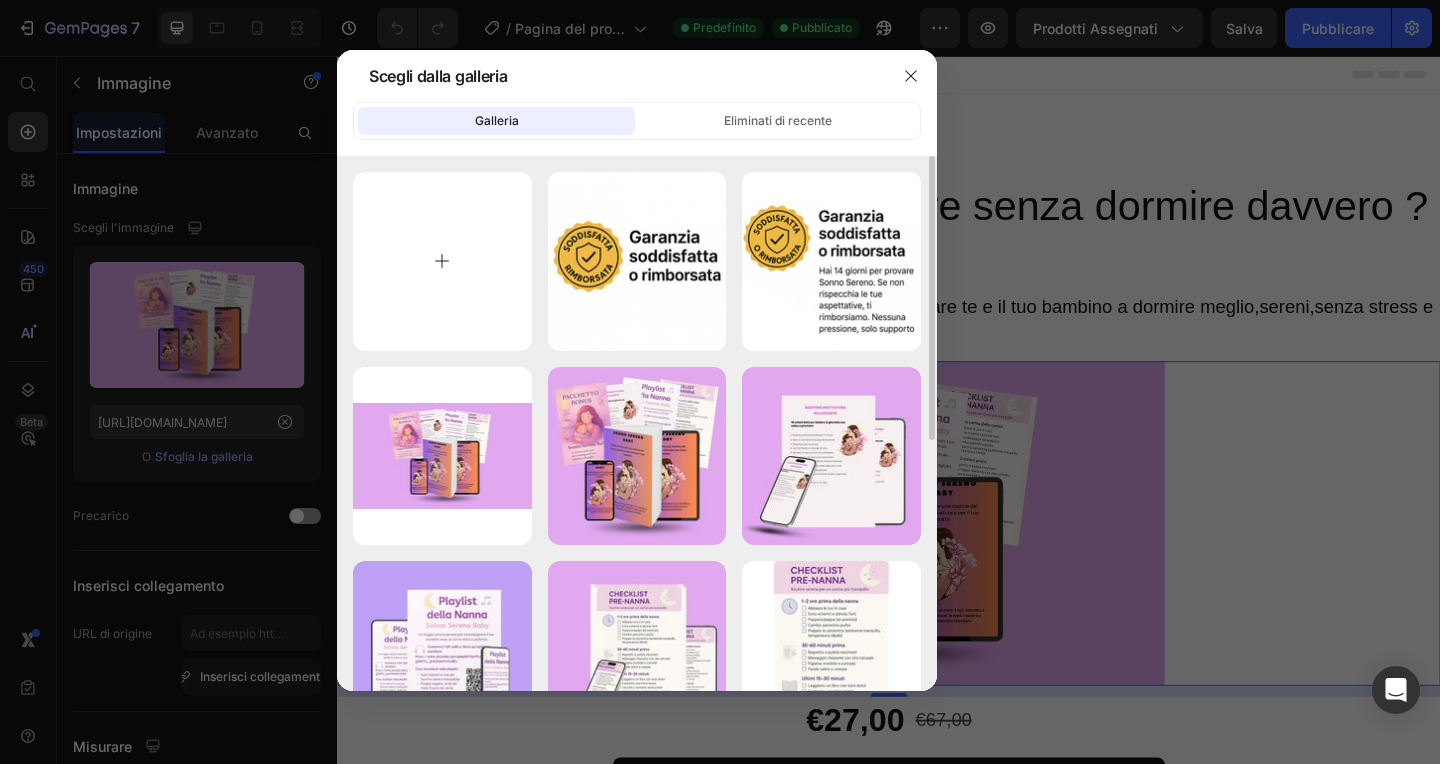 type on "C:\fakepath\120.jpg" 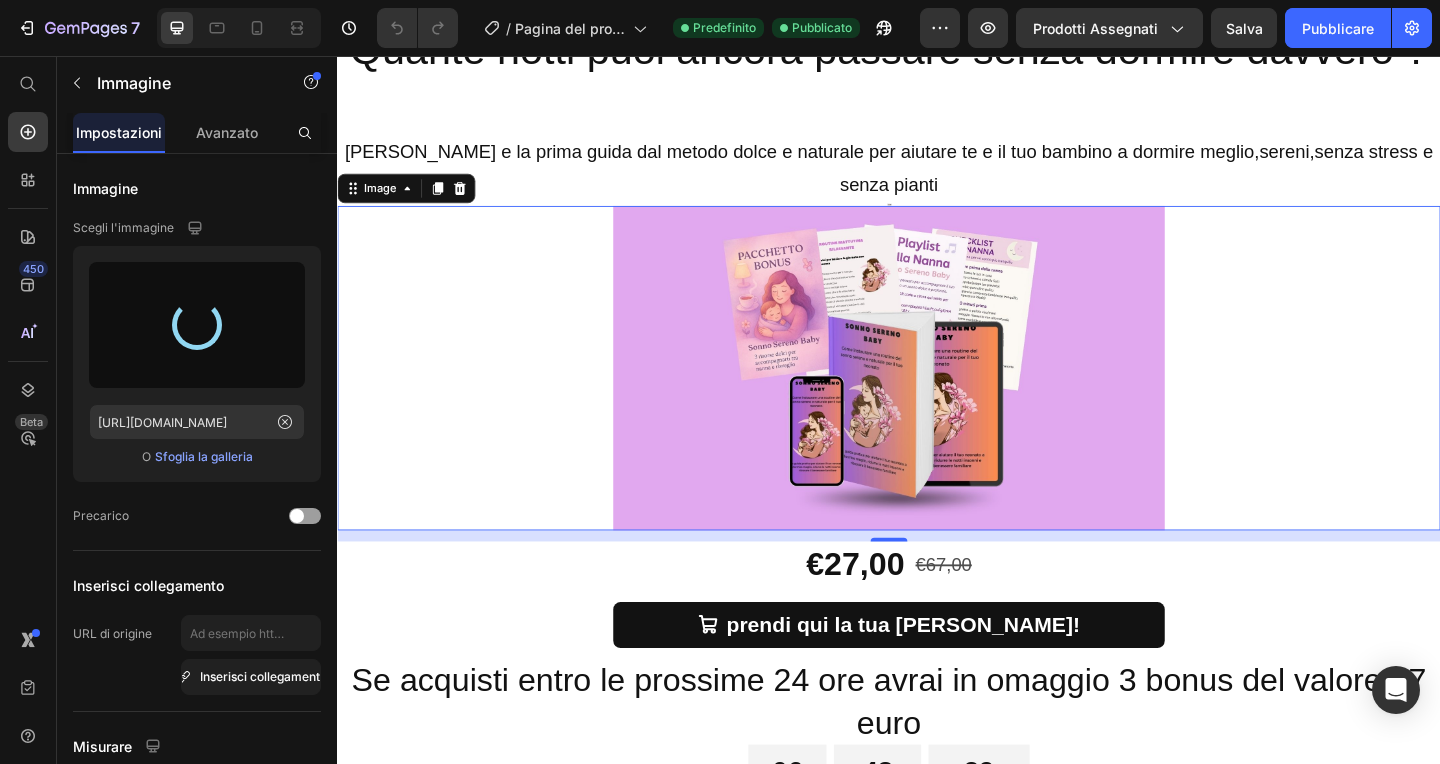 scroll, scrollTop: 173, scrollLeft: 0, axis: vertical 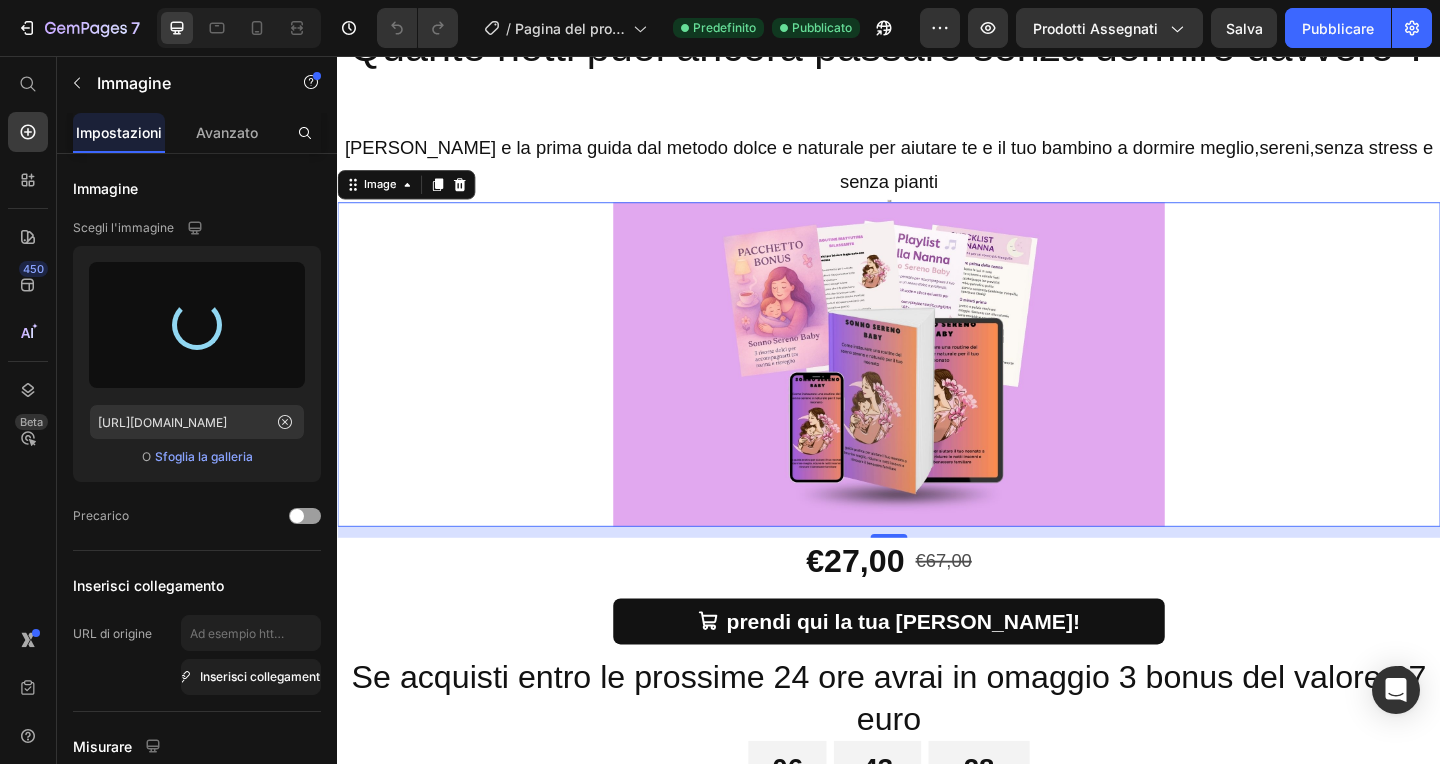 type on "[URL][DOMAIN_NAME]" 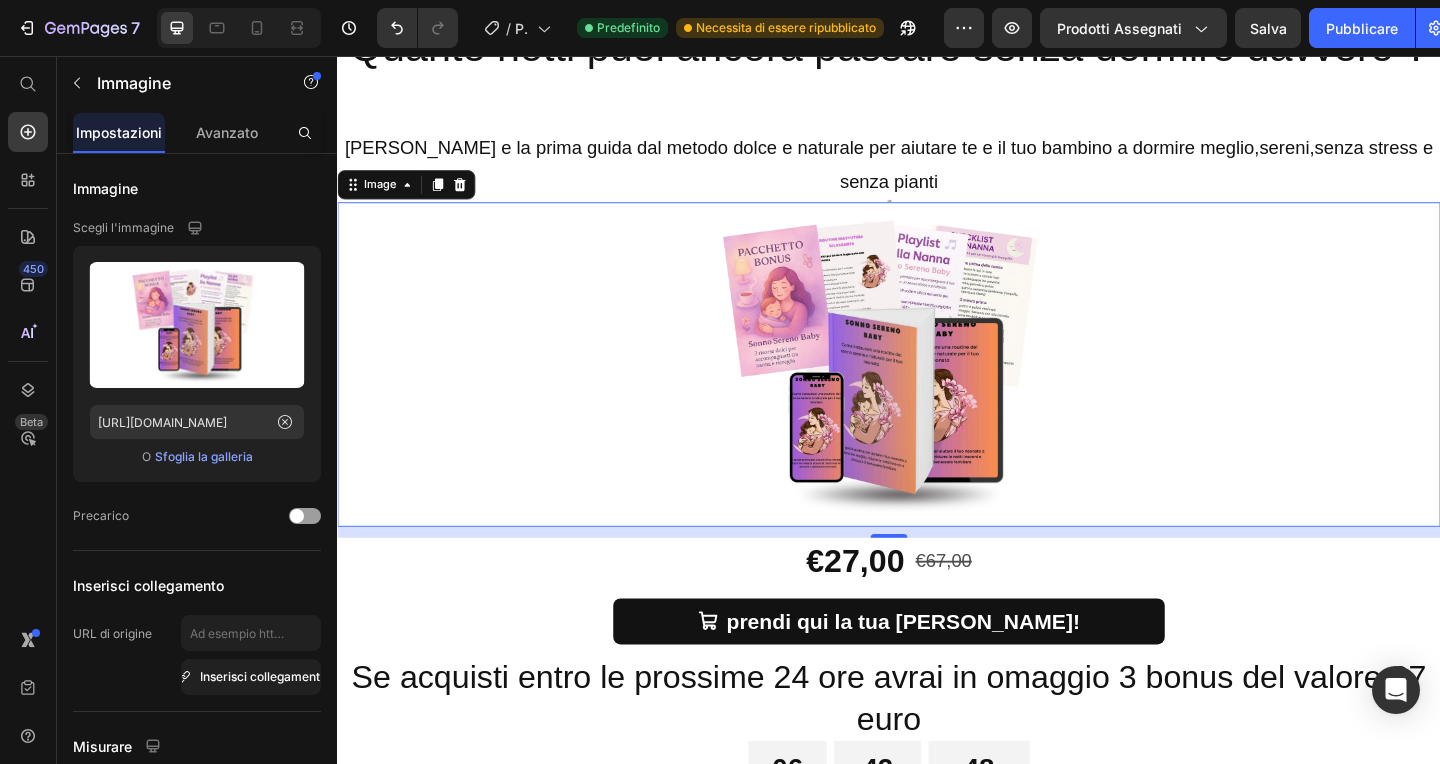 click at bounding box center [937, 391] 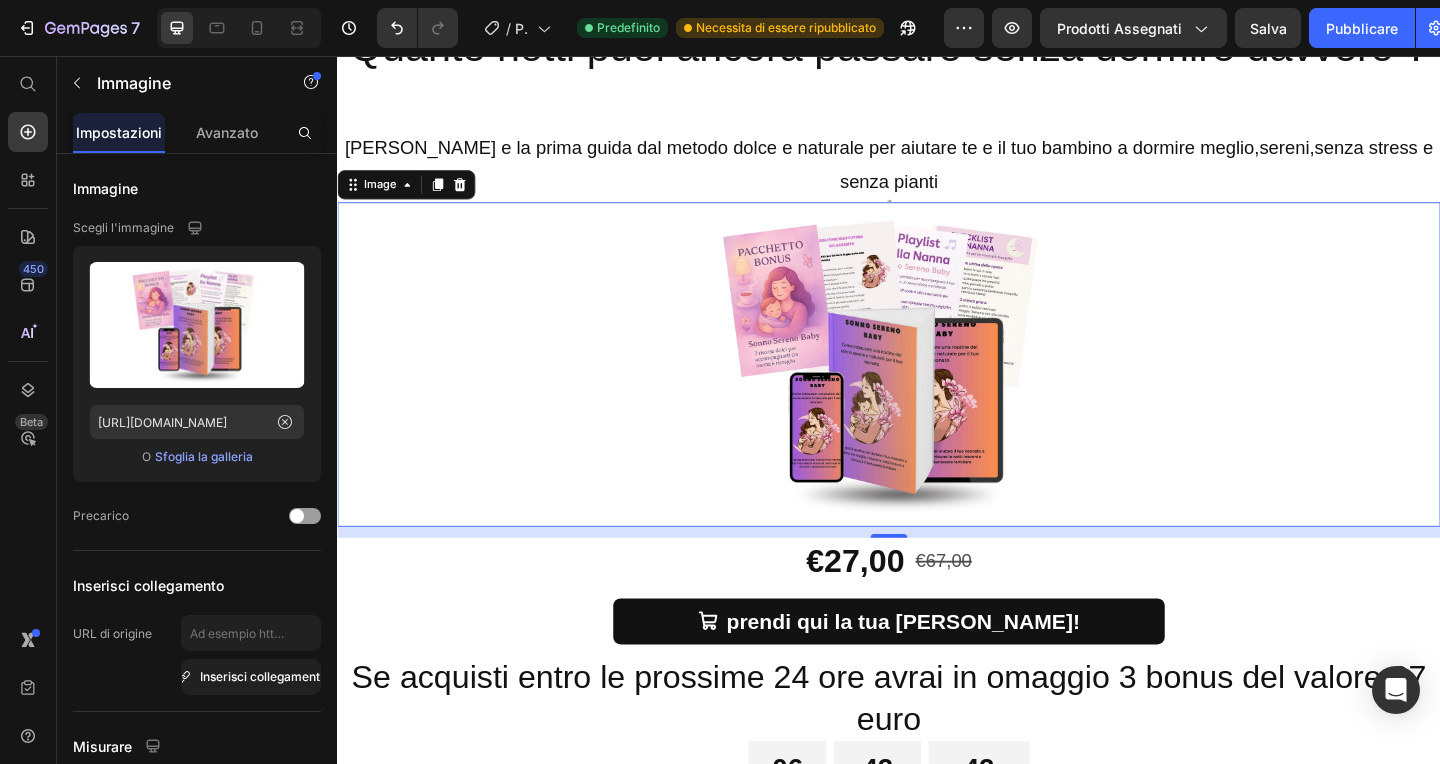 click at bounding box center (937, 391) 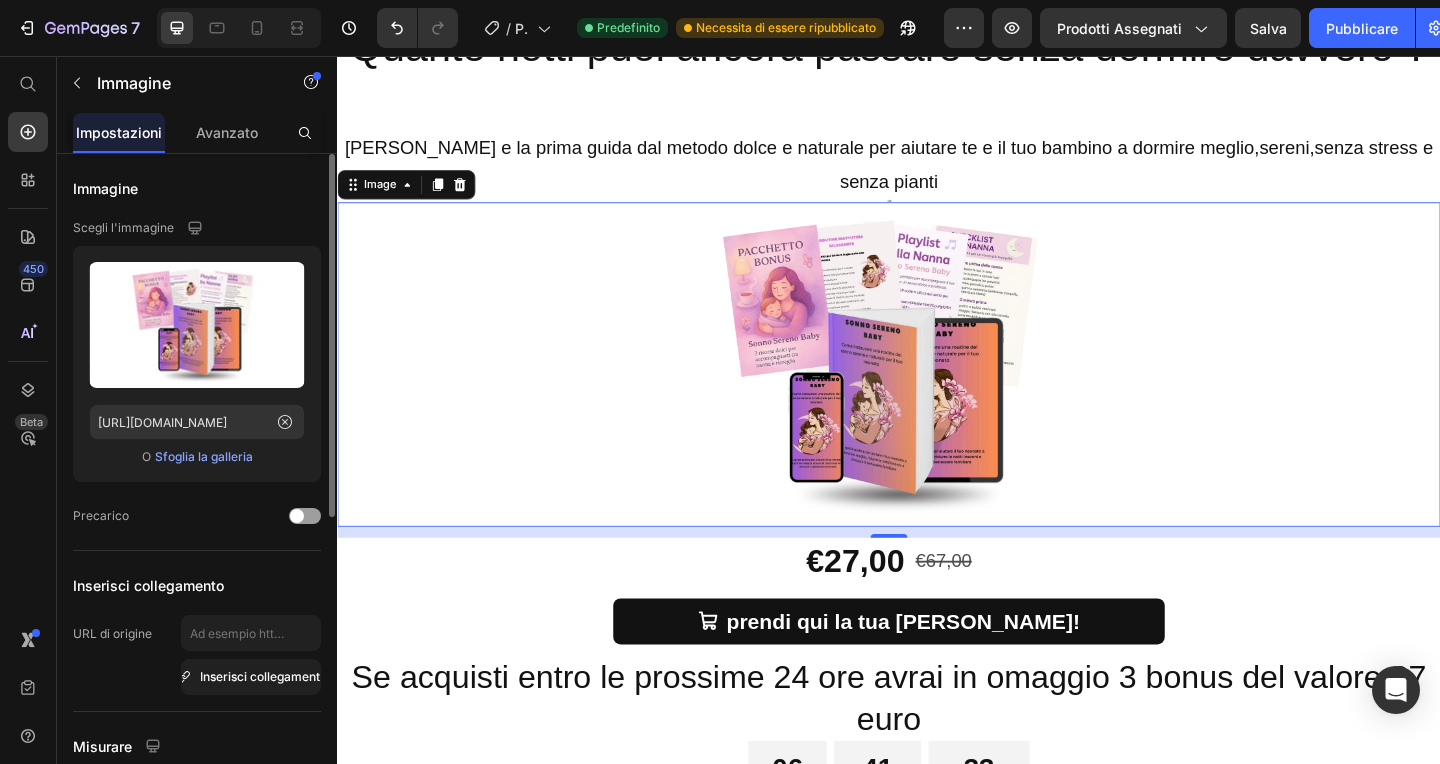 click on "Sfoglia la galleria" at bounding box center (204, 457) 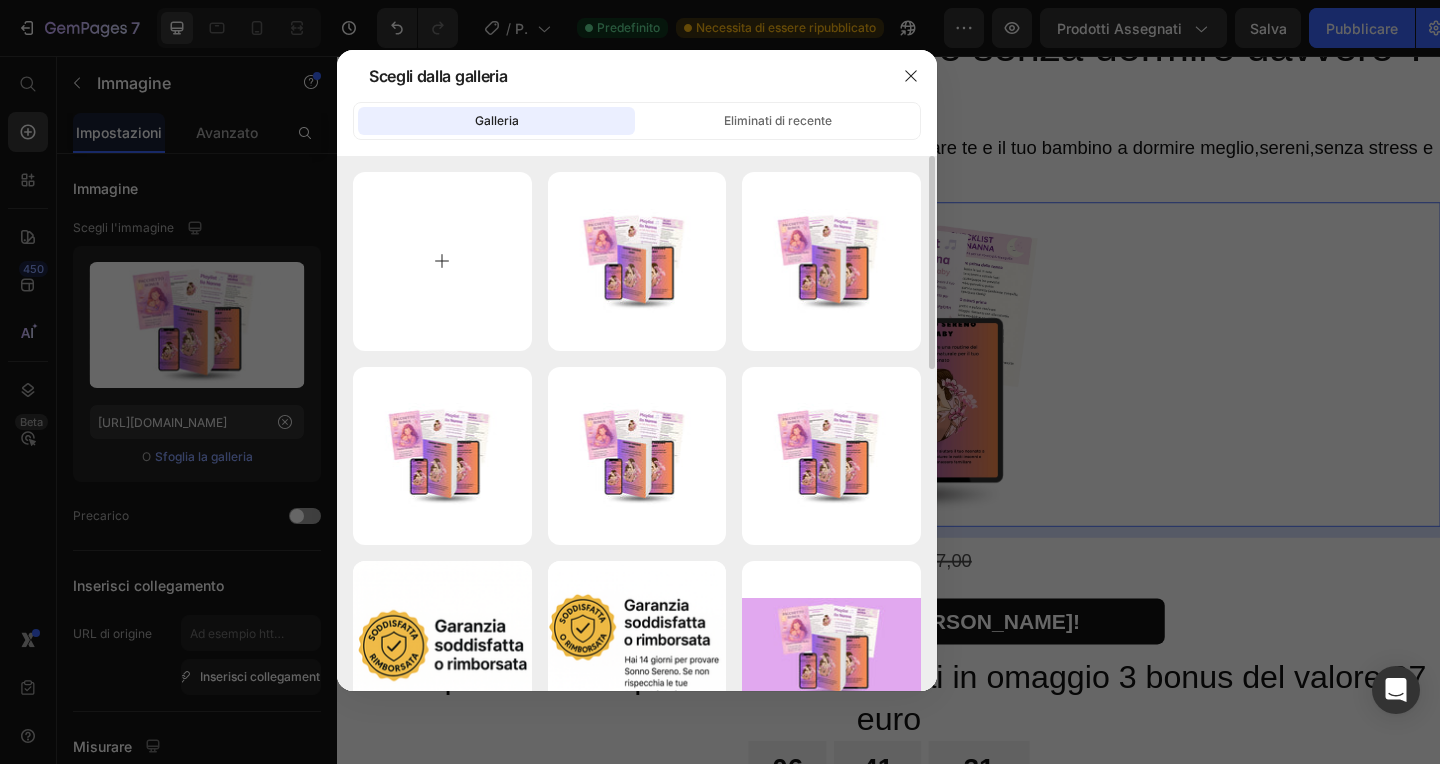 click at bounding box center (442, 261) 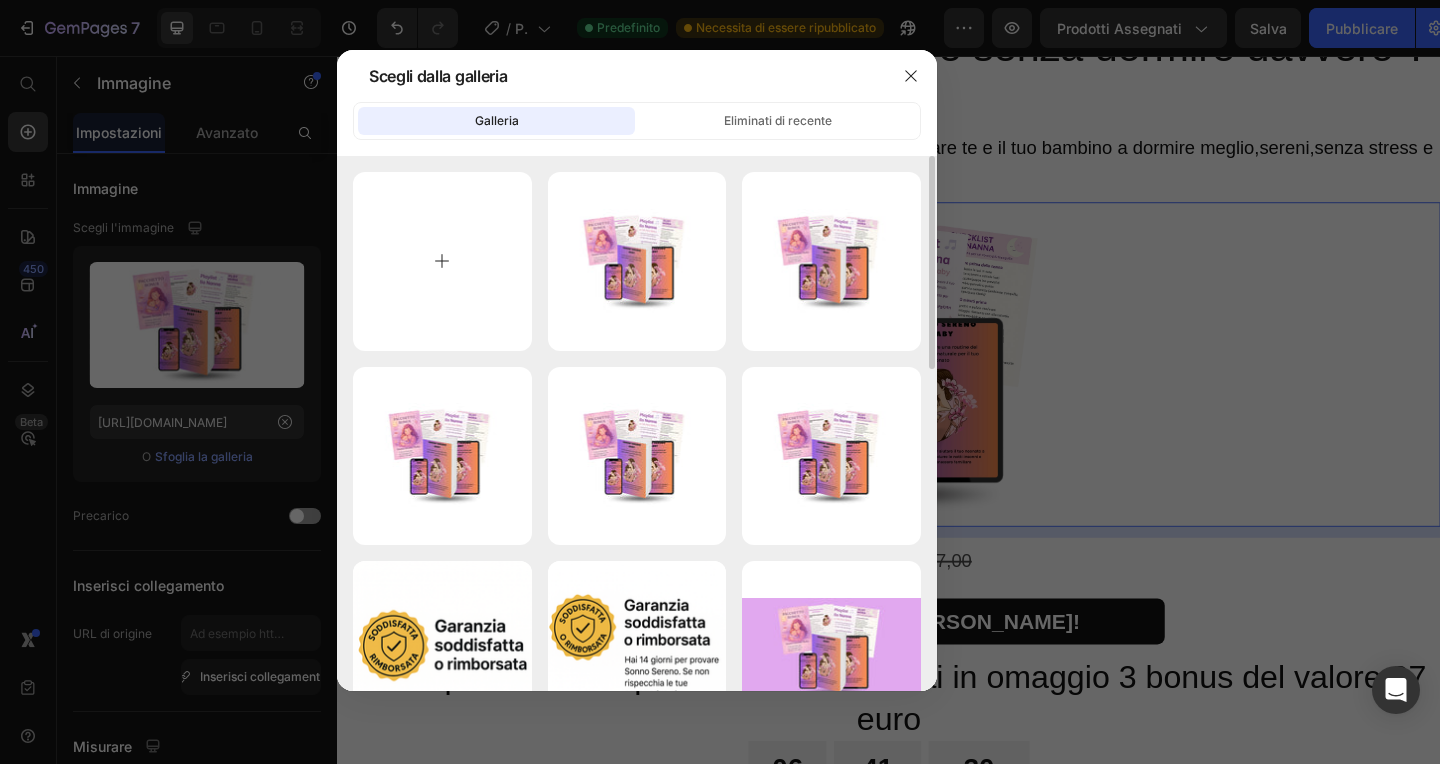 type on "C:\fakepath\121.jpg" 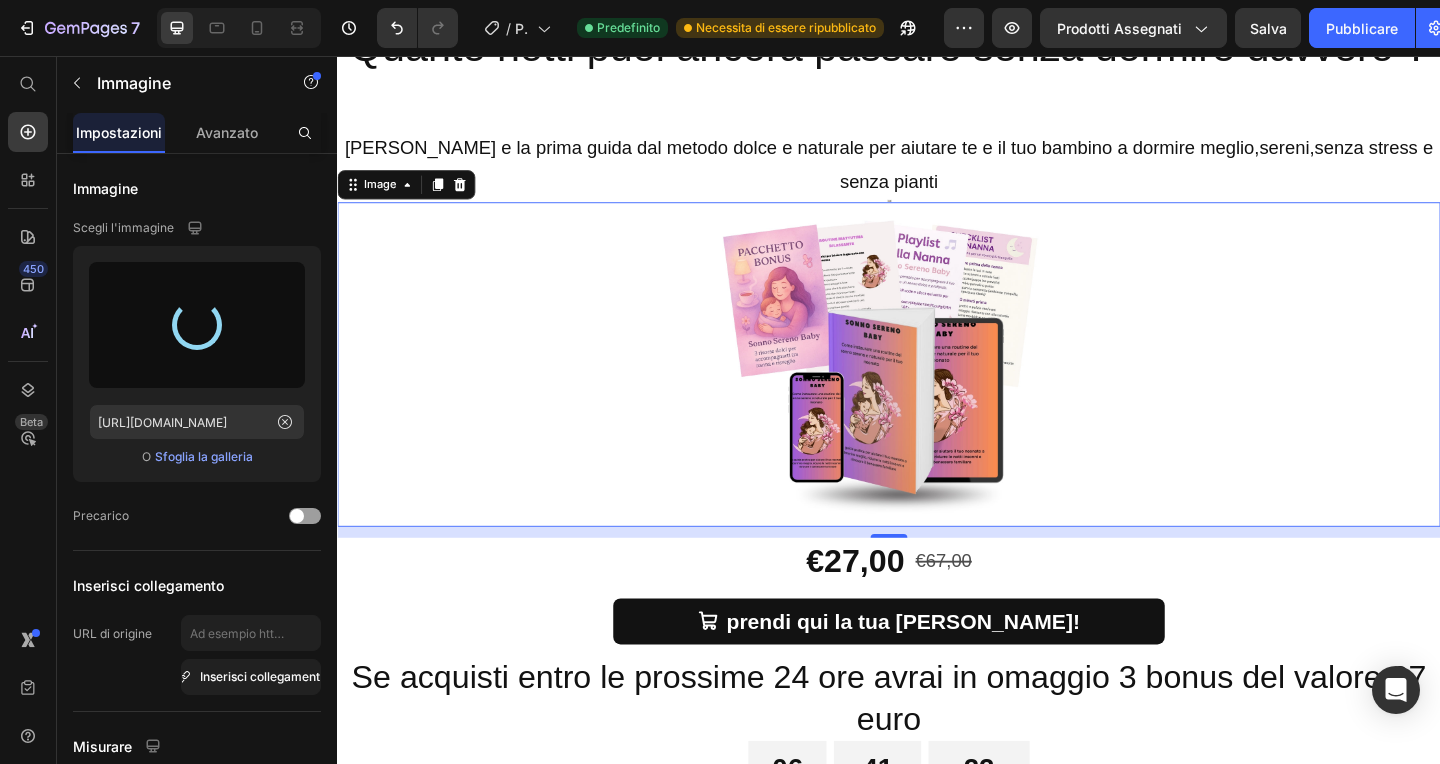 type on "[URL][DOMAIN_NAME]" 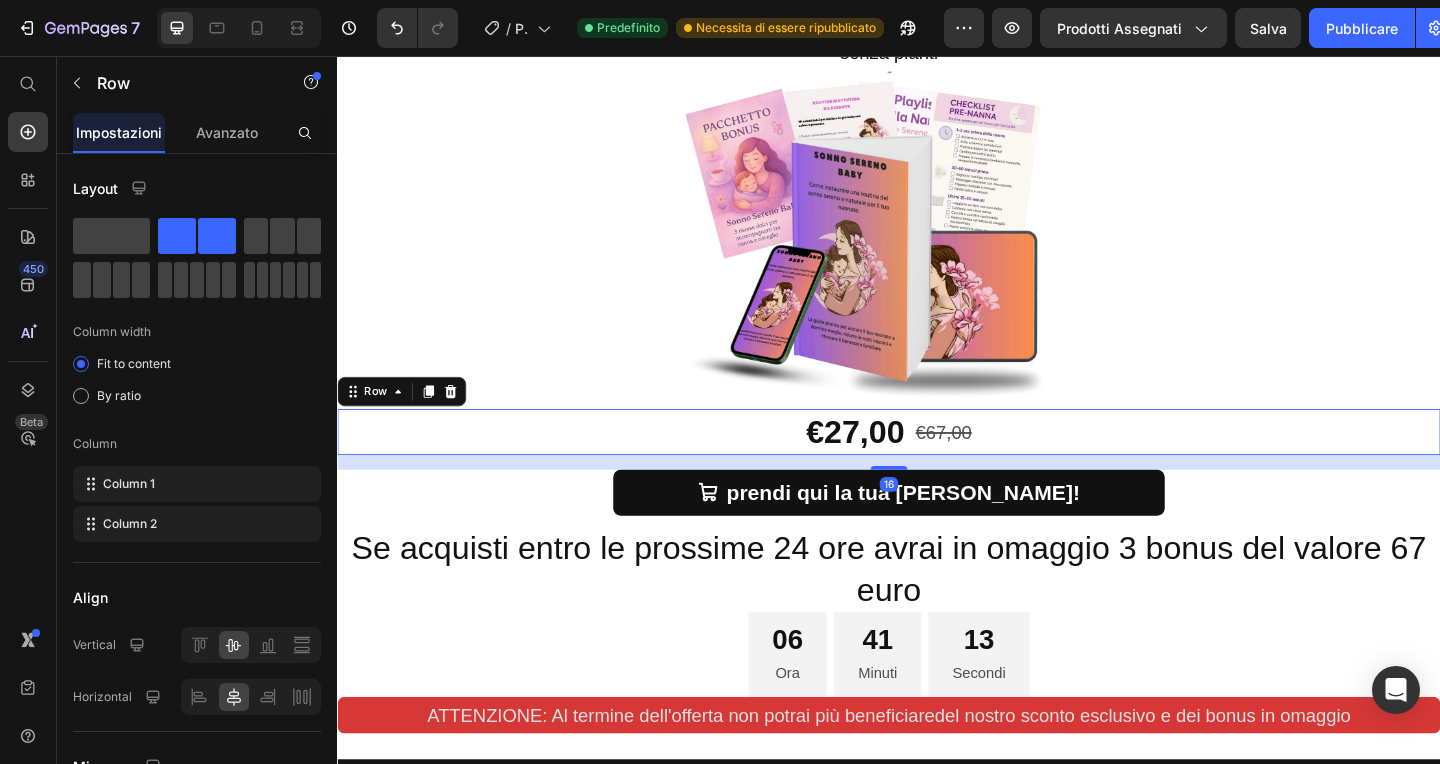 scroll, scrollTop: 314, scrollLeft: 0, axis: vertical 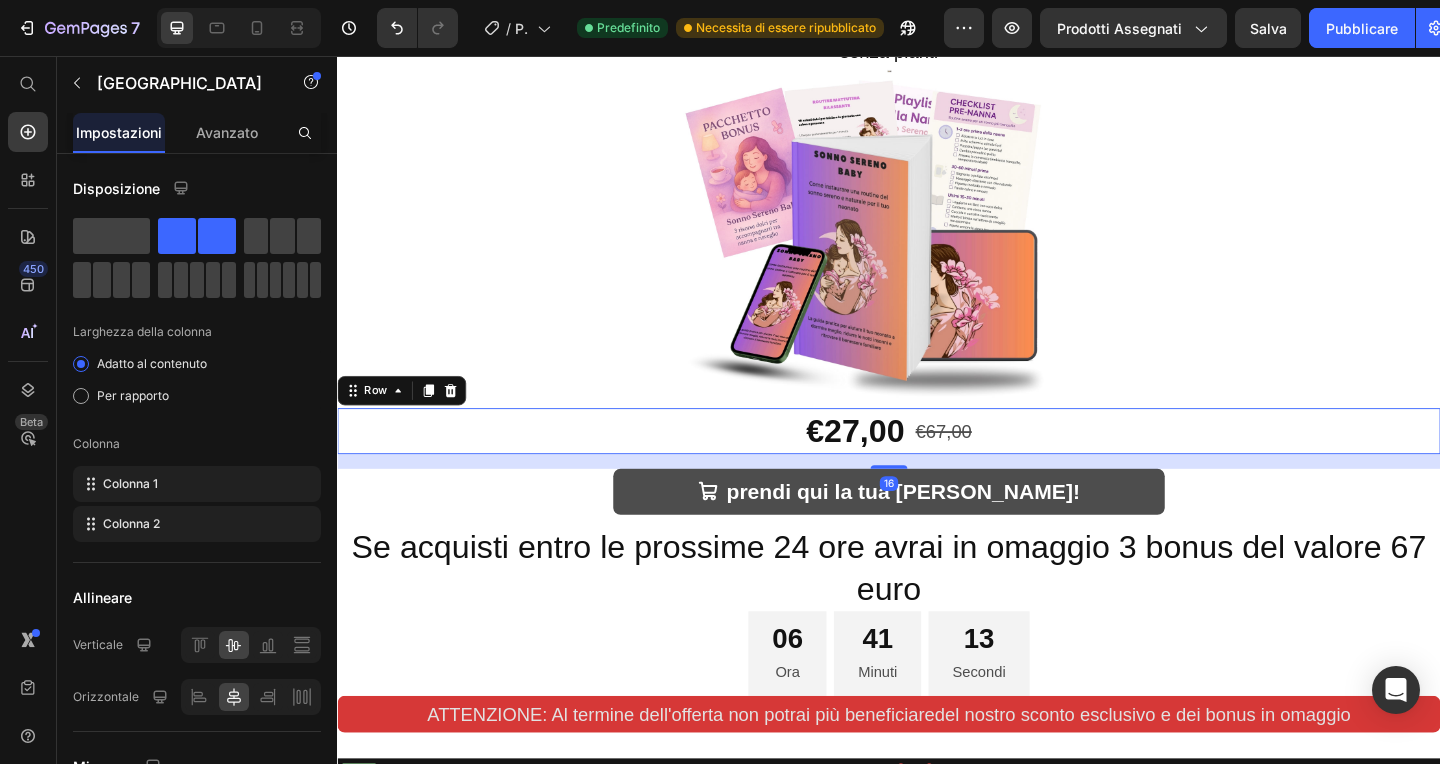click on "prendi qui la tua [PERSON_NAME]!" at bounding box center [937, 530] 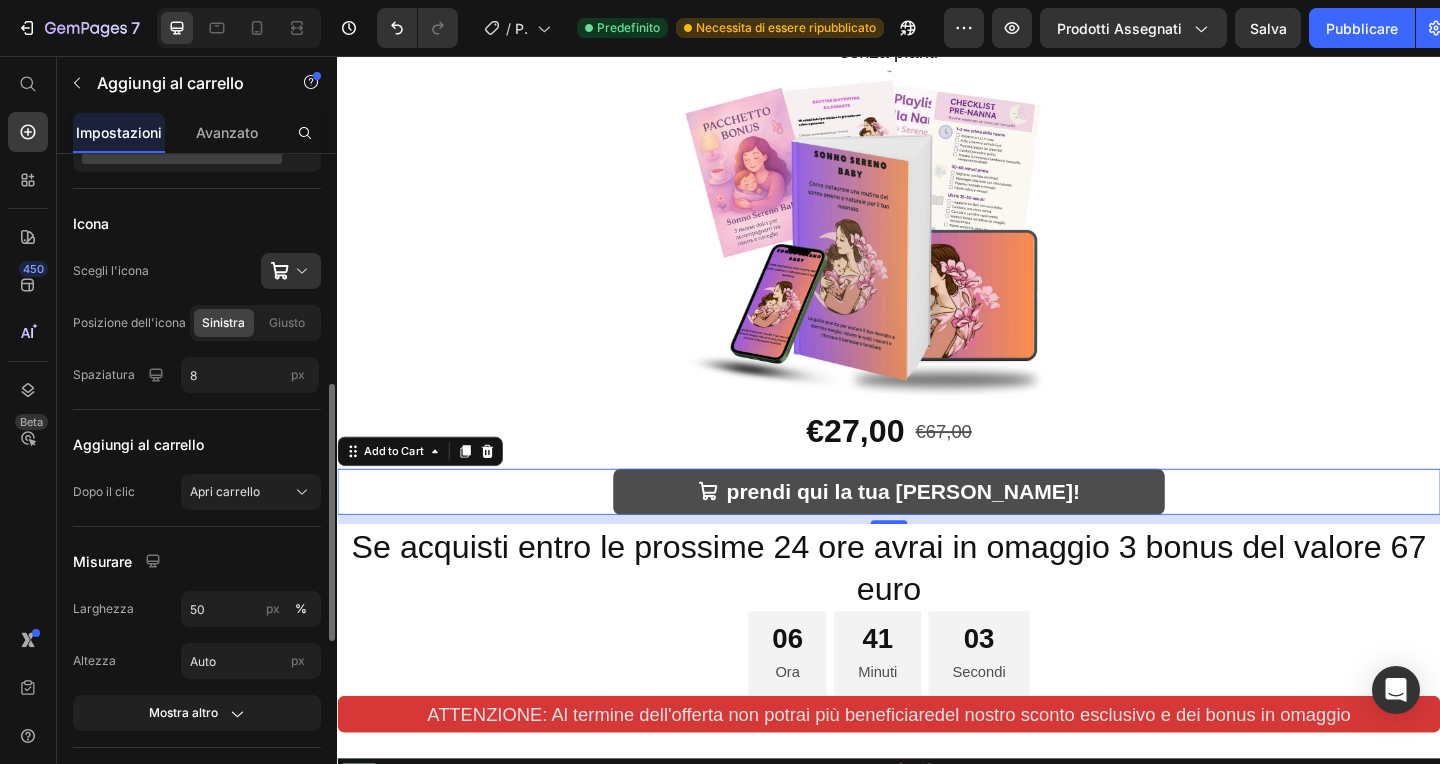 scroll, scrollTop: 646, scrollLeft: 0, axis: vertical 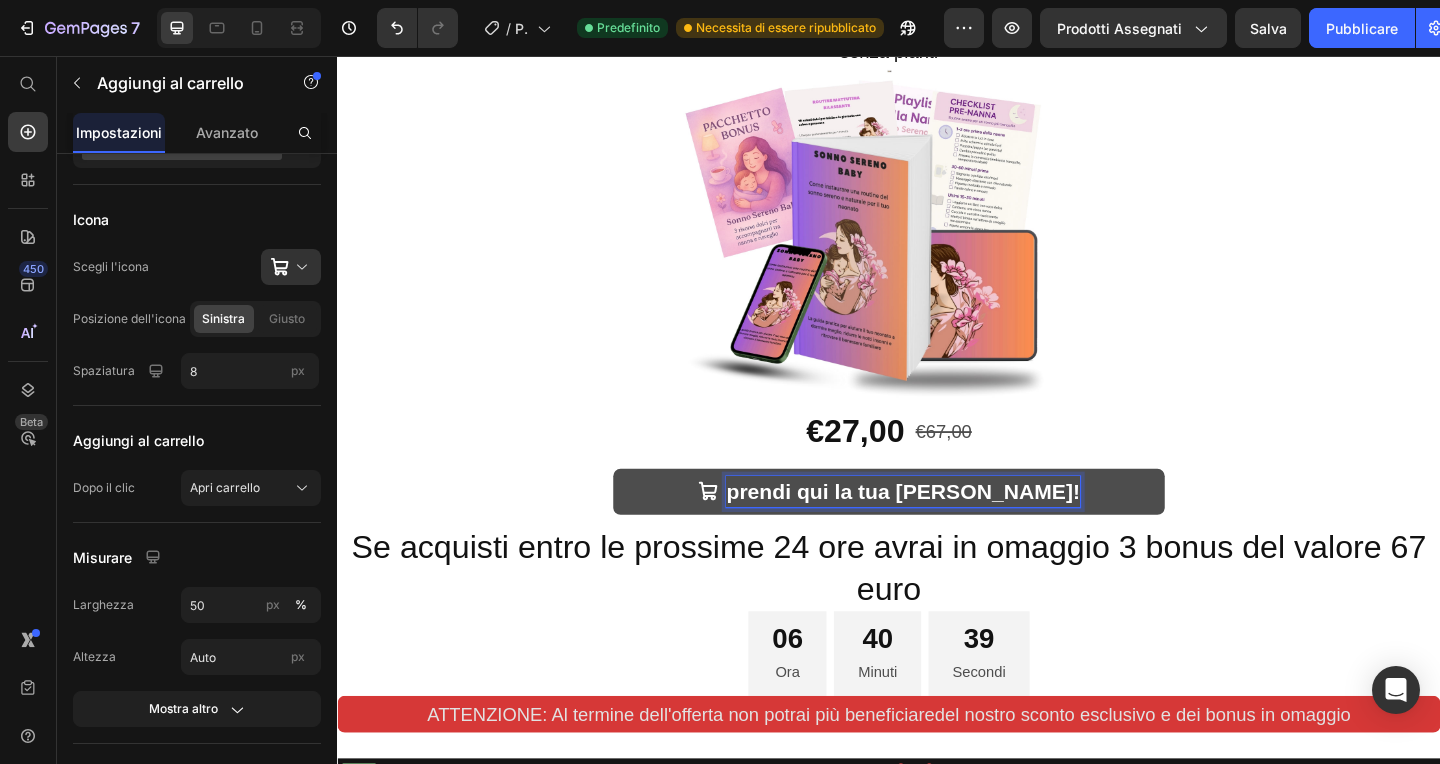 click on "prendi qui la tua [PERSON_NAME]!" at bounding box center [952, 530] 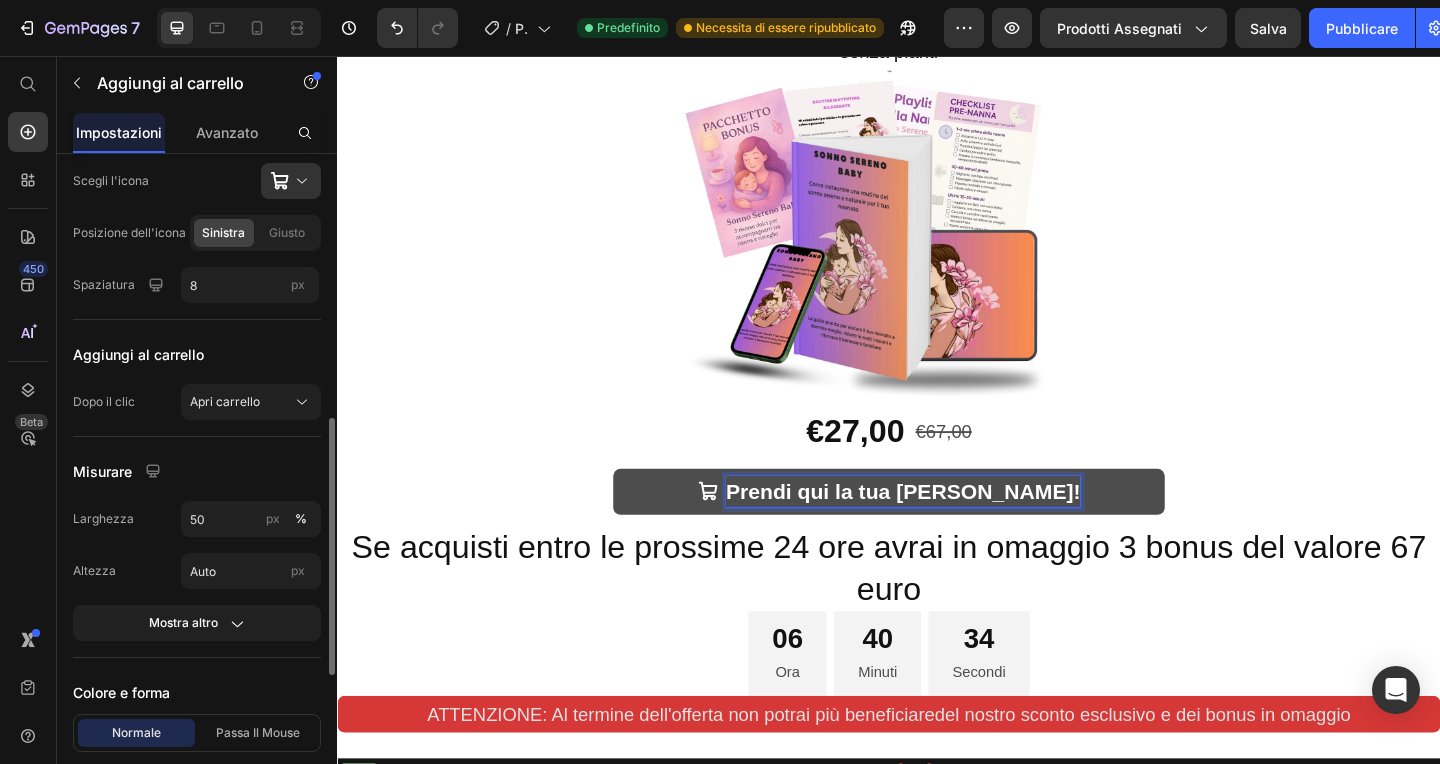scroll, scrollTop: 739, scrollLeft: 0, axis: vertical 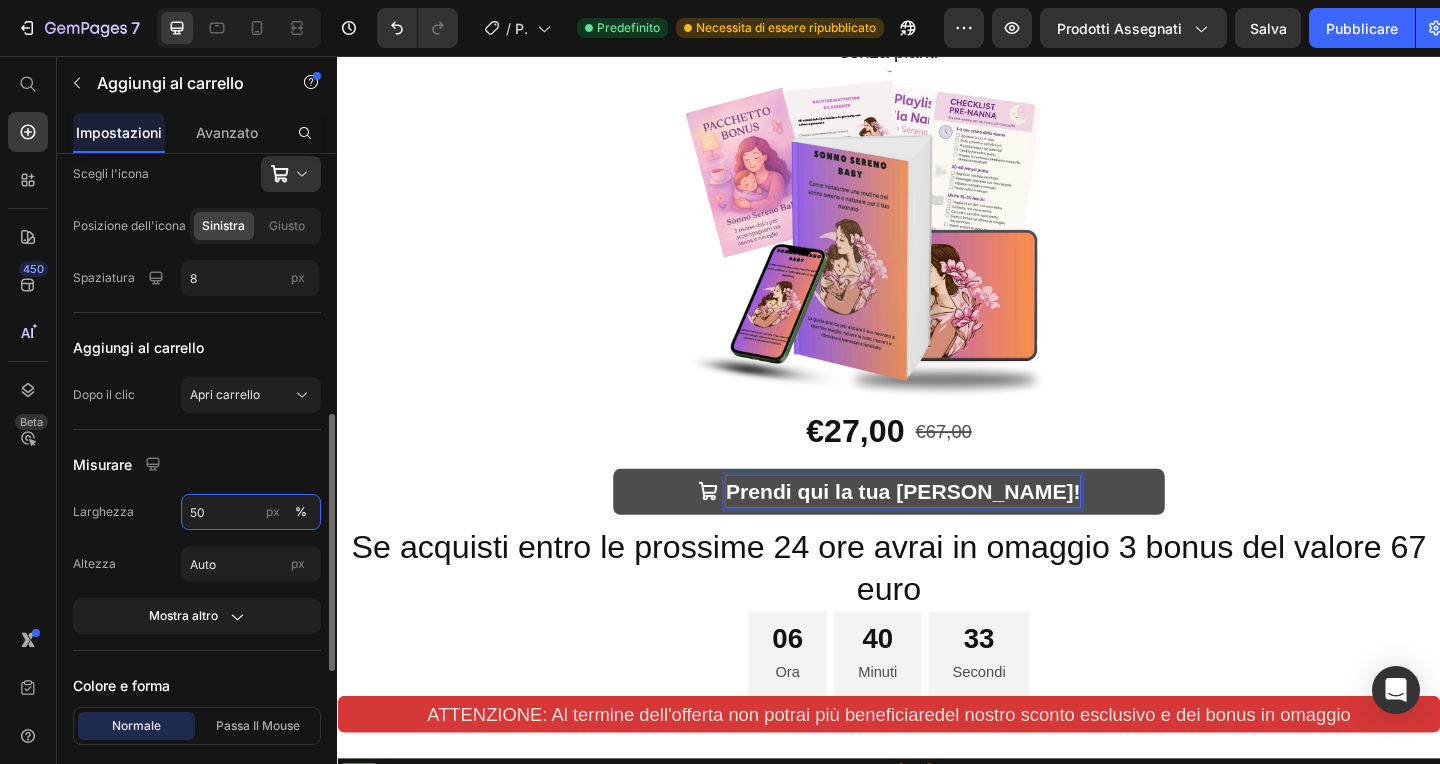 click on "50" at bounding box center (251, 512) 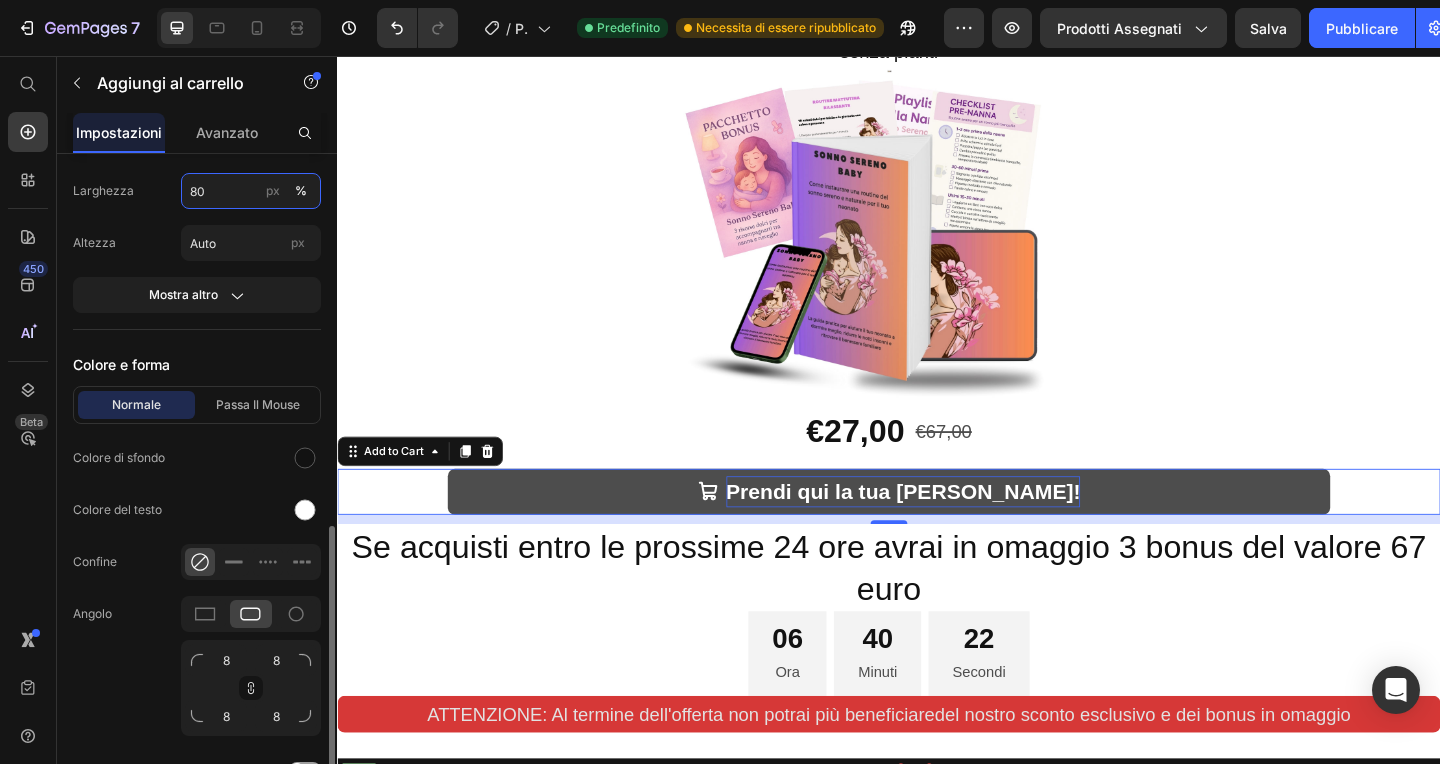scroll, scrollTop: 1061, scrollLeft: 0, axis: vertical 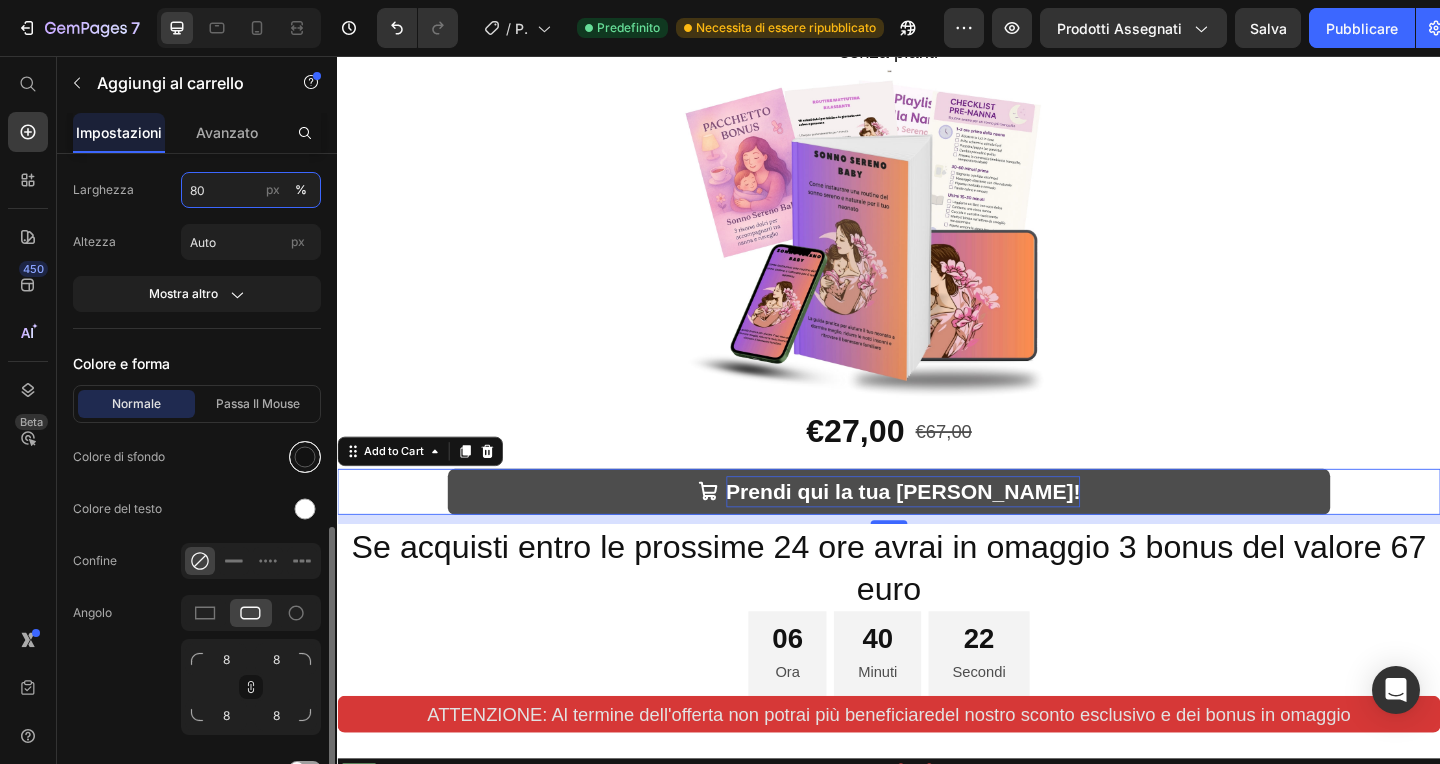 type on "80" 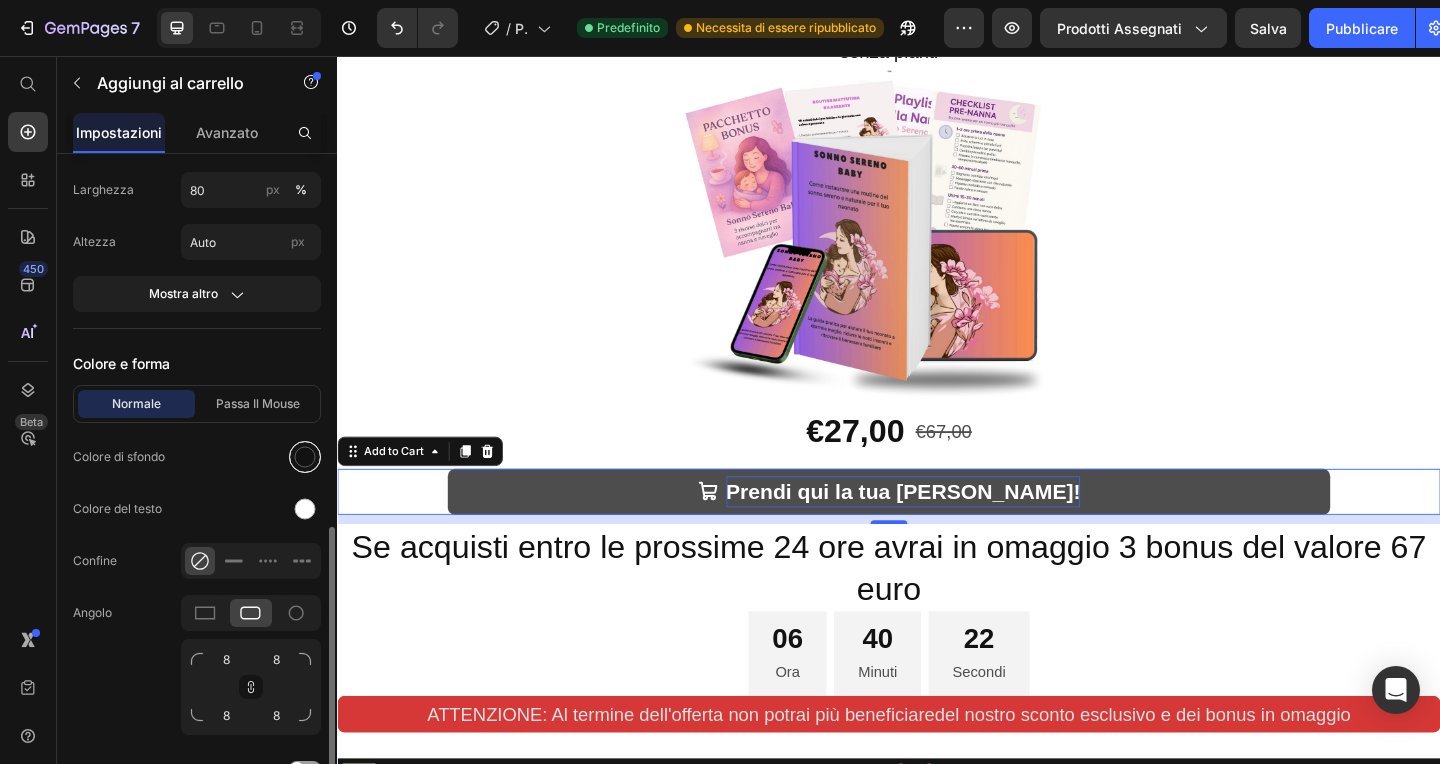 click at bounding box center (305, 457) 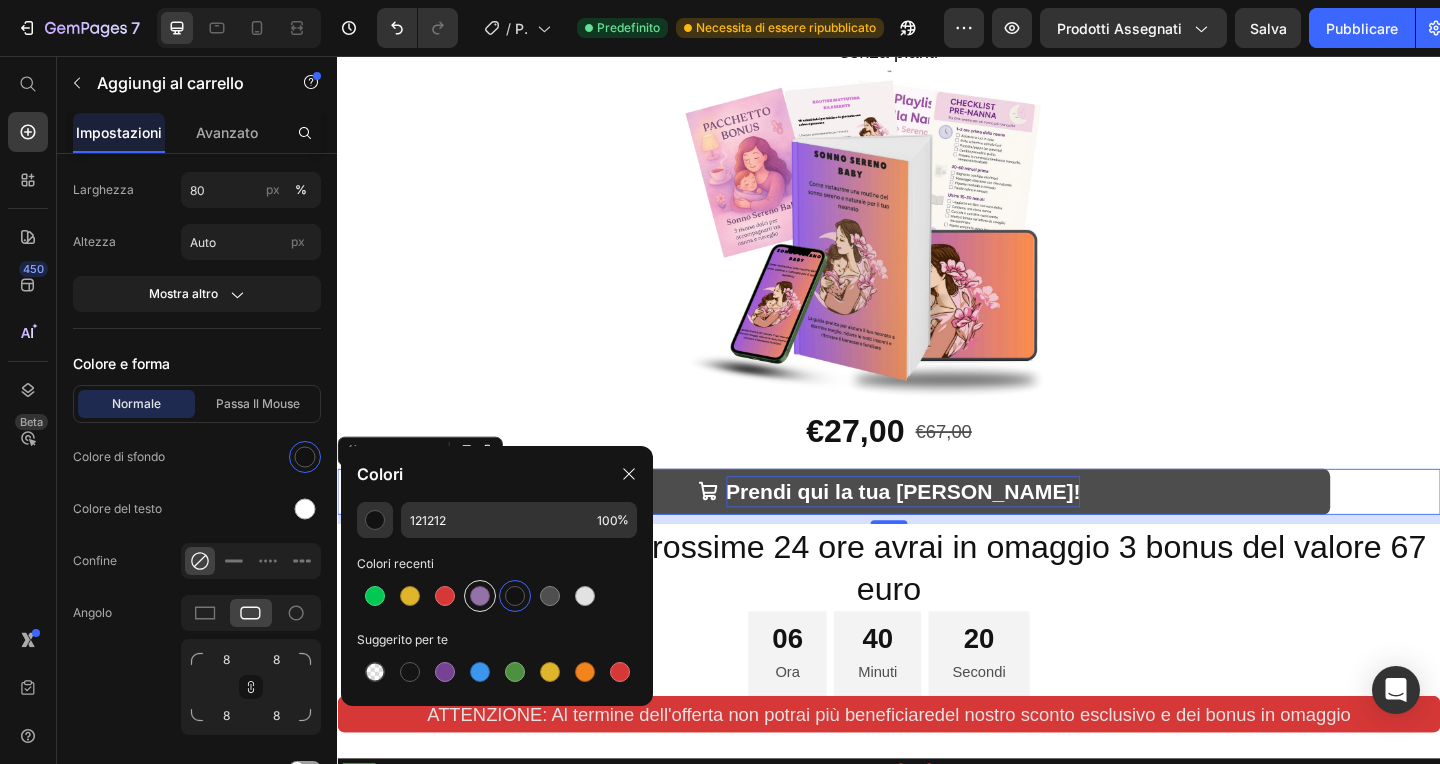 click at bounding box center [480, 596] 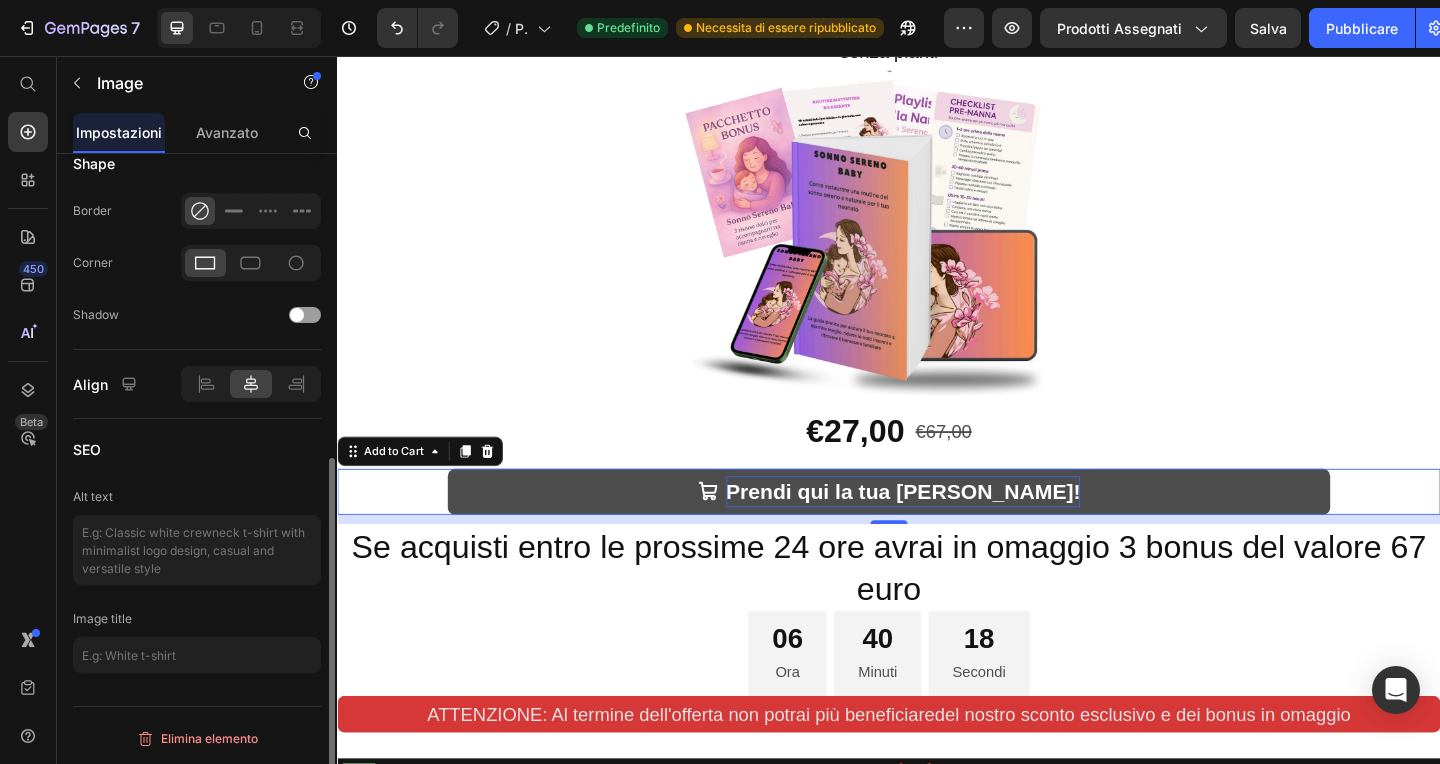 scroll, scrollTop: 177, scrollLeft: 0, axis: vertical 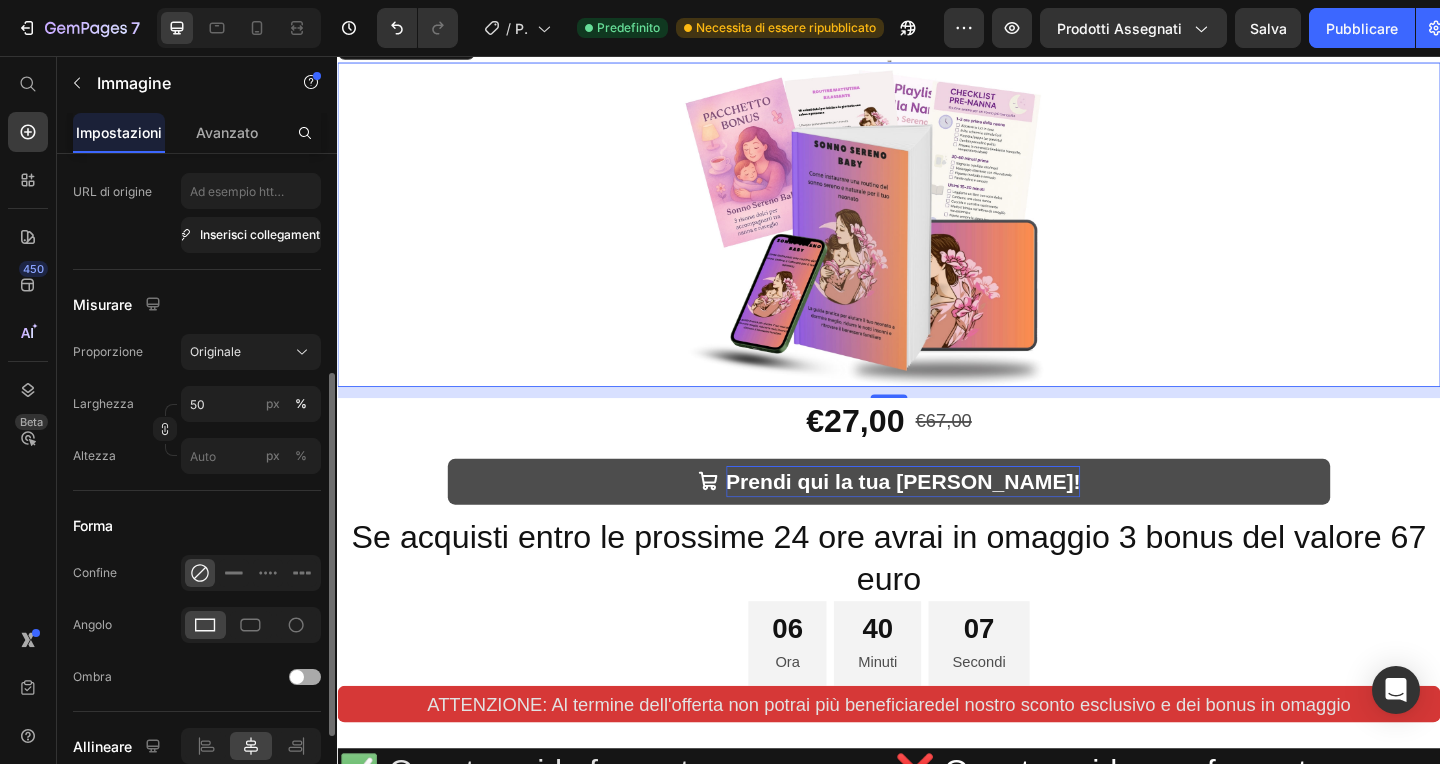 click at bounding box center [305, 677] 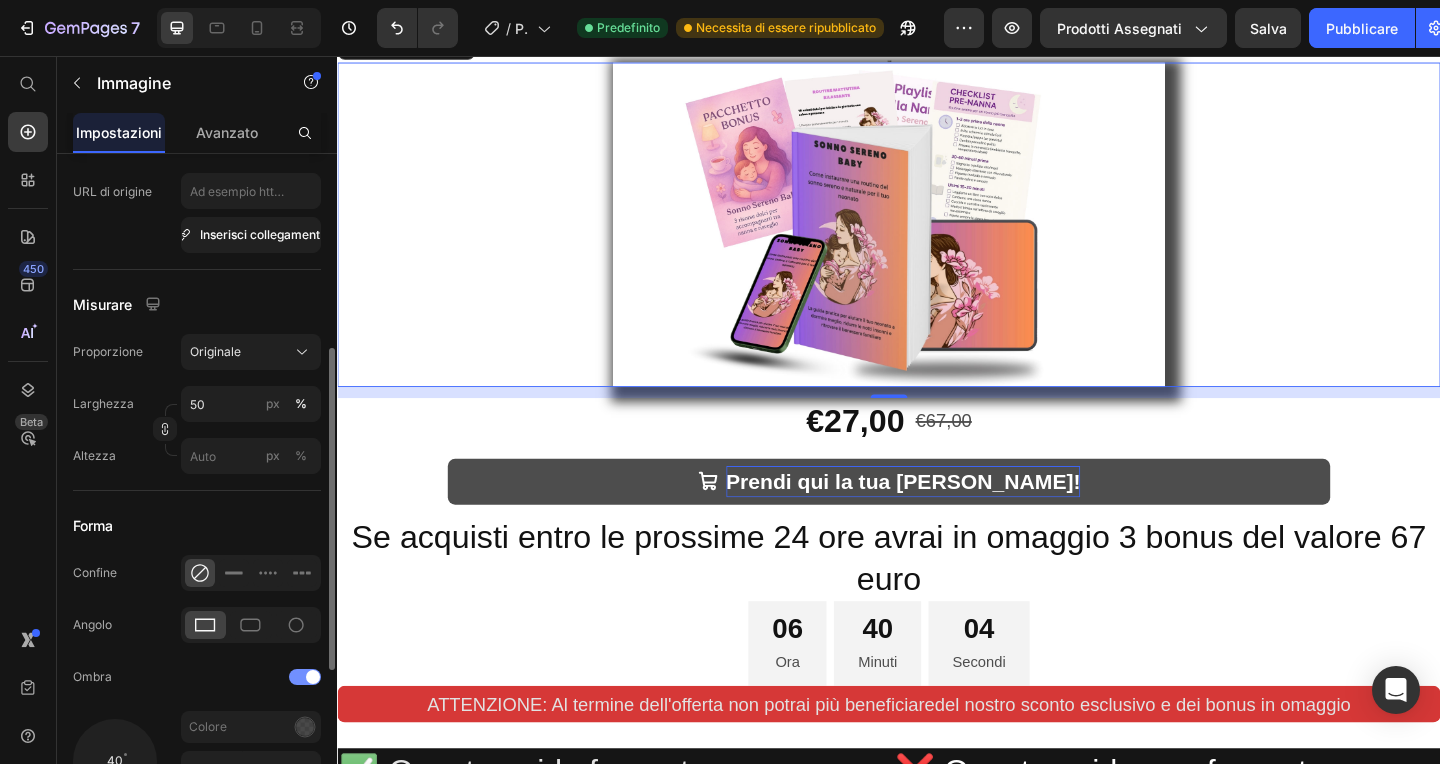 click at bounding box center [305, 677] 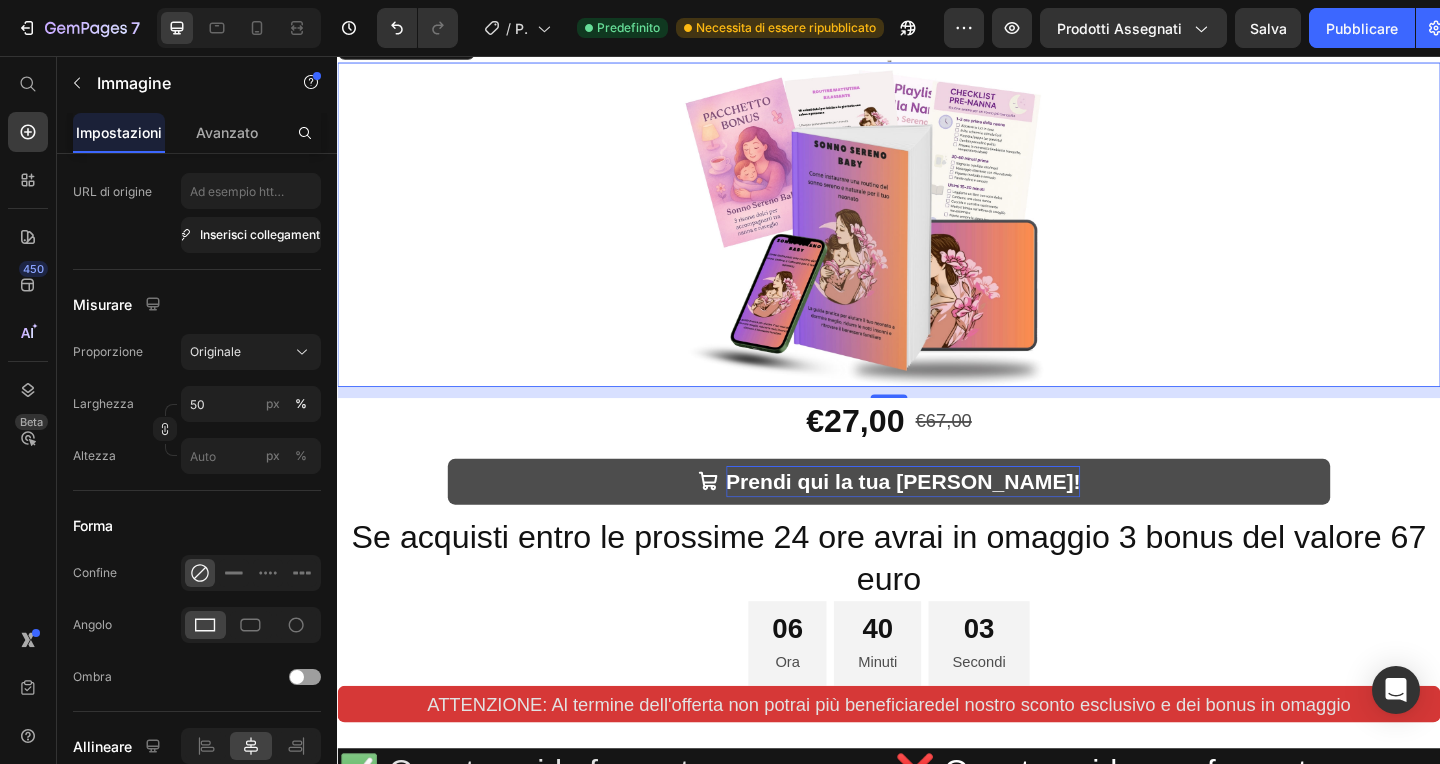 click at bounding box center [937, 239] 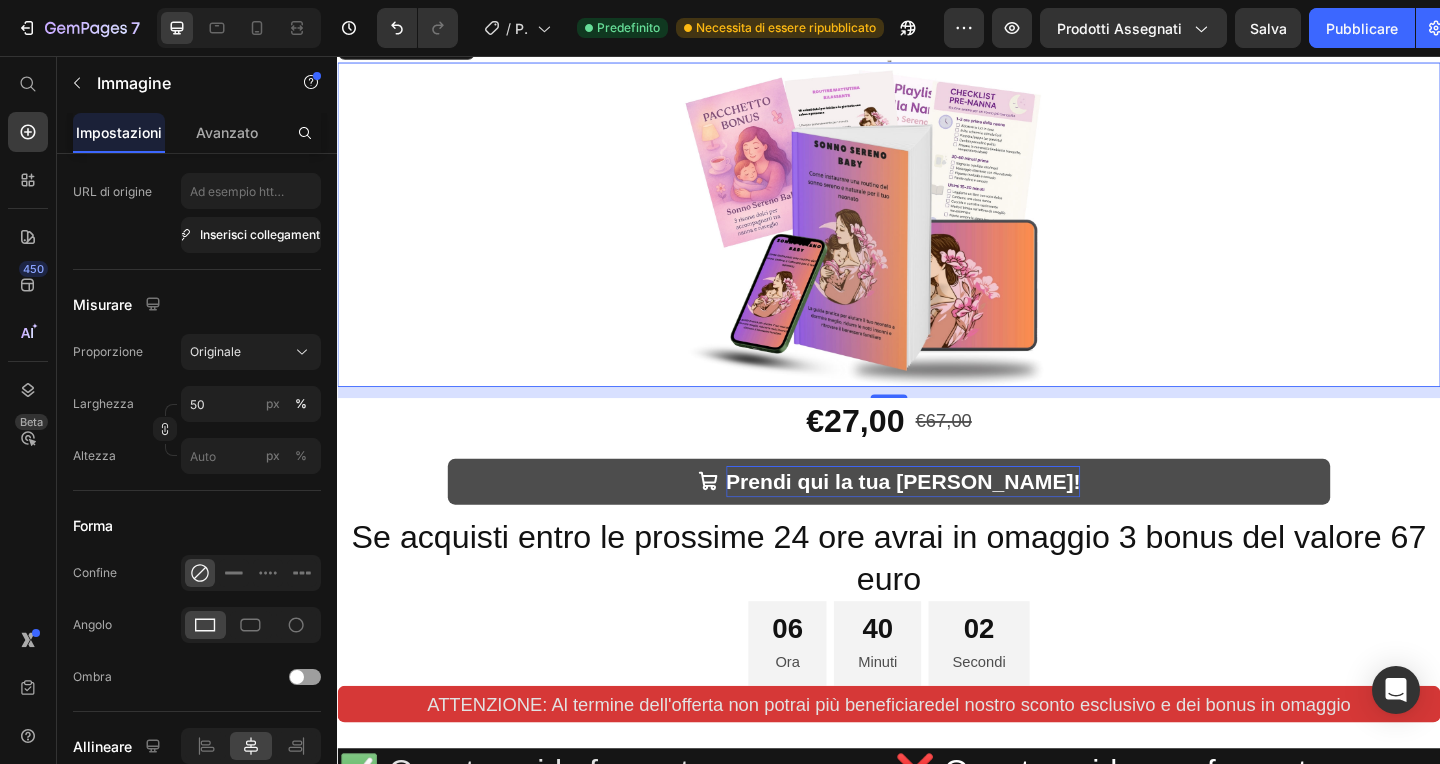 click at bounding box center (937, 239) 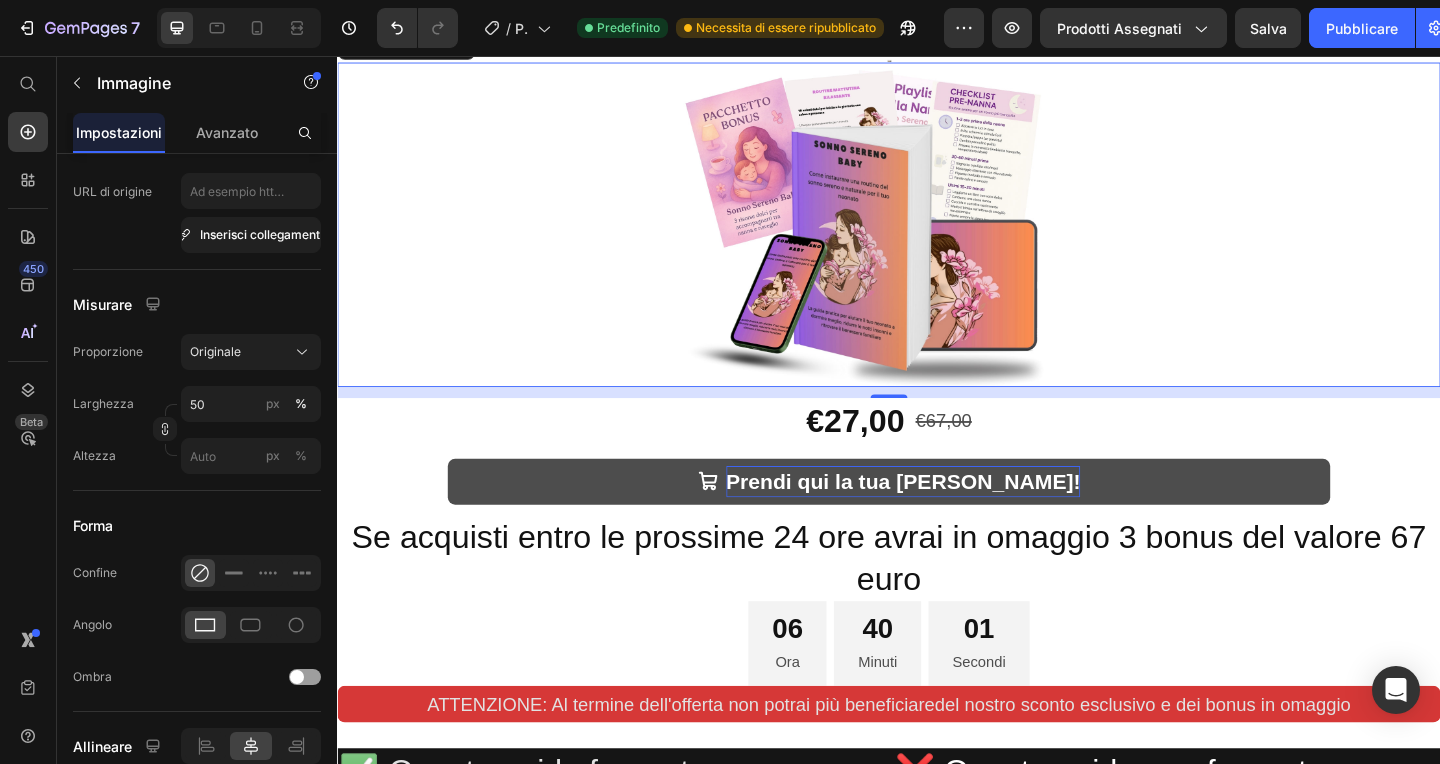 click at bounding box center (937, 239) 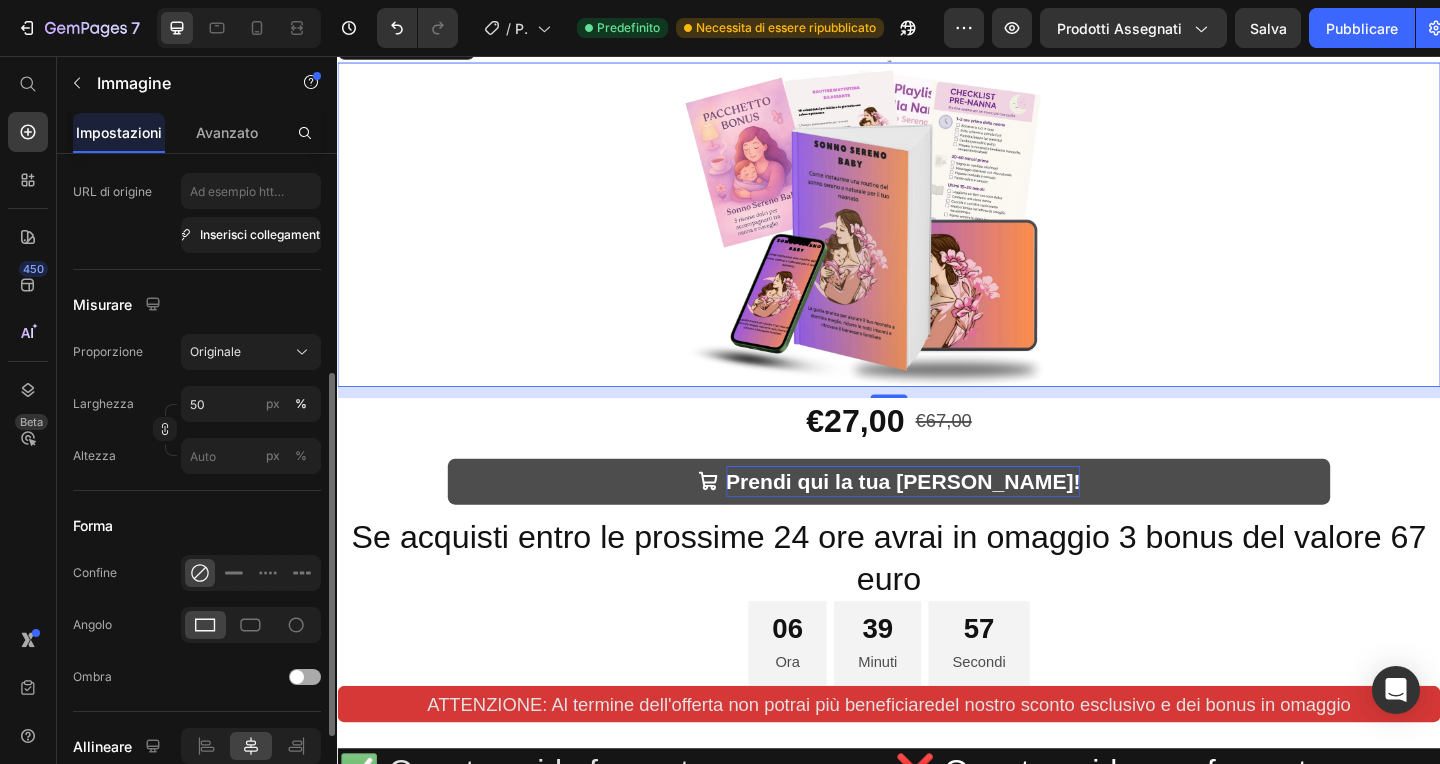 click at bounding box center [305, 677] 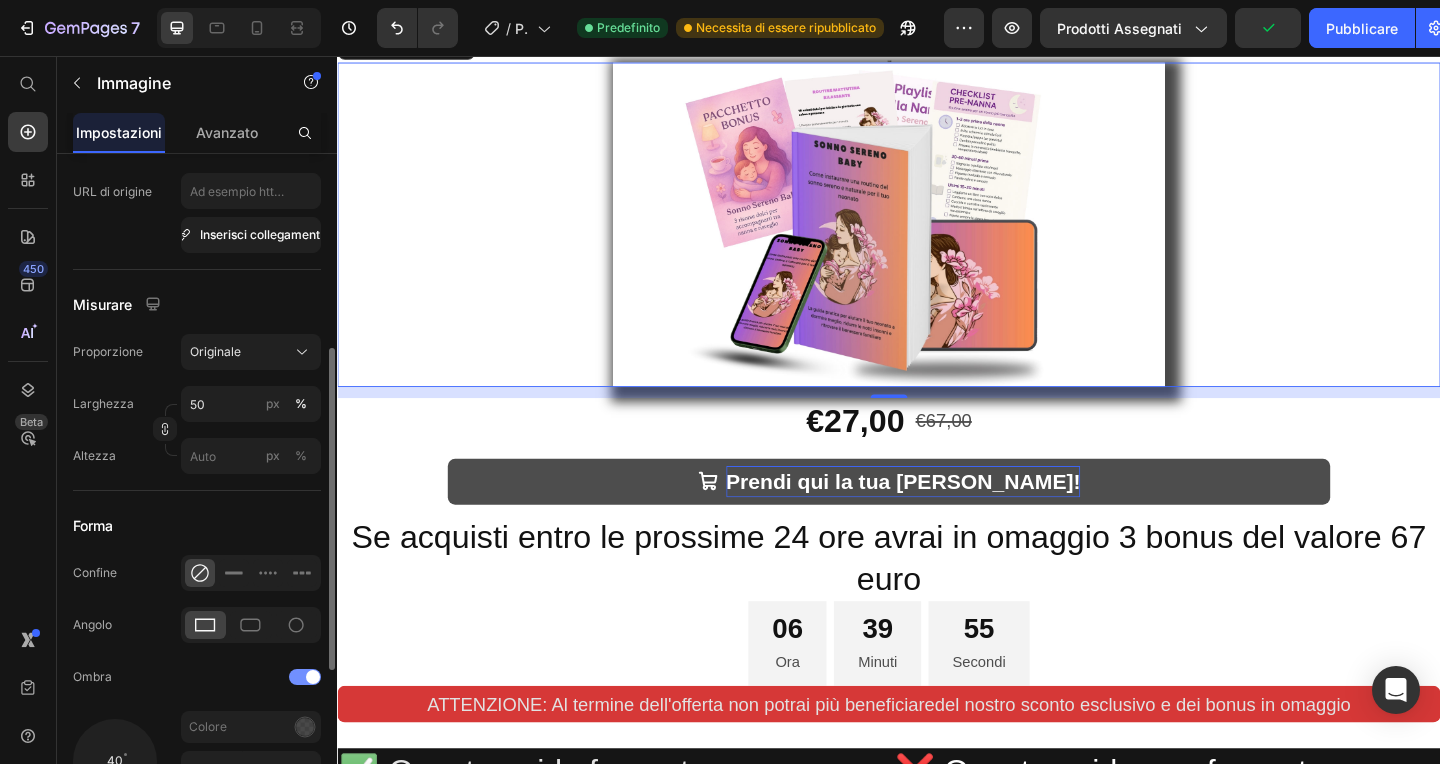 click at bounding box center (305, 677) 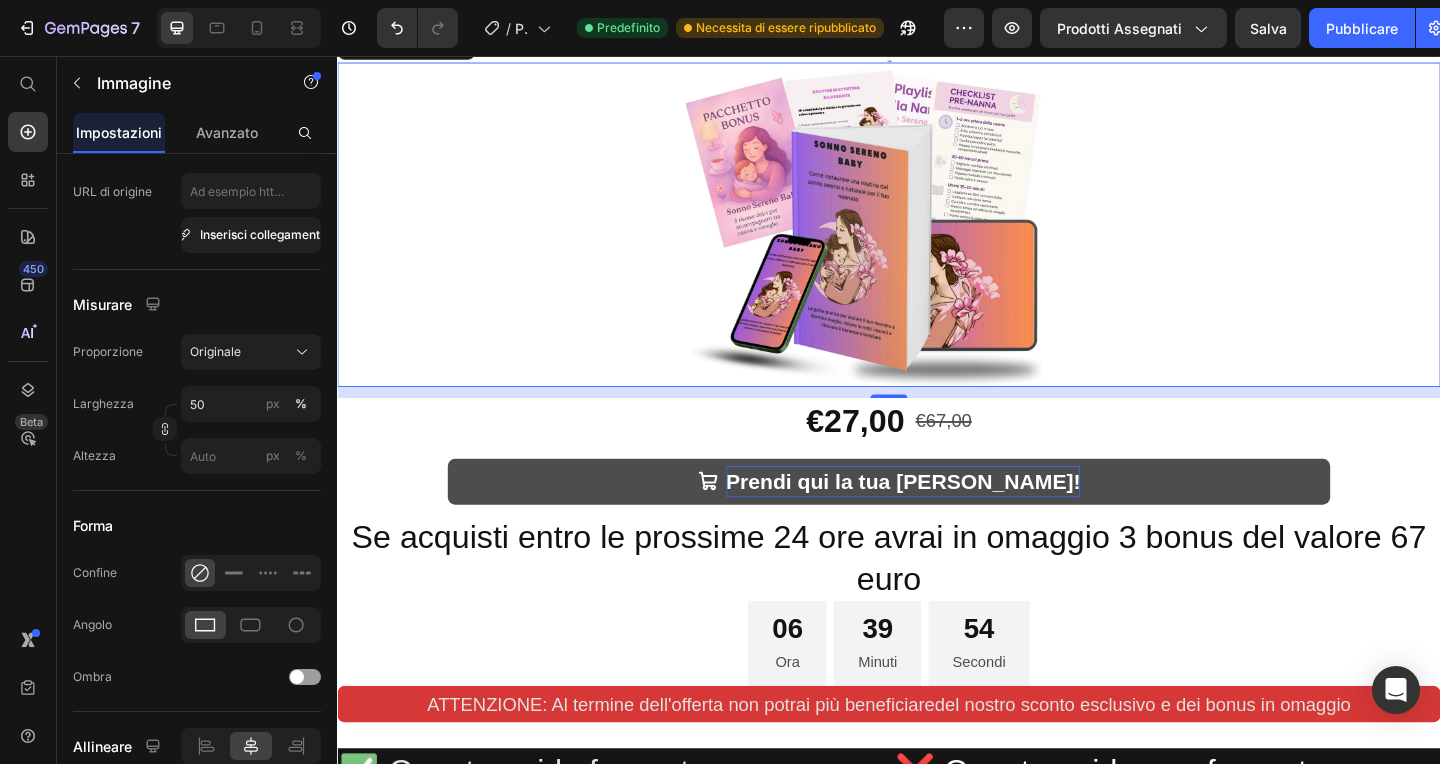 click on "Prendi qui la tua [PERSON_NAME]!" at bounding box center [937, 519] 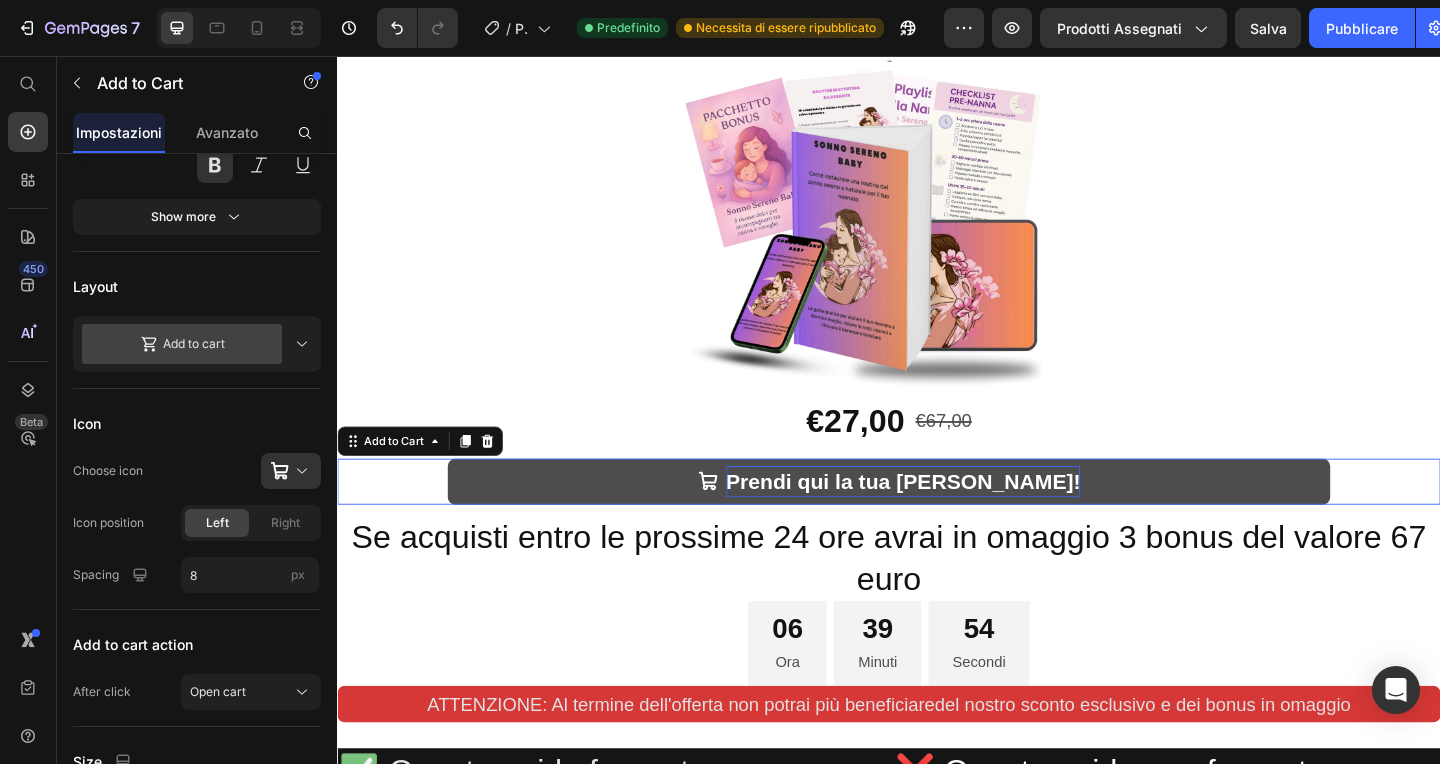 scroll, scrollTop: 0, scrollLeft: 0, axis: both 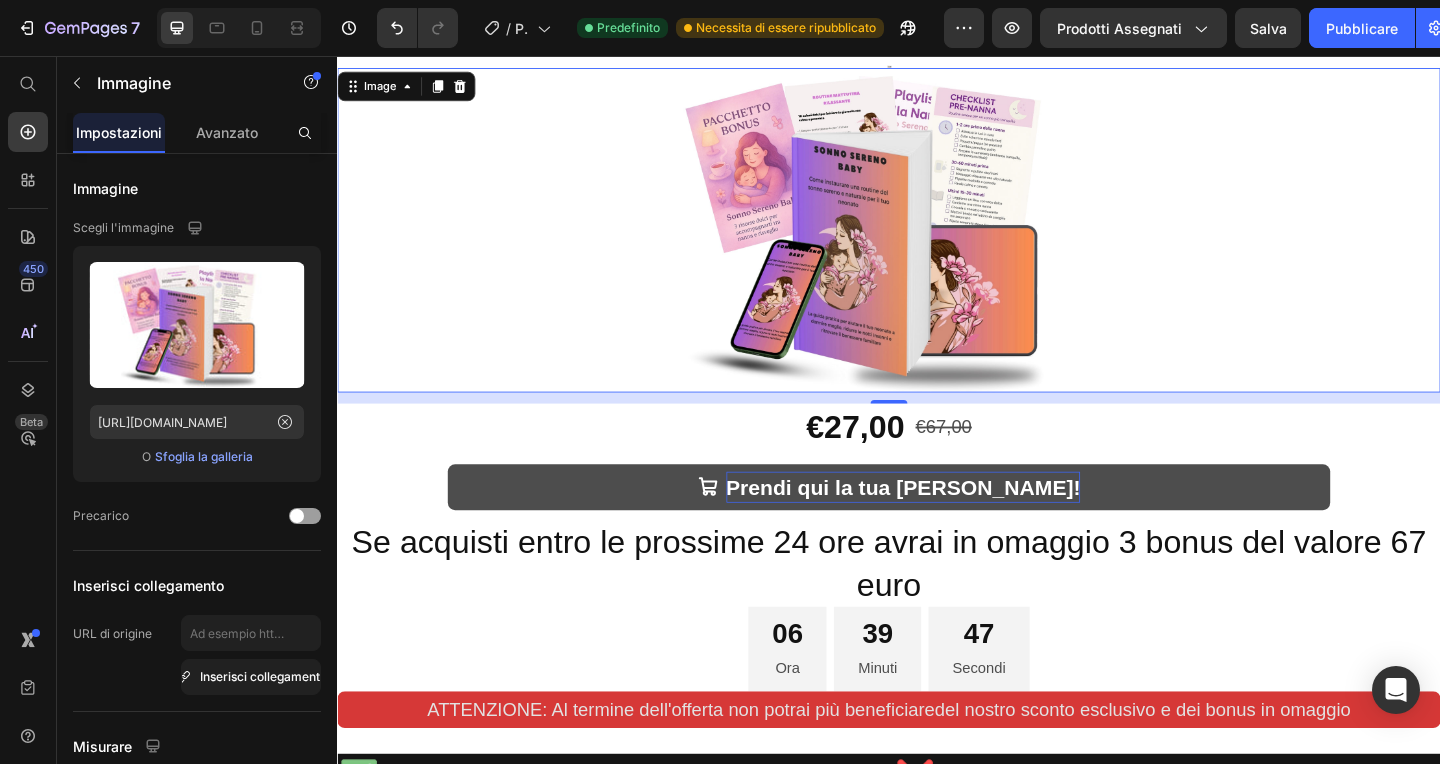 click on "Prendi qui la tua [PERSON_NAME]!" at bounding box center (937, 525) 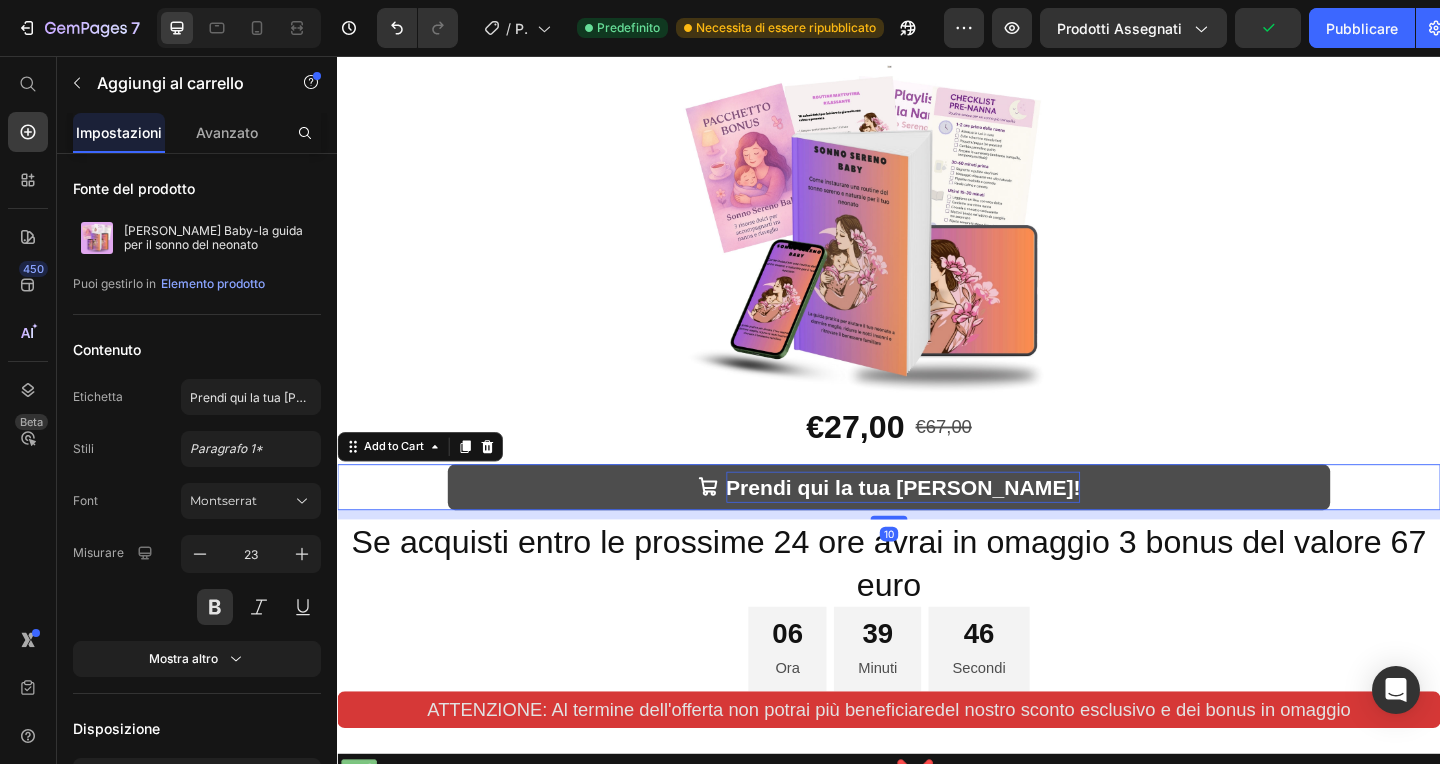 click on "Prendi qui la tua [PERSON_NAME]!" at bounding box center (937, 525) 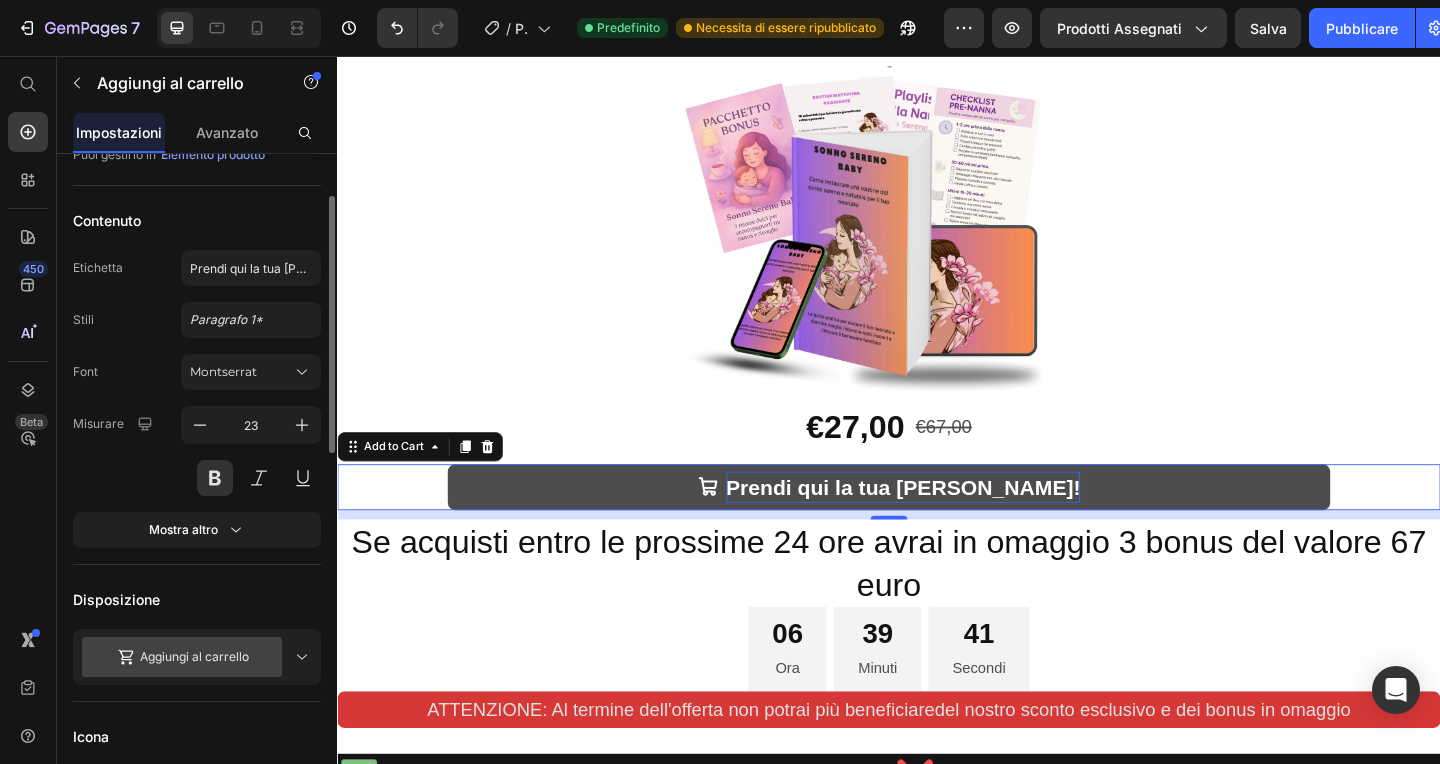 scroll, scrollTop: 127, scrollLeft: 0, axis: vertical 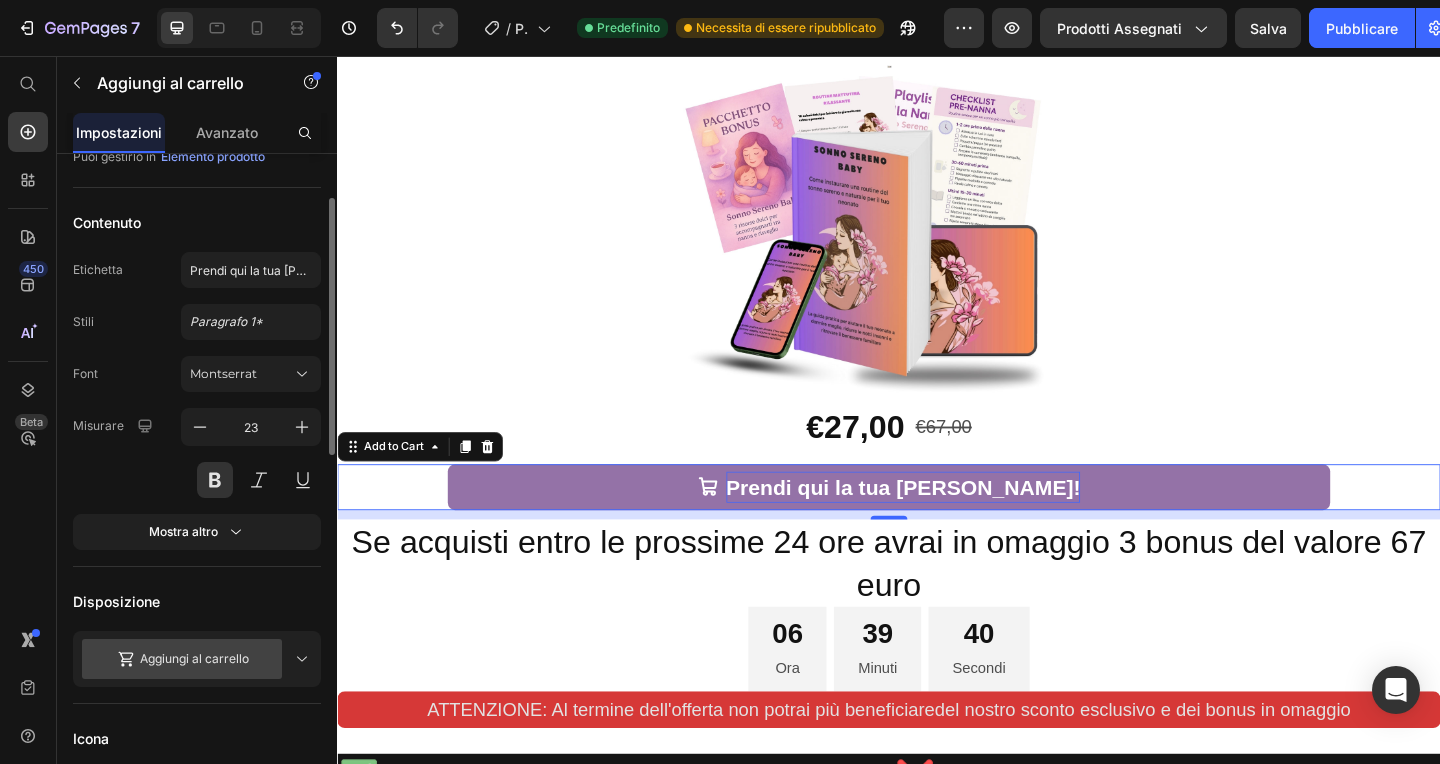 click at bounding box center [937, 245] 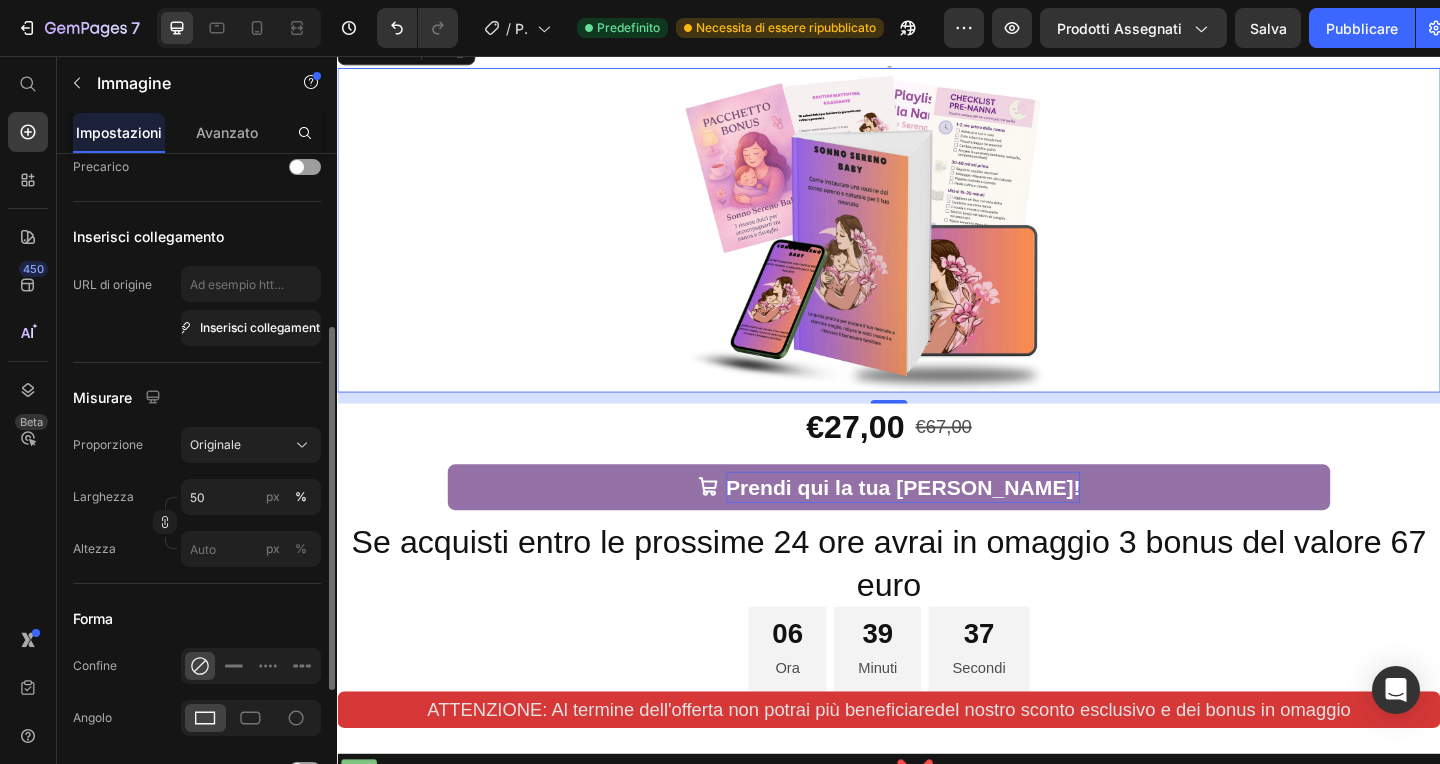 scroll, scrollTop: 349, scrollLeft: 0, axis: vertical 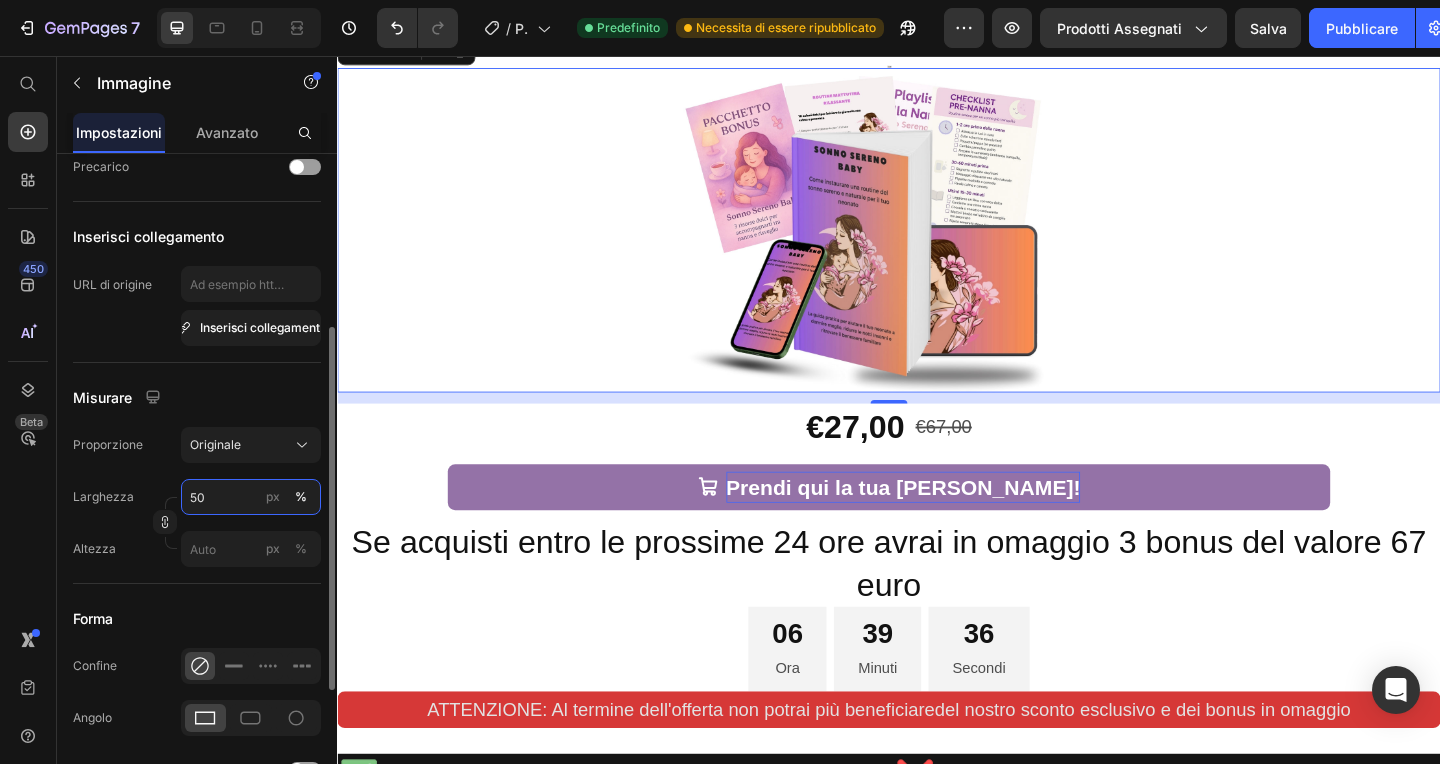 click on "50" at bounding box center [251, 497] 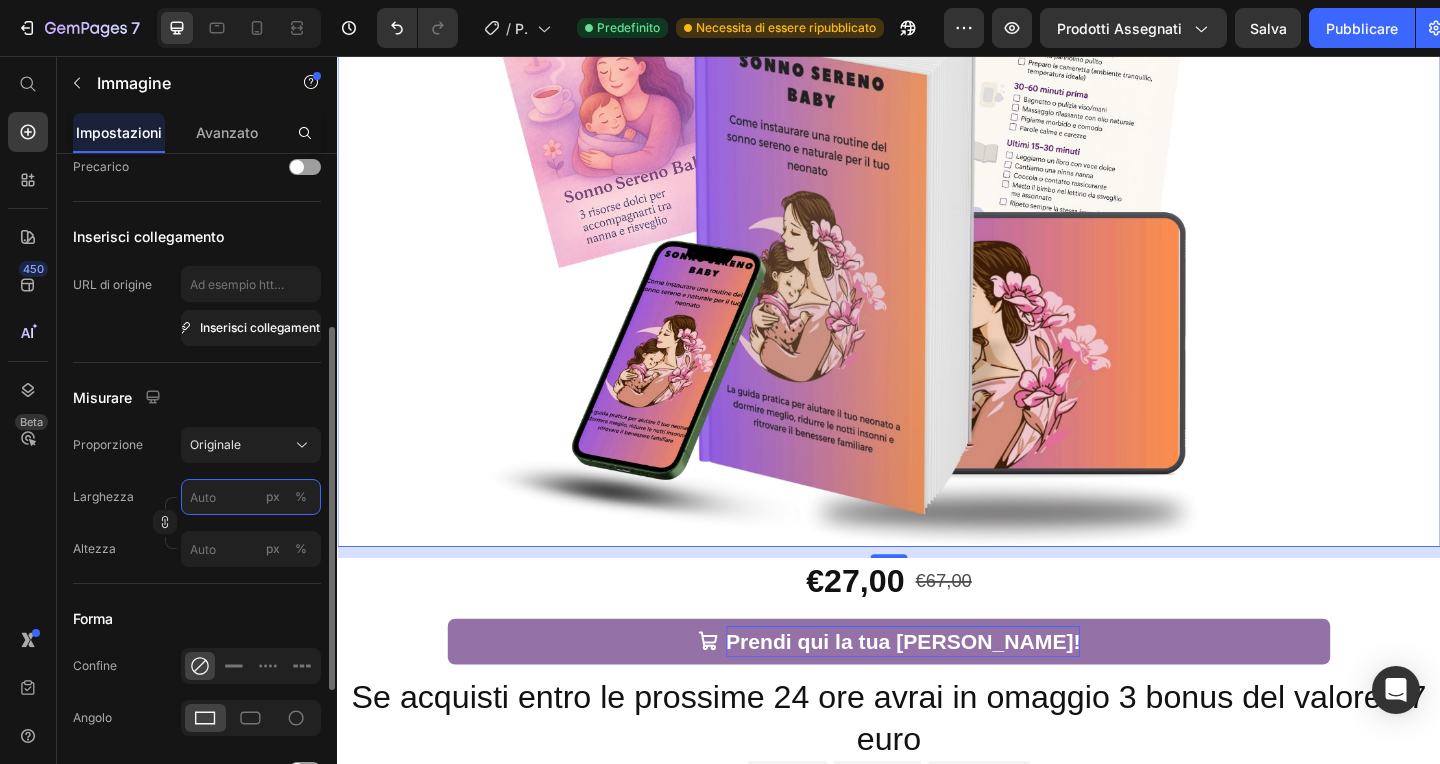 scroll, scrollTop: 505, scrollLeft: 0, axis: vertical 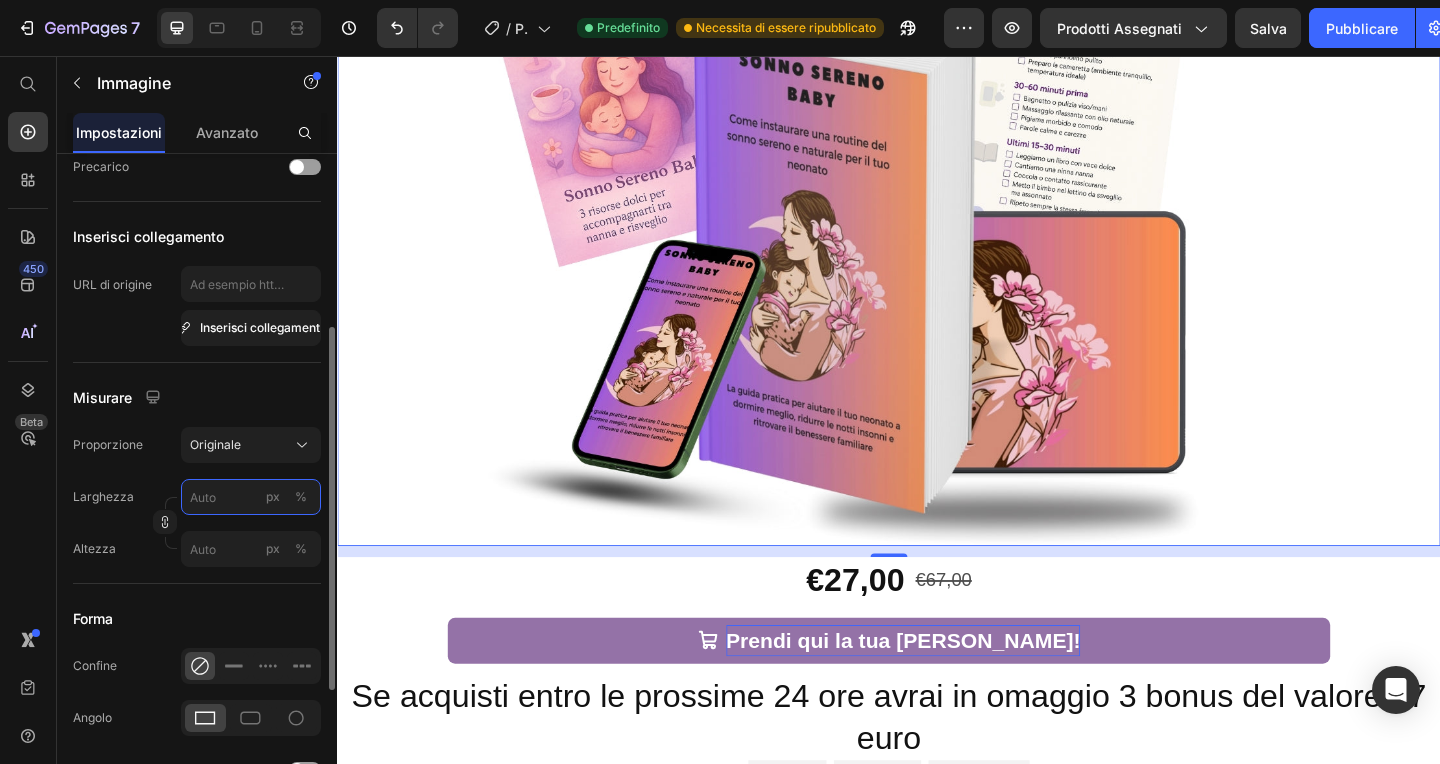 click on "px %" at bounding box center (251, 497) 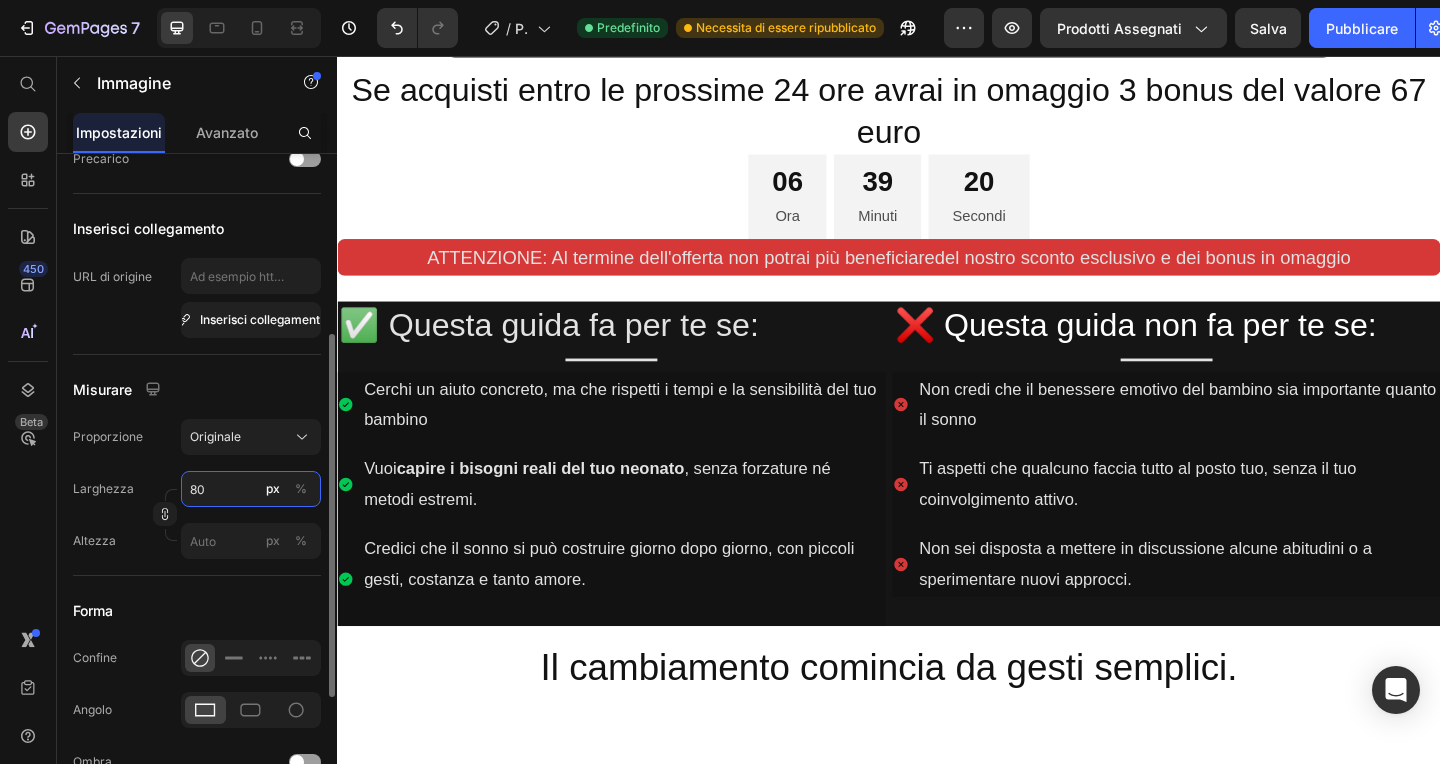 scroll, scrollTop: 359, scrollLeft: 0, axis: vertical 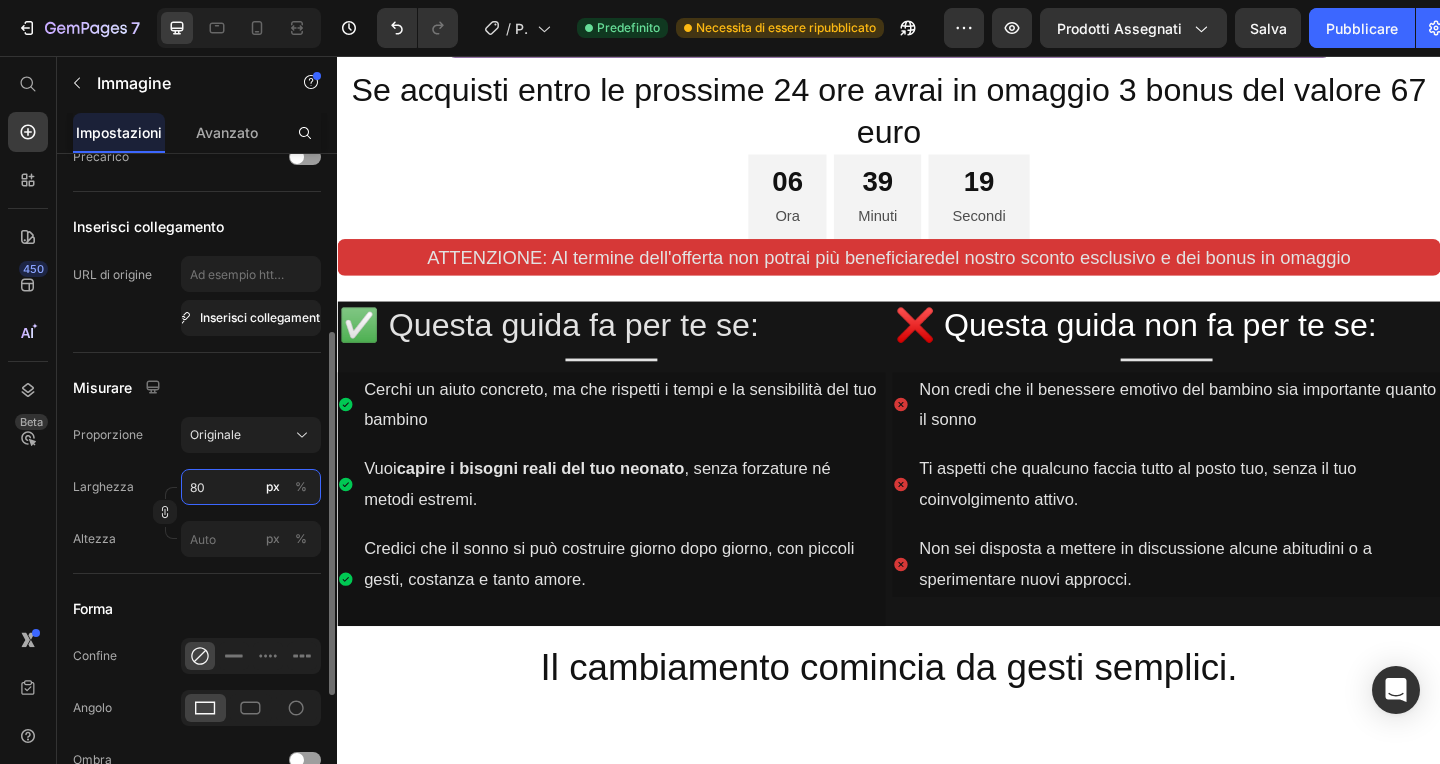 type on "80" 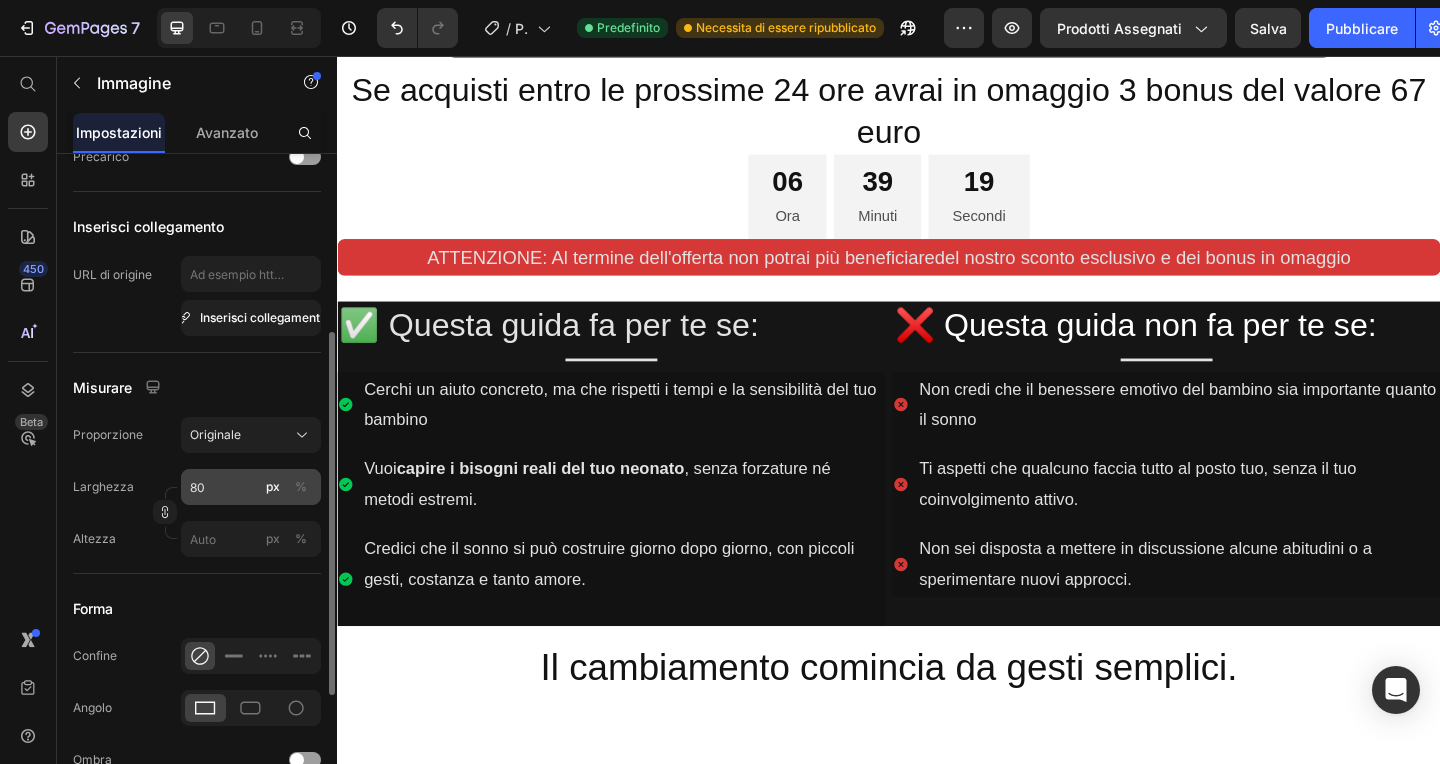 click on "%" at bounding box center (301, 486) 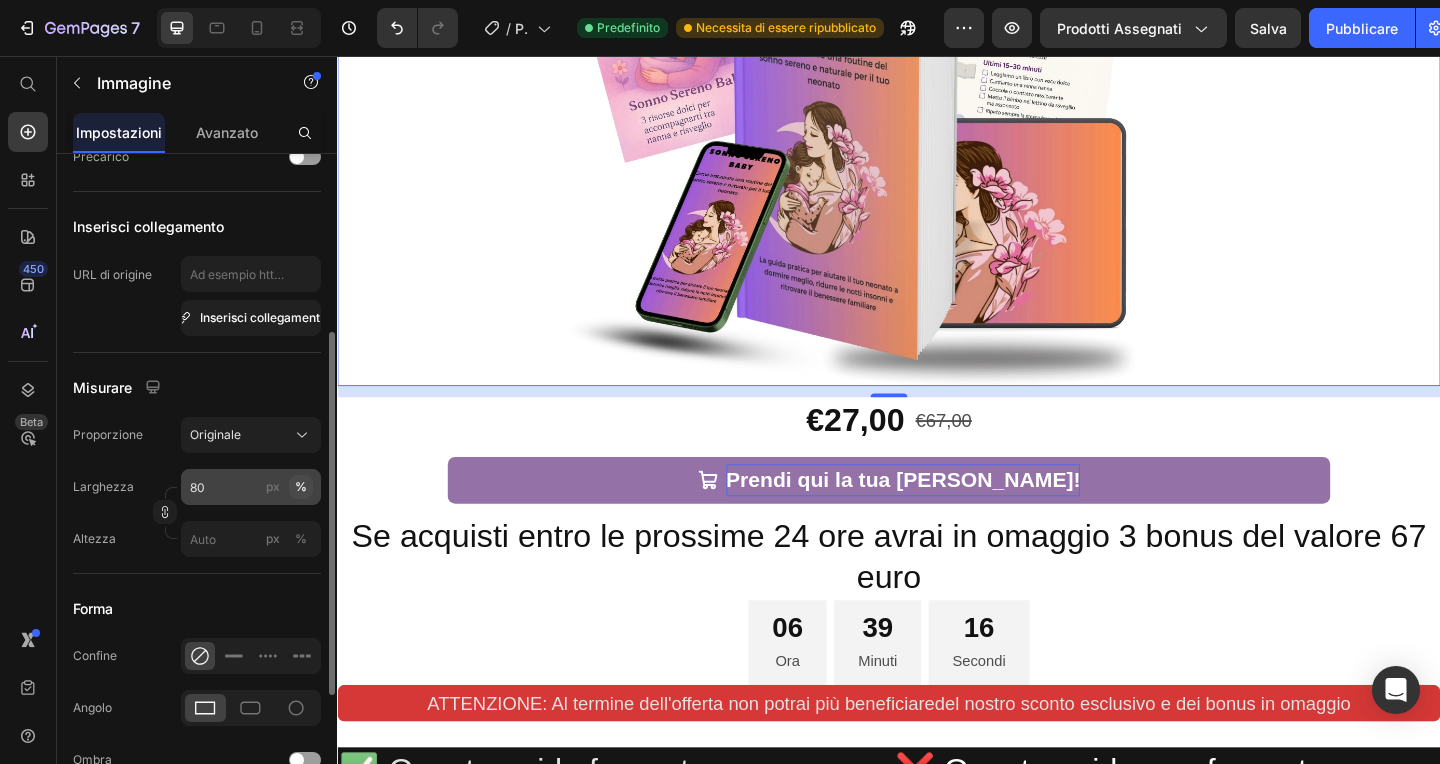 scroll, scrollTop: 566, scrollLeft: 0, axis: vertical 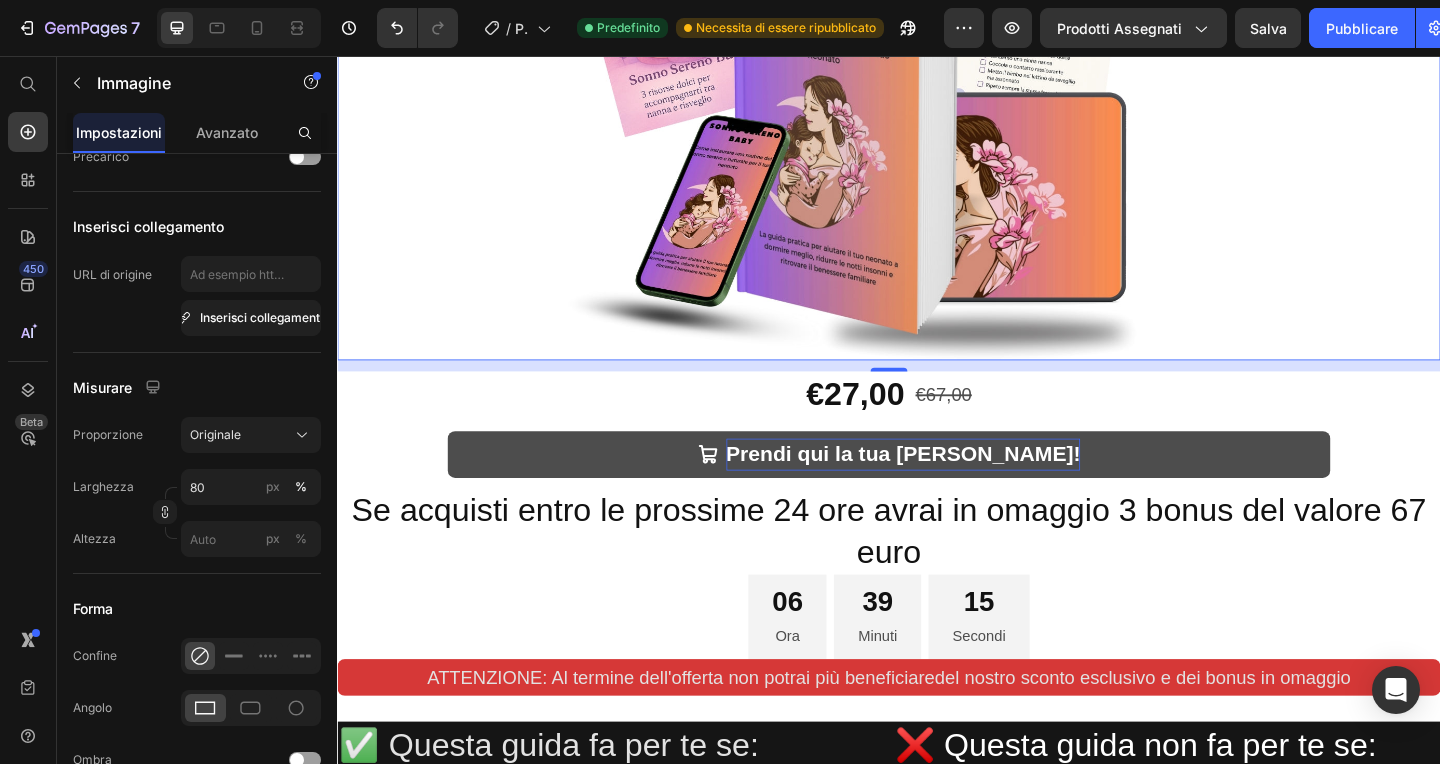 click on "Prendi qui la tua [PERSON_NAME]!" at bounding box center (937, 489) 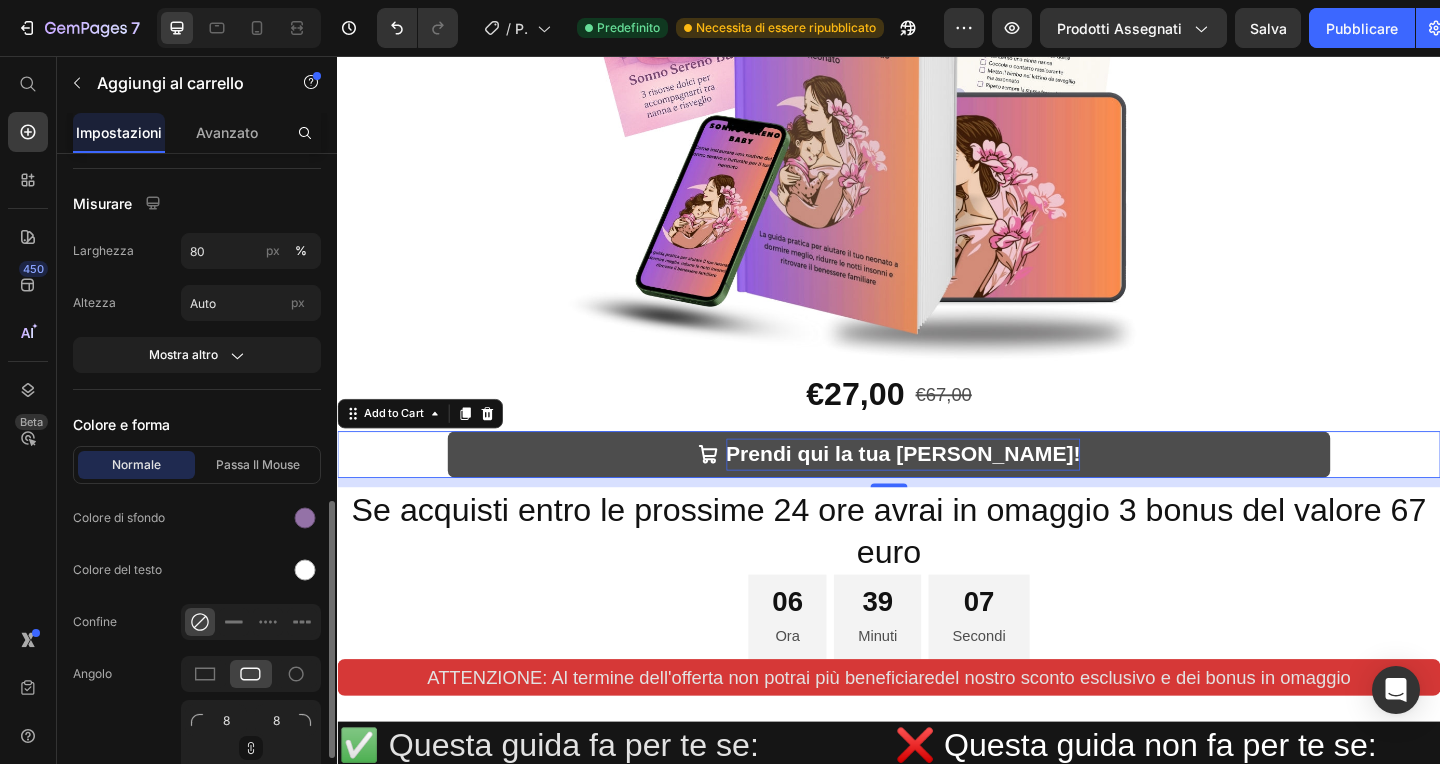 scroll, scrollTop: 1000, scrollLeft: 0, axis: vertical 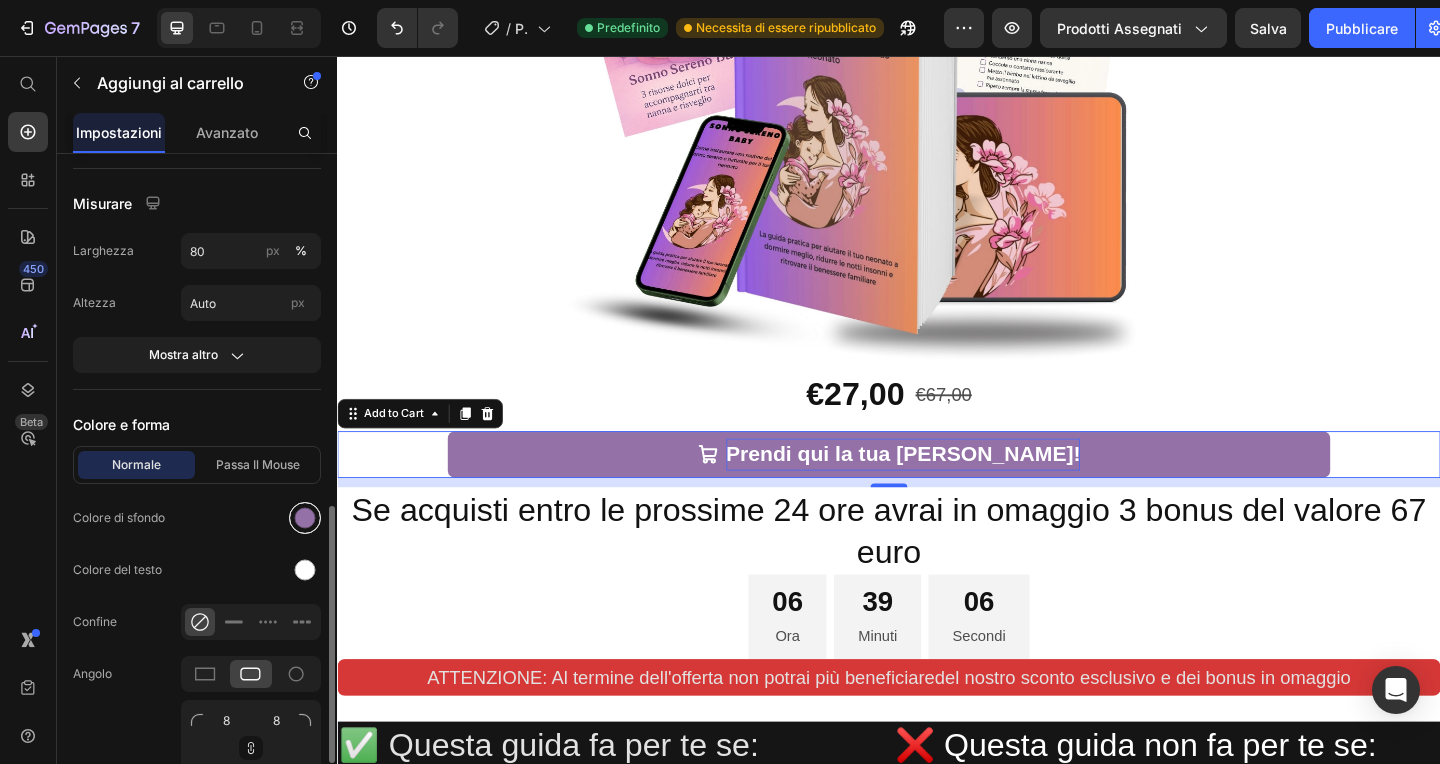 click at bounding box center [305, 518] 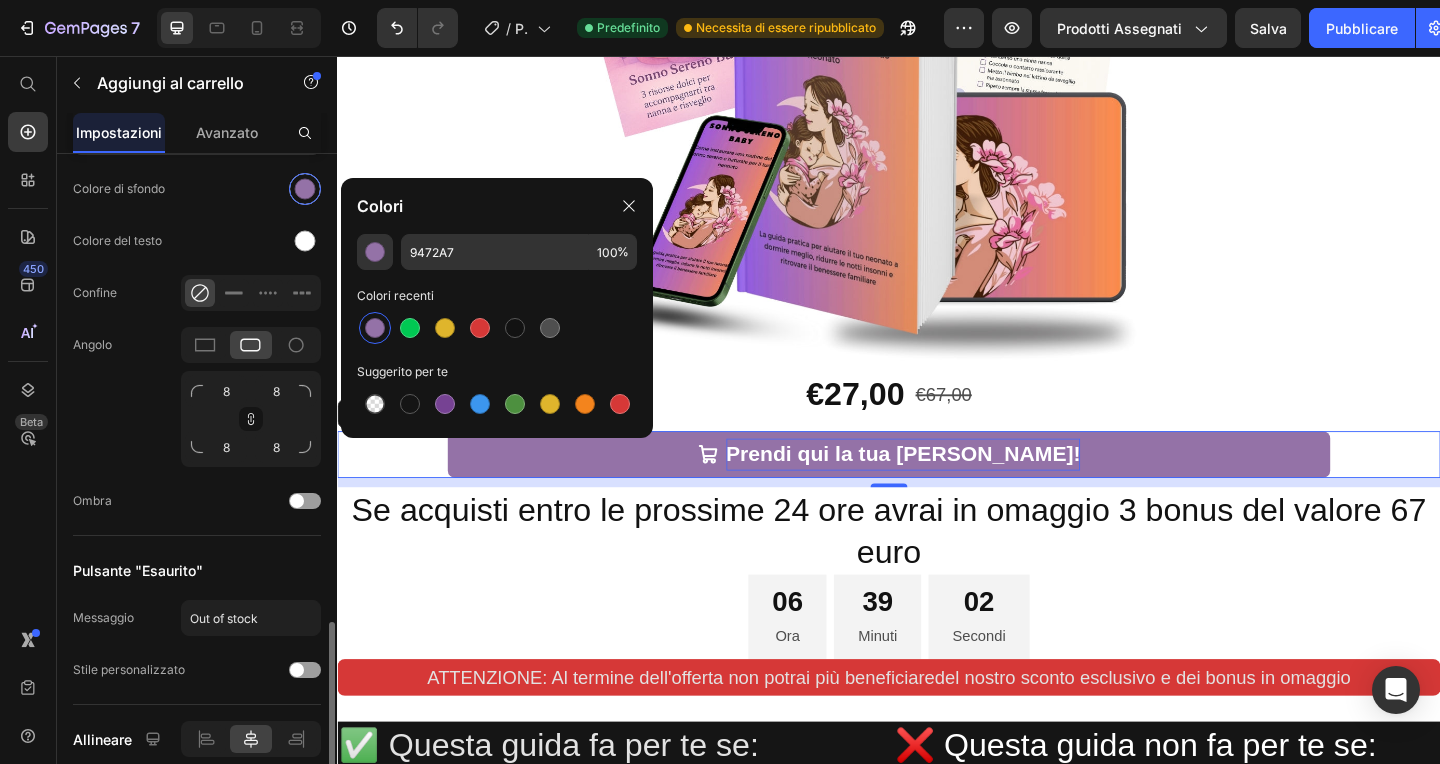 scroll, scrollTop: 1345, scrollLeft: 0, axis: vertical 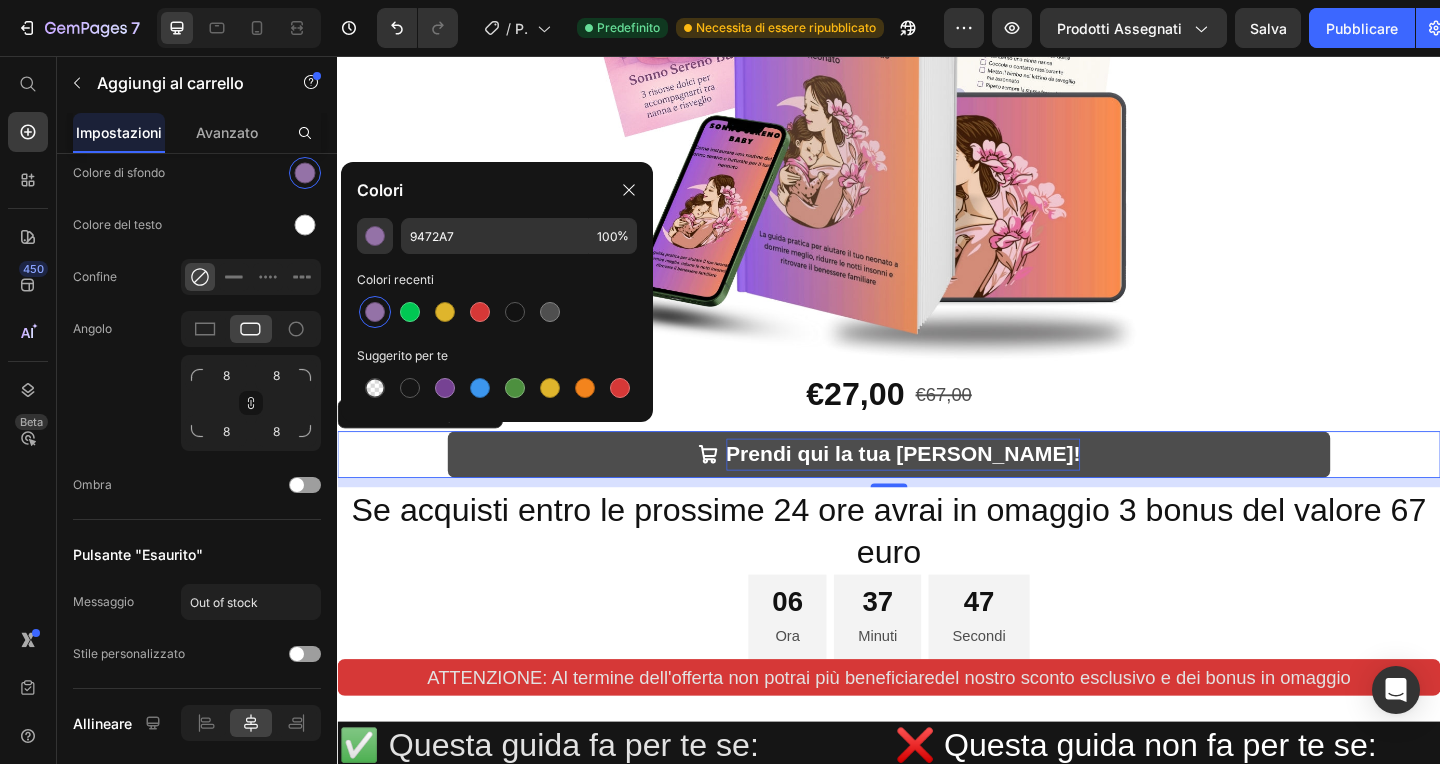 click on "Prendi qui la tua [PERSON_NAME]!" at bounding box center [937, 489] 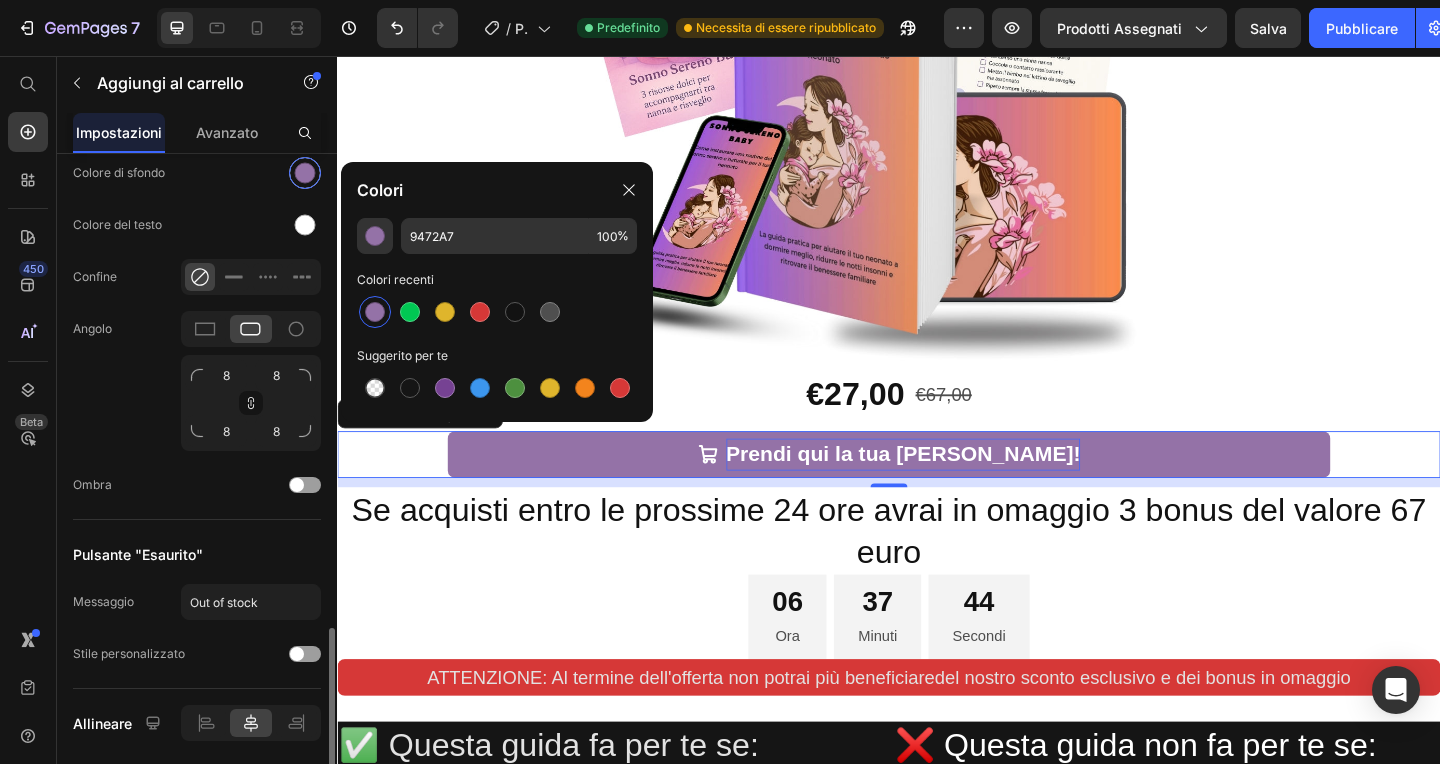 click at bounding box center (305, 173) 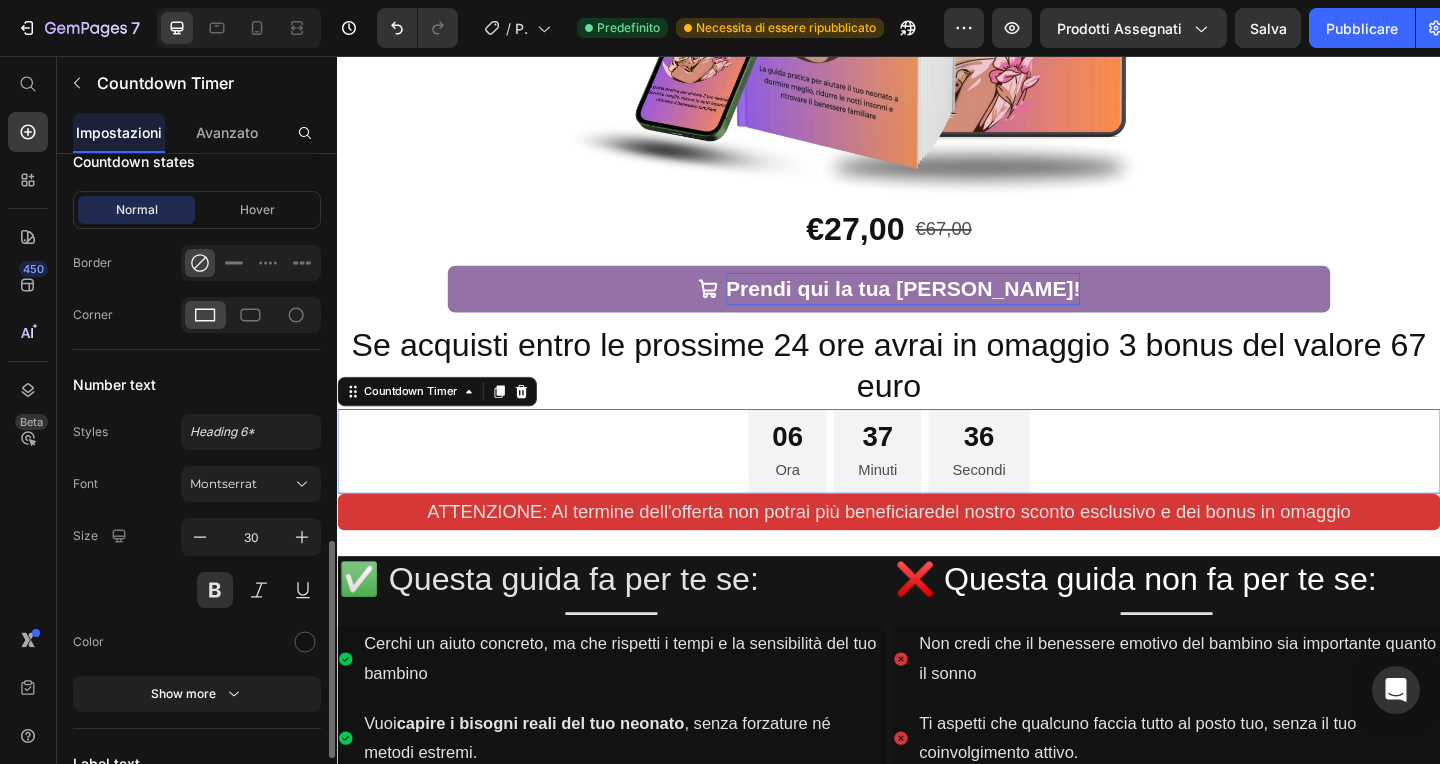 scroll, scrollTop: 0, scrollLeft: 0, axis: both 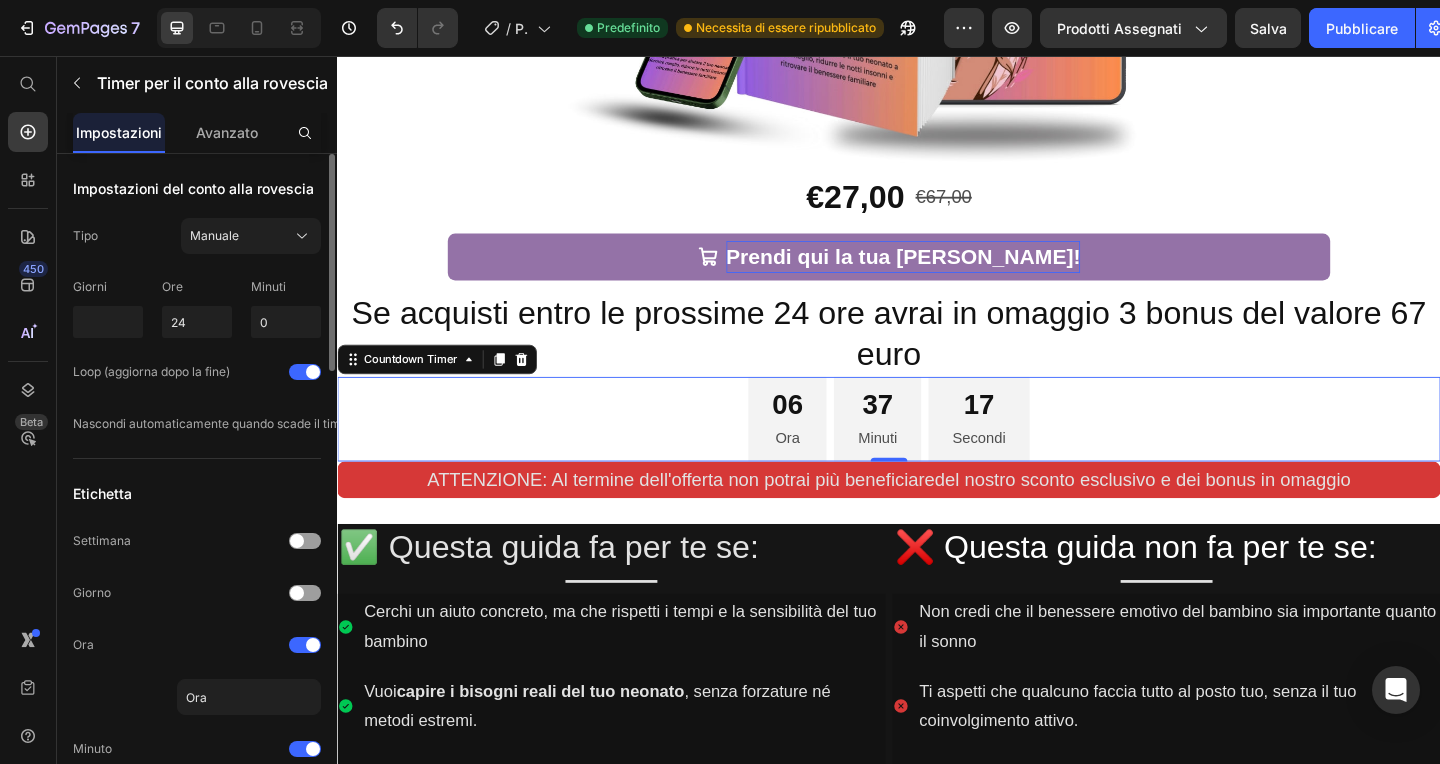 click on "06 Ora" at bounding box center [826, 451] 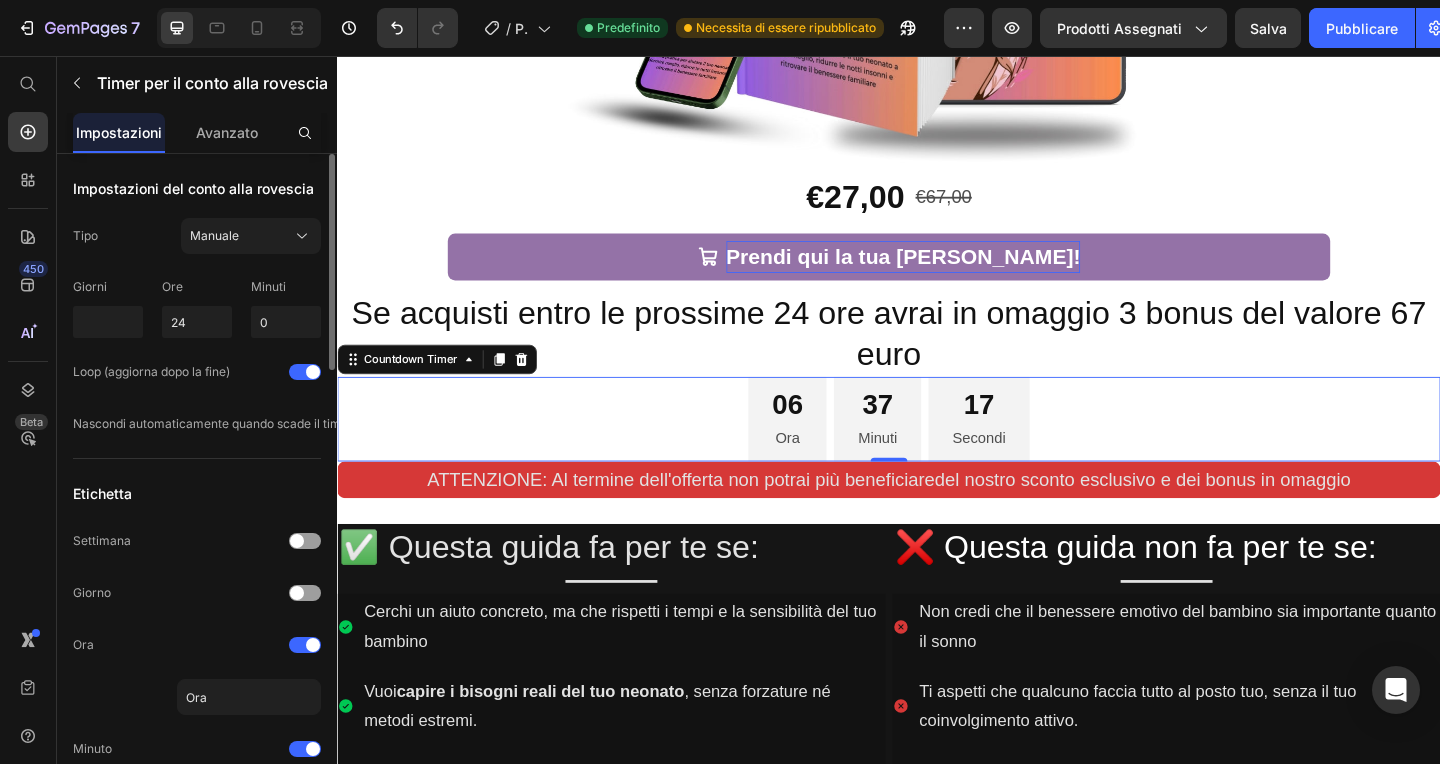 click on "06 Ora" at bounding box center [826, 451] 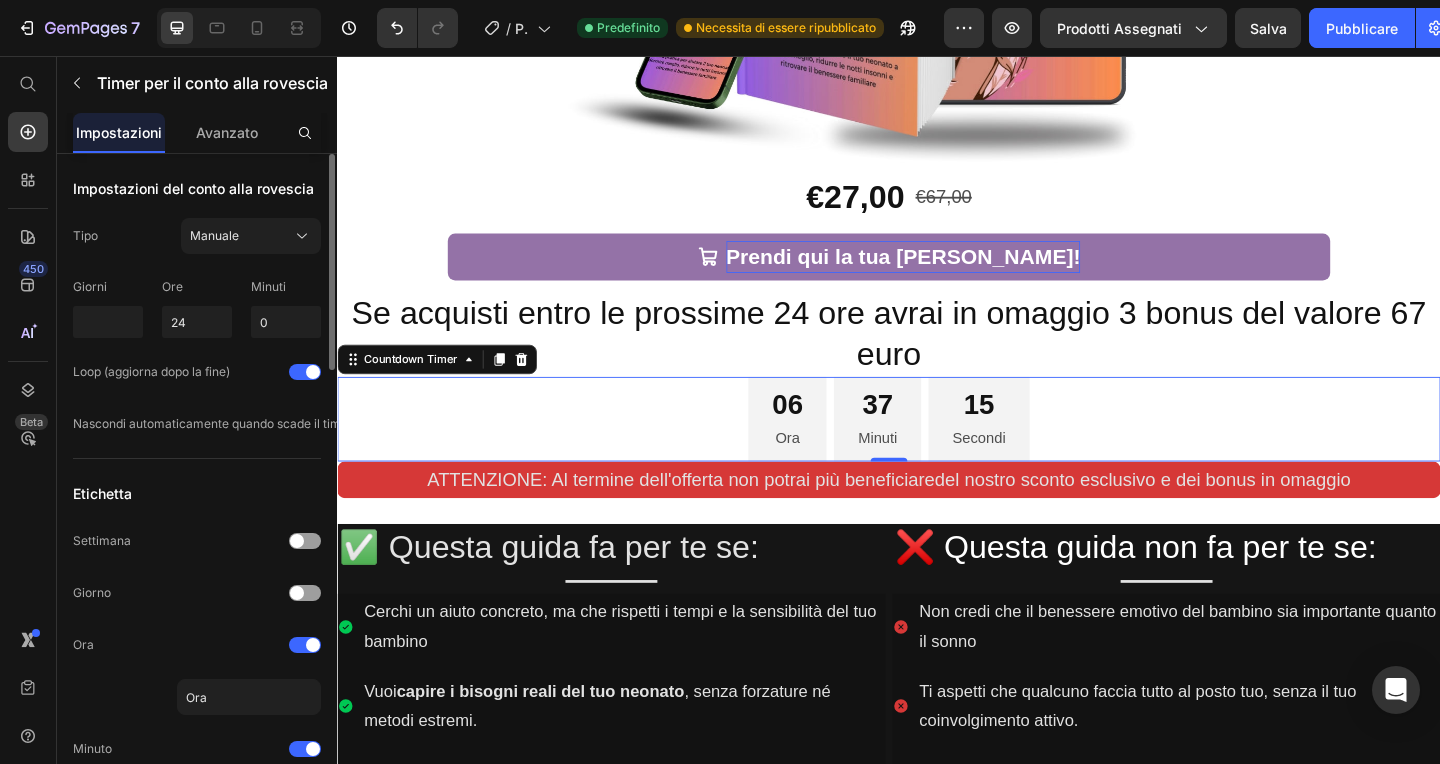click at bounding box center [937, -111] 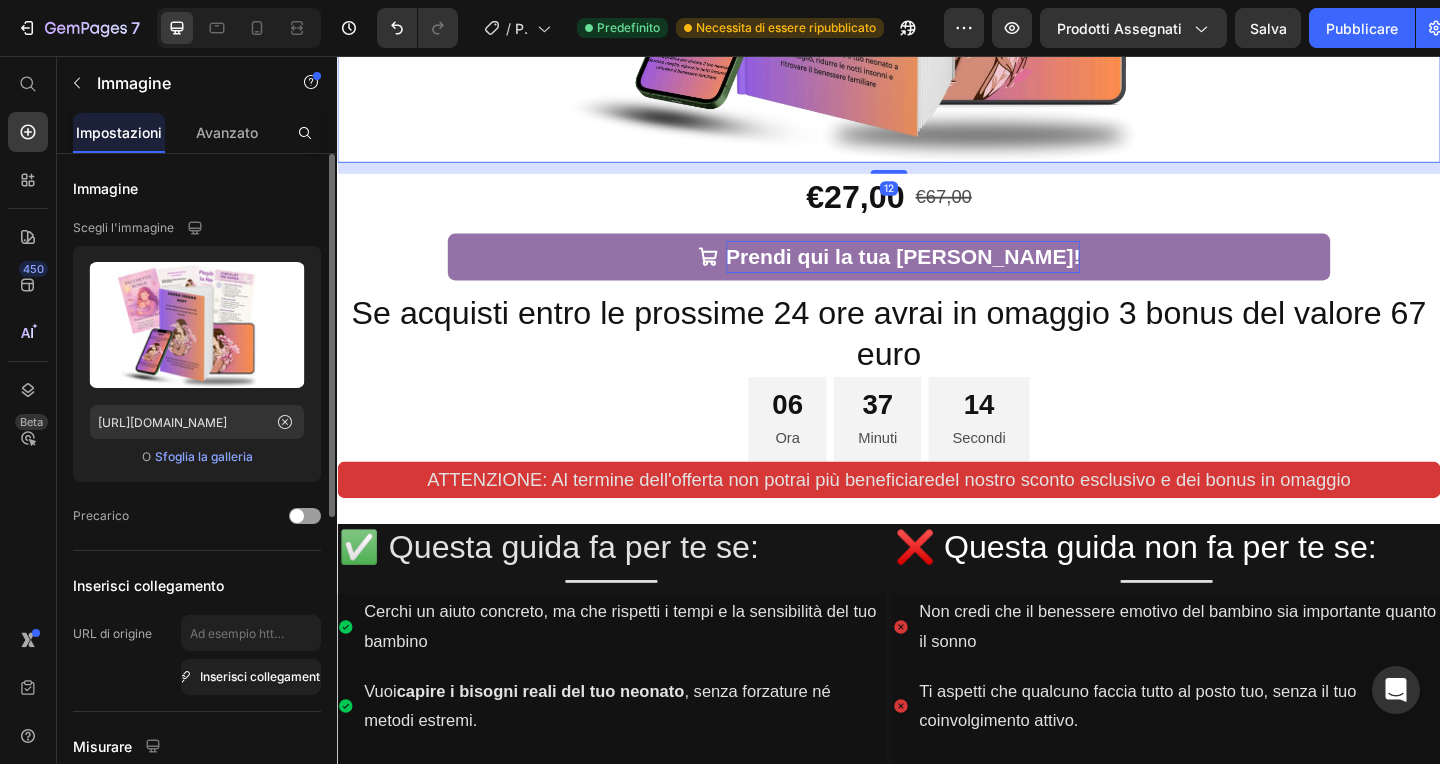 click on "06 Ora 37 Minuti 14 Secondi" at bounding box center (937, 451) 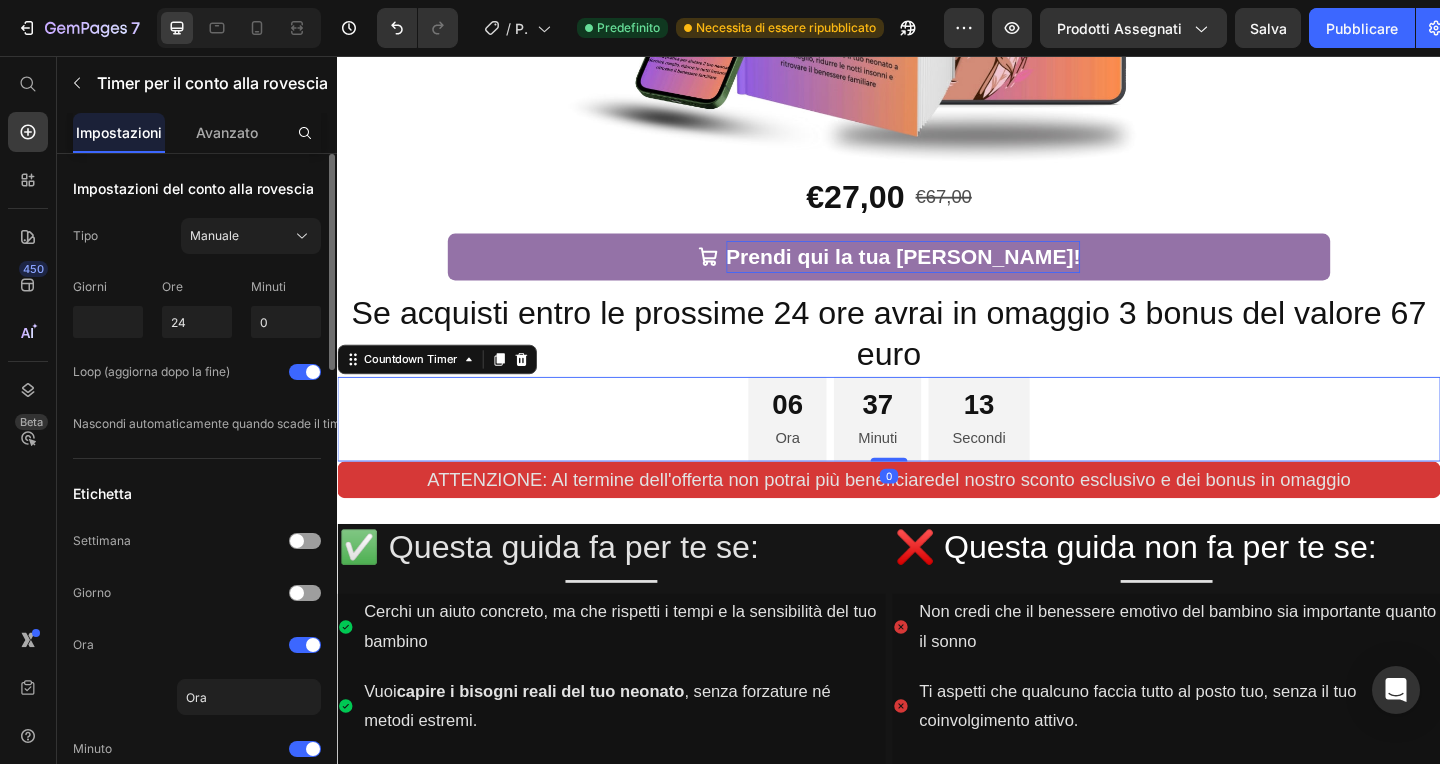 click on "37 Minuti" at bounding box center (924, 451) 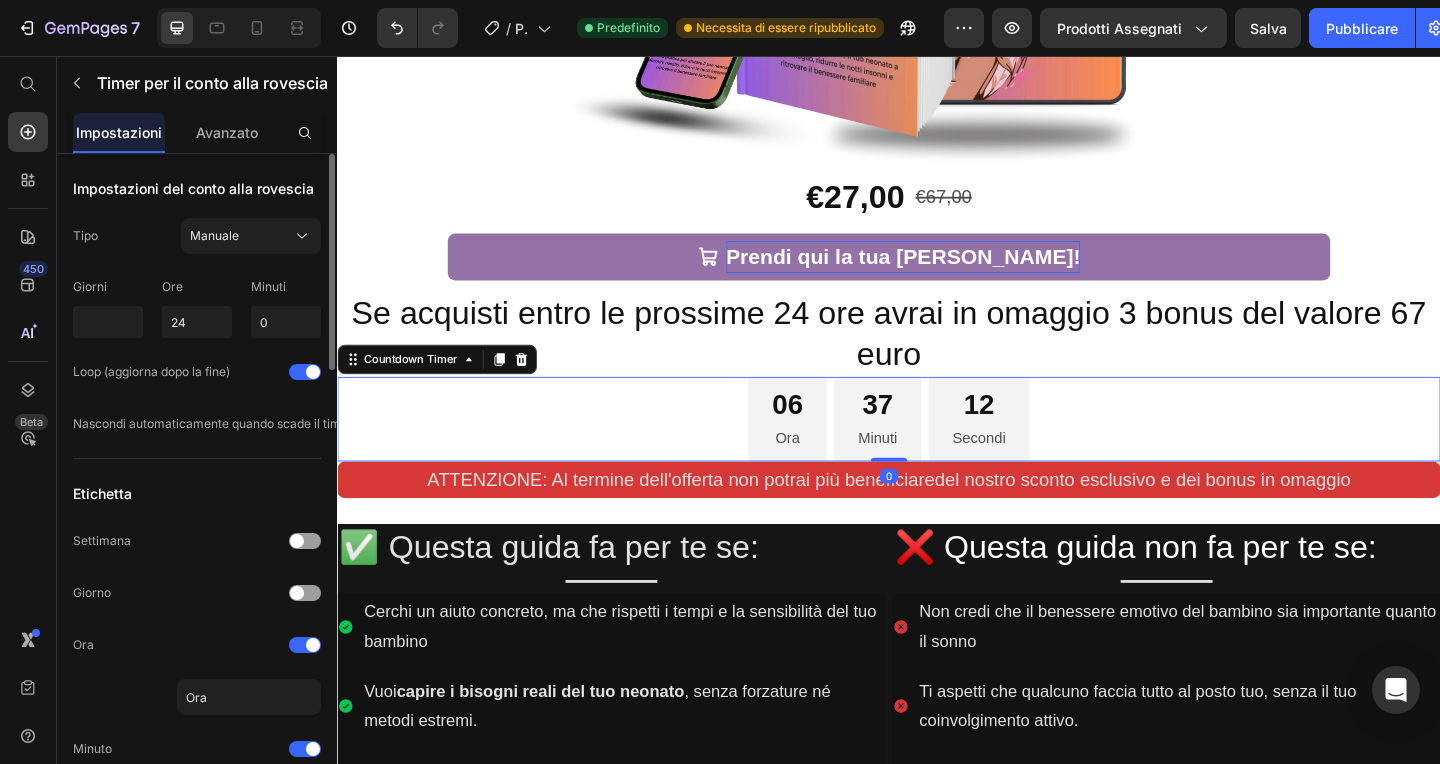click on "37 Minuti" at bounding box center (924, 451) 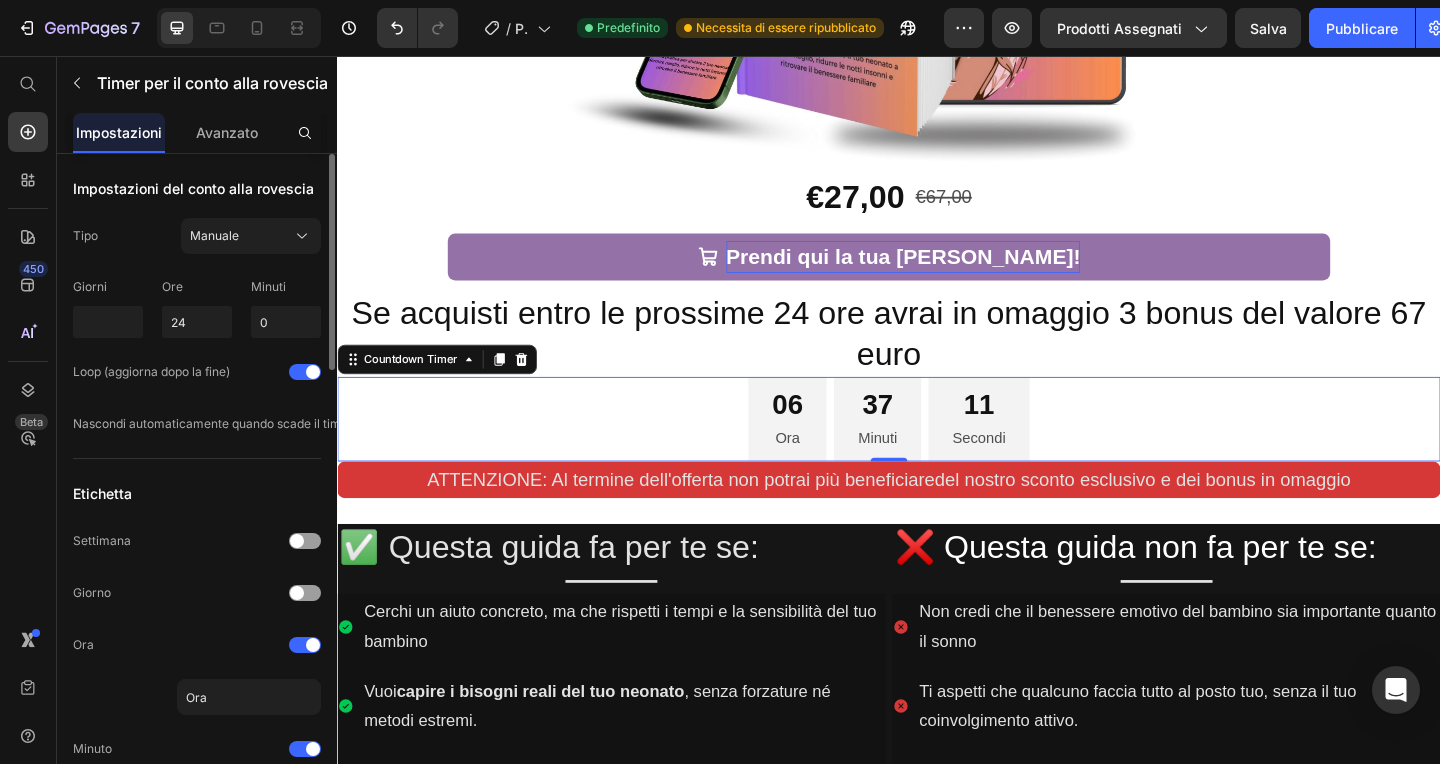 click on "37 Minuti" at bounding box center [924, 451] 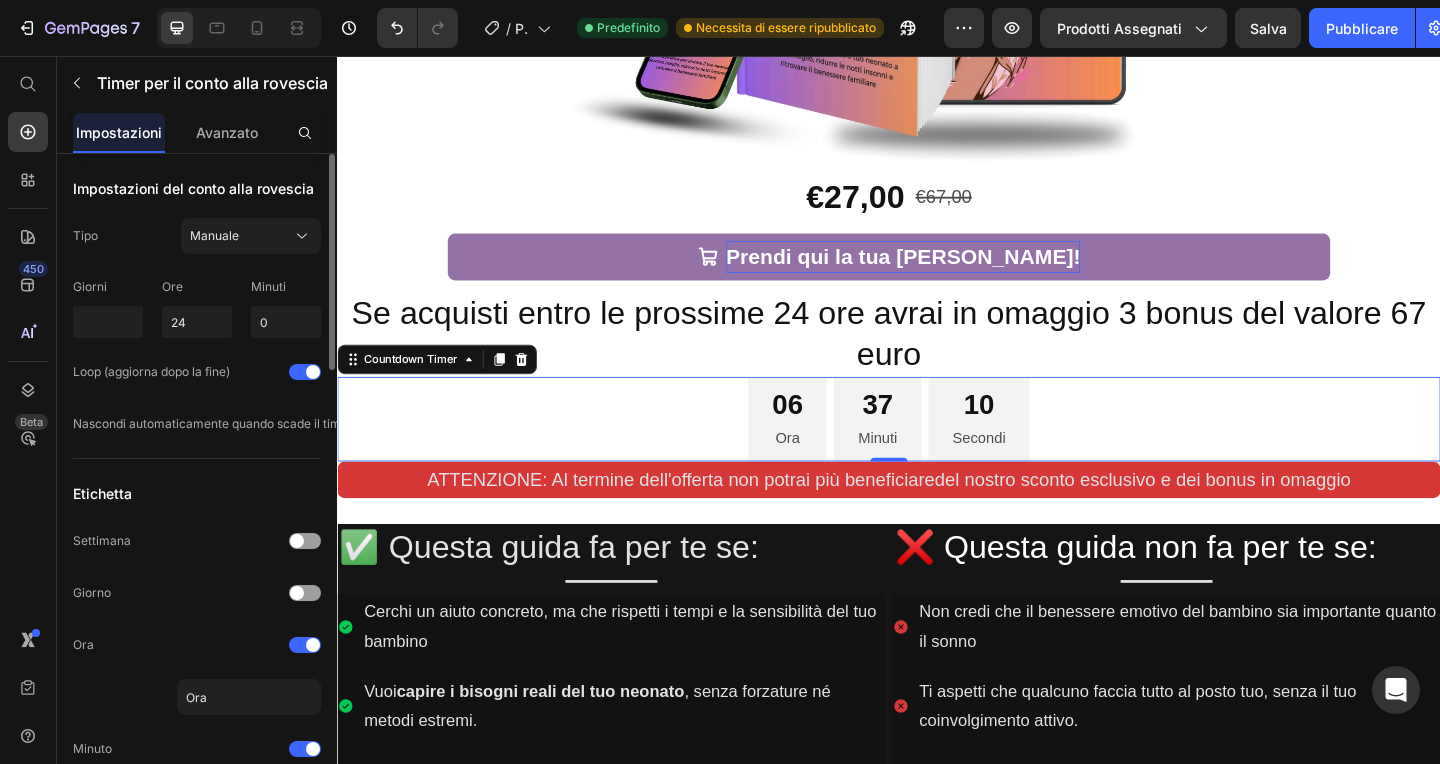 click on "06 Ora 37 Minuti 10 Secondi" at bounding box center [937, 451] 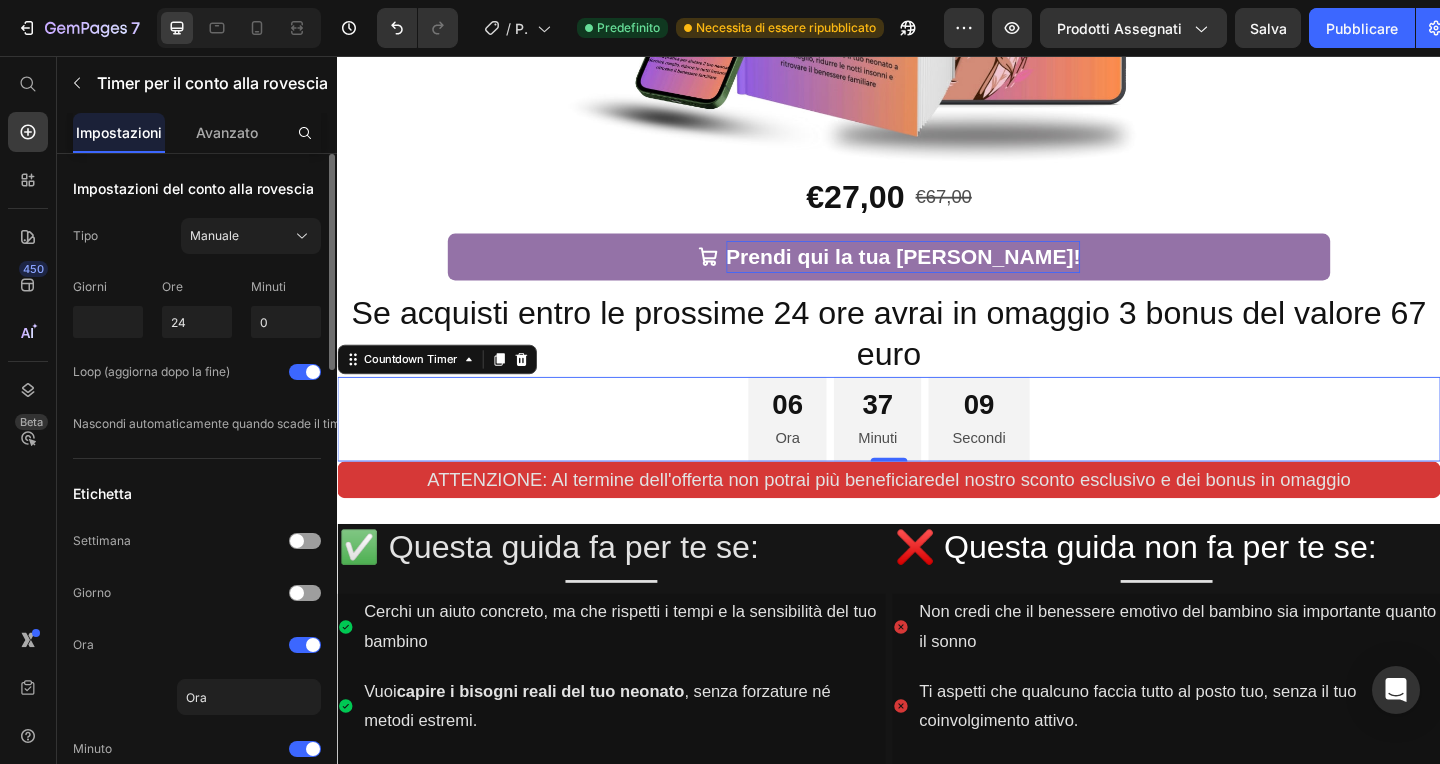 click on "37 Minuti" at bounding box center (924, 451) 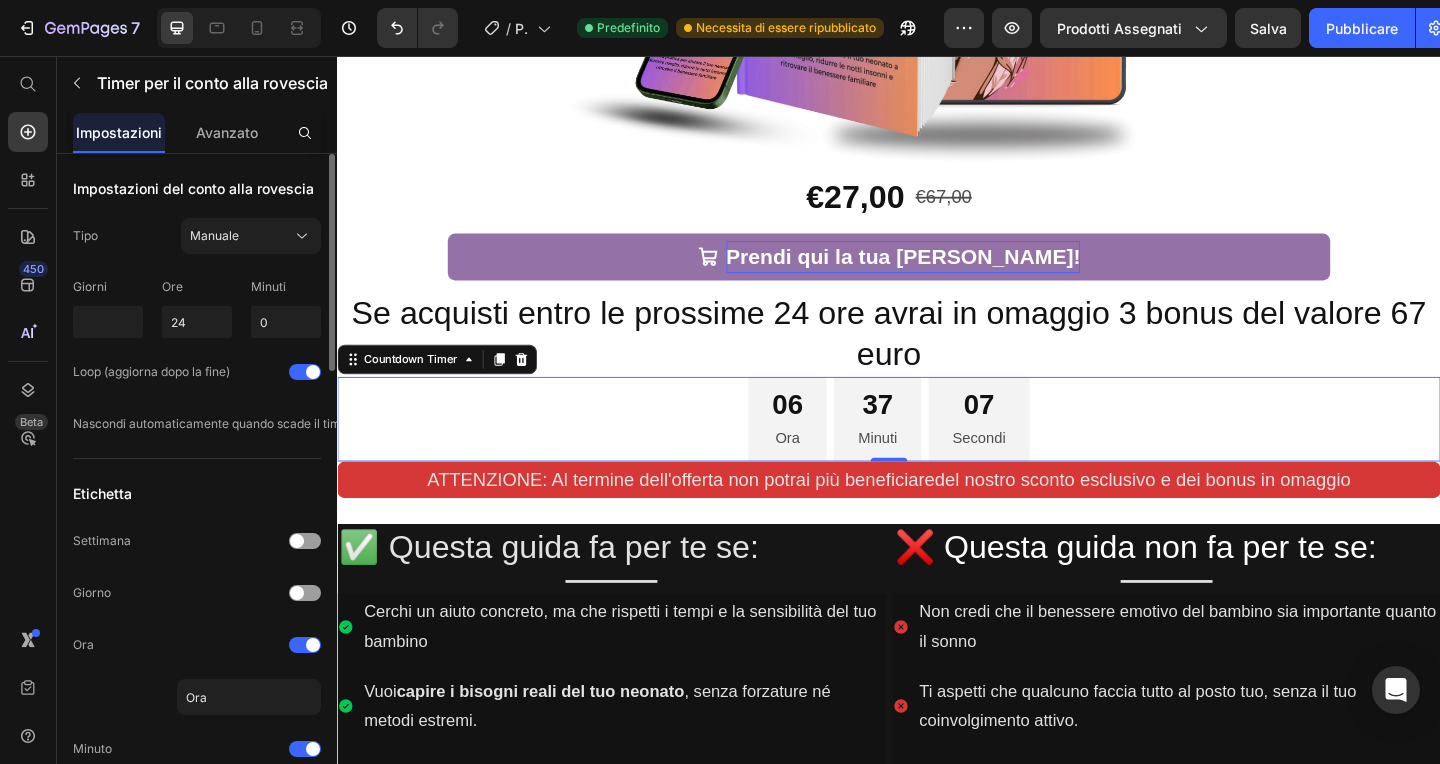 click on "37 Minuti" at bounding box center [924, 451] 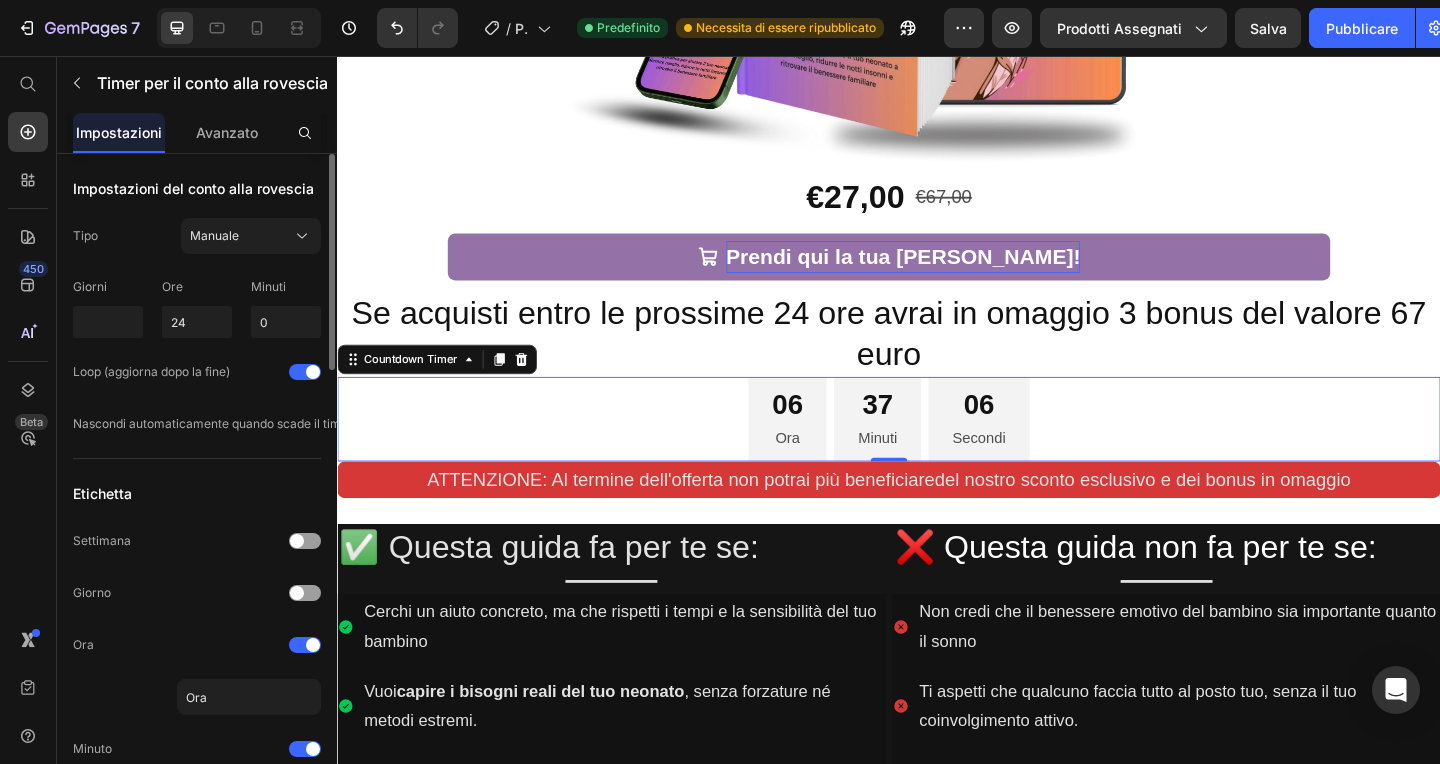 click on "37" at bounding box center (924, 434) 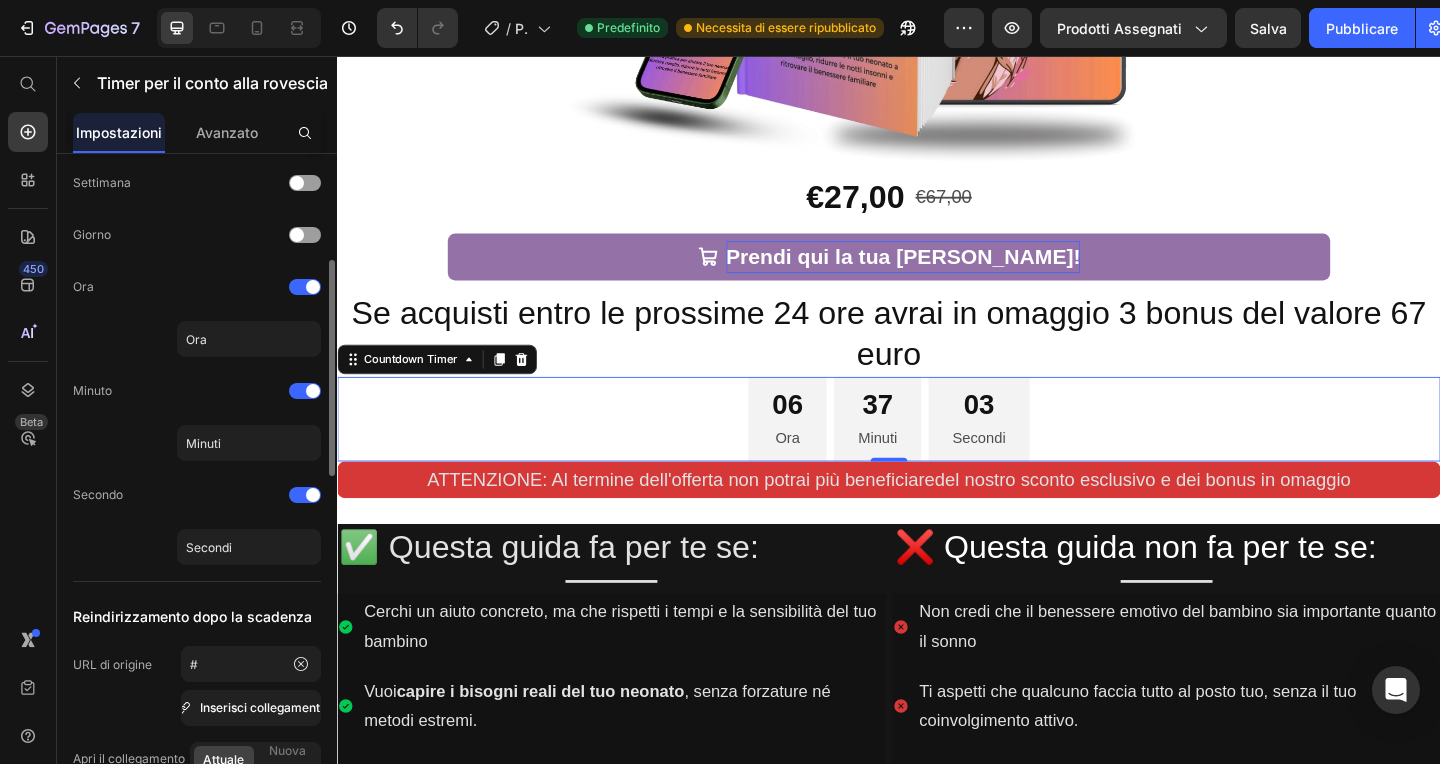 scroll, scrollTop: 358, scrollLeft: 0, axis: vertical 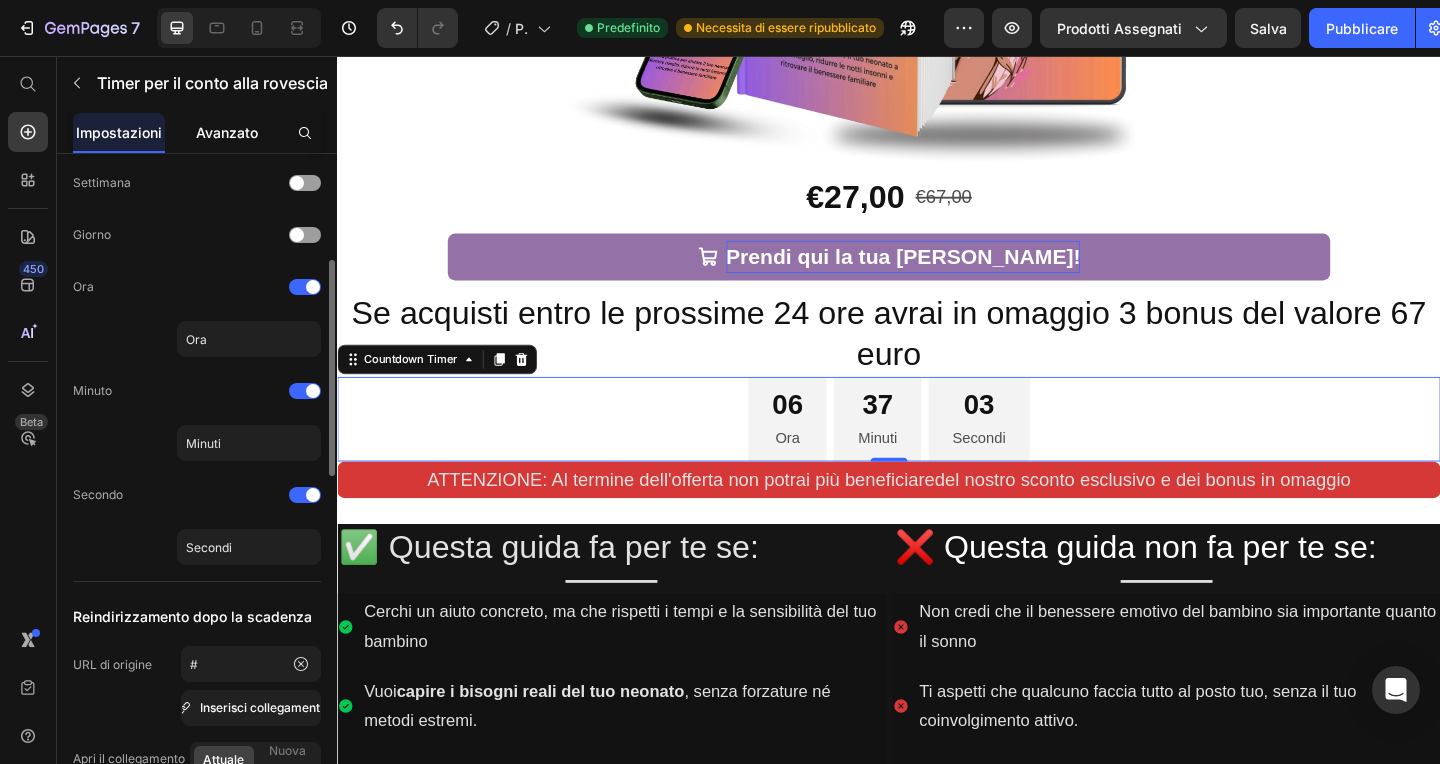 click on "Avanzato" 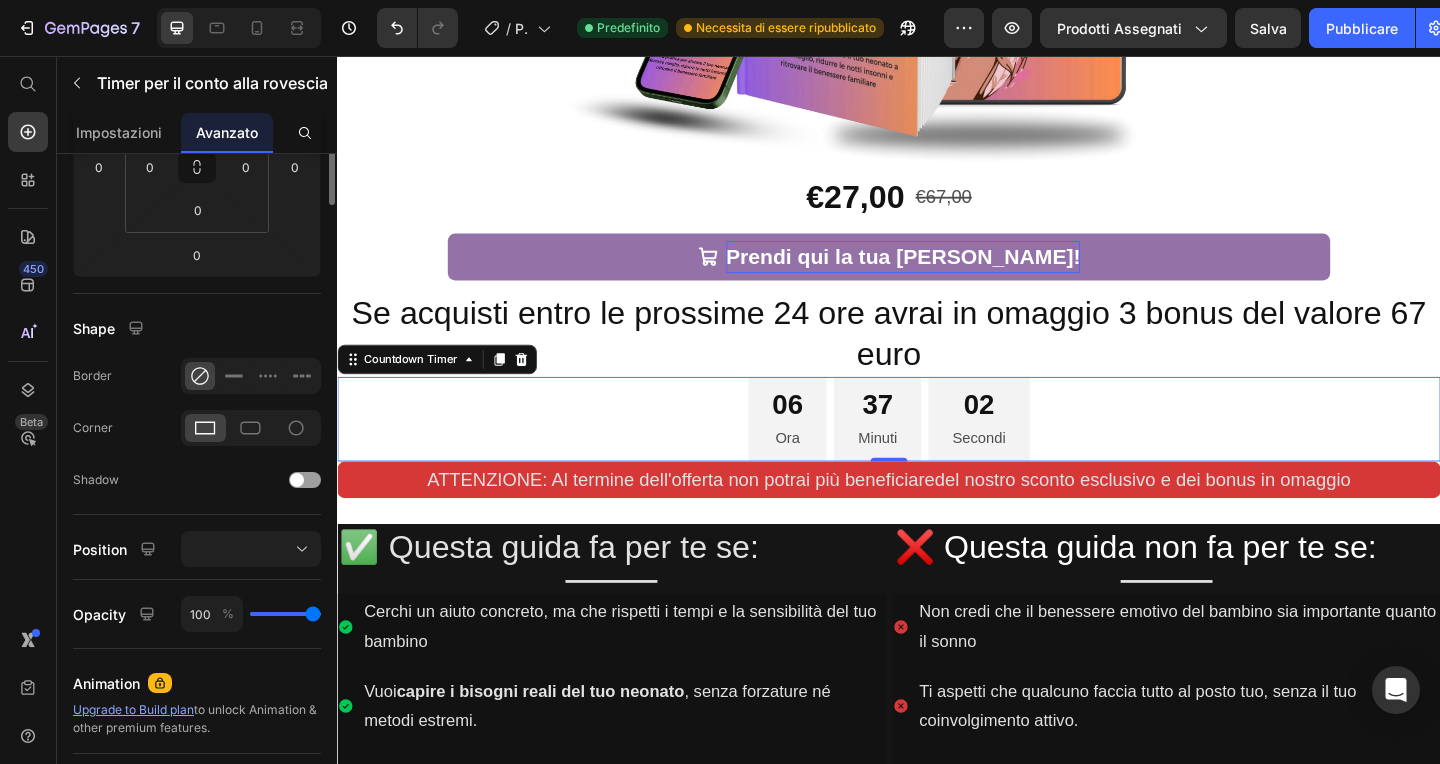 scroll, scrollTop: 0, scrollLeft: 0, axis: both 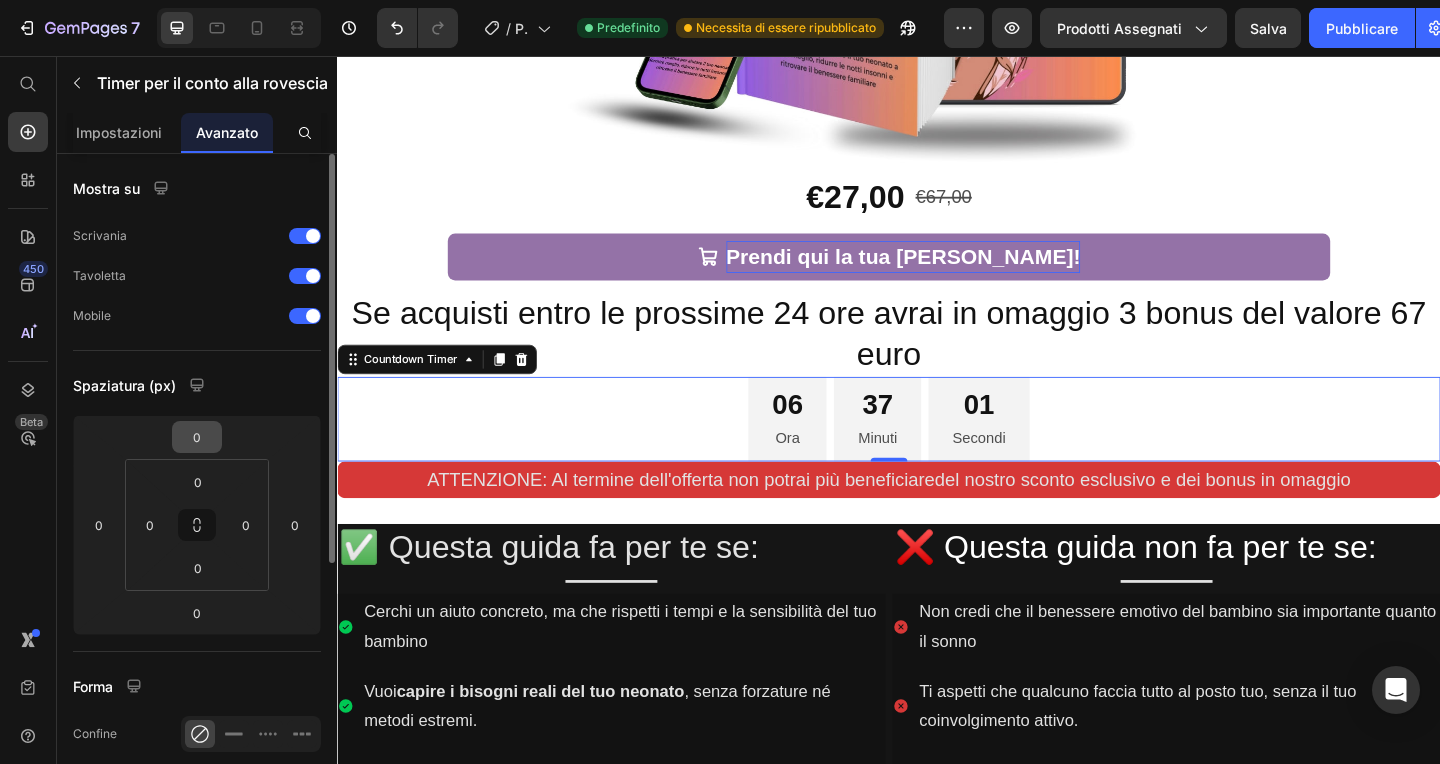 click on "0" at bounding box center [197, 437] 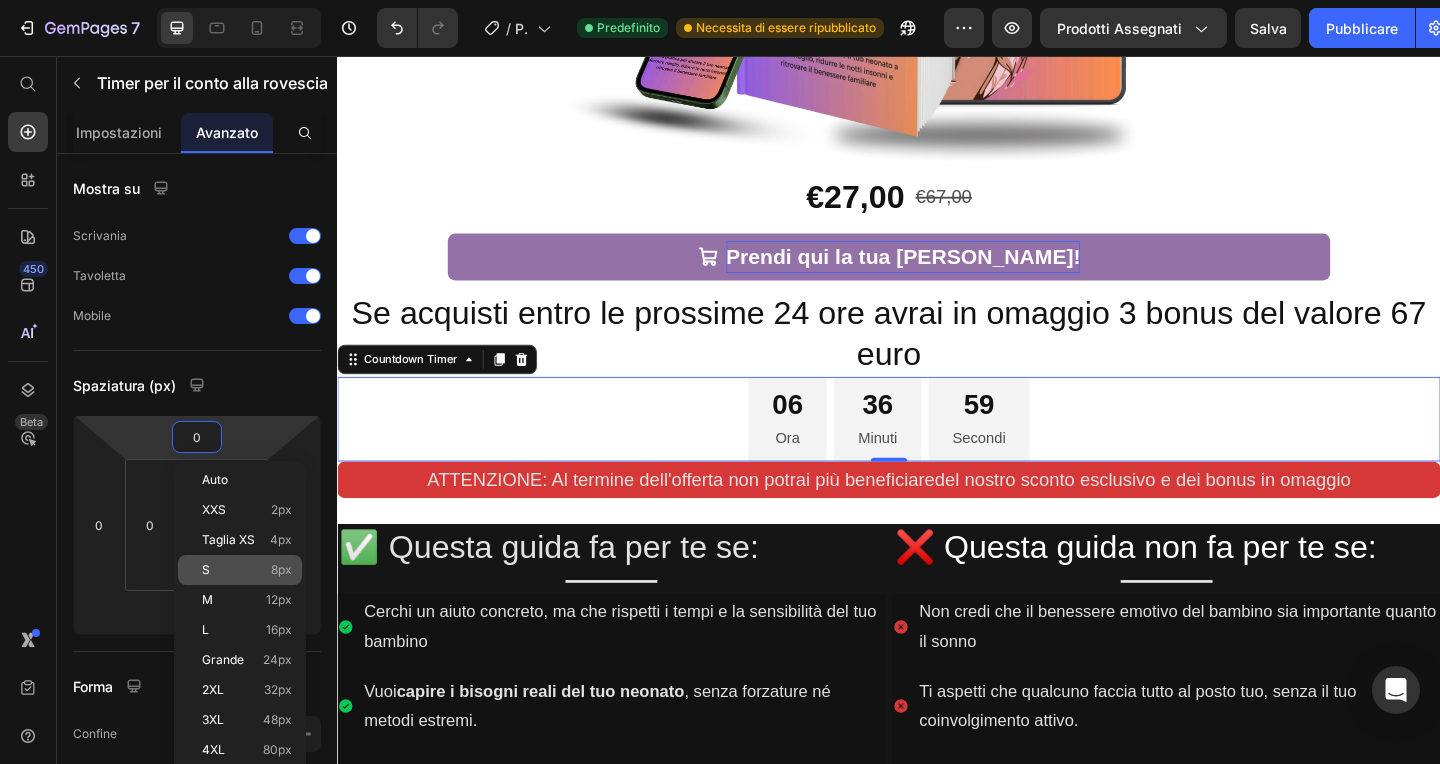 click on "S 8px" 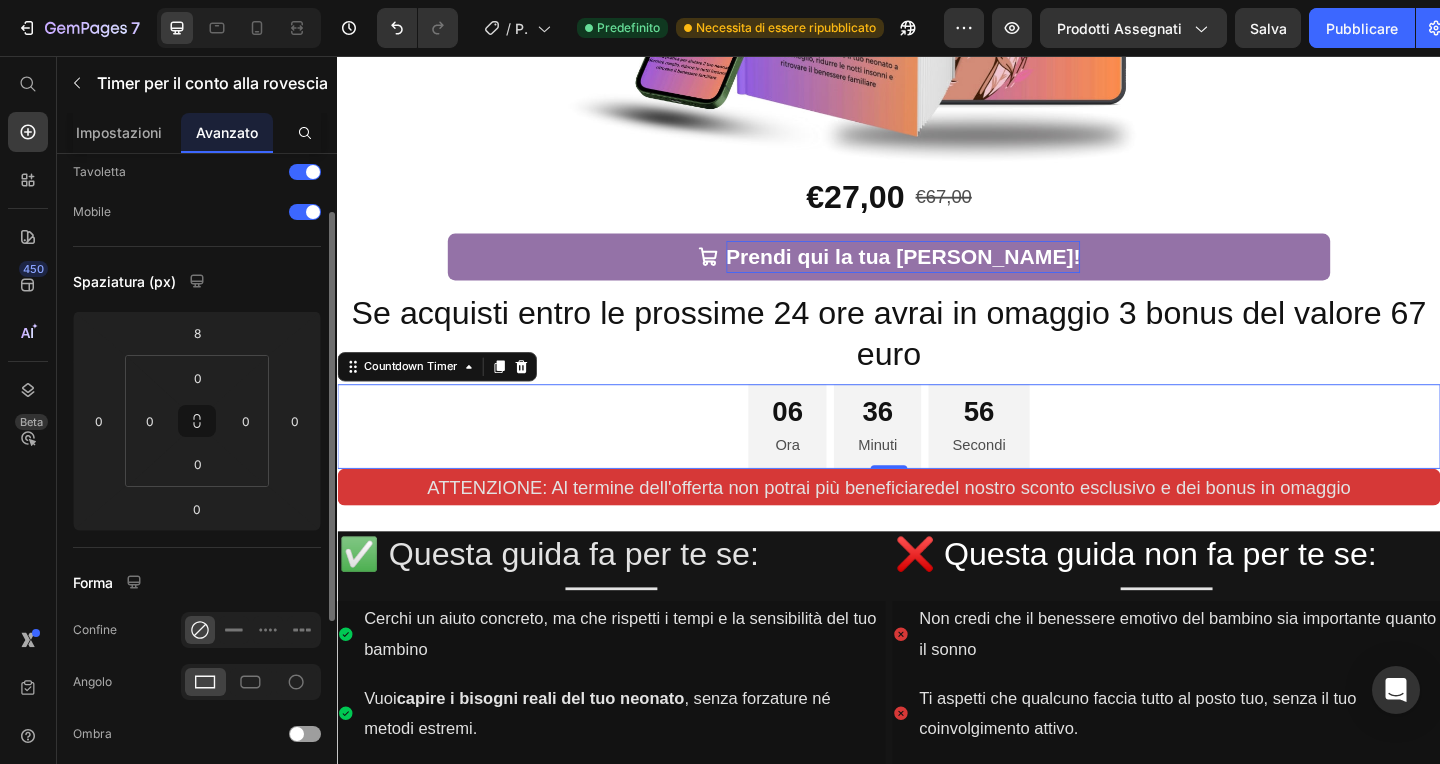 scroll, scrollTop: 104, scrollLeft: 0, axis: vertical 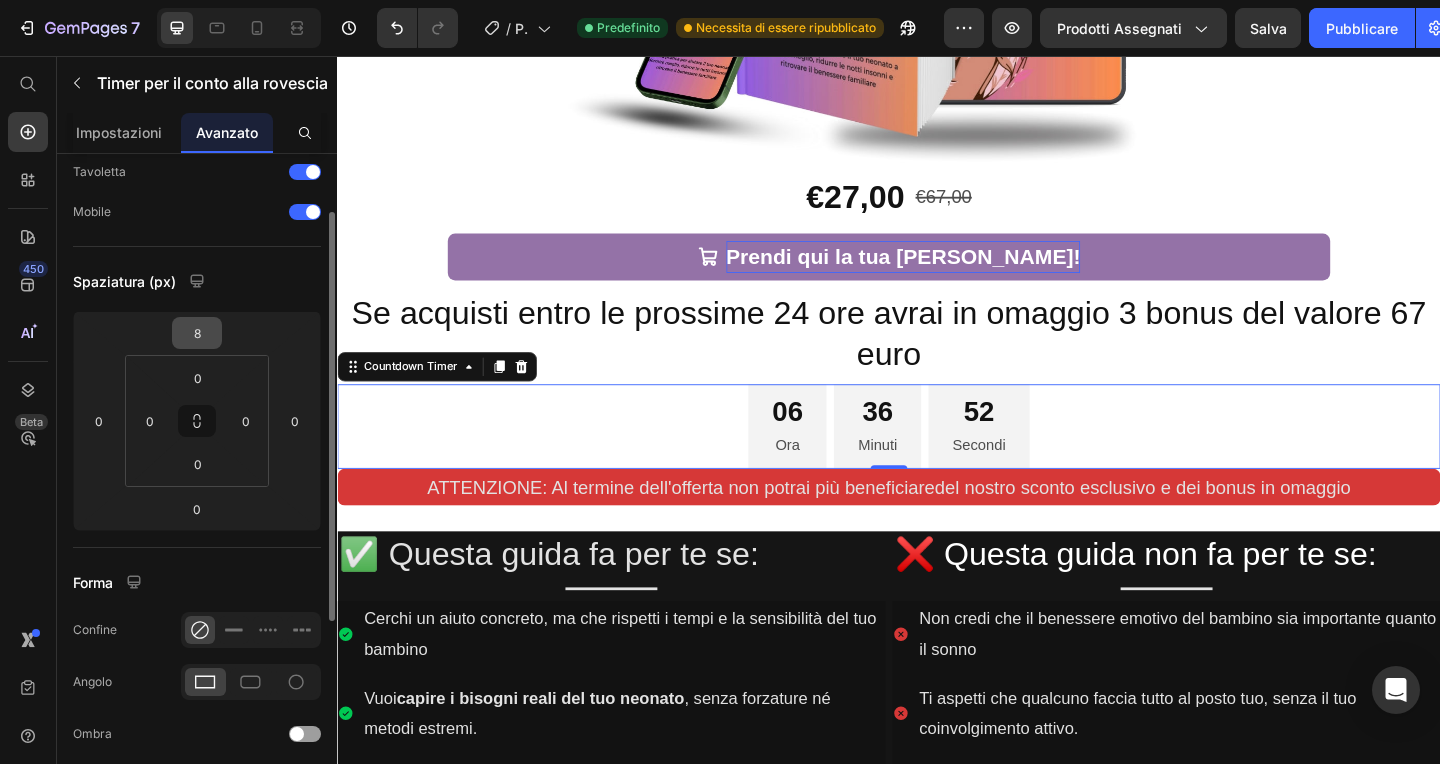 click on "8" at bounding box center [197, 333] 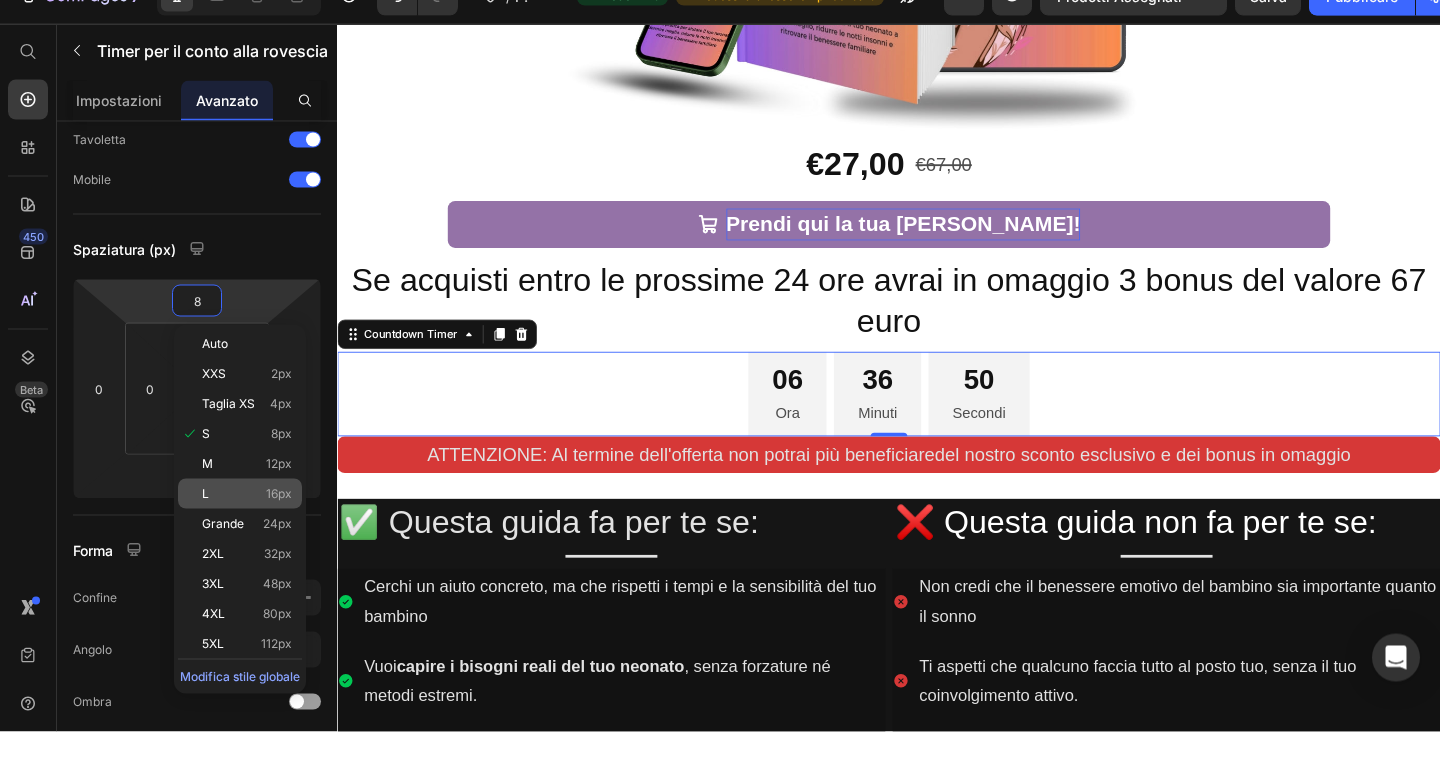 click on "L 16px" 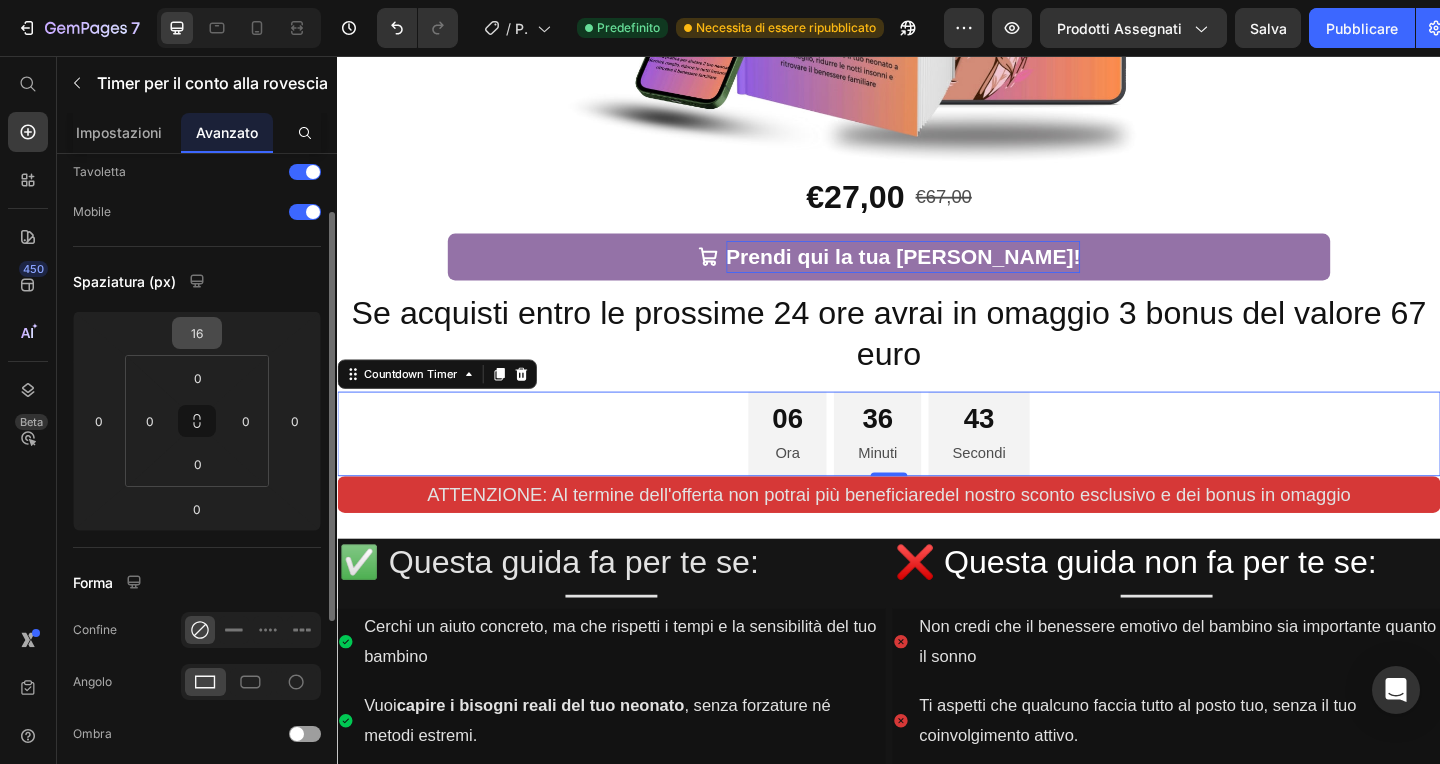 click on "16" at bounding box center (197, 333) 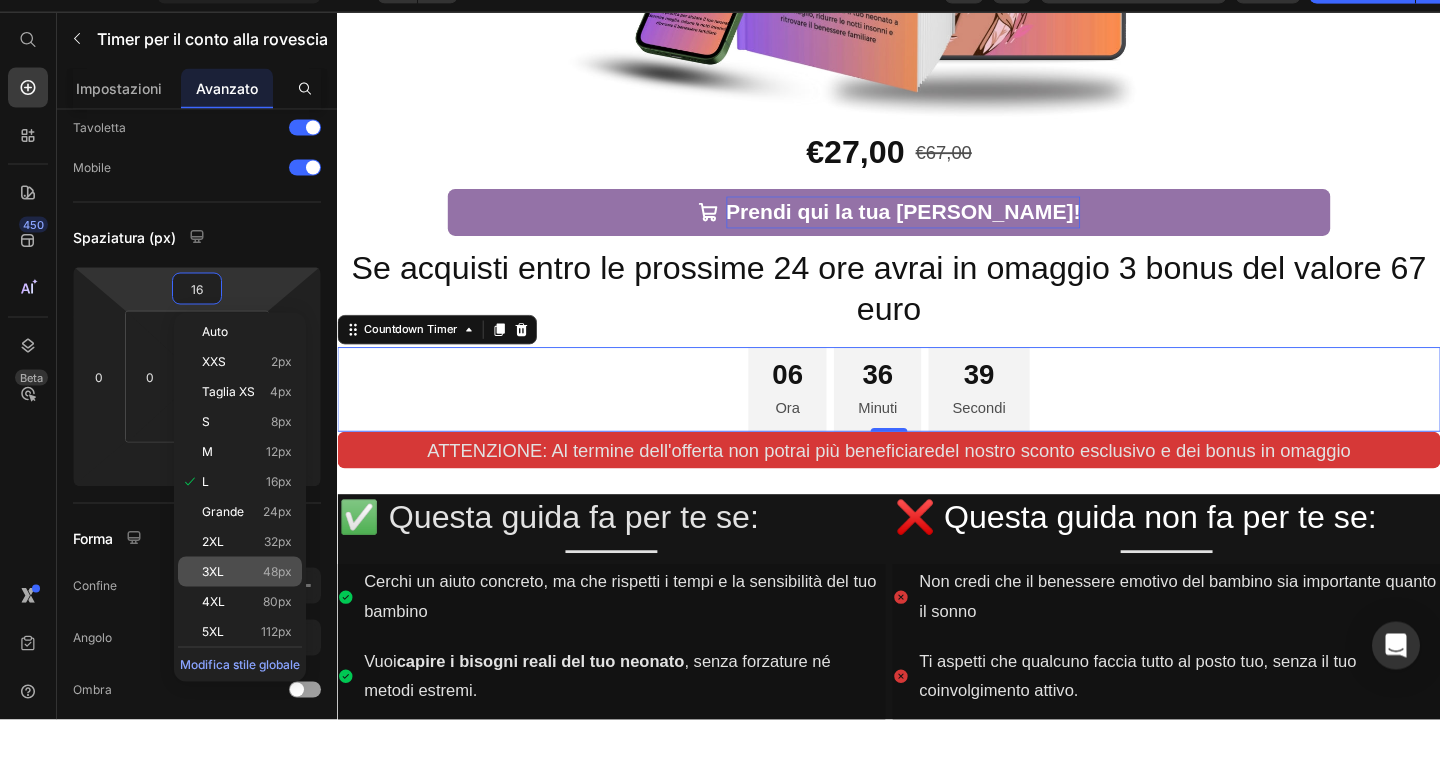 click on "3XL" at bounding box center [213, 615] 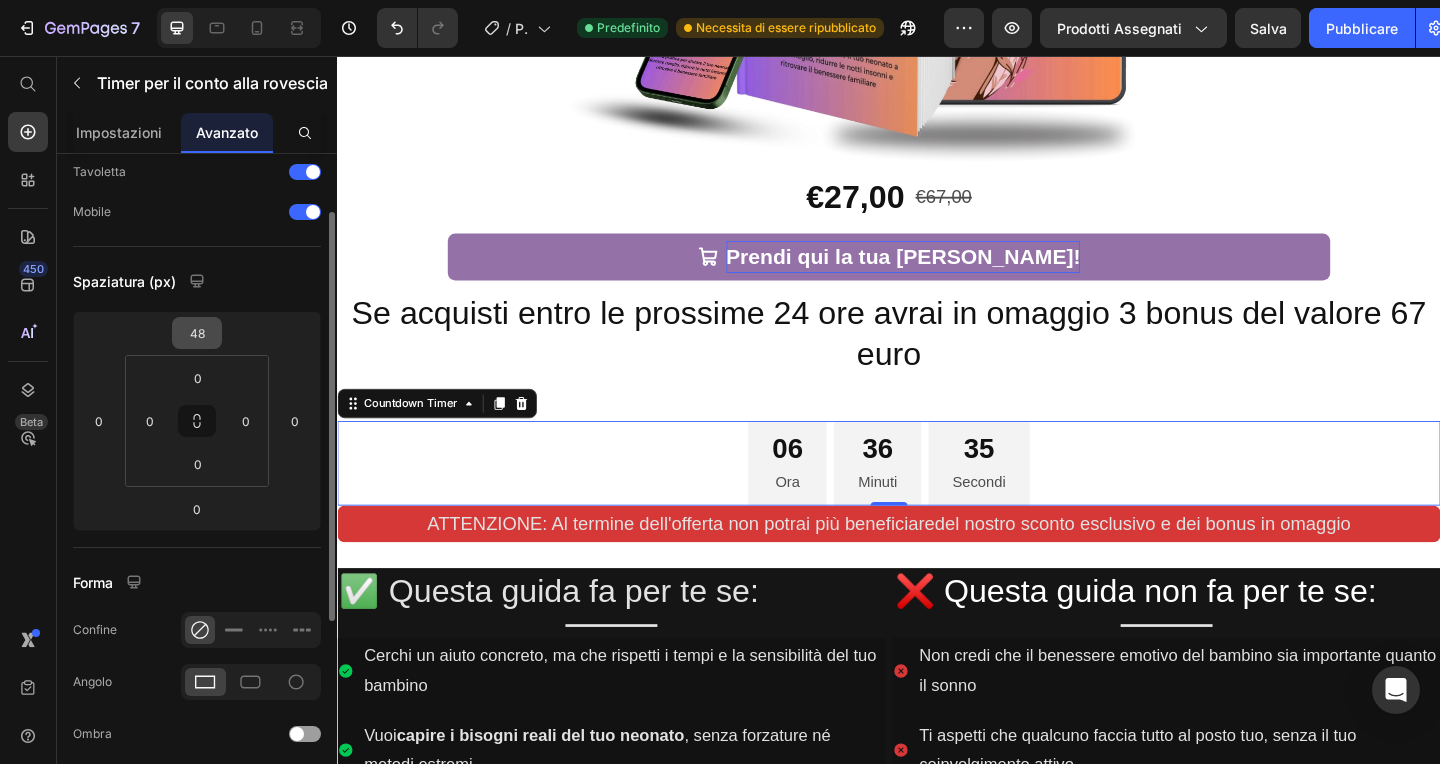 click on "48" at bounding box center [197, 333] 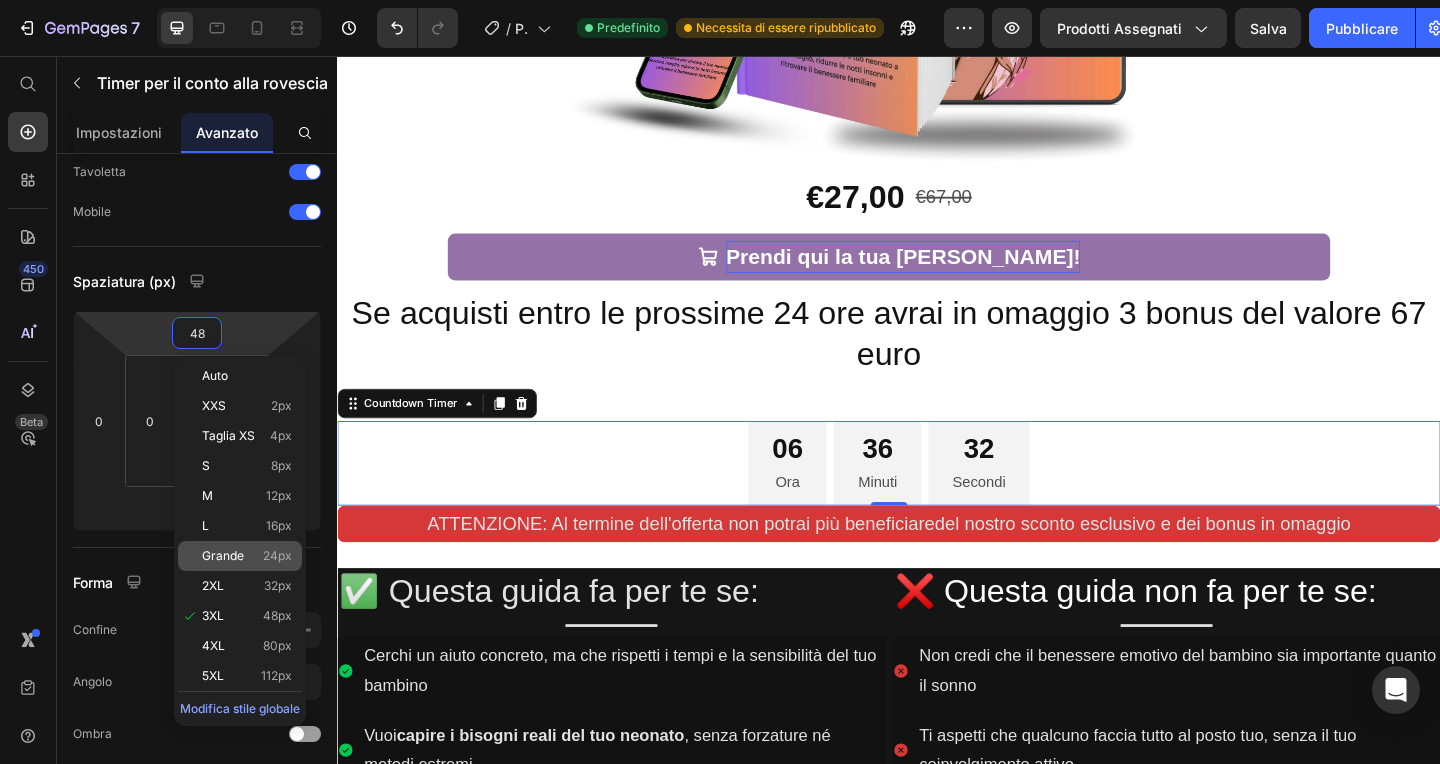 click on "Grande" at bounding box center [223, 555] 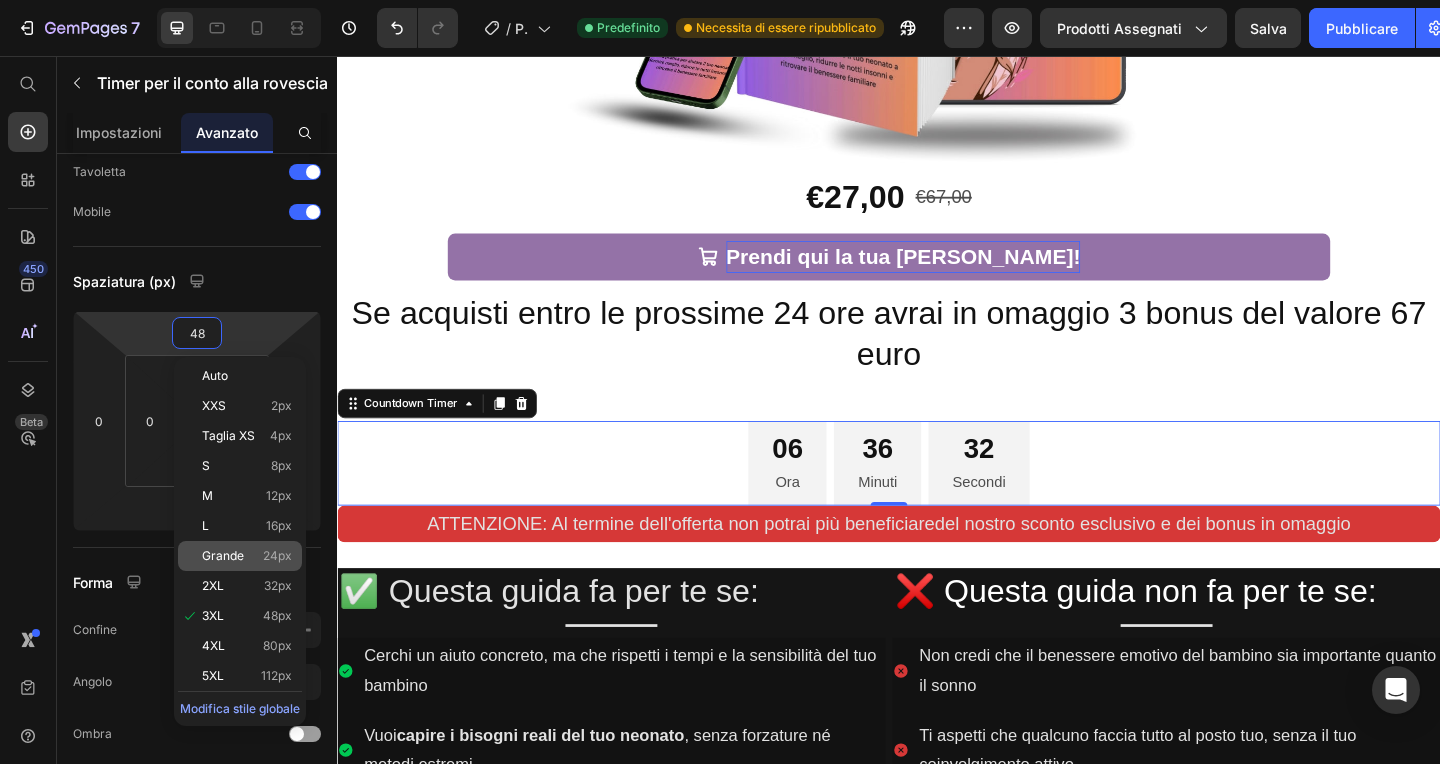 type on "24" 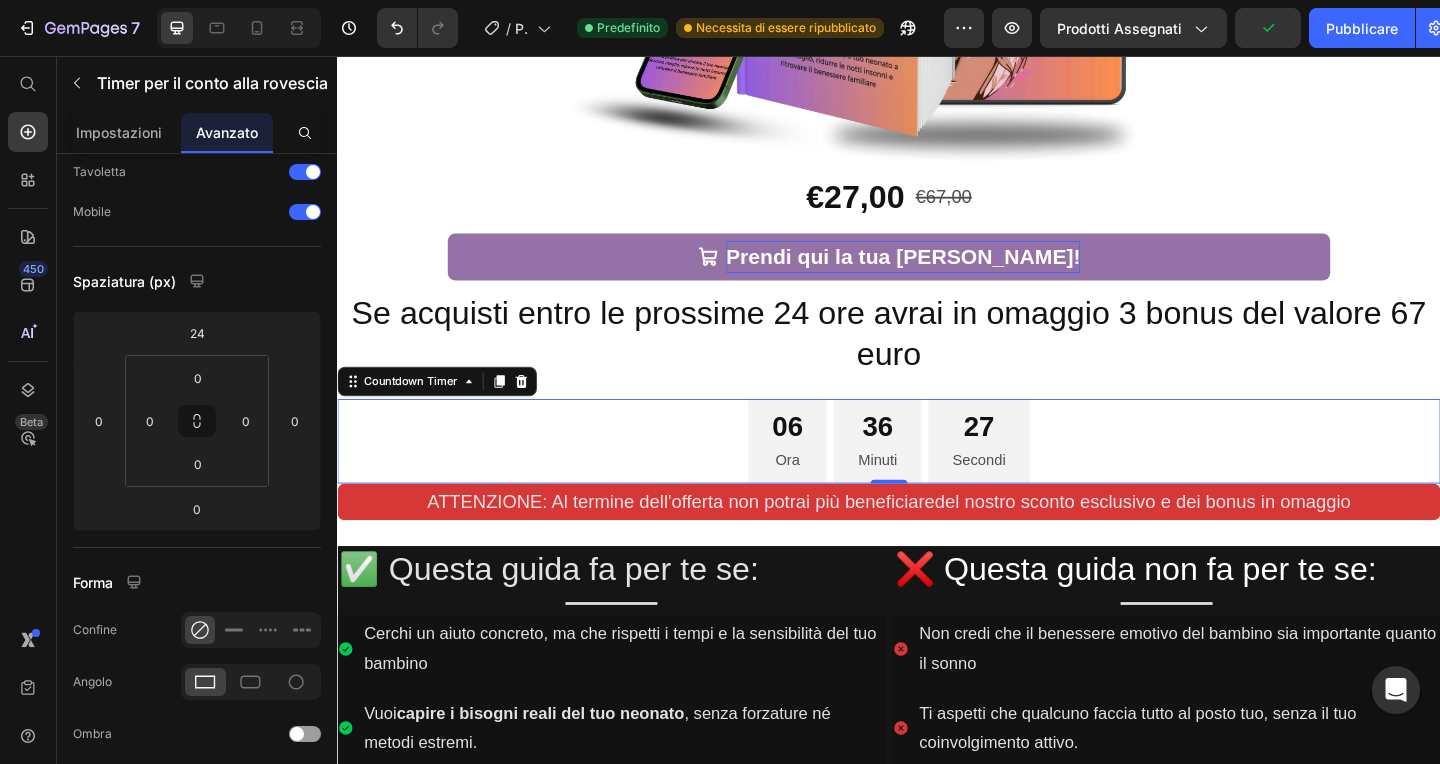 click on "ATTENZIONE: Al termine dell'offerta non potrai più beneficiaredel nostro sconto esclusivo e dei bonus in omaggio" at bounding box center [937, 541] 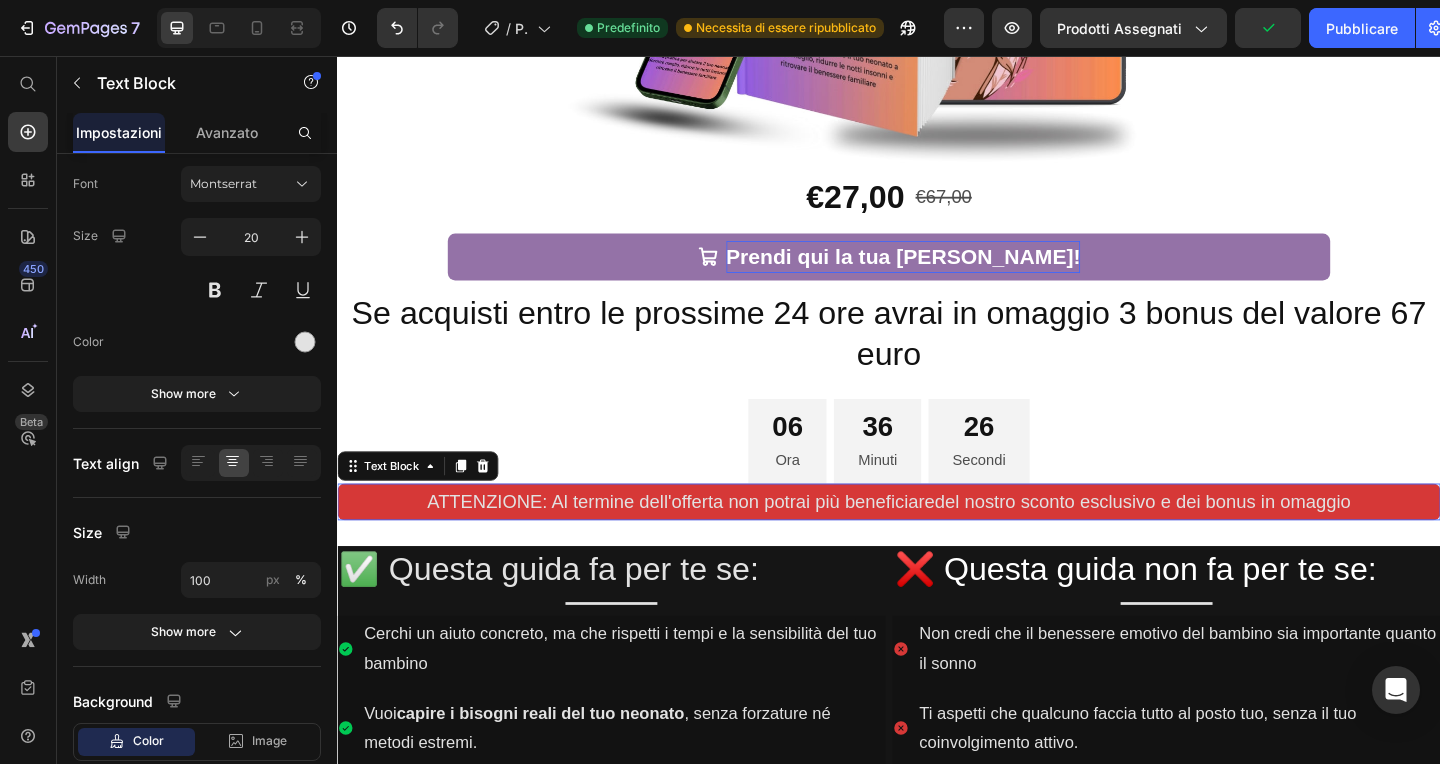 scroll, scrollTop: 0, scrollLeft: 0, axis: both 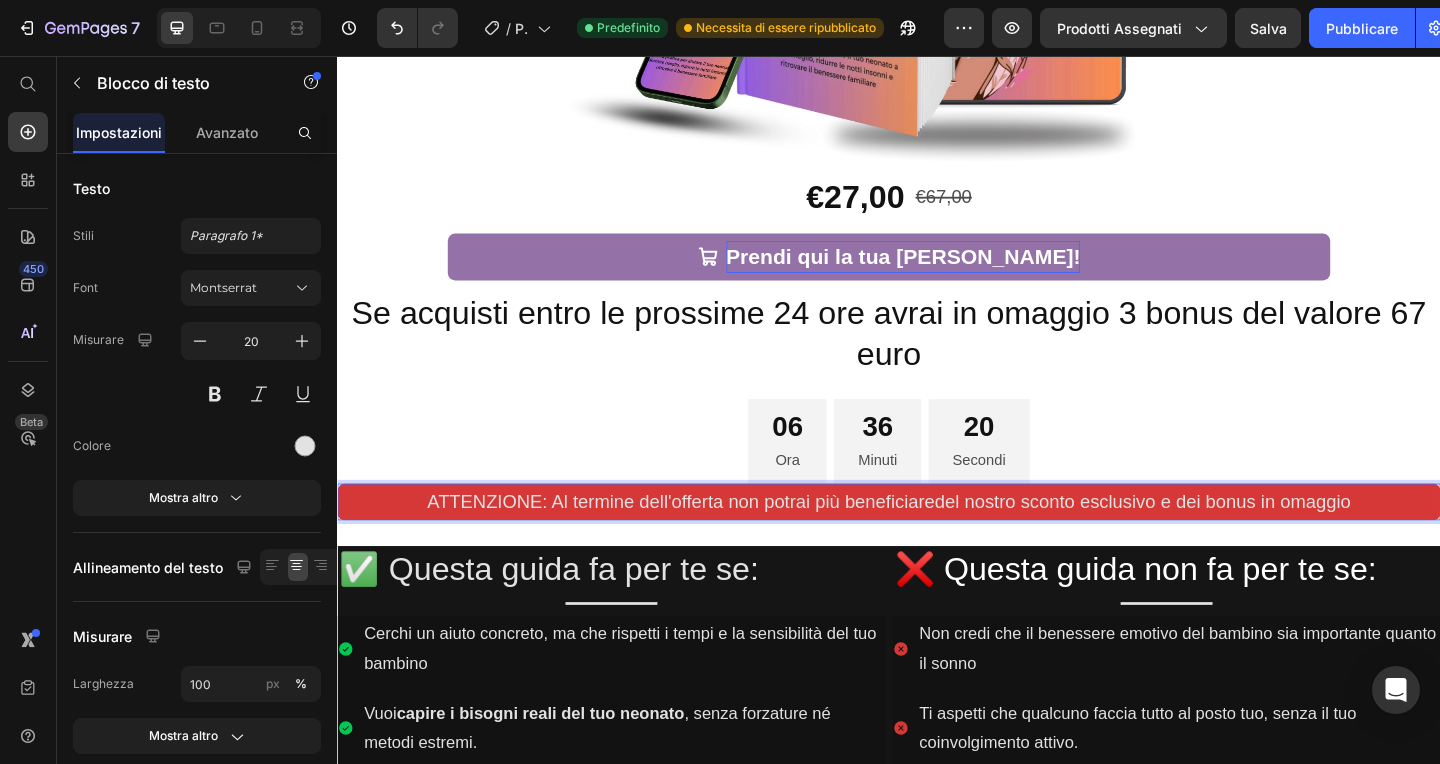 click on "ATTENZIONE: Al termine dell'offerta non potrai più beneficiaredel nostro sconto esclusivo e dei bonus in omaggio" at bounding box center (937, 541) 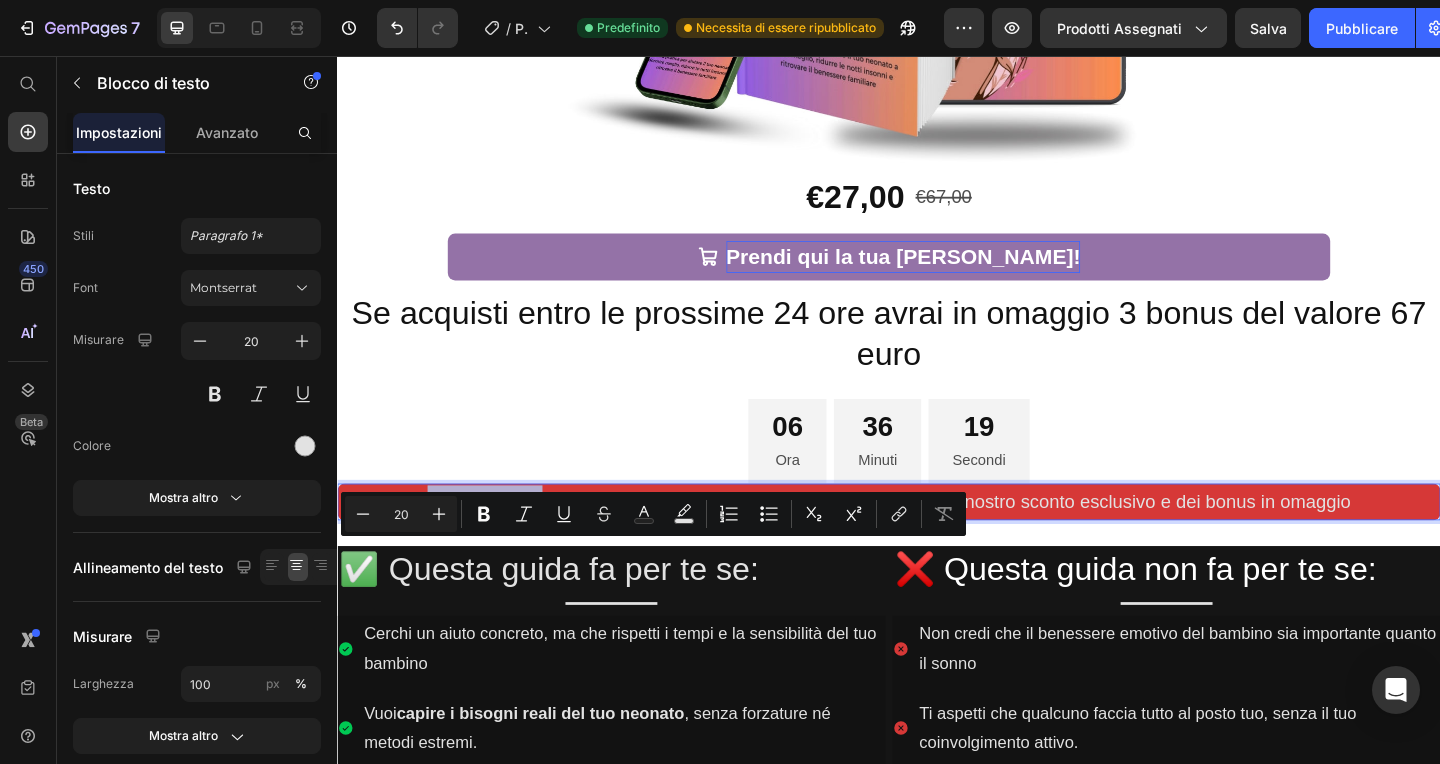 click on "06 Ora 36 Minuti 19 Secondi Countdown Timer ATTENZIONE: Al termine dell'offerta non potrai più beneficiaredel nostro sconto esclusivo e dei bonus in omaggio  Text Block   28 ✅ Questa guida fa per te se: Heading                Title Line Cerchi un aiuto concreto, ma che rispetti i tempi e la sensibilità del tuo bambino Vuoi  capire i bisogni reali del tuo neonato , senza forzature né metodi estremi. Credici che il sonno si può costruire giorno dopo giorno, con piccoli gesti, costanza e tanto amore.   Item List ❌ Questa guida non fa per te se: Heading                Title Line
Non credi che il benessere emotivo del bambino sia importante quanto il sonno
Ti aspetti che qualcuno faccia tutto al posto tuo, senza il tuo coinvolgimento attivo.
Non sei disposta a mettere in discussione alcune abitudini o a sperimentare nuovi approcci. Item List Row Row Row Il cambiamento comincia da gesti semplici. [GEOGRAPHIC_DATA]" at bounding box center [937, 710] 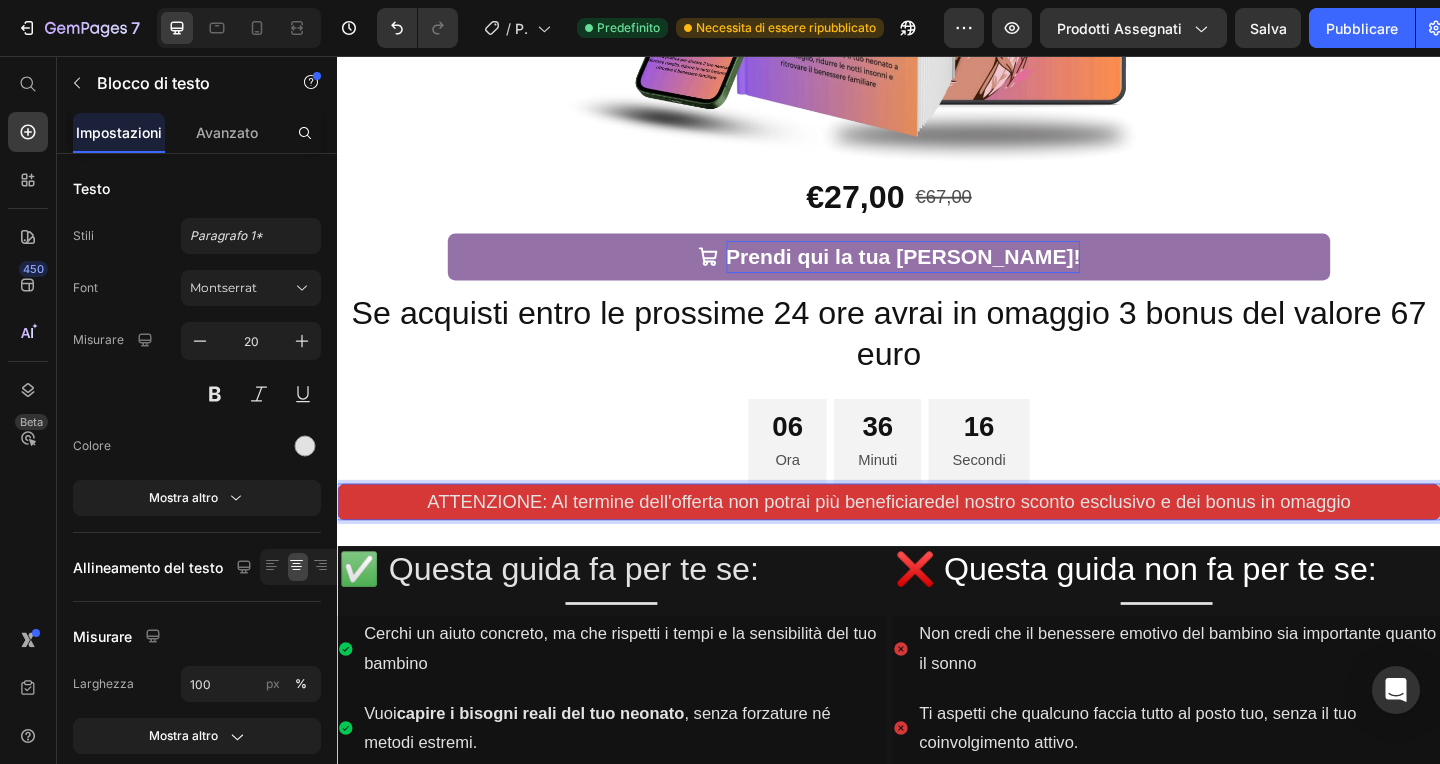 click on "ATTENZIONE: Al termine dell'offerta non potrai più beneficiaredel nostro sconto esclusivo e dei bonus in omaggio" at bounding box center (937, 541) 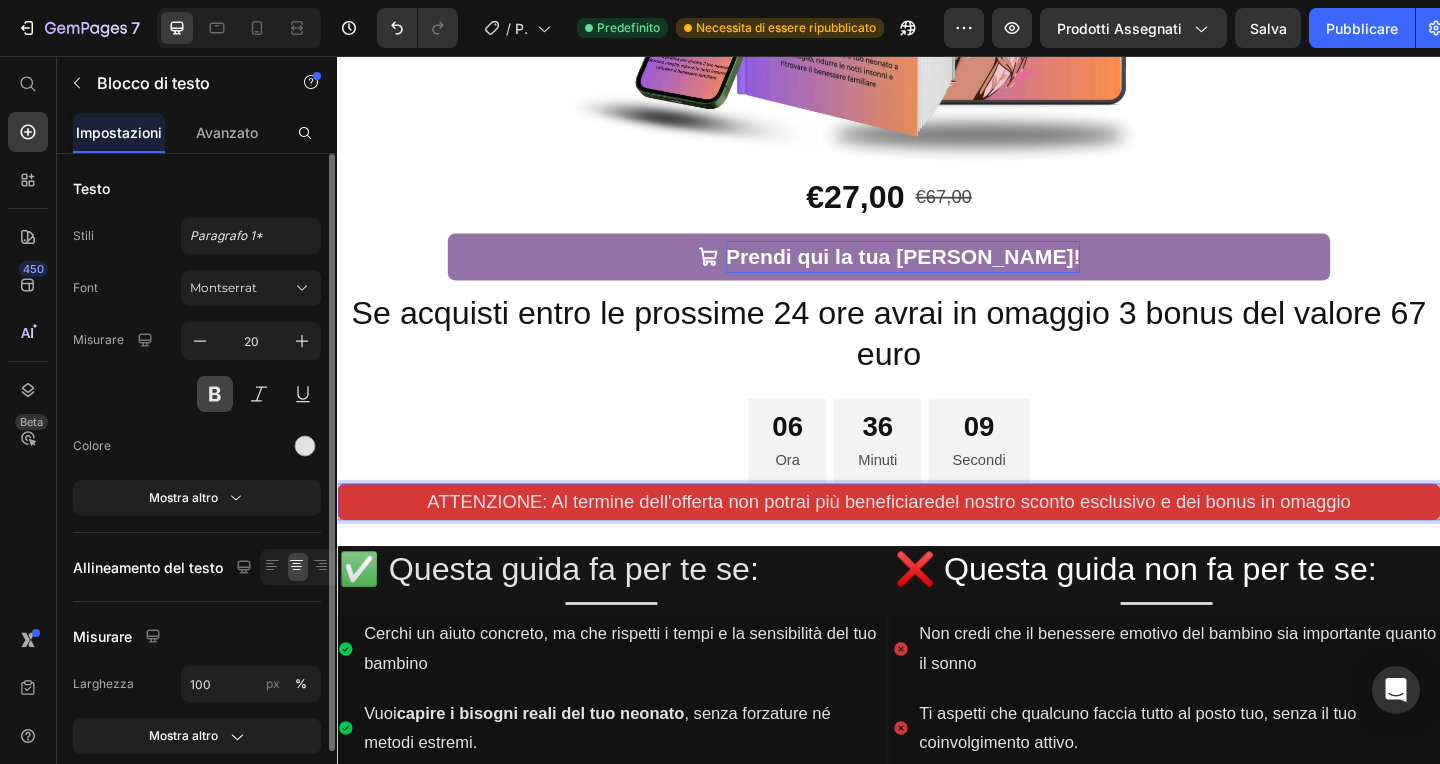 click at bounding box center [215, 394] 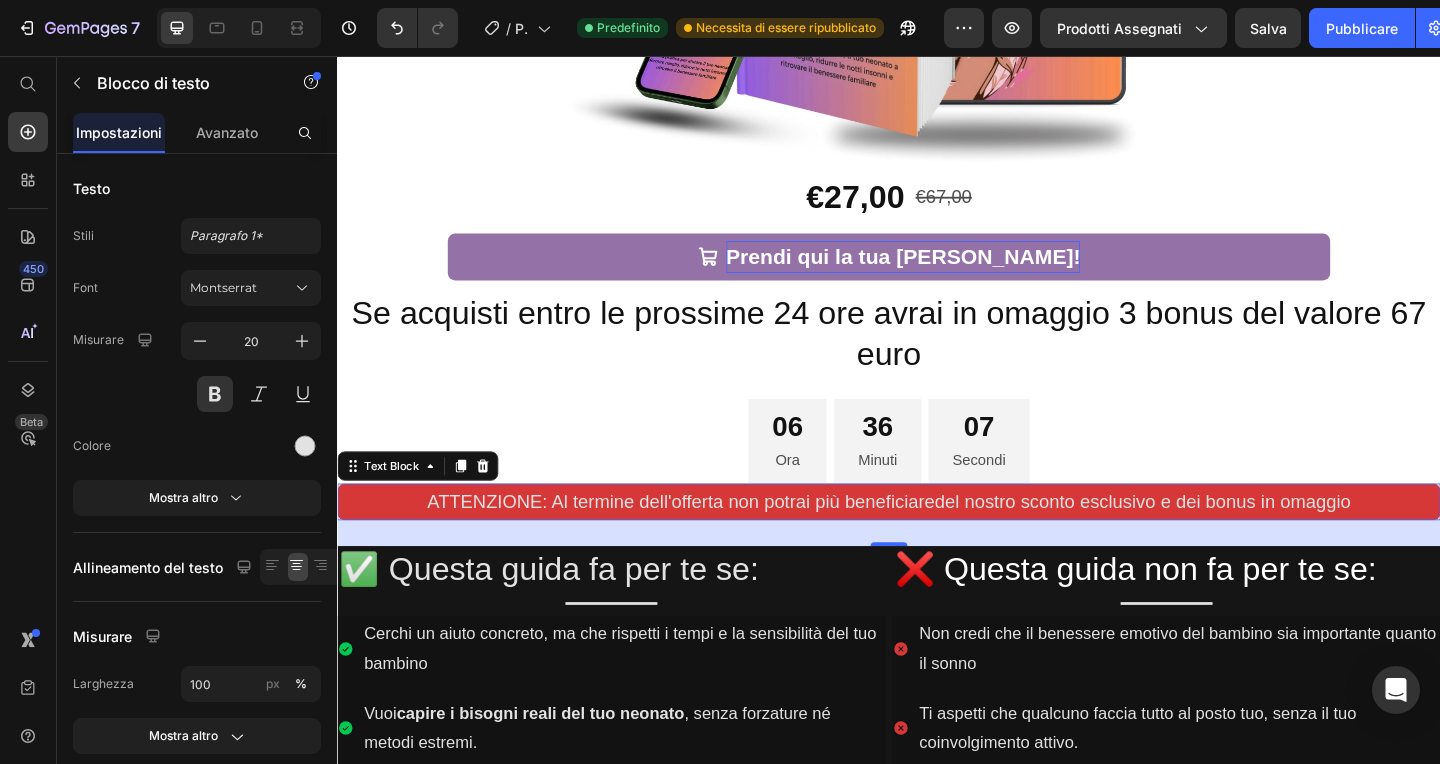 click on "ATTENZIONE: Al termine dell'offerta non potrai più beneficiaredel nostro sconto esclusivo e dei bonus in omaggio" at bounding box center (937, 541) 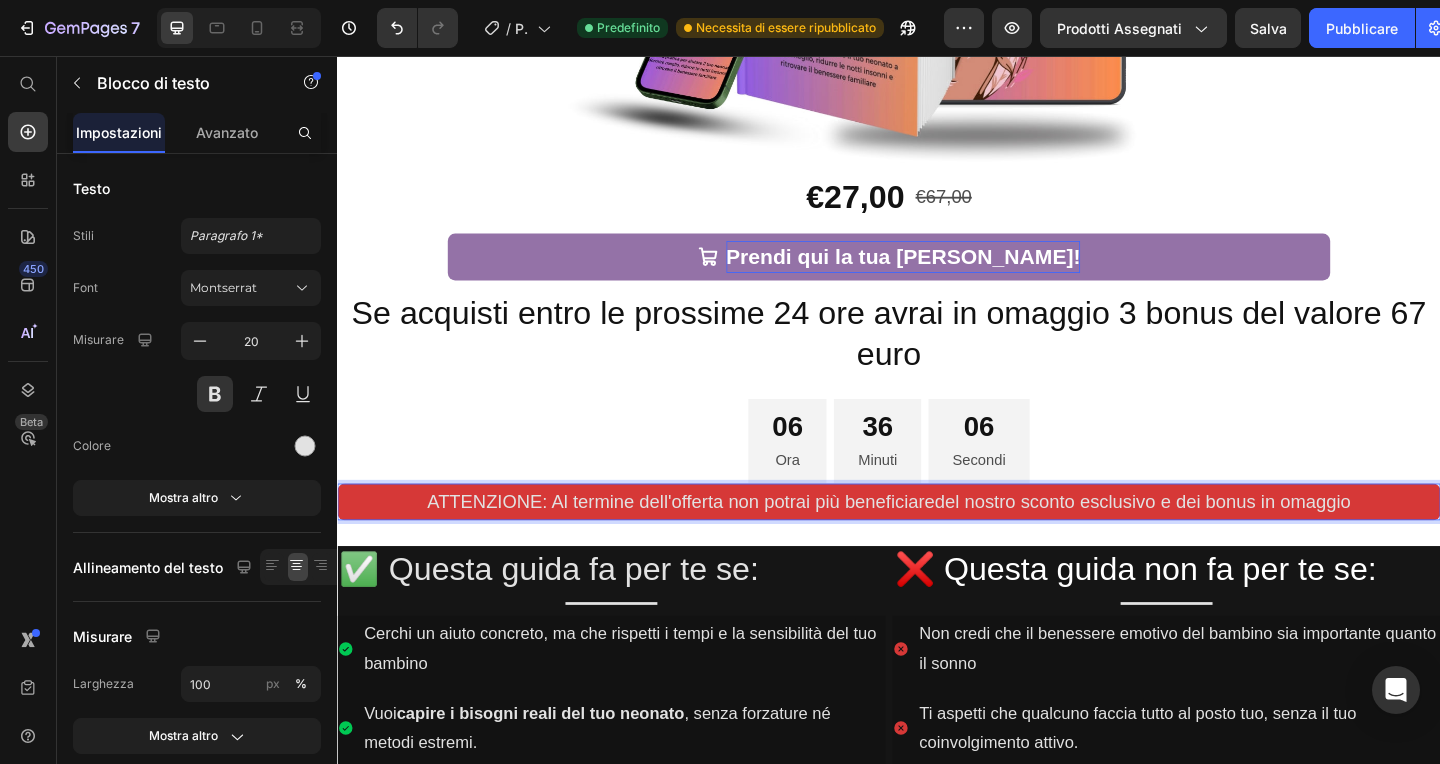 click on "ATTENZIONE: Al termine dell'offerta non potrai più beneficiaredel nostro sconto esclusivo e dei bonus in omaggio" at bounding box center [937, 541] 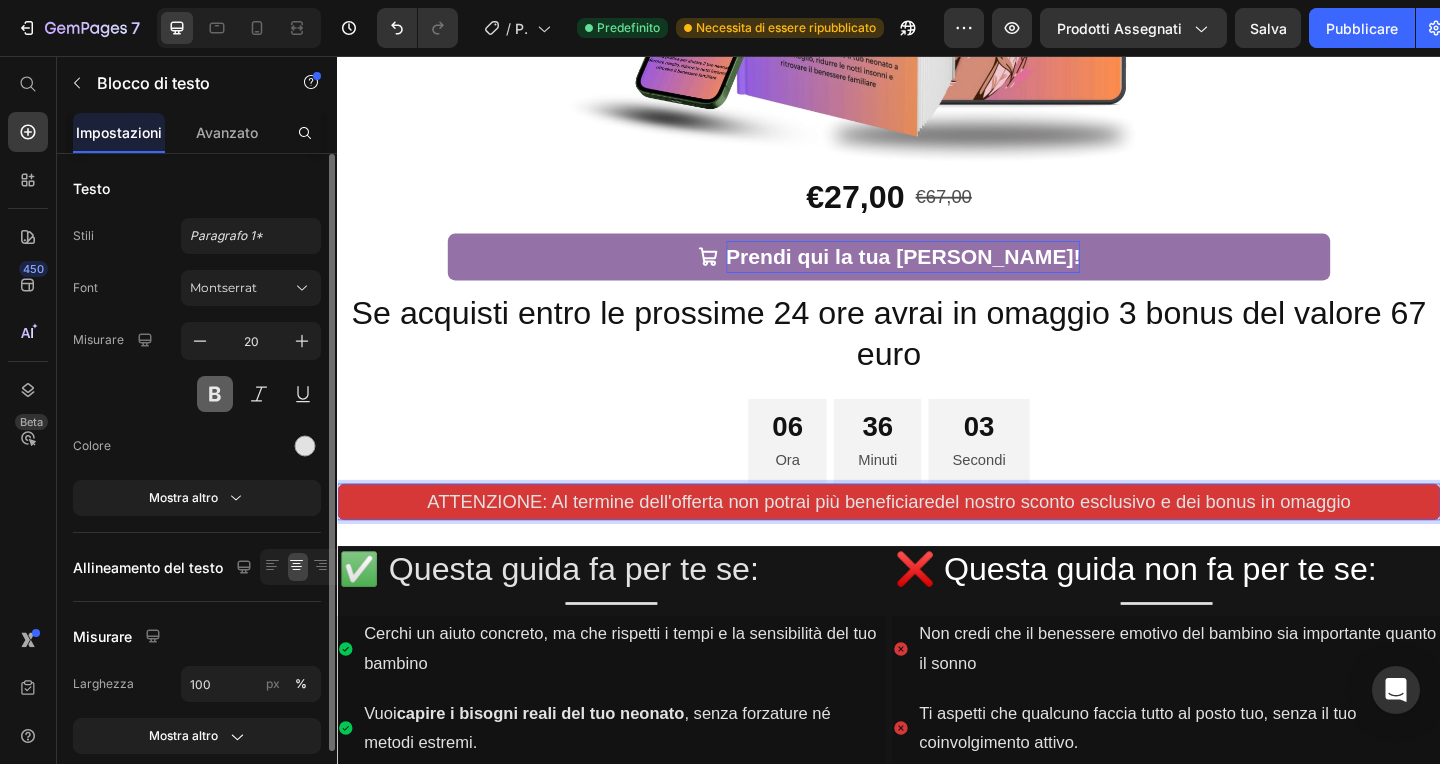 click at bounding box center [215, 394] 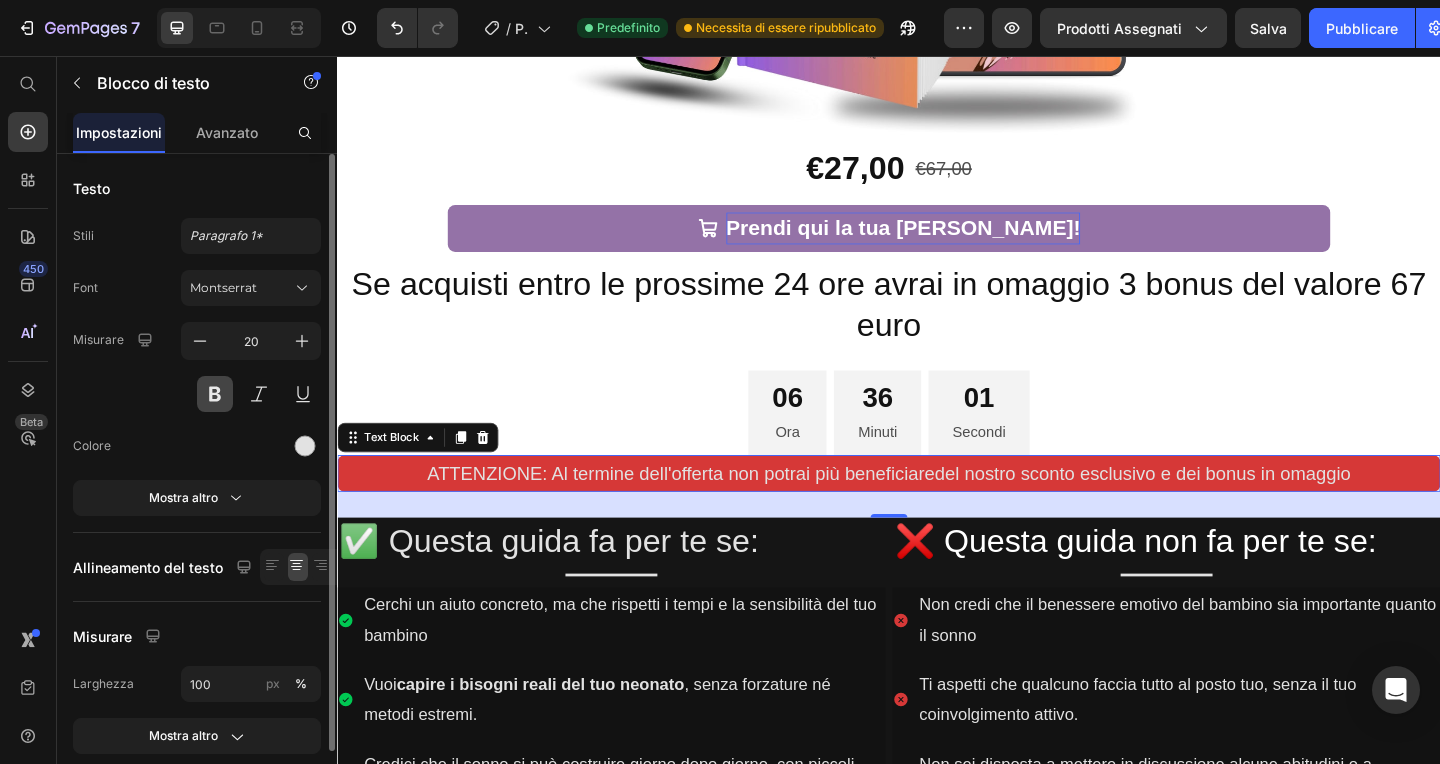 scroll, scrollTop: 820, scrollLeft: 0, axis: vertical 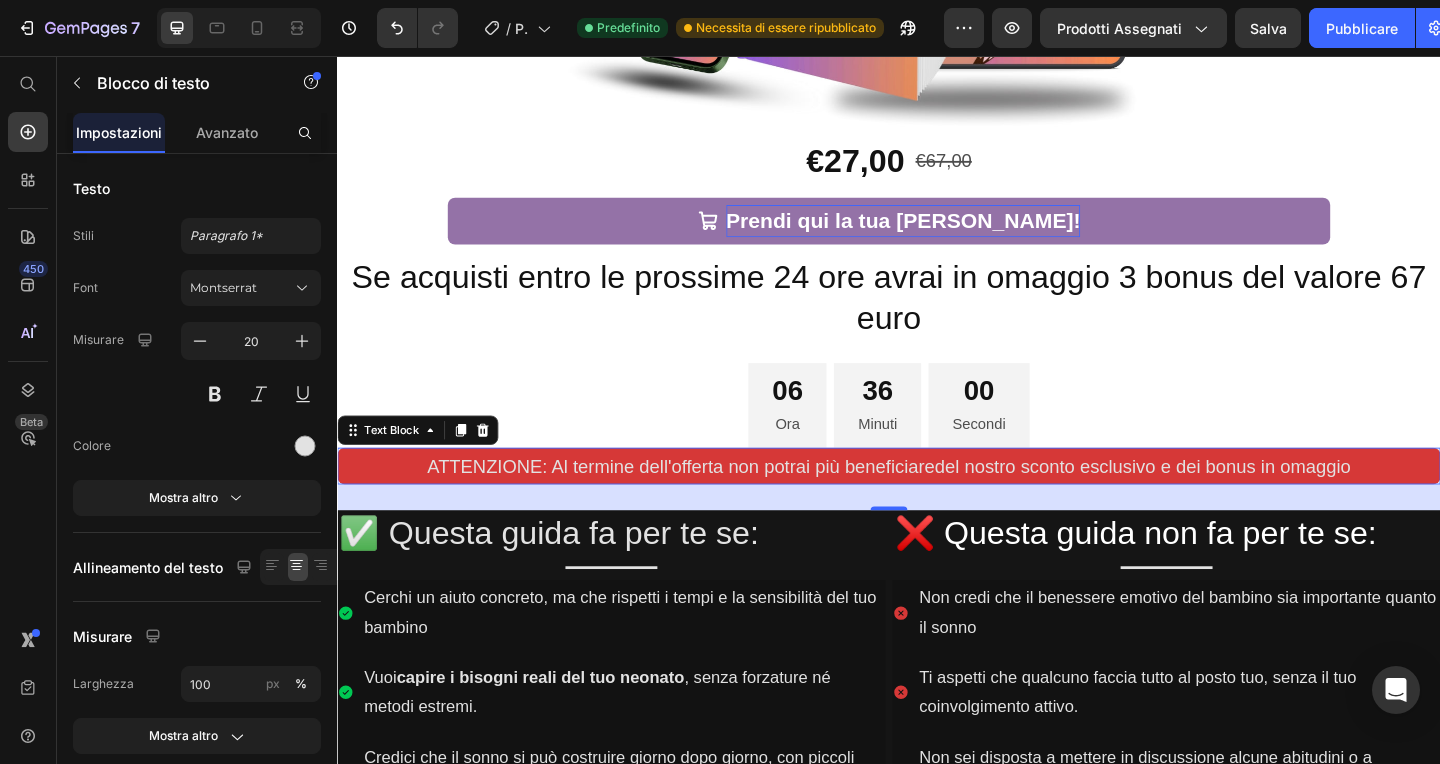 click on "ATTENZIONE: Al termine dell'offerta non potrai più beneficiaredel nostro sconto esclusivo e dei bonus in omaggio" at bounding box center [937, 502] 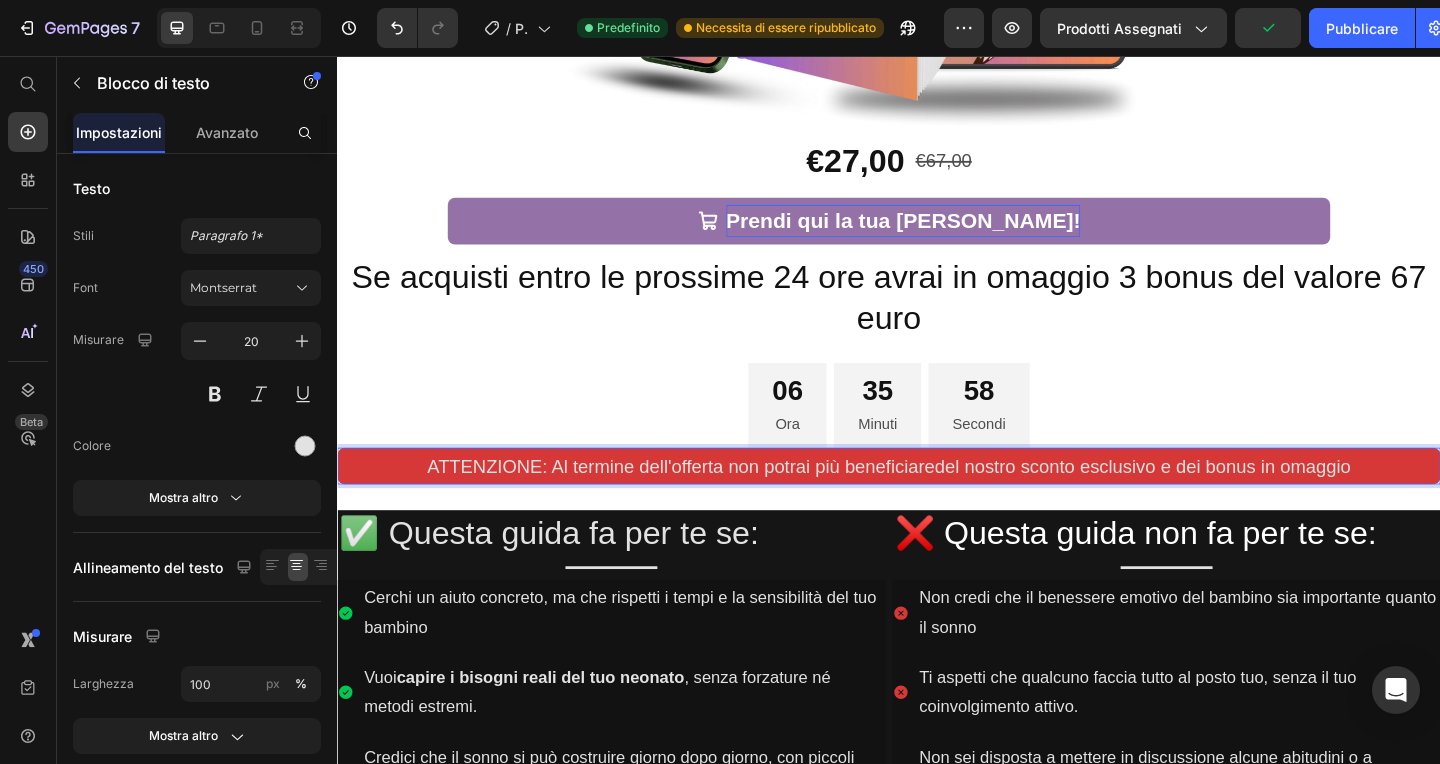 click on "ATTENZIONE: Al termine dell'offerta non potrai più beneficiaredel nostro sconto esclusivo e dei bonus in omaggio" at bounding box center (937, 502) 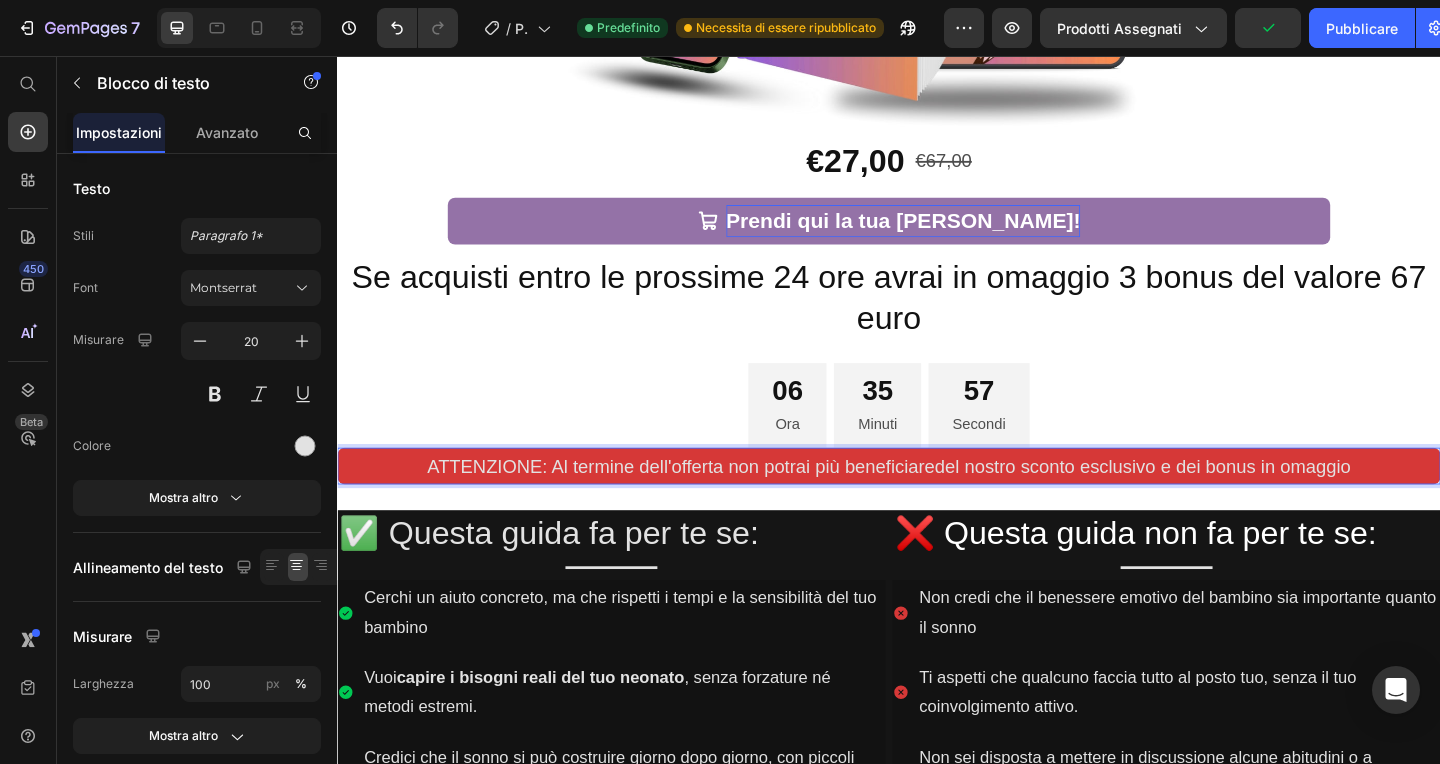 click on "ATTENZIONE: Al termine dell'offerta non potrai più beneficiaredel nostro sconto esclusivo e dei bonus in omaggio" at bounding box center (937, 502) 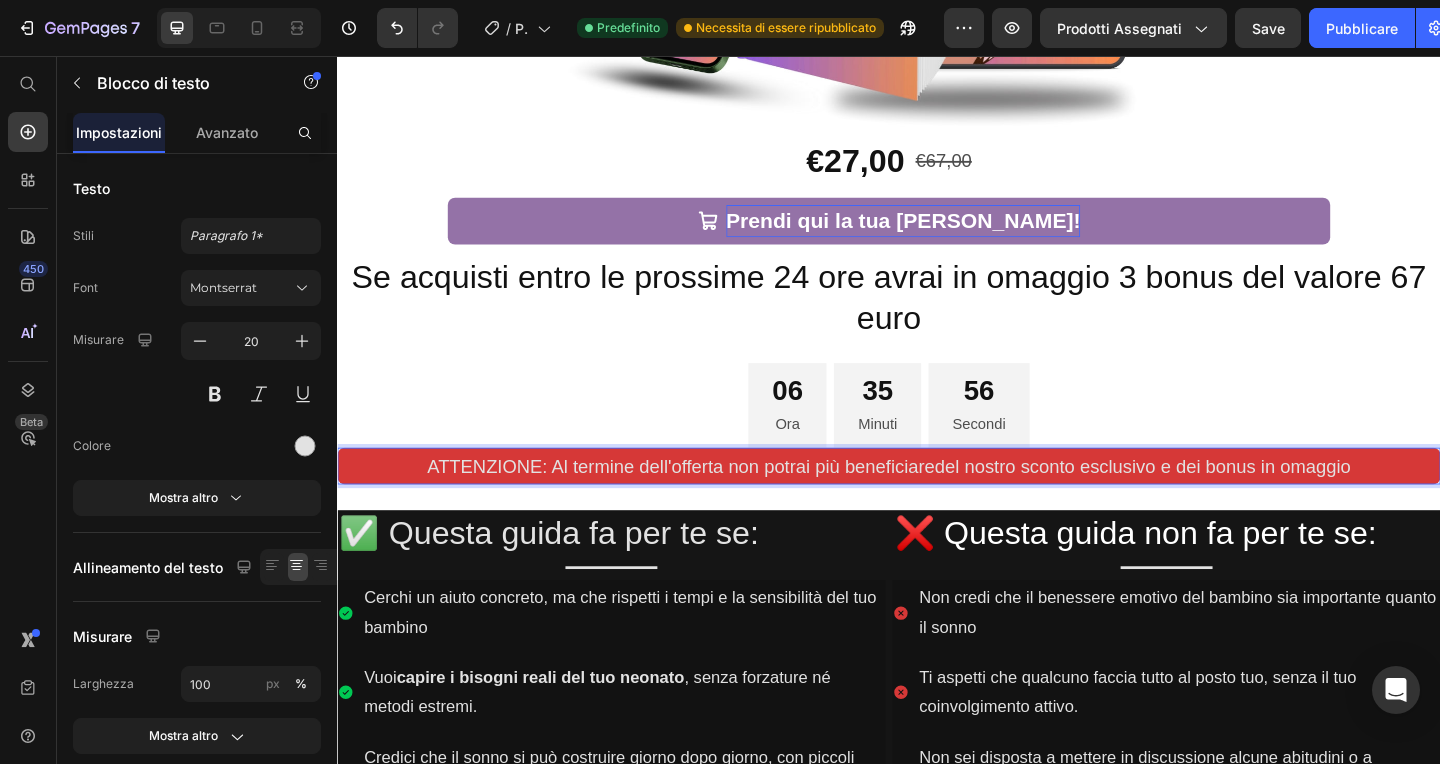 click on "ATTENZIONE: Al termine dell'offerta non potrai più beneficiaredel nostro sconto esclusivo e dei bonus in omaggio" at bounding box center [937, 502] 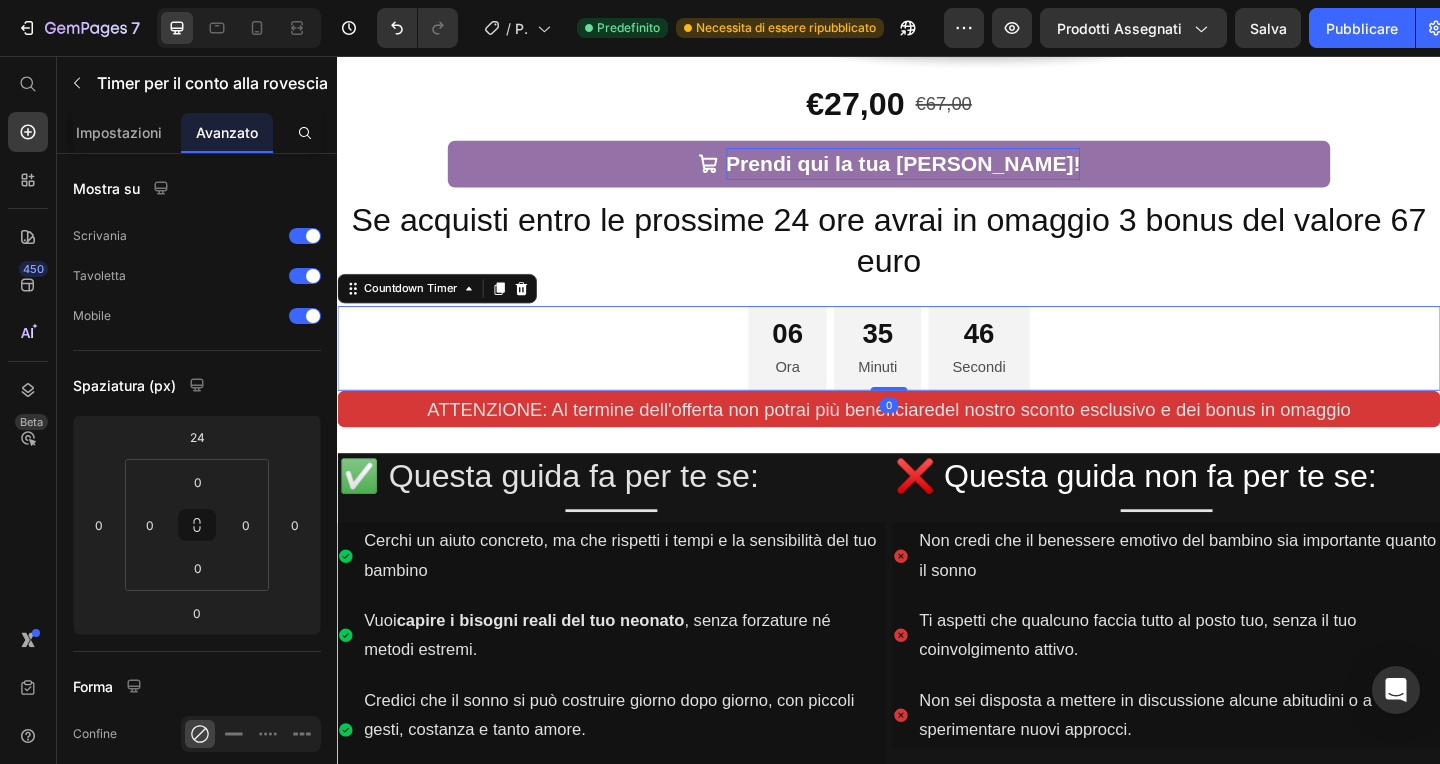 scroll, scrollTop: 879, scrollLeft: 0, axis: vertical 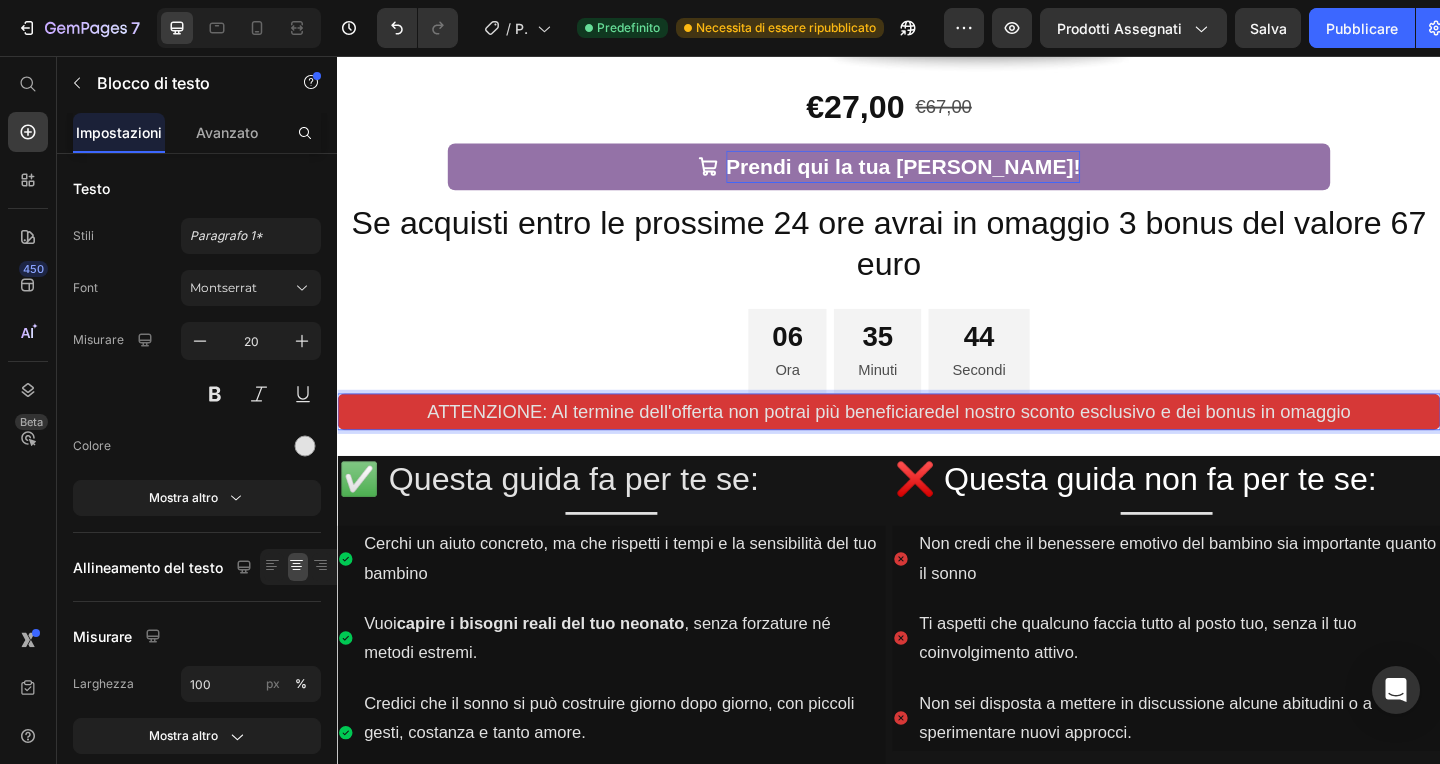 click on "ATTENZIONE: Al termine dell'offerta non potrai più beneficiaredel nostro sconto esclusivo e dei bonus in omaggio" at bounding box center [937, 443] 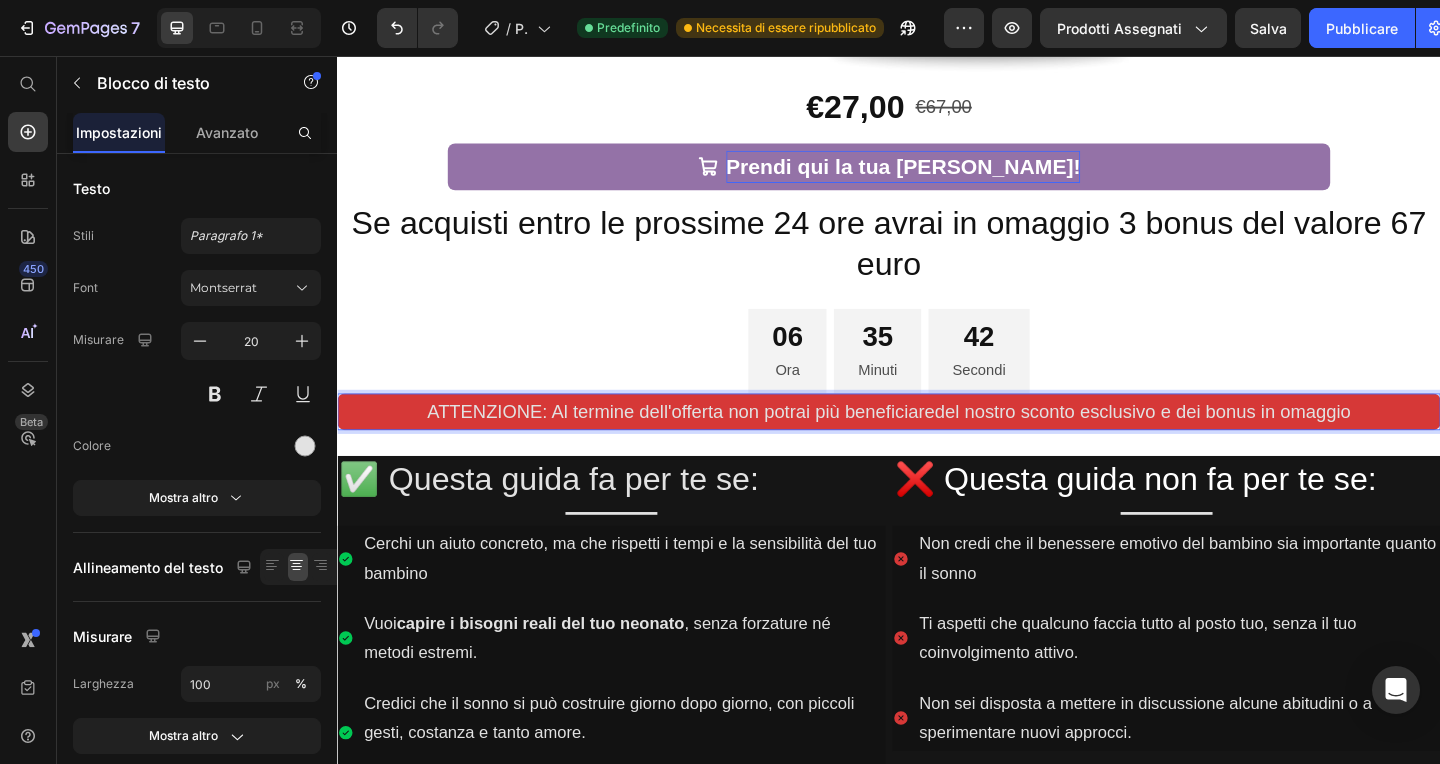 click on "ATTENZIONE: Al termine dell'offerta non potrai più beneficiaredel nostro sconto esclusivo e dei bonus in omaggio" at bounding box center [937, 443] 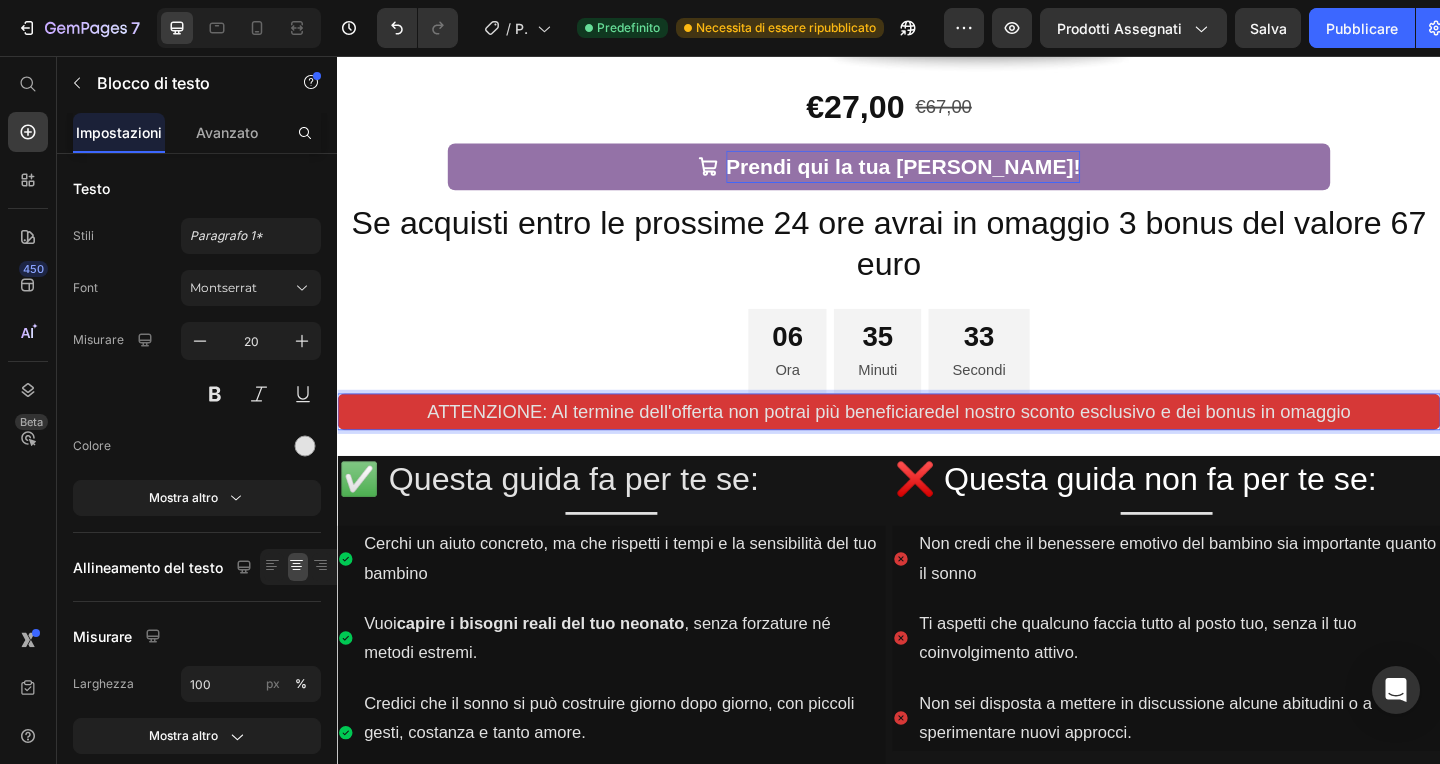 click on "ATTENZIONE: Al termine dell'offerta non potrai più beneficiaredel nostro sconto esclusivo e dei bonus in omaggio" at bounding box center (937, 443) 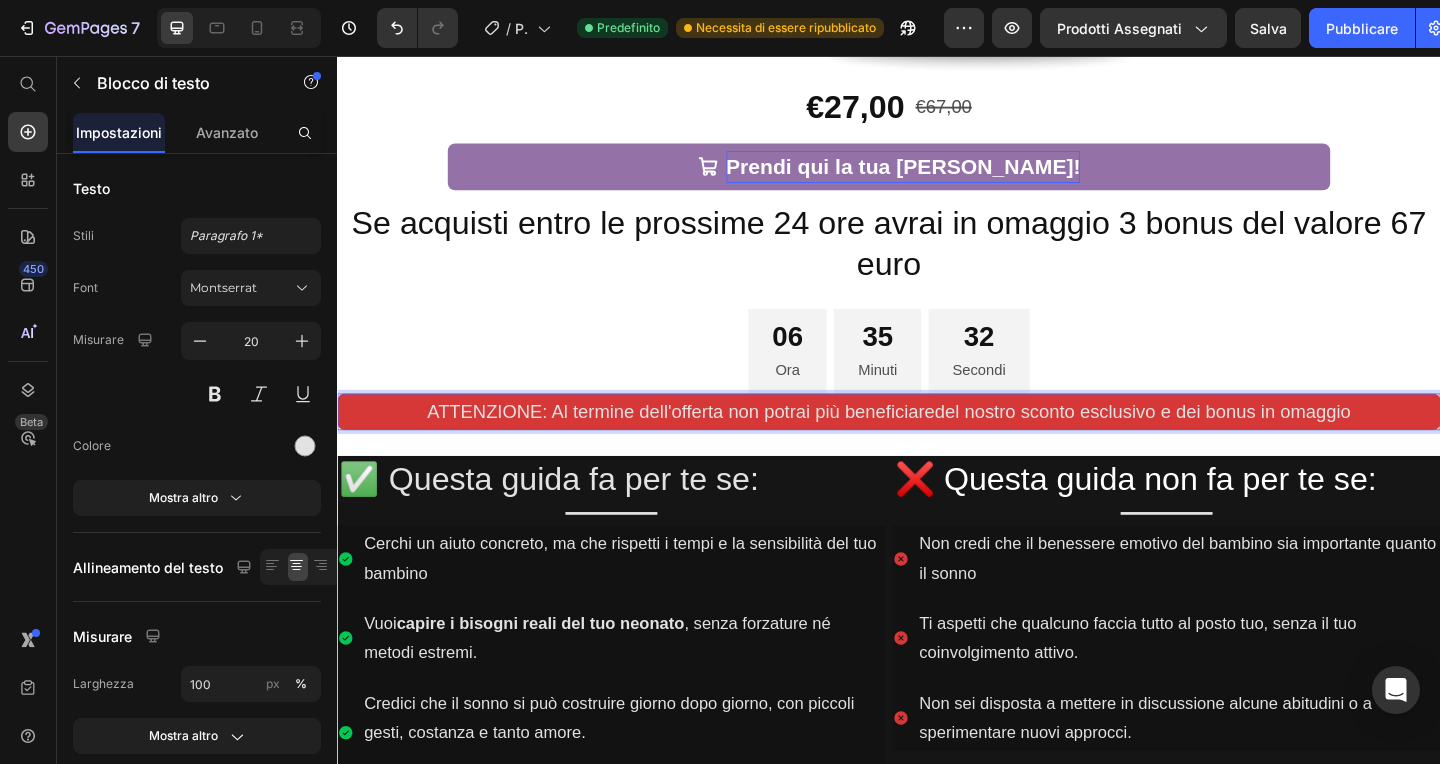 click on "ATTENZIONE: Al termine dell'offerta non potrai più beneficiaredel nostro sconto esclusivo e dei bonus in omaggio" at bounding box center [937, 443] 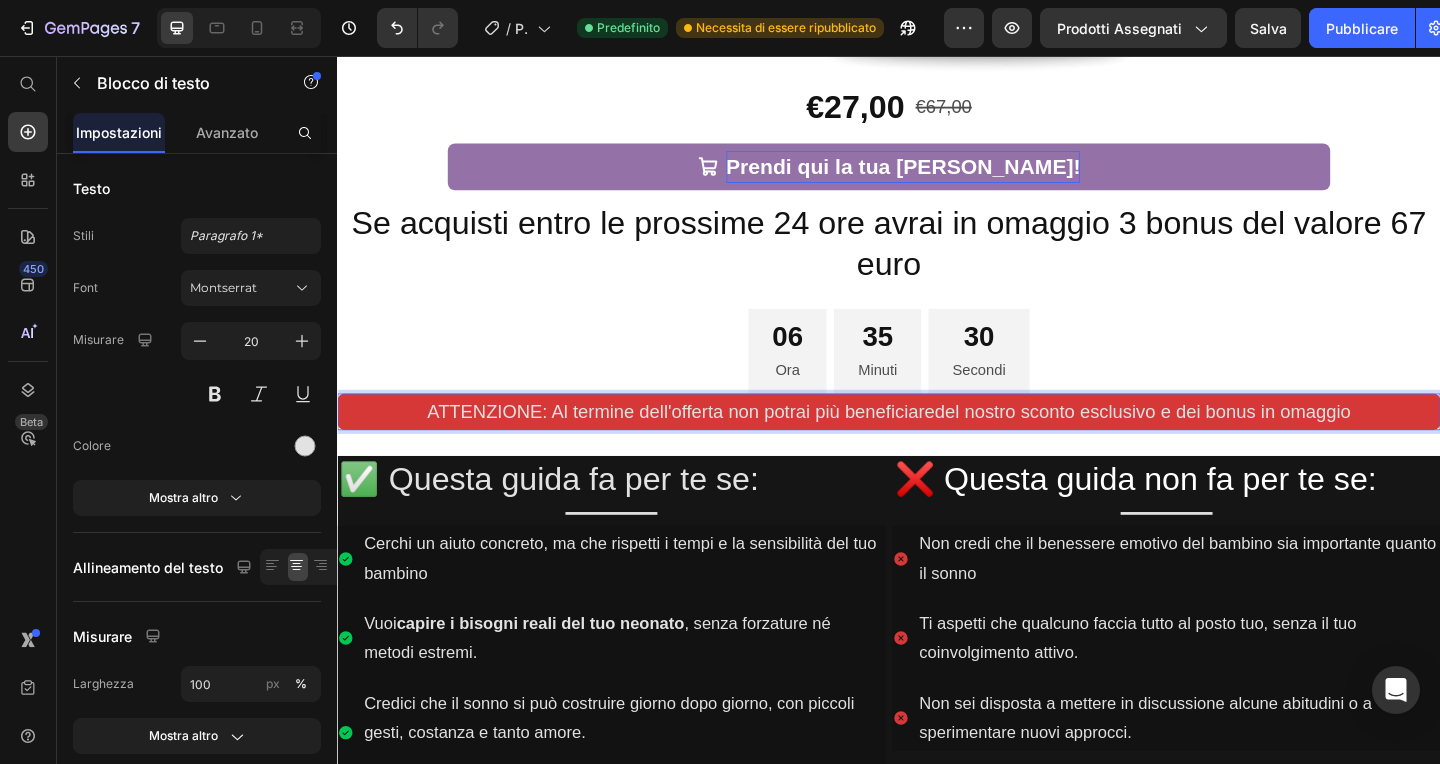 click on "ATTENZIONE: Al termine dell'offerta non potrai più beneficiaredel nostro sconto esclusivo e dei bonus in omaggio" at bounding box center (937, 443) 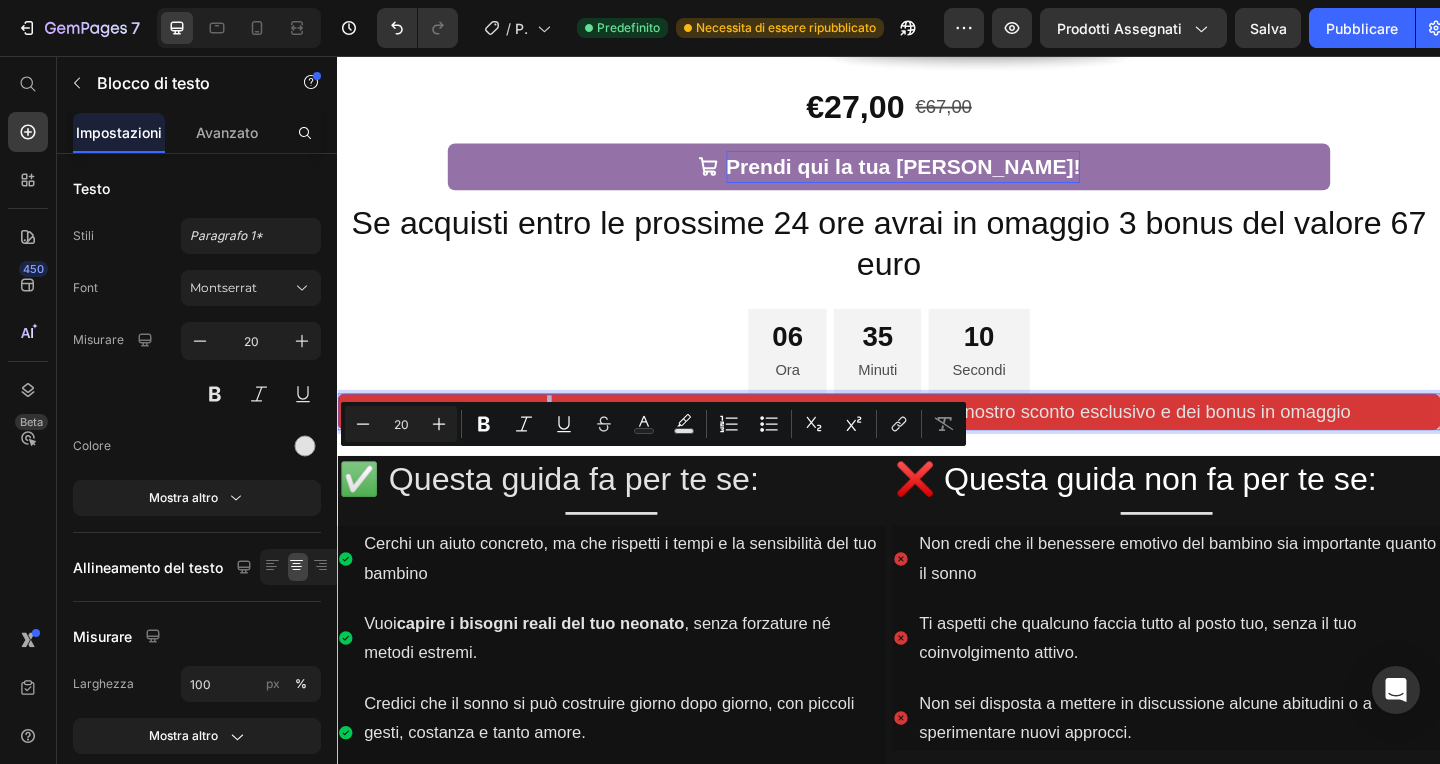 click on "06 Ora 35 Minuti 10 Secondi" at bounding box center [937, 377] 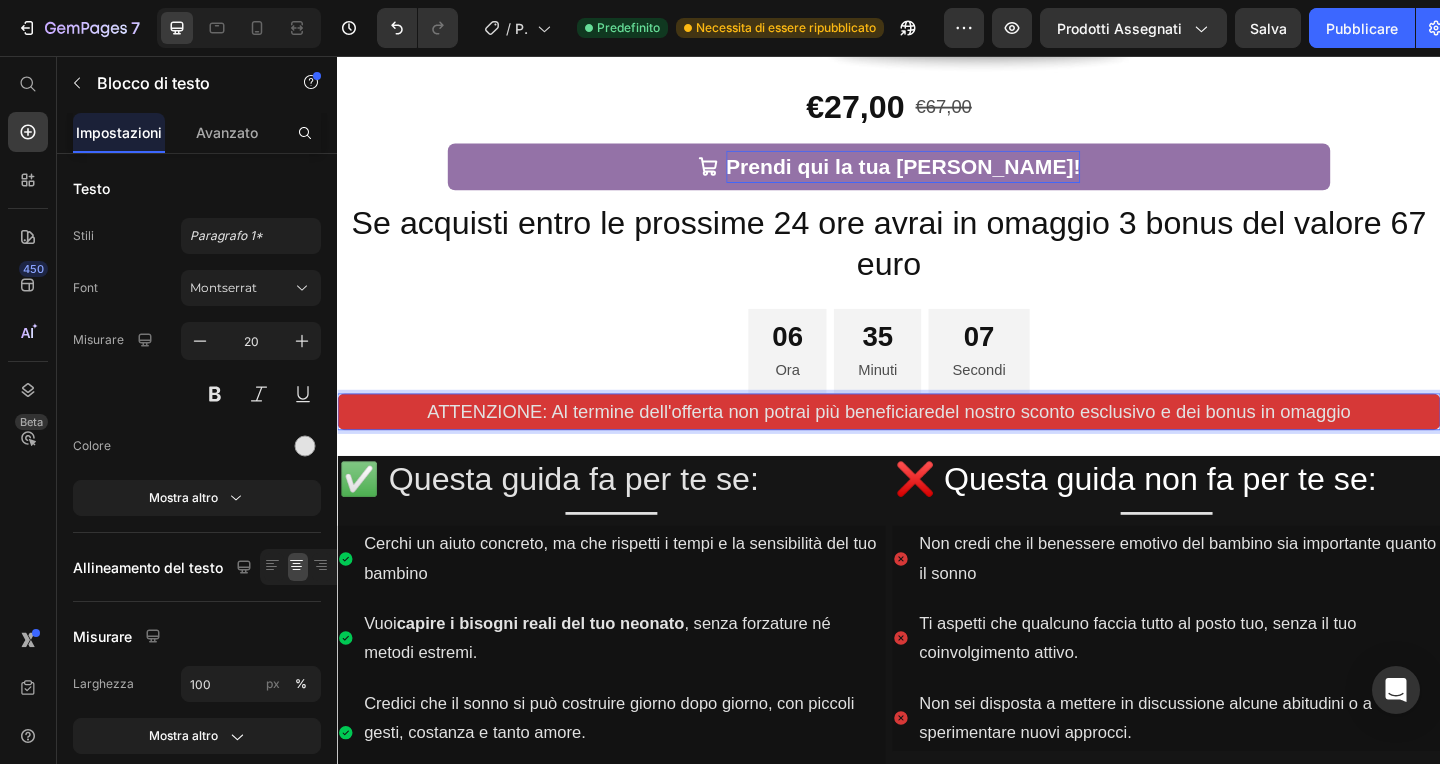 click on "ATTENZIONE: Al termine dell'offerta non potrai più beneficiaredel nostro sconto esclusivo e dei bonus in omaggio" at bounding box center [937, 443] 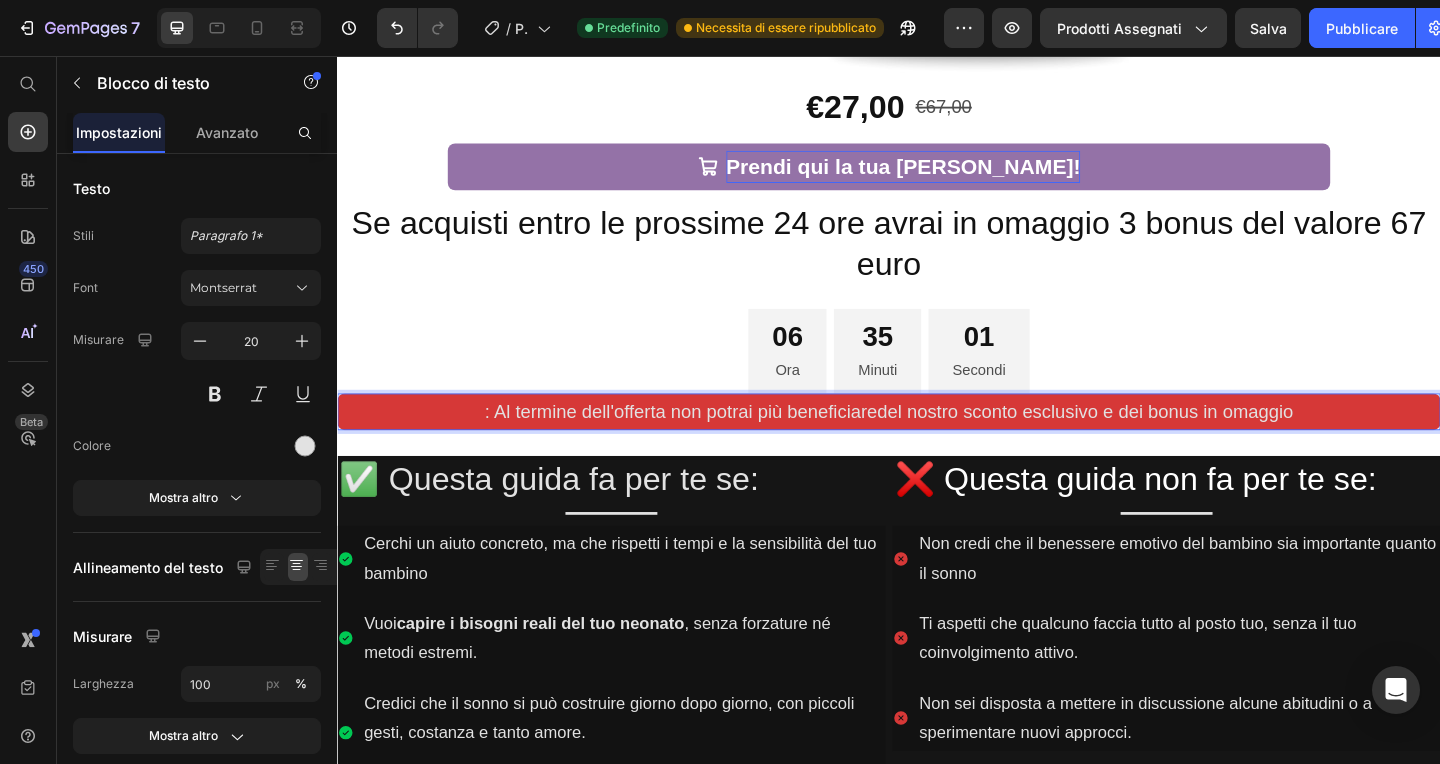 type 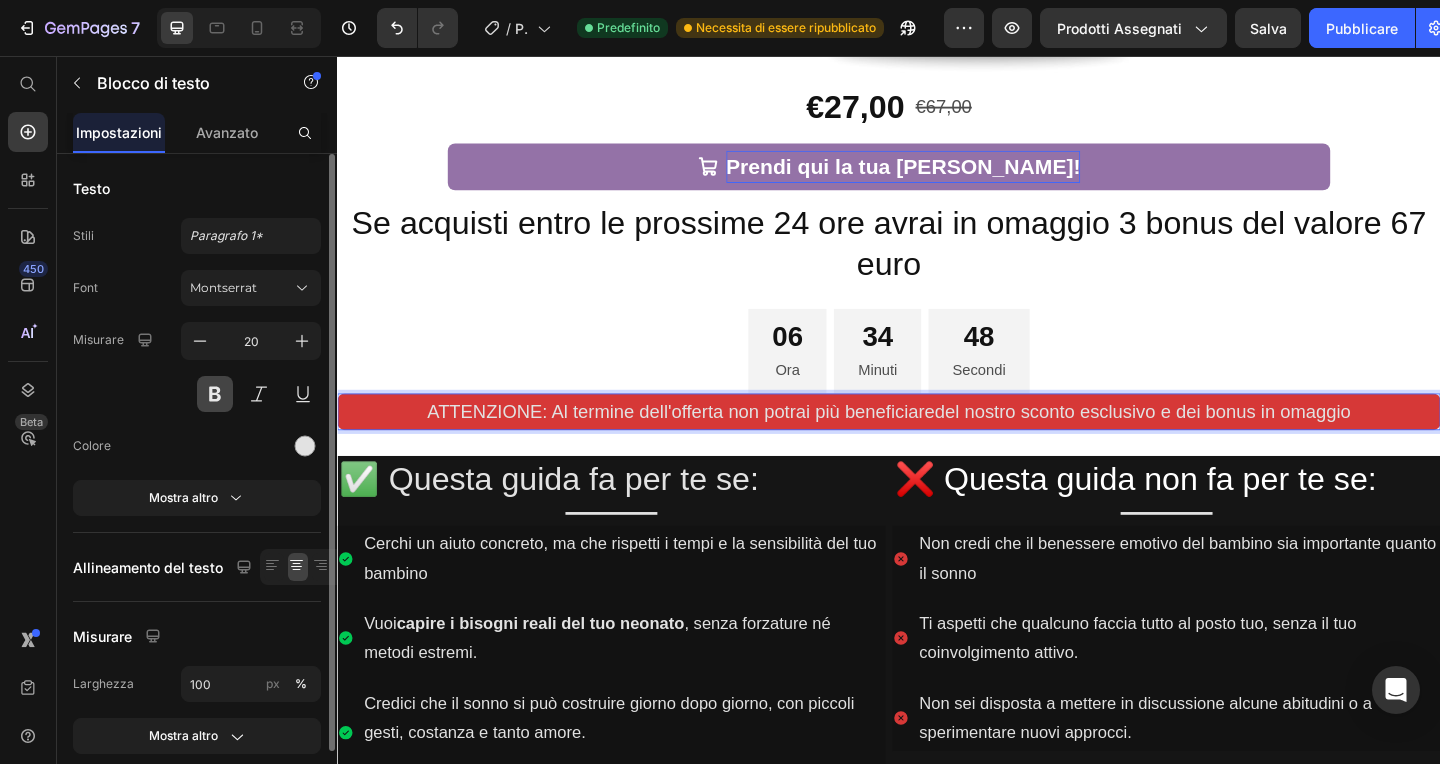 click at bounding box center (215, 394) 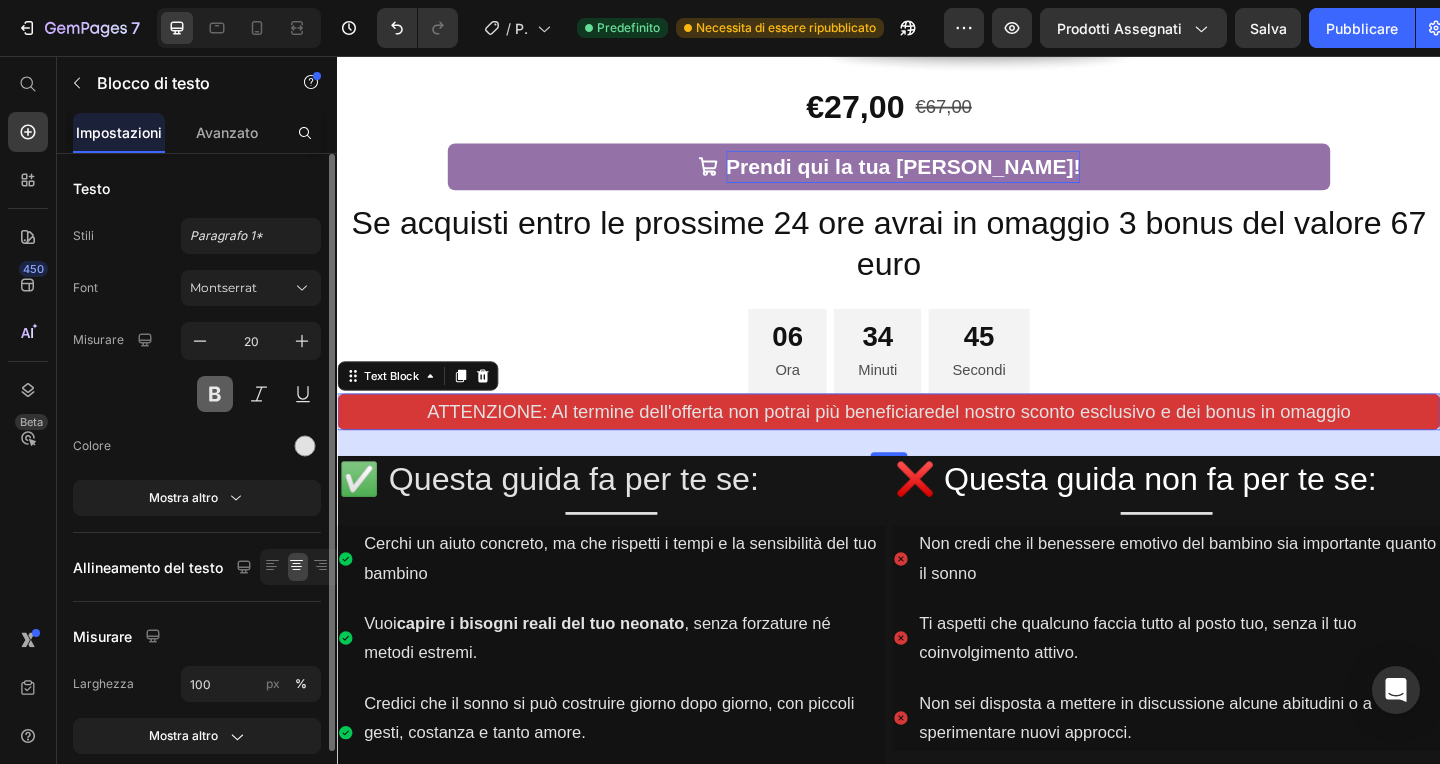 click at bounding box center [215, 394] 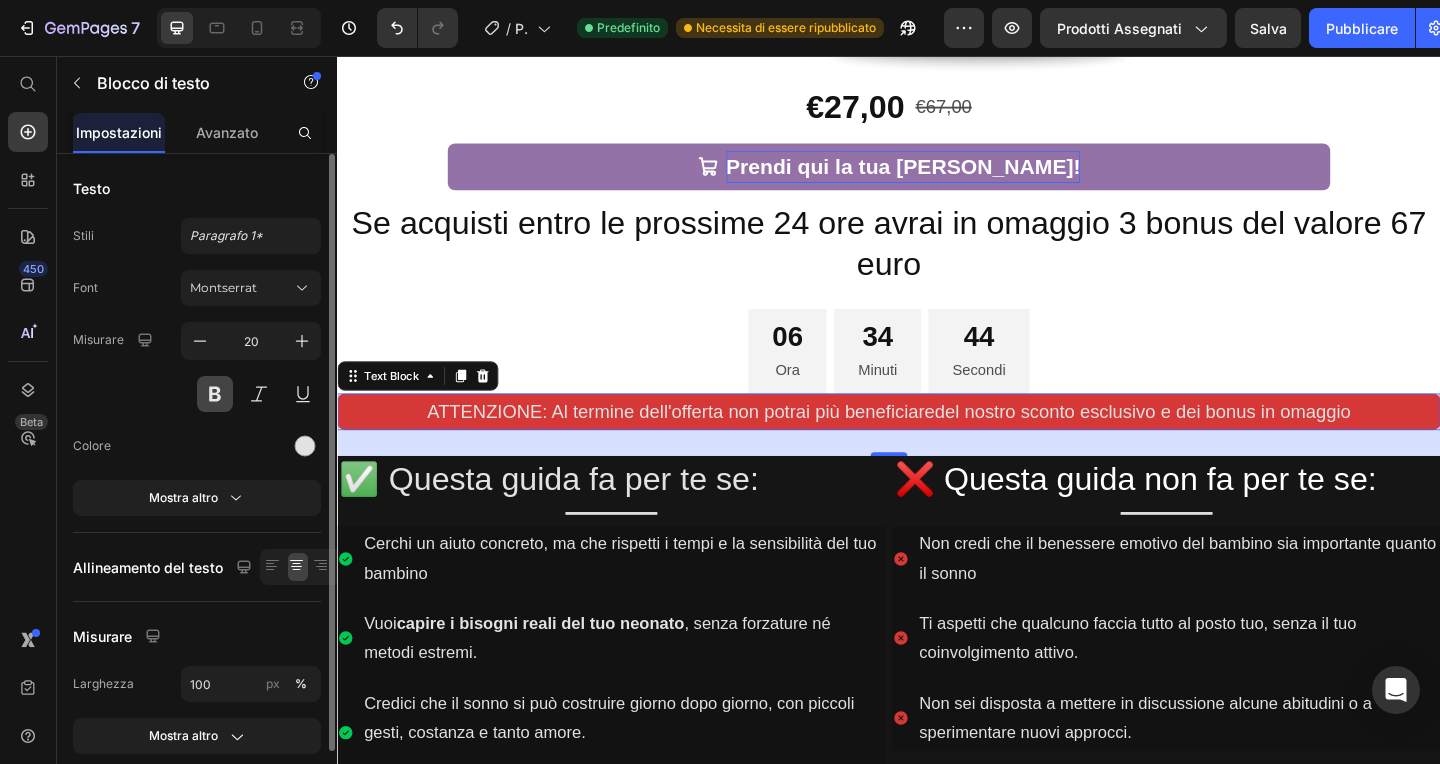 click at bounding box center (215, 394) 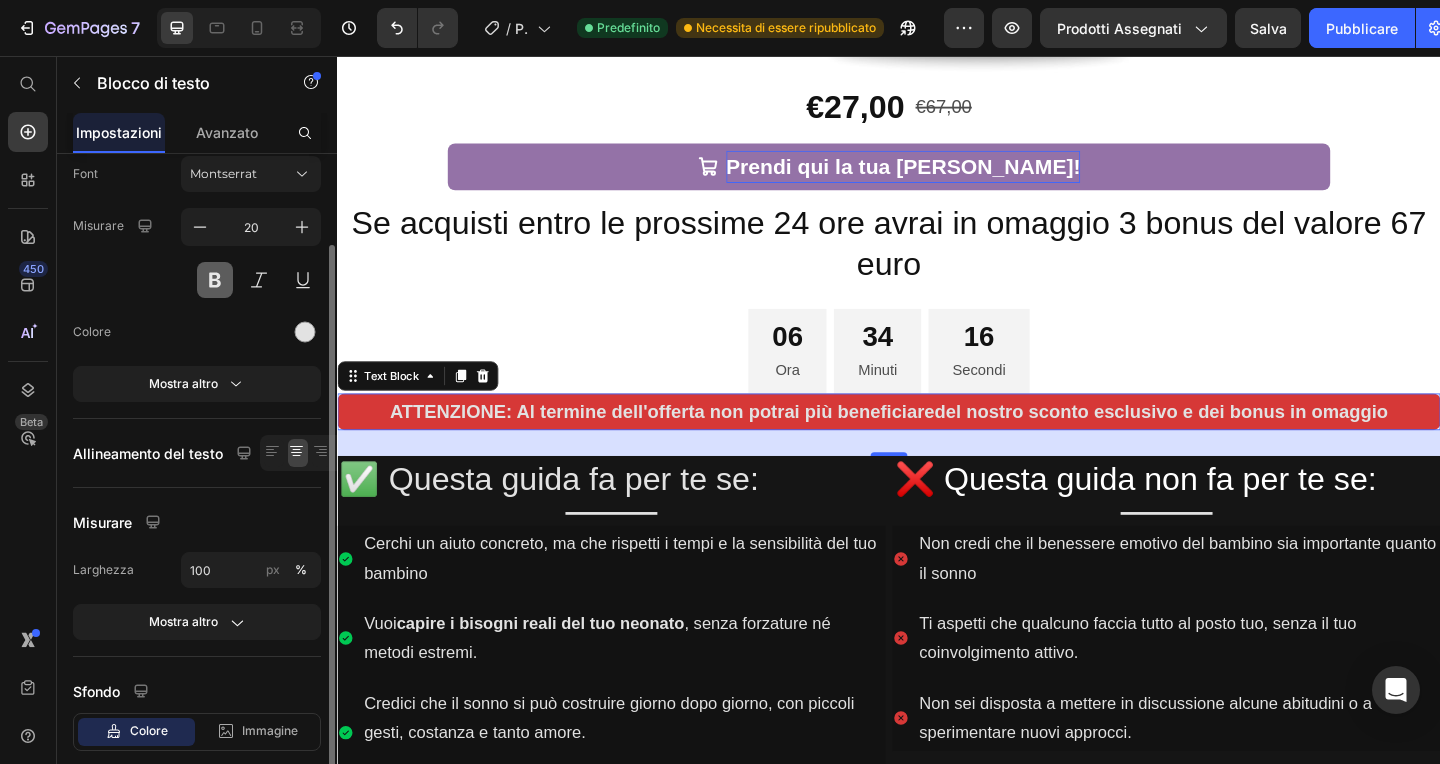 scroll, scrollTop: 115, scrollLeft: 0, axis: vertical 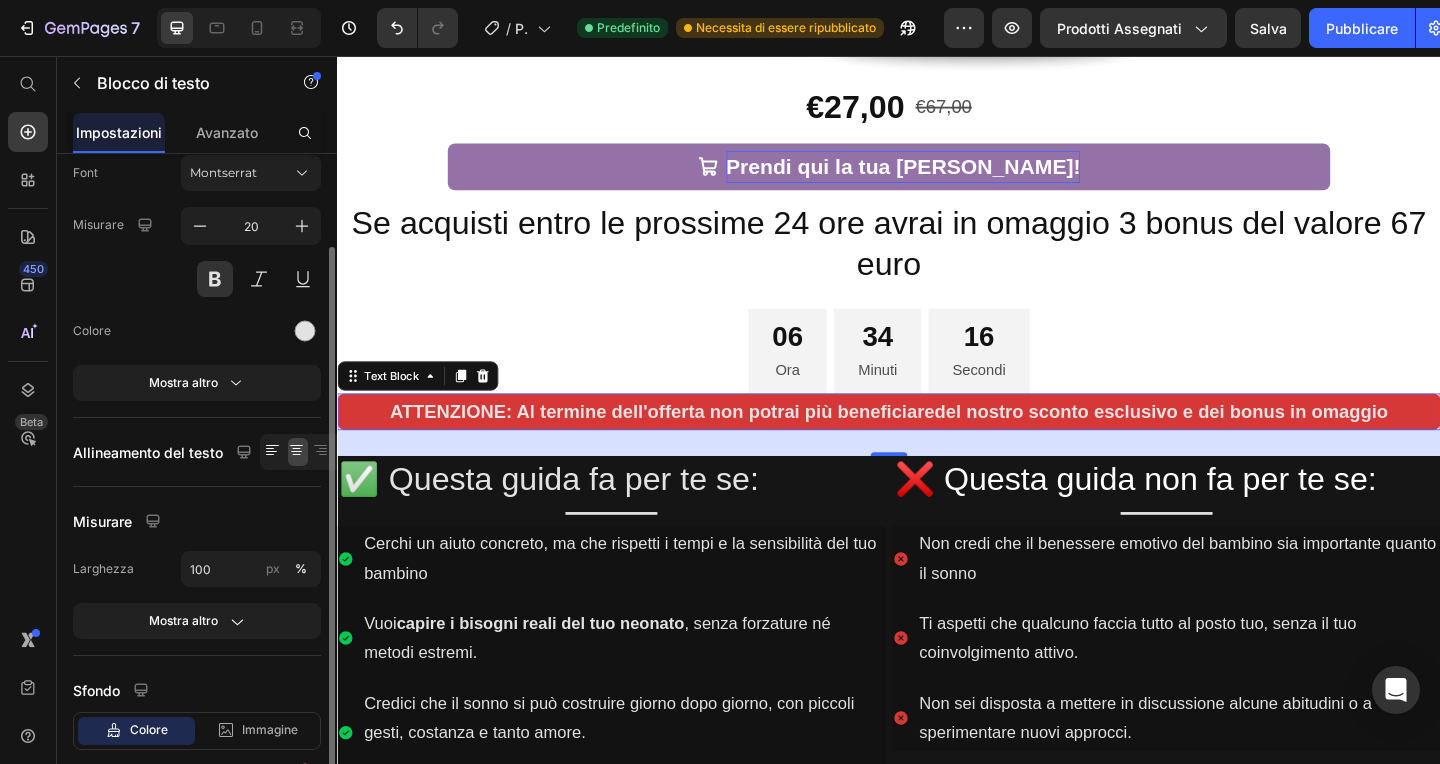 click 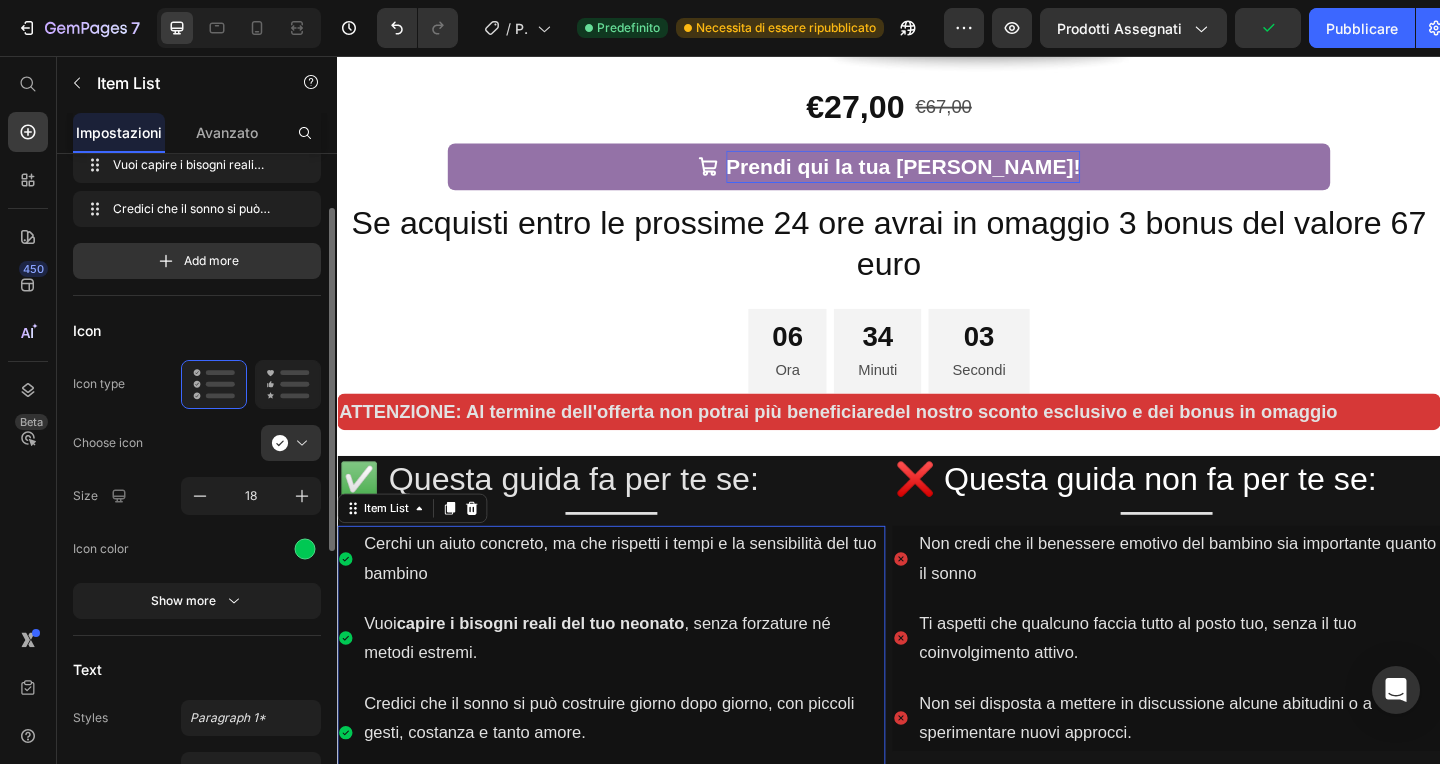 scroll, scrollTop: 1102, scrollLeft: 0, axis: vertical 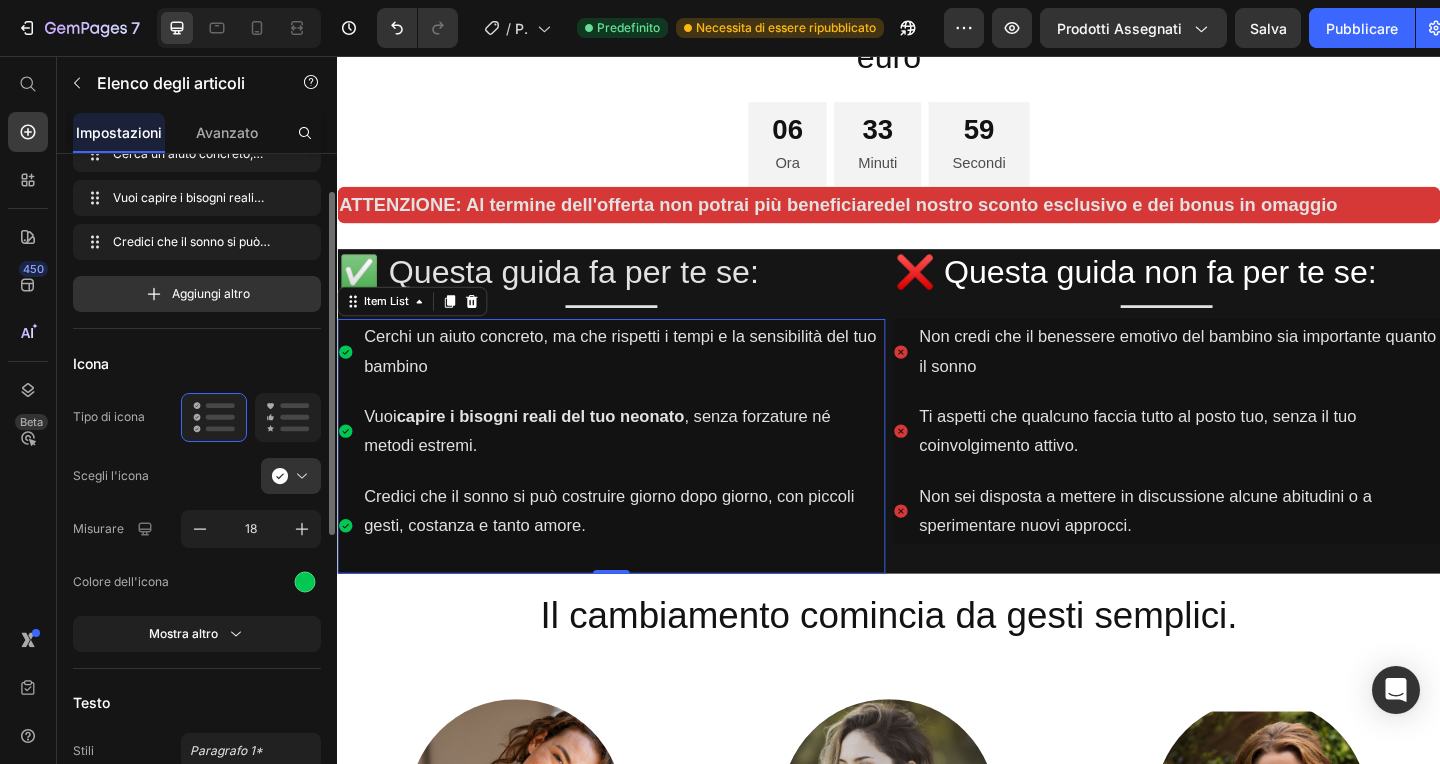 click on "✅ Questa guida fa per te se:" at bounding box center [635, 291] 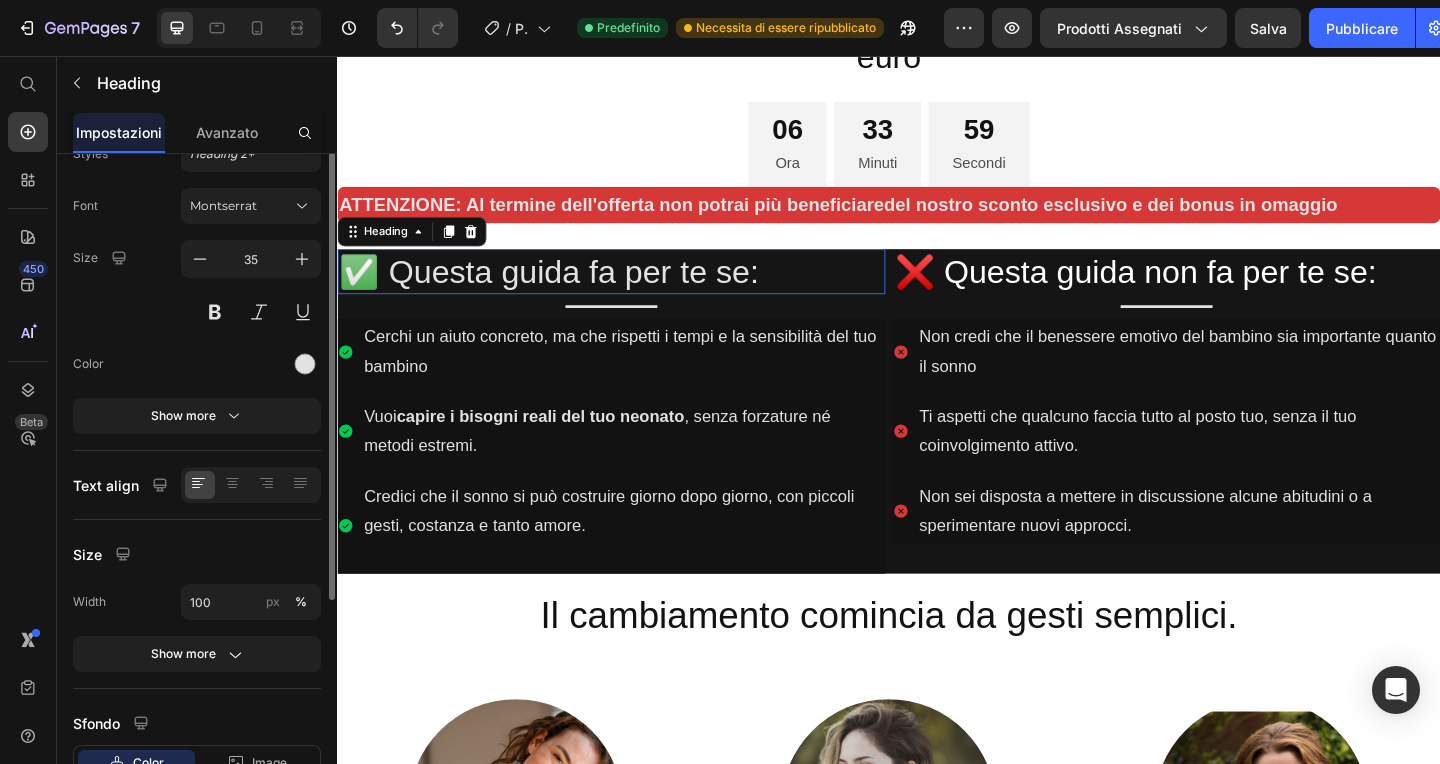 scroll, scrollTop: 0, scrollLeft: 0, axis: both 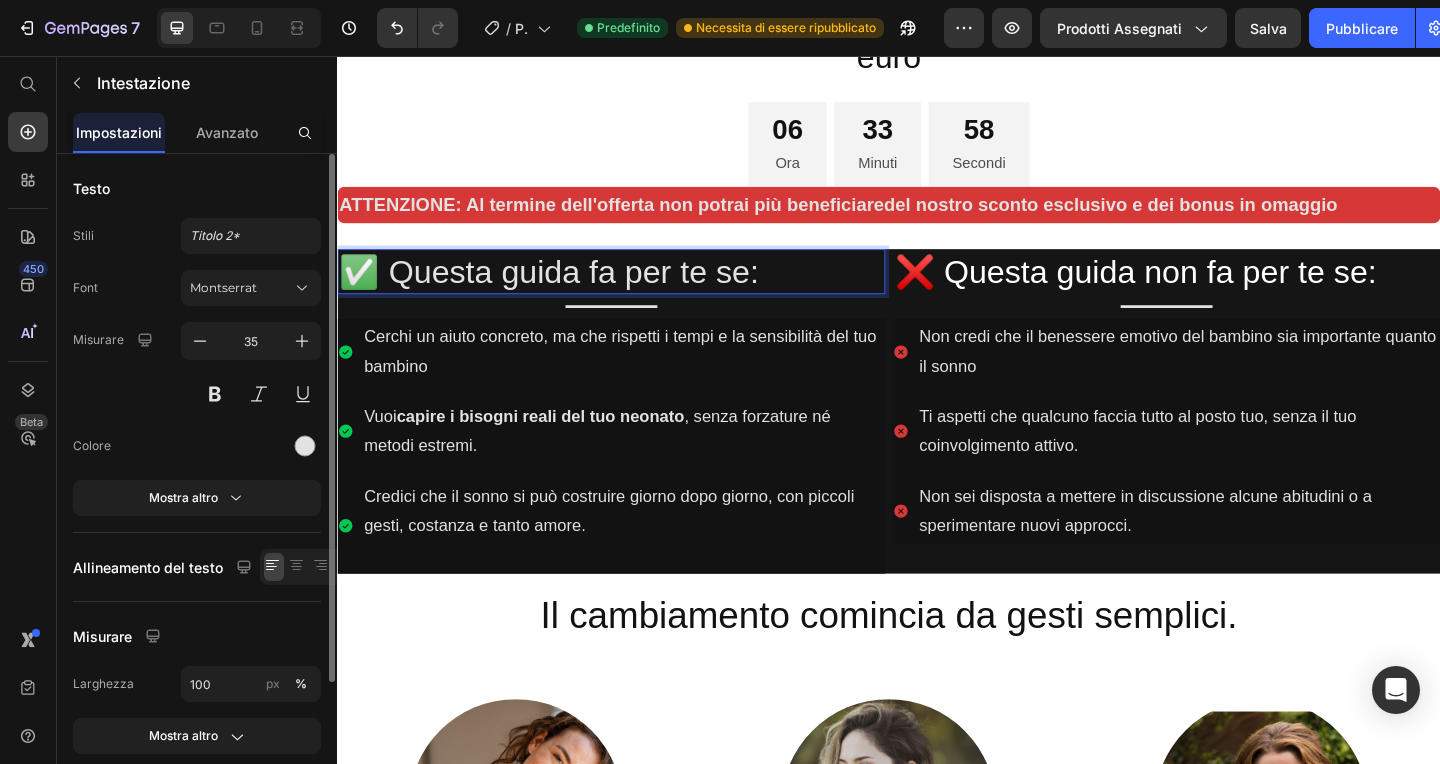 click on "Cerchi un aiuto concreto, ma che rispetti i tempi e la sensibilità del tuo bambino" at bounding box center (648, 377) 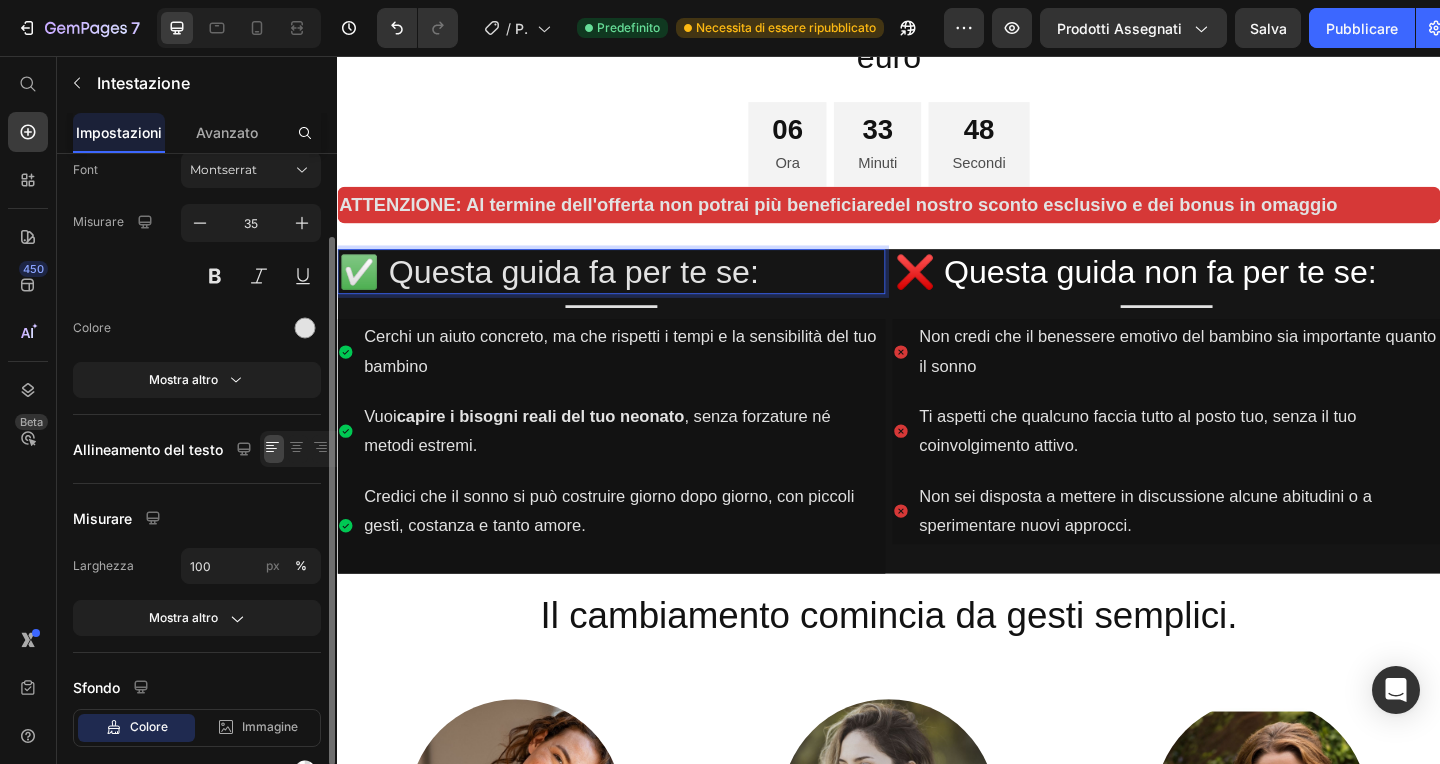 scroll, scrollTop: 119, scrollLeft: 0, axis: vertical 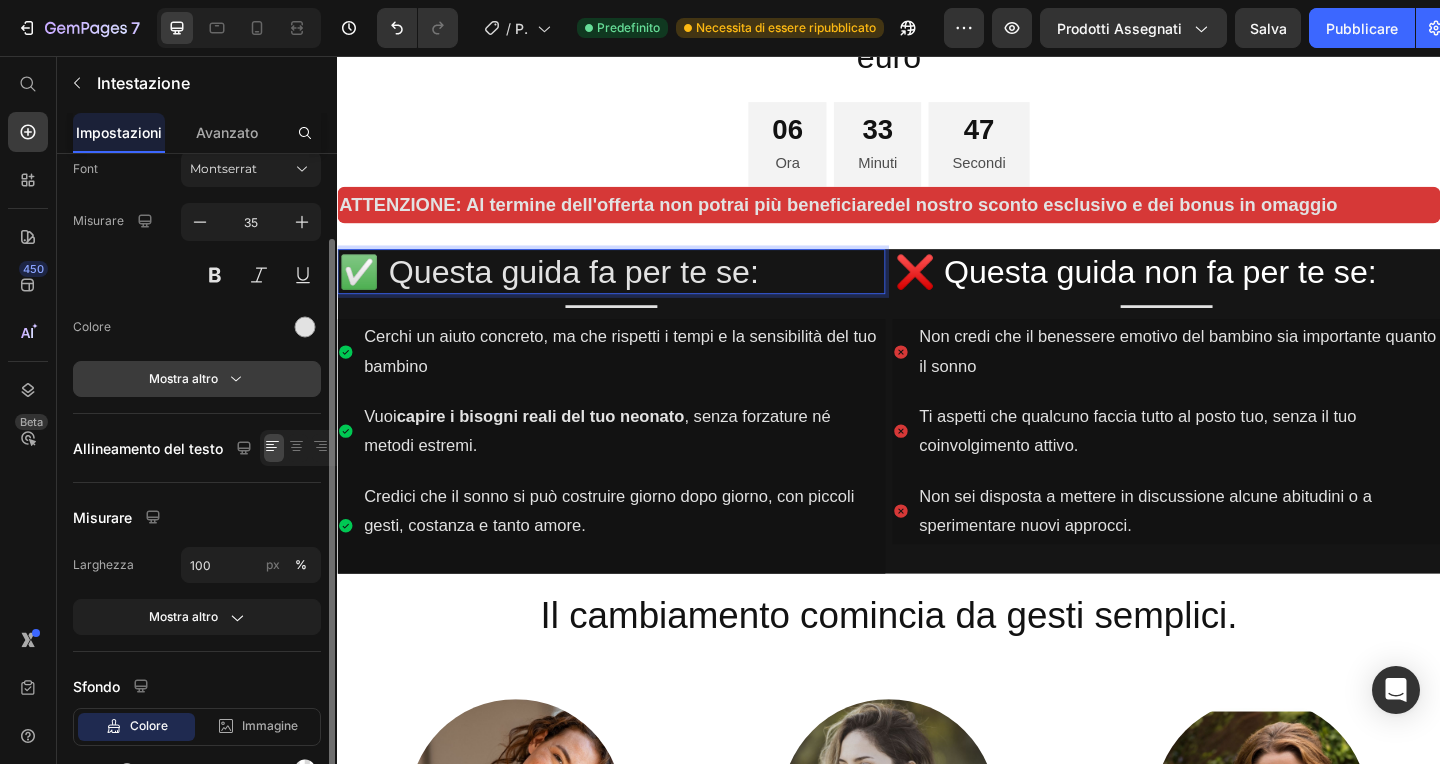 click 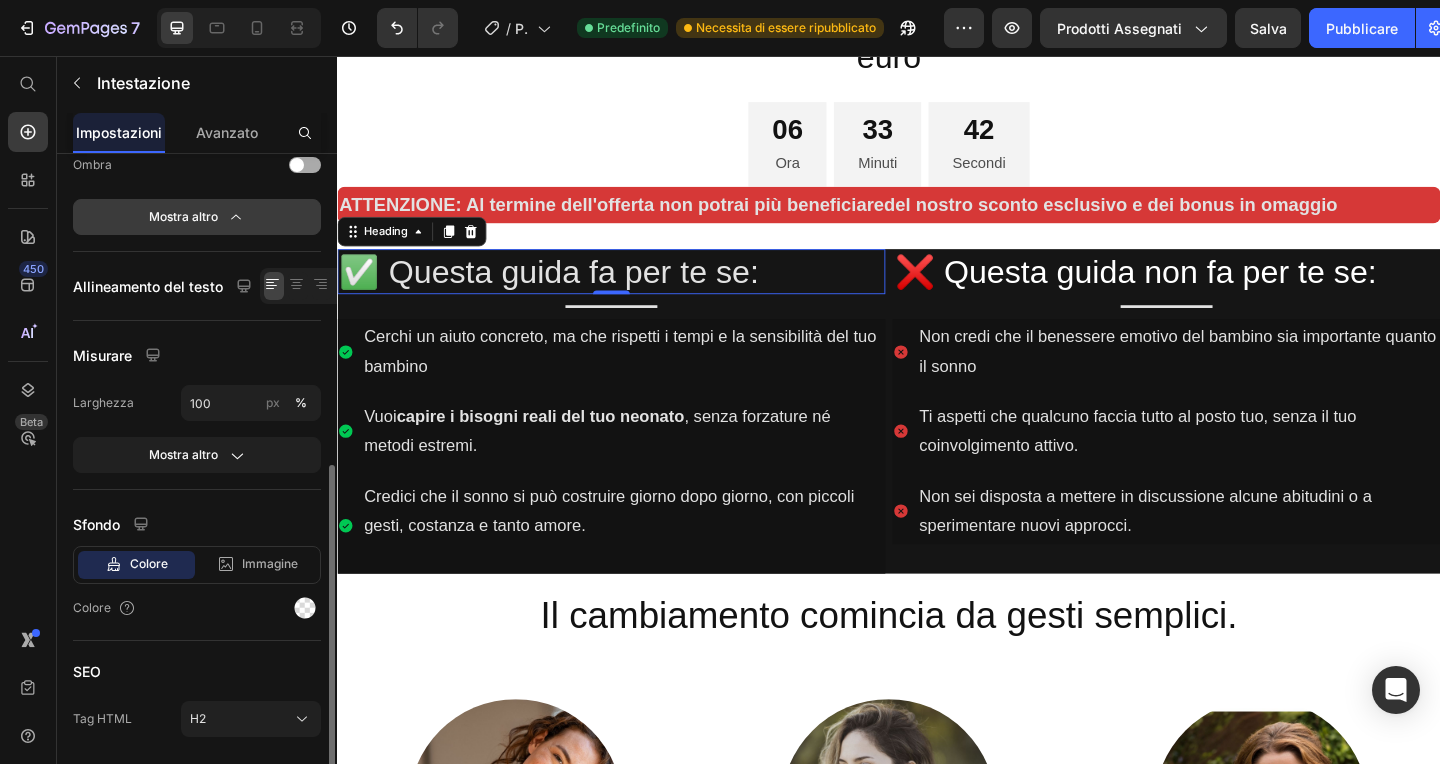 scroll, scrollTop: 541, scrollLeft: 0, axis: vertical 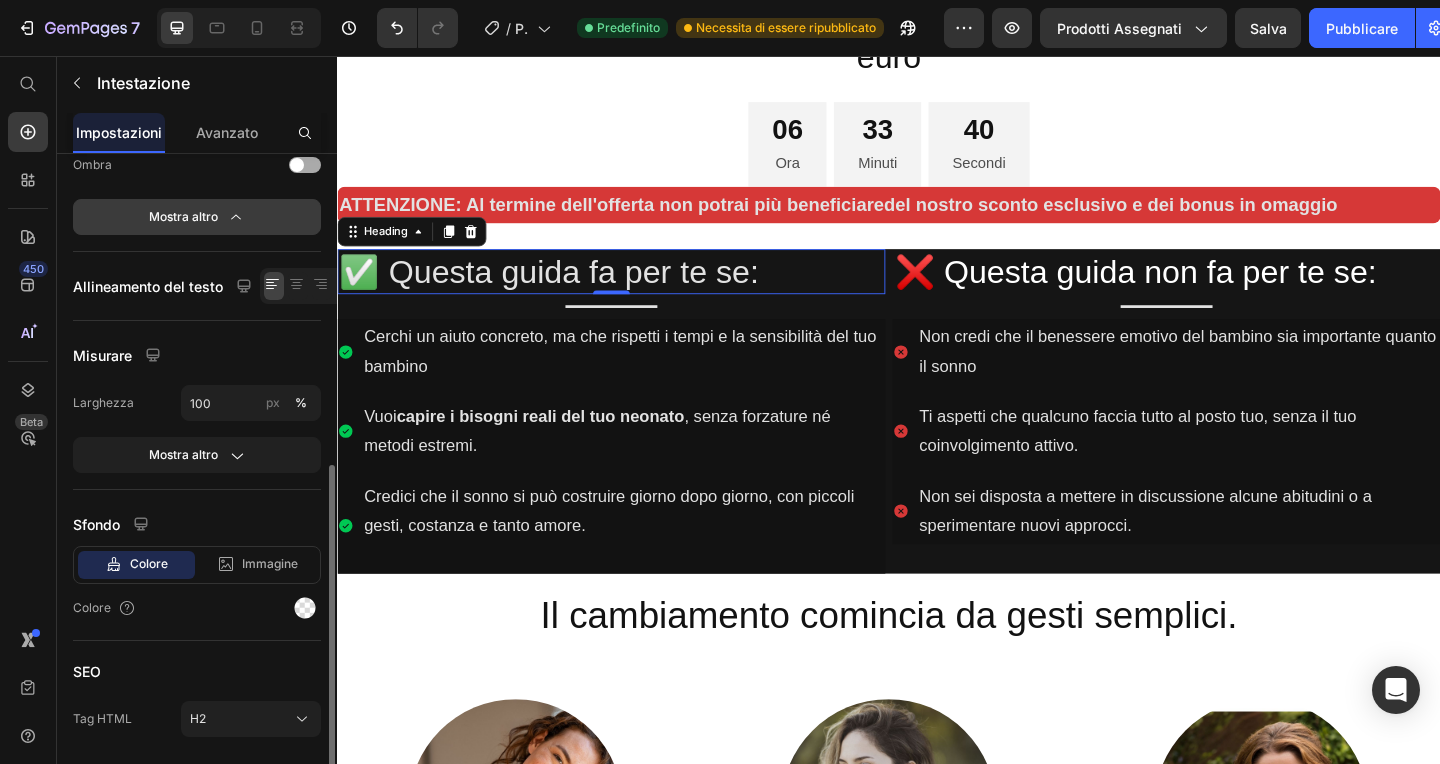 click 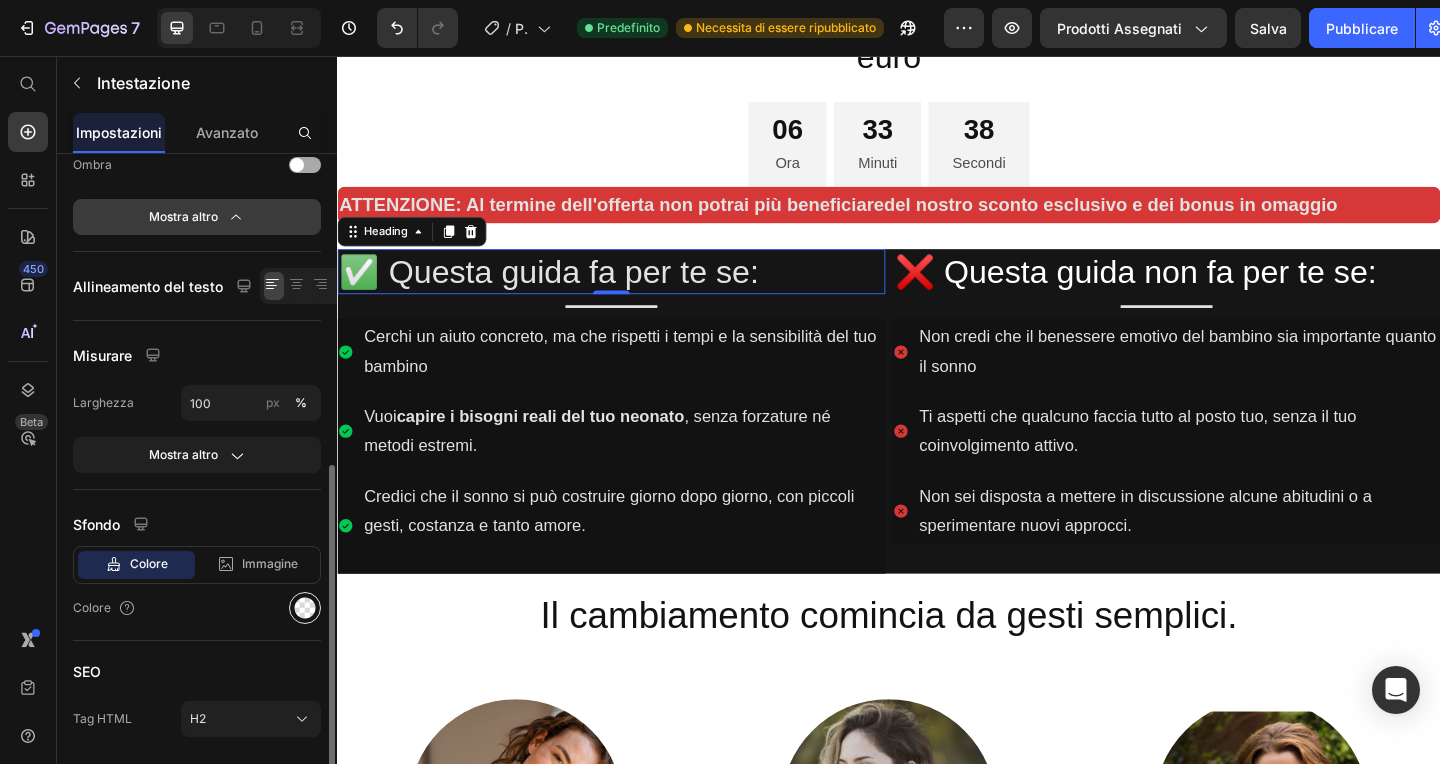 click at bounding box center [305, 608] 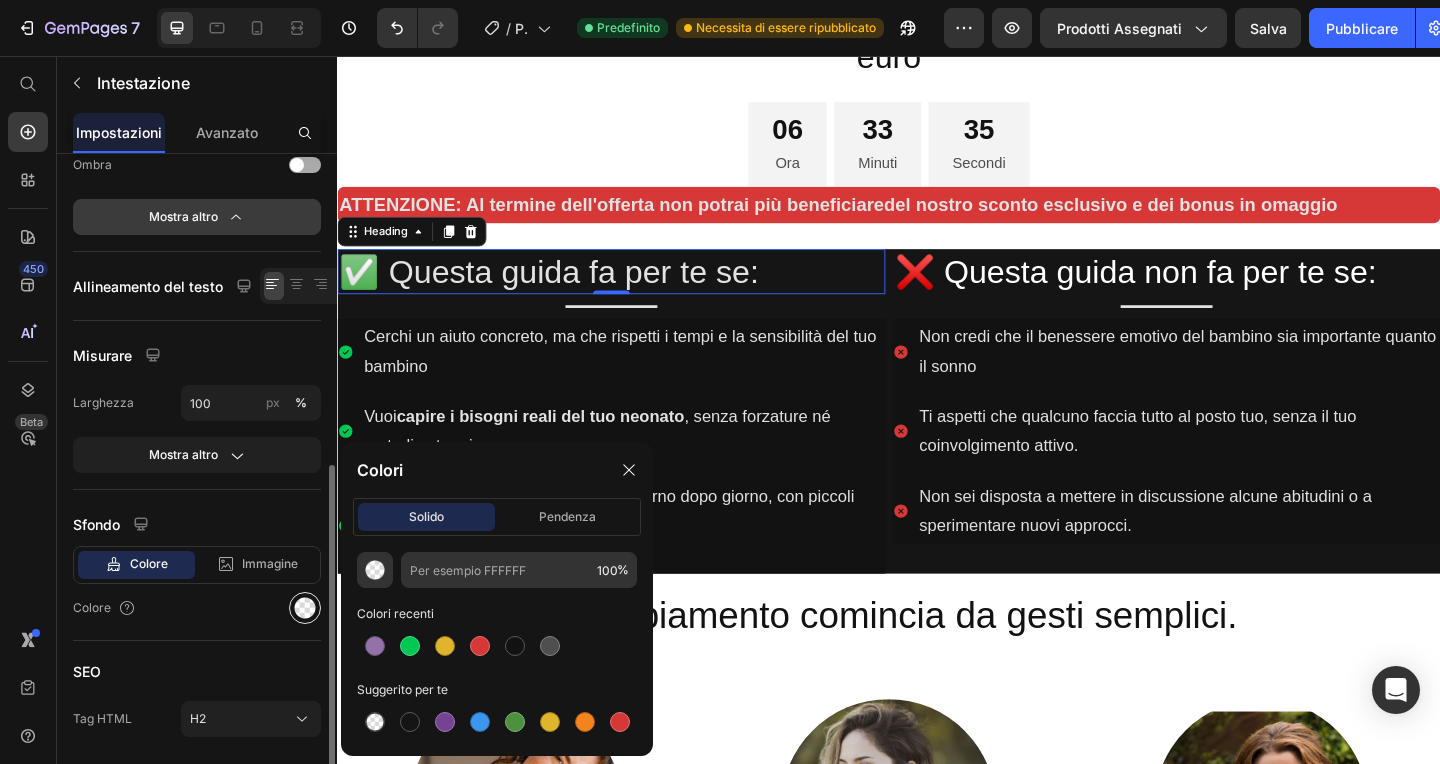 scroll, scrollTop: 541, scrollLeft: 0, axis: vertical 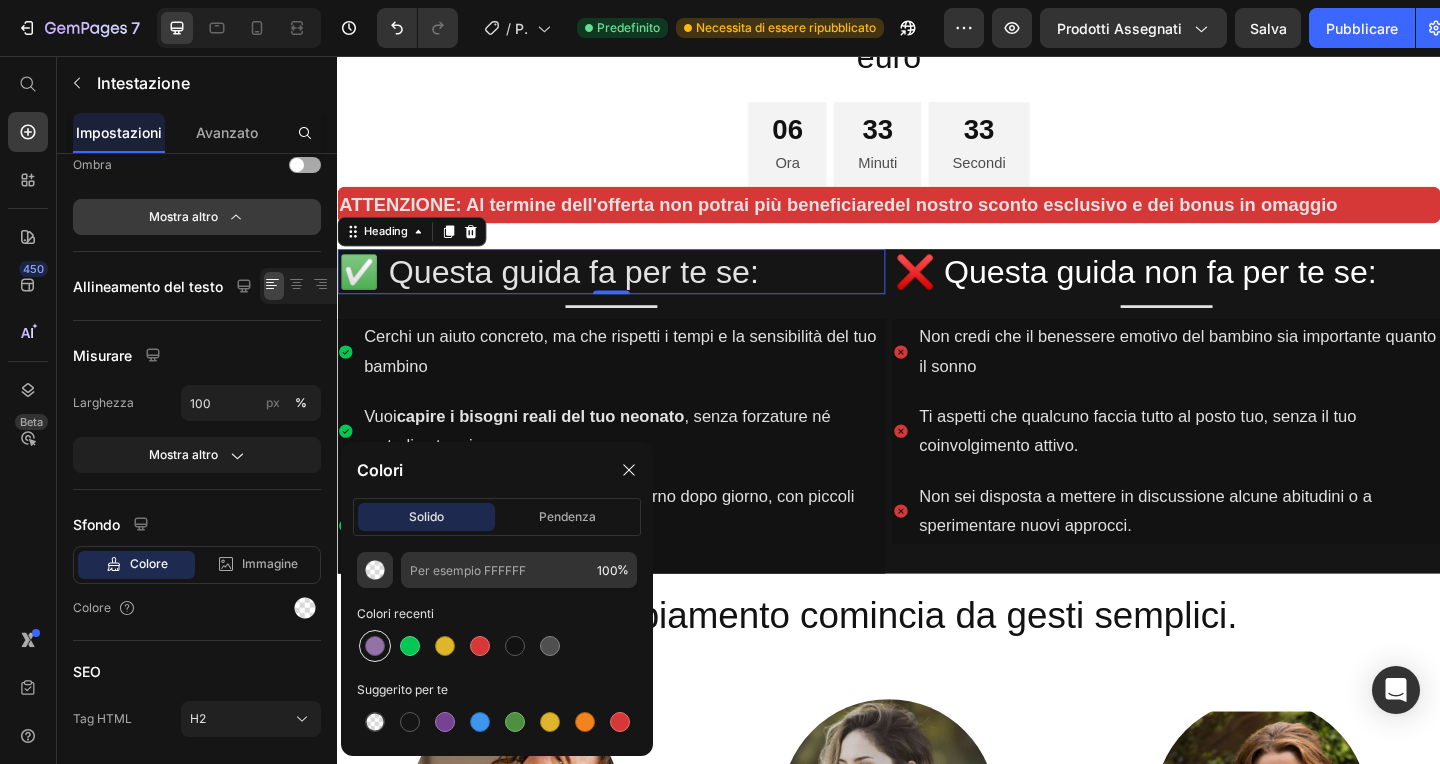 click at bounding box center (375, 646) 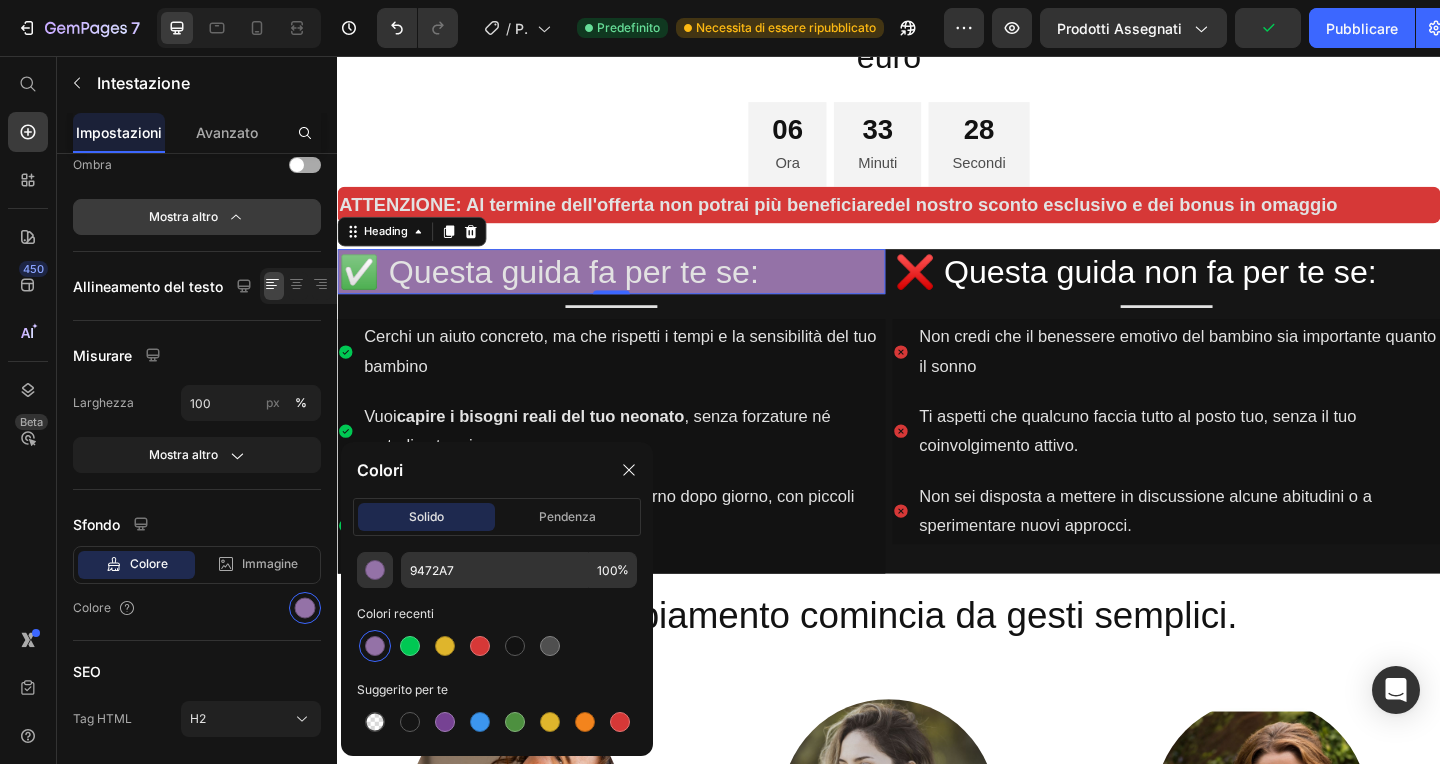 click at bounding box center [648, 600] 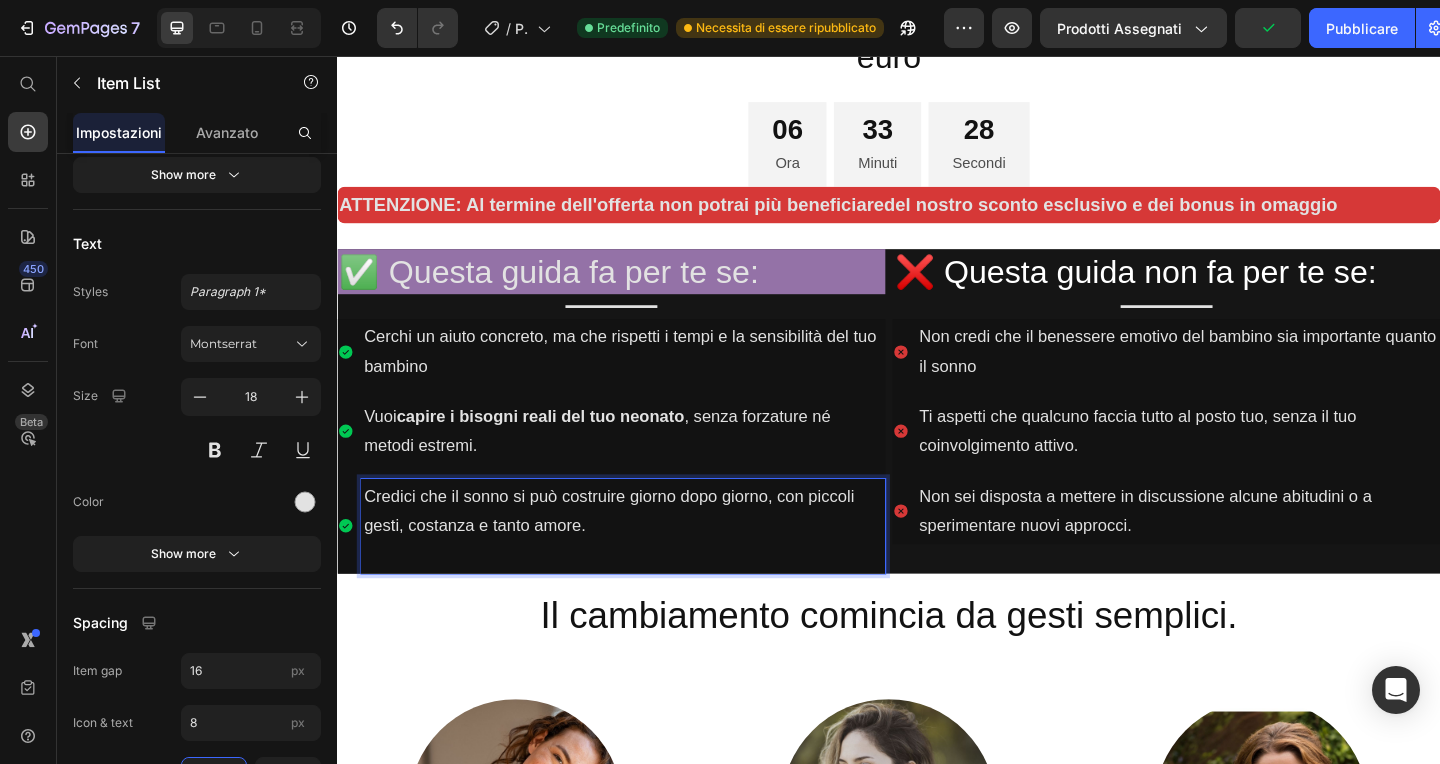 scroll, scrollTop: 0, scrollLeft: 0, axis: both 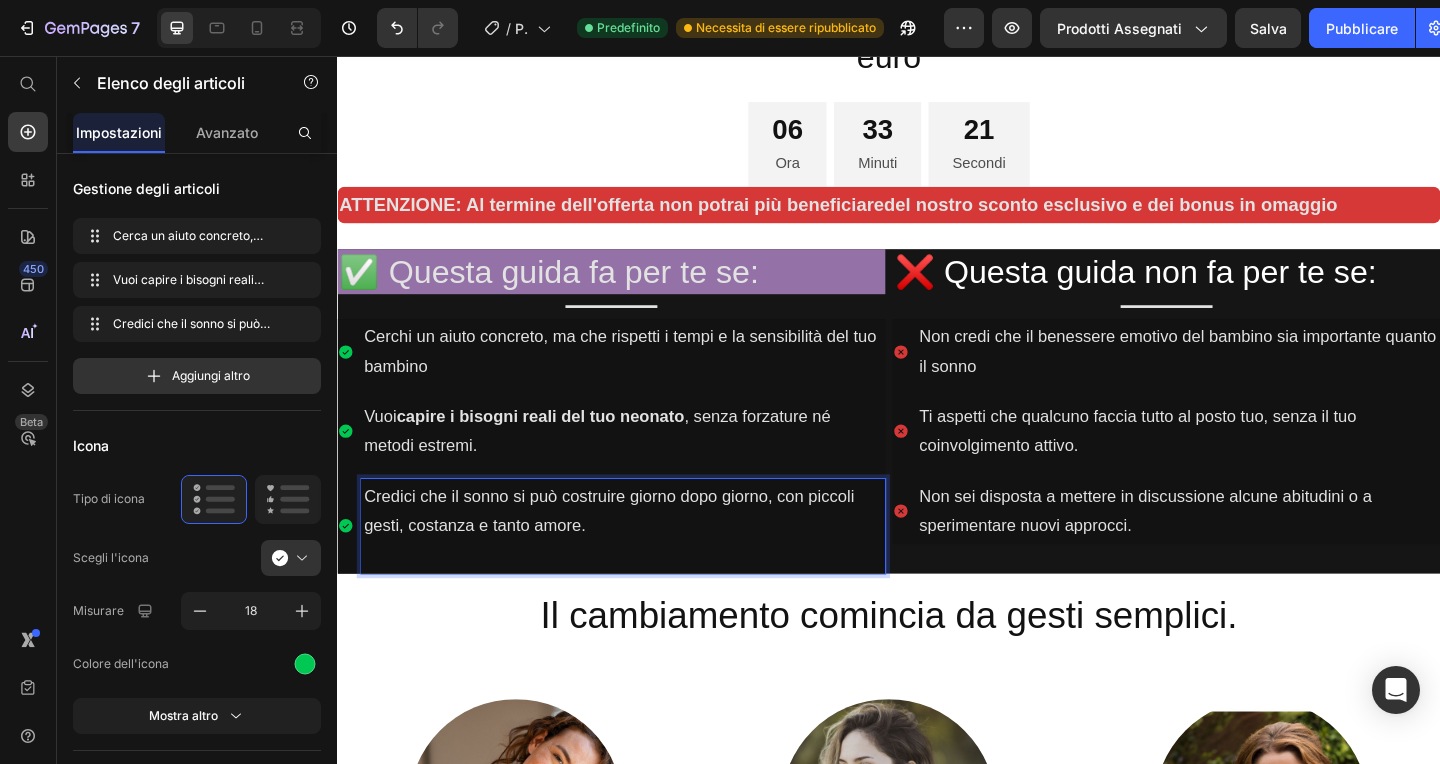 click on "Cerchi un aiuto concreto, ma che rispetti i tempi e la sensibilità del tuo bambino" at bounding box center [648, 377] 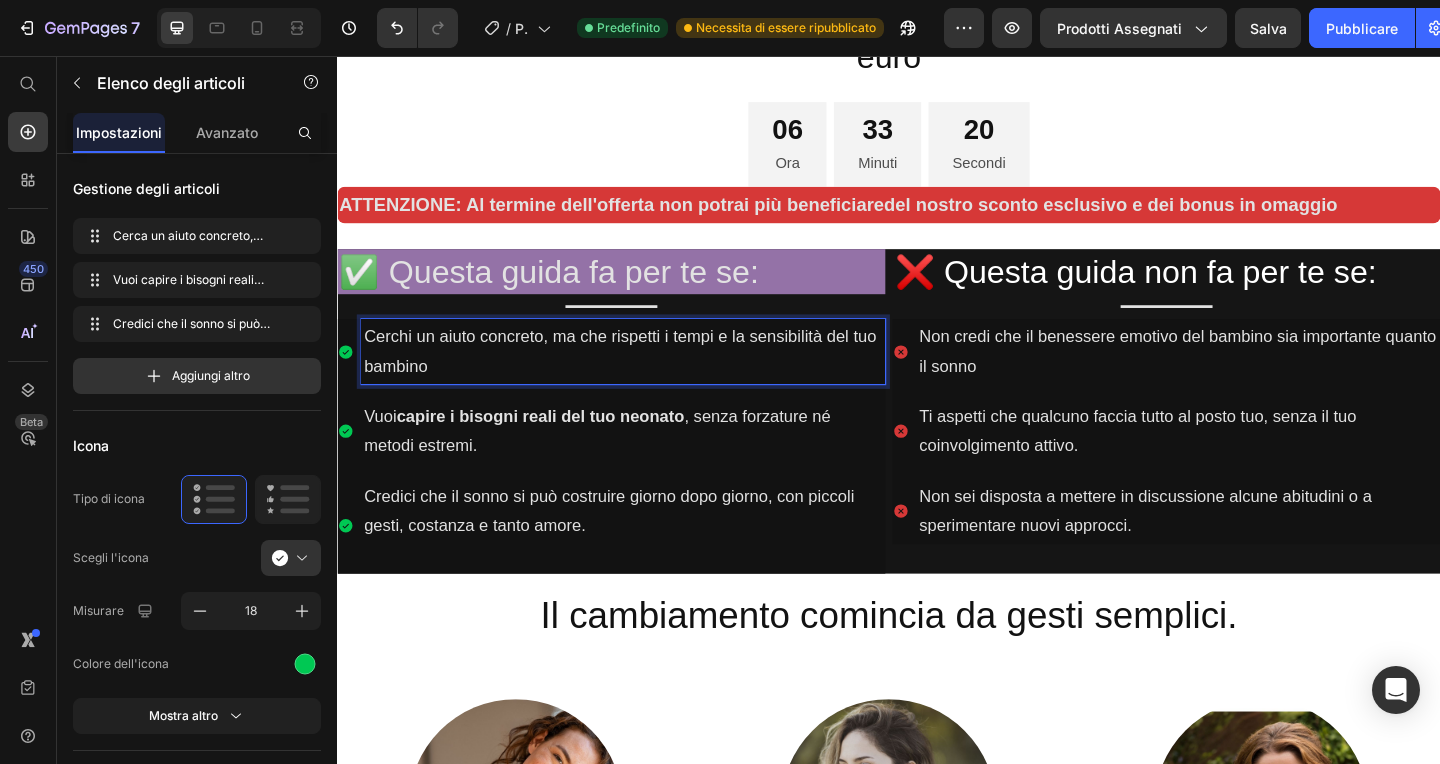 click on "Title Line" at bounding box center (635, 328) 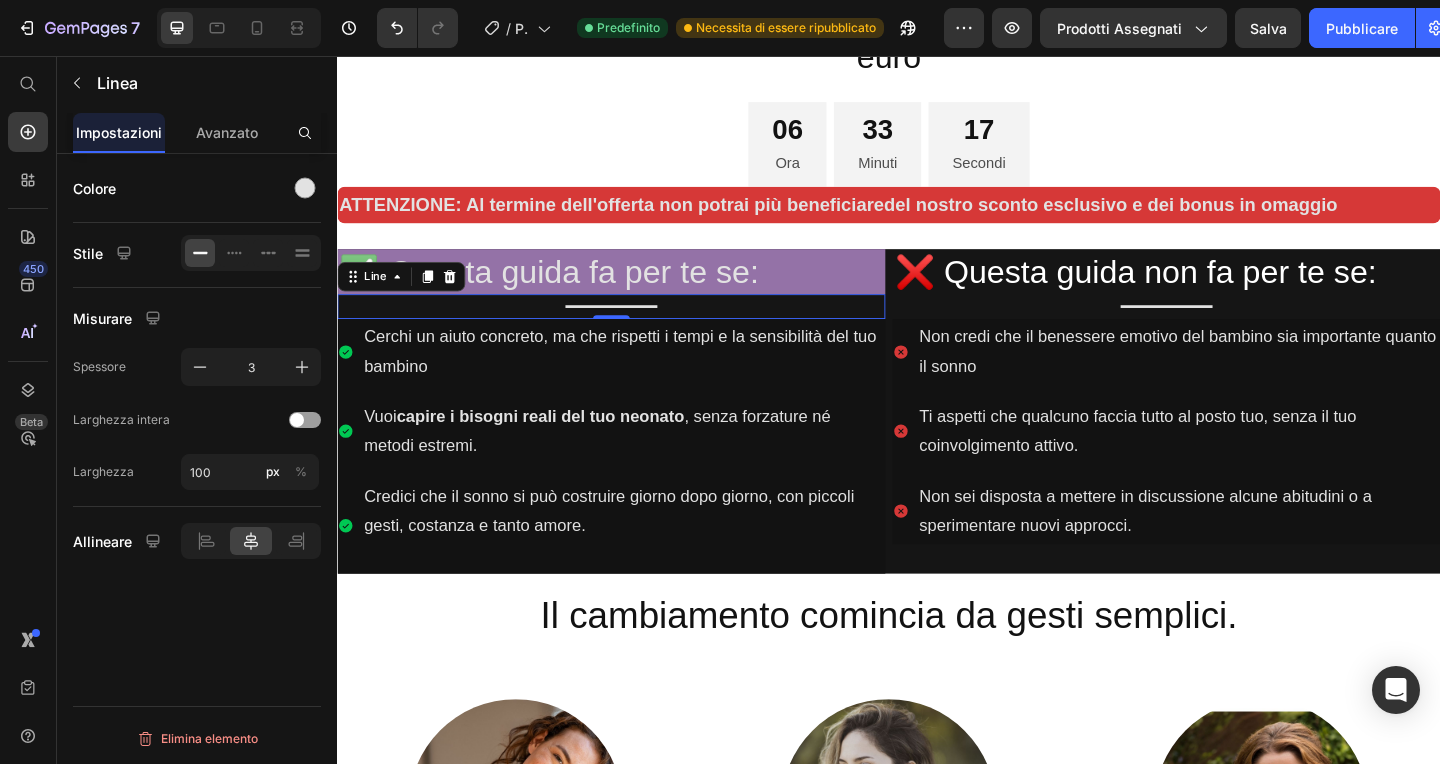 click on "Title" at bounding box center [635, 328] 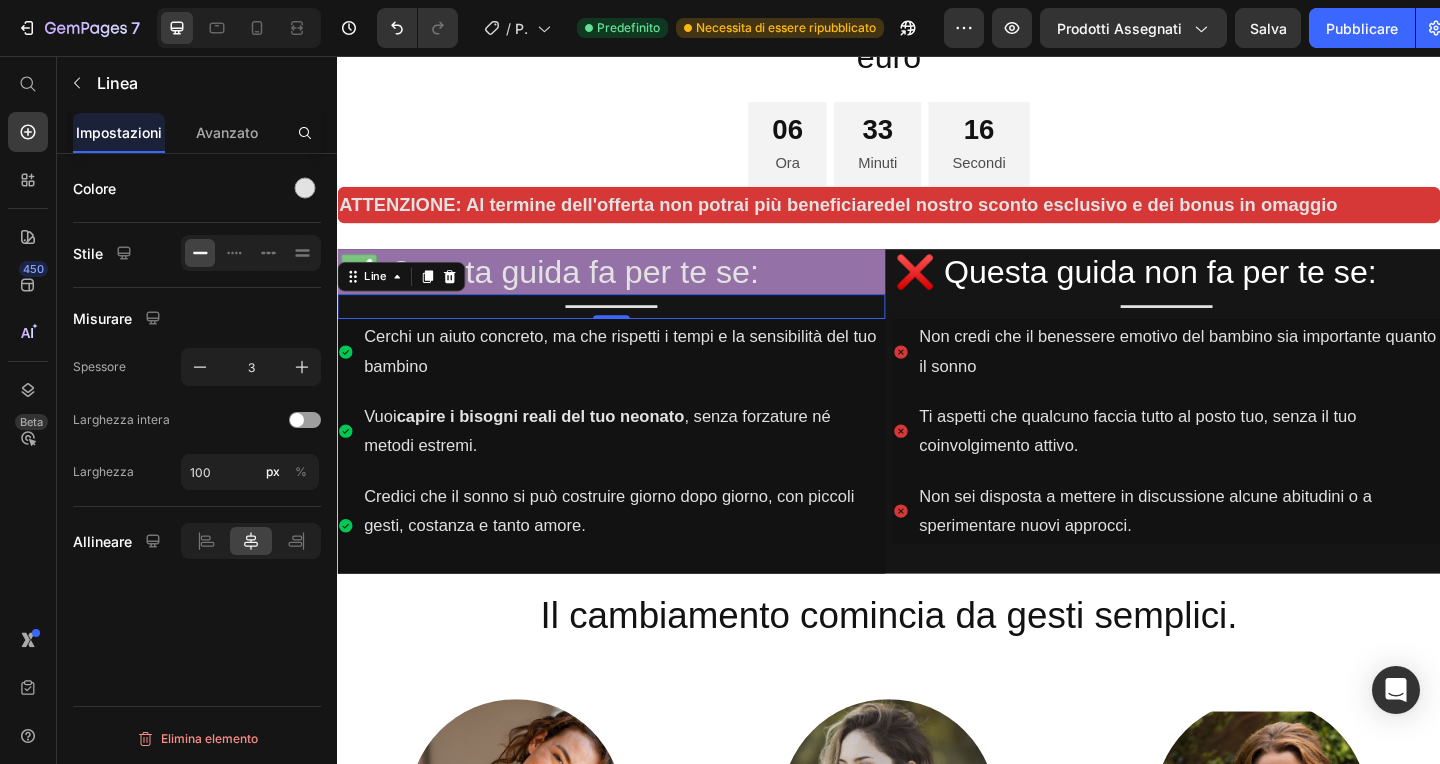 click on "Title" at bounding box center (635, 328) 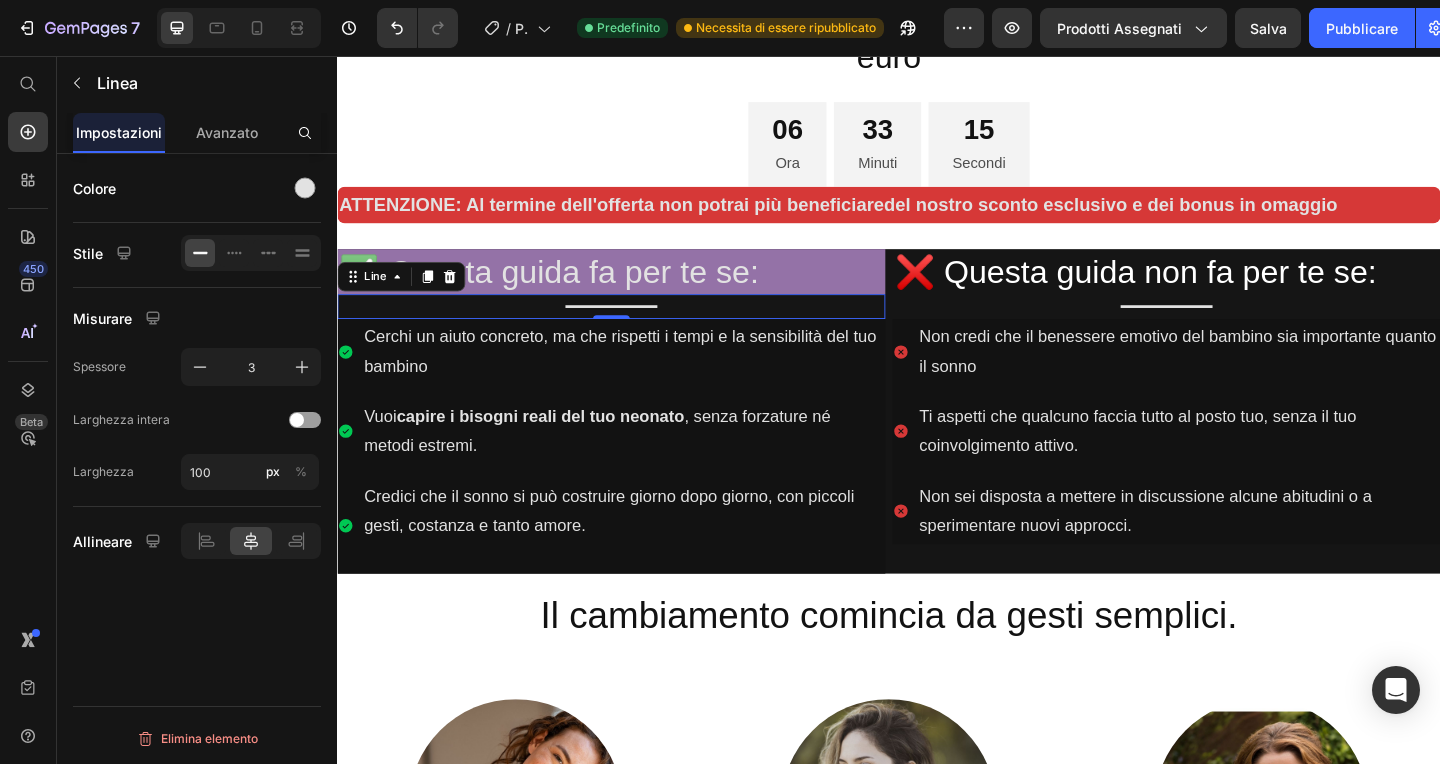 click on "Title Line" at bounding box center (1239, 328) 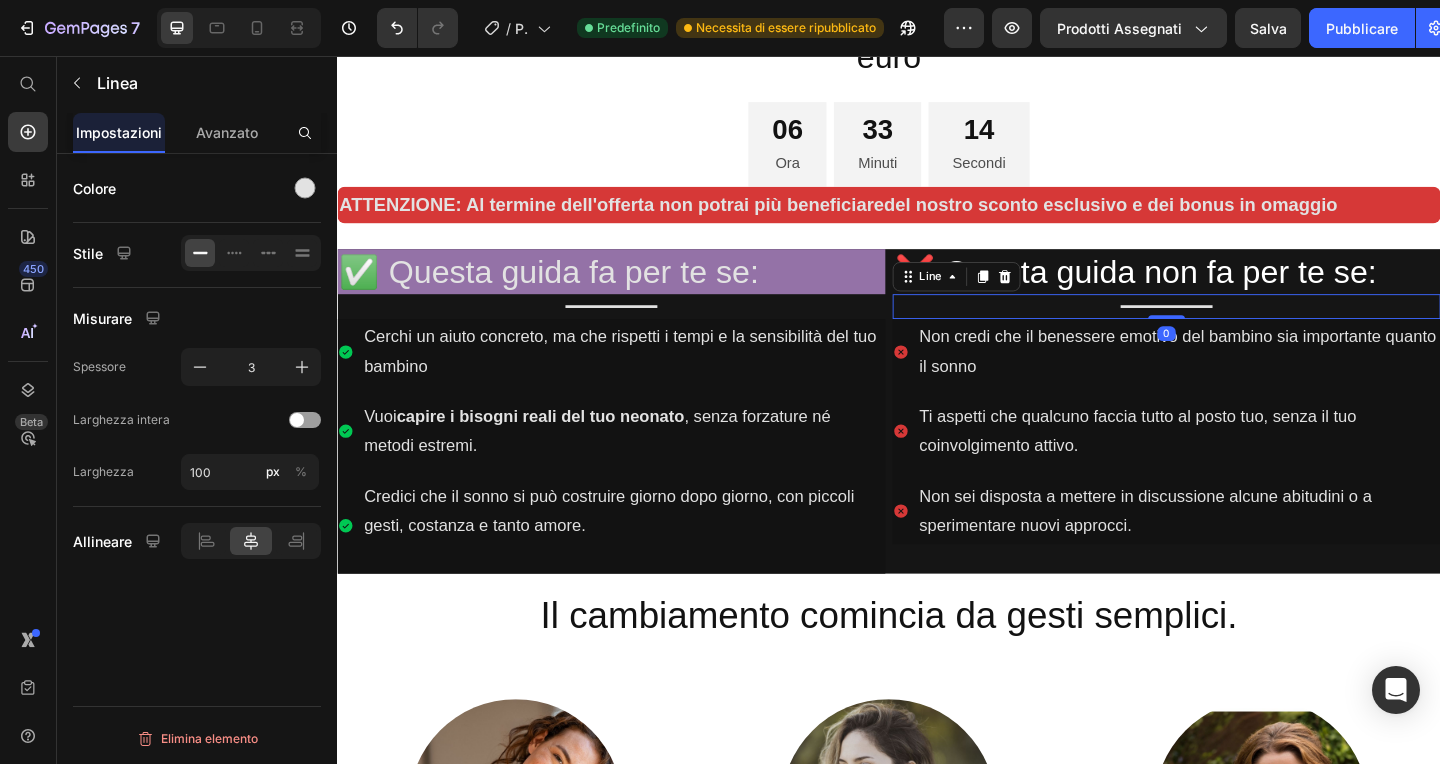 click on "Title" at bounding box center [635, 328] 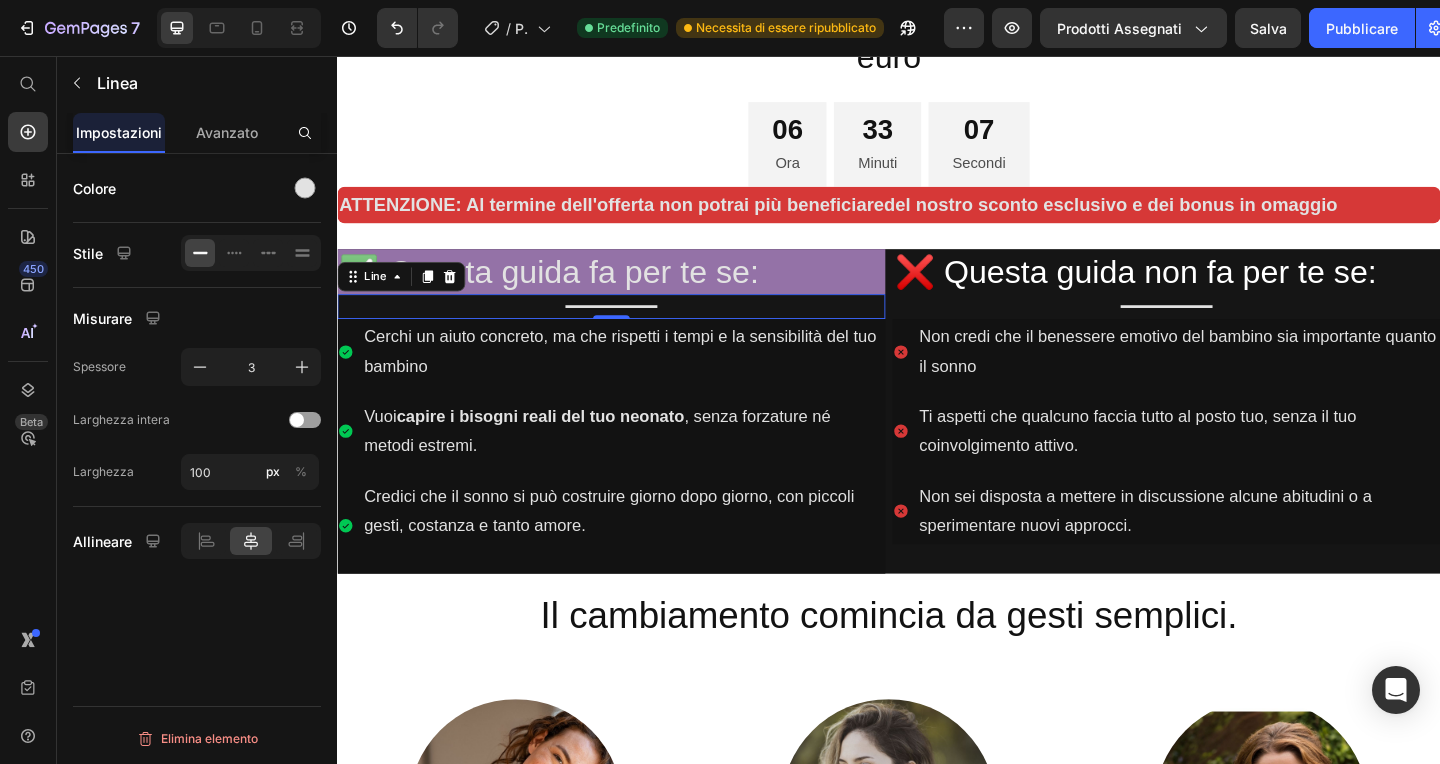 click on "Title" at bounding box center (635, 328) 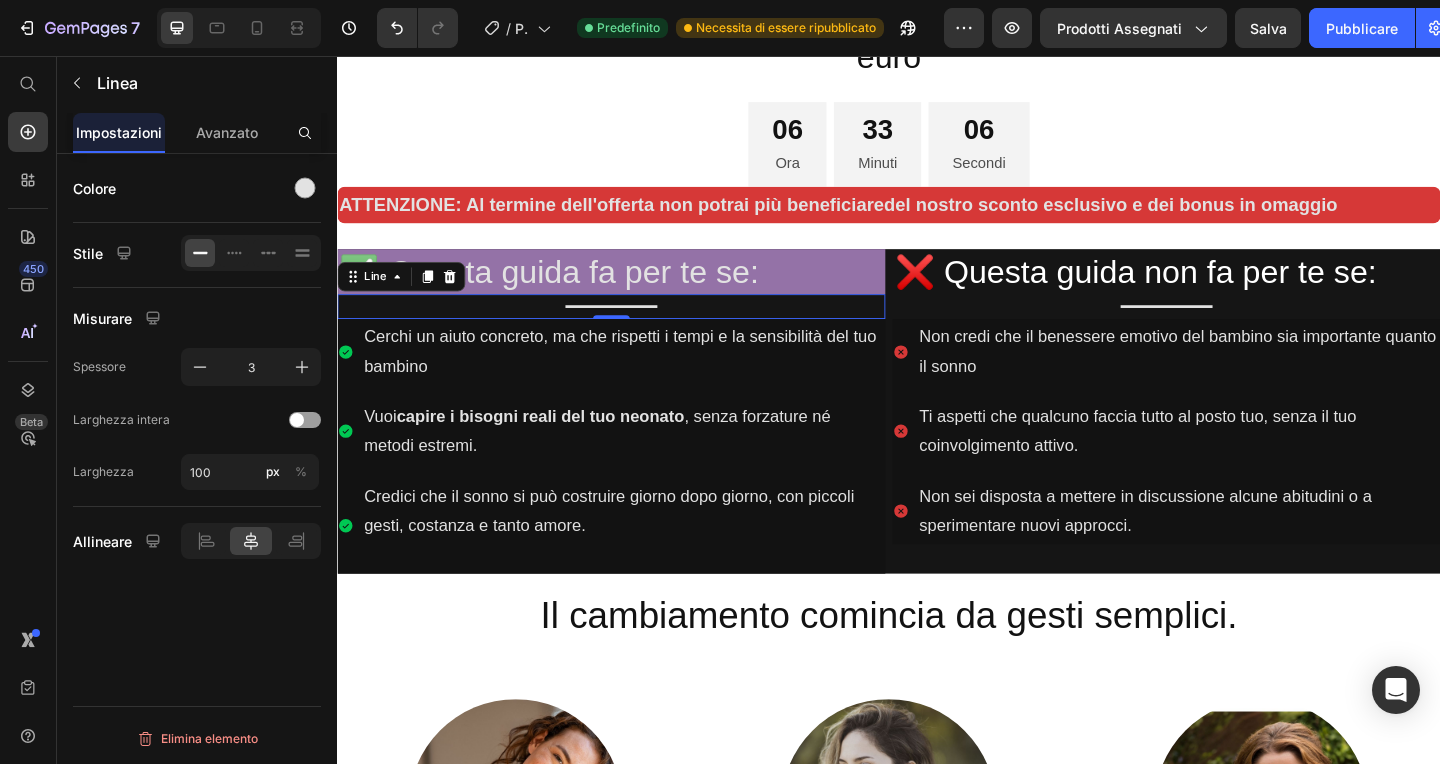 click on "Title Line   0" at bounding box center (635, 328) 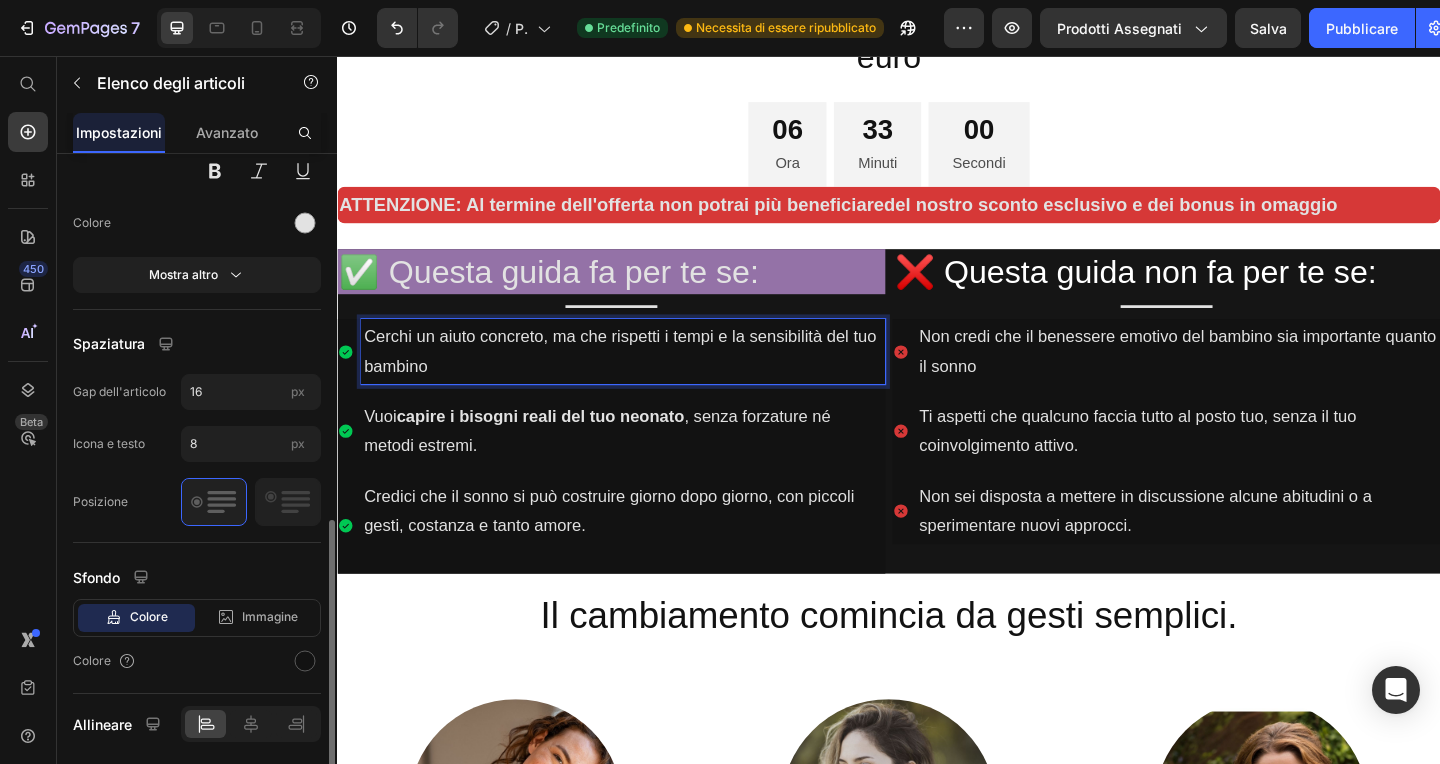 scroll, scrollTop: 825, scrollLeft: 0, axis: vertical 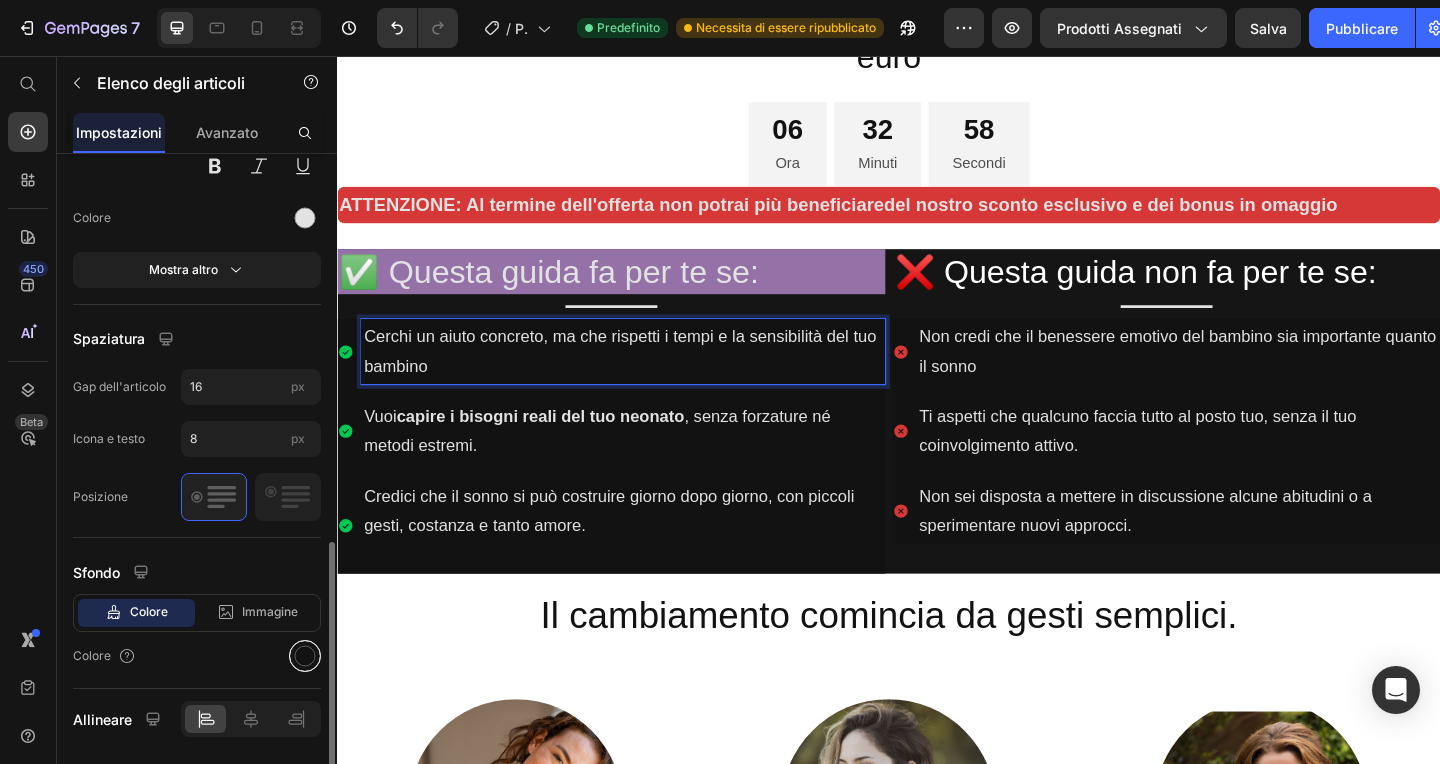 click at bounding box center [305, 656] 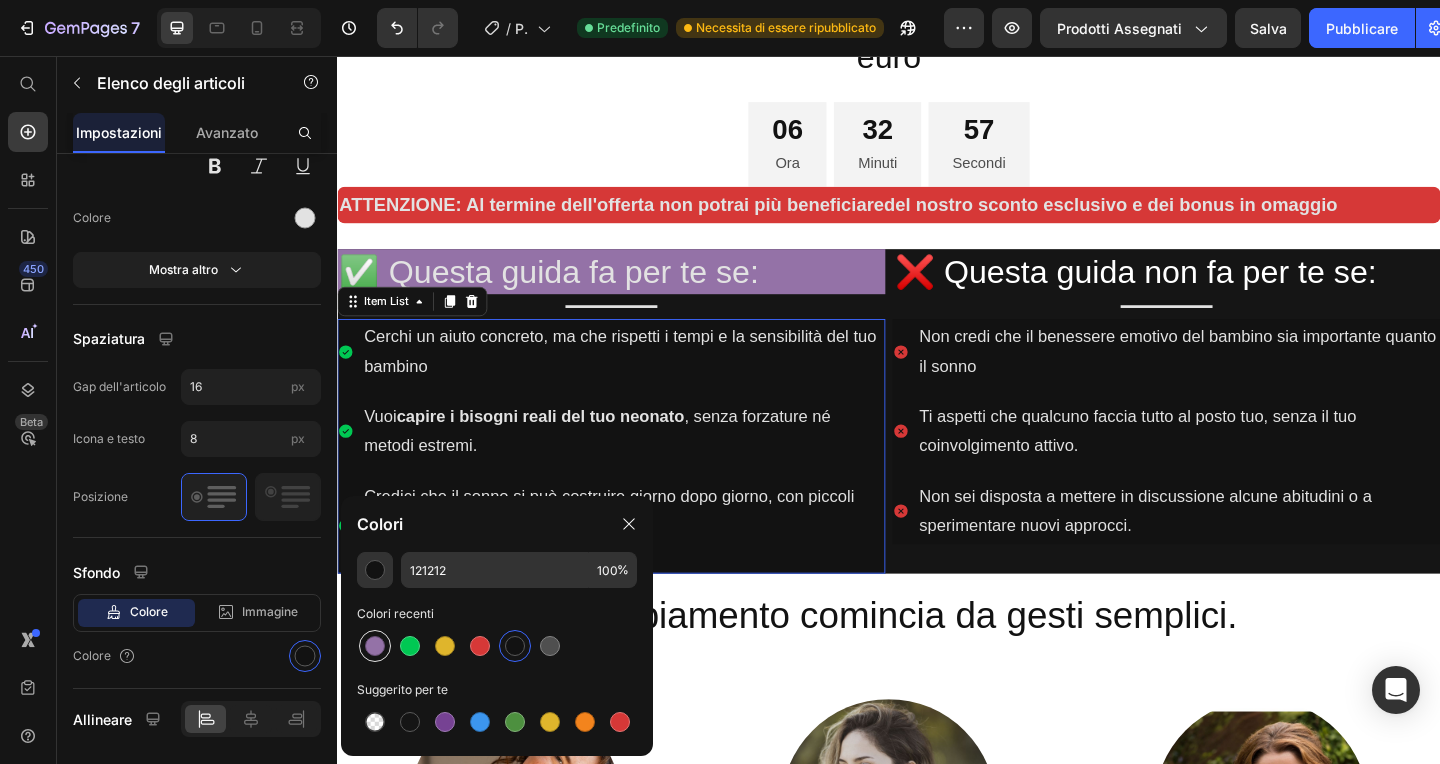 click at bounding box center [375, 646] 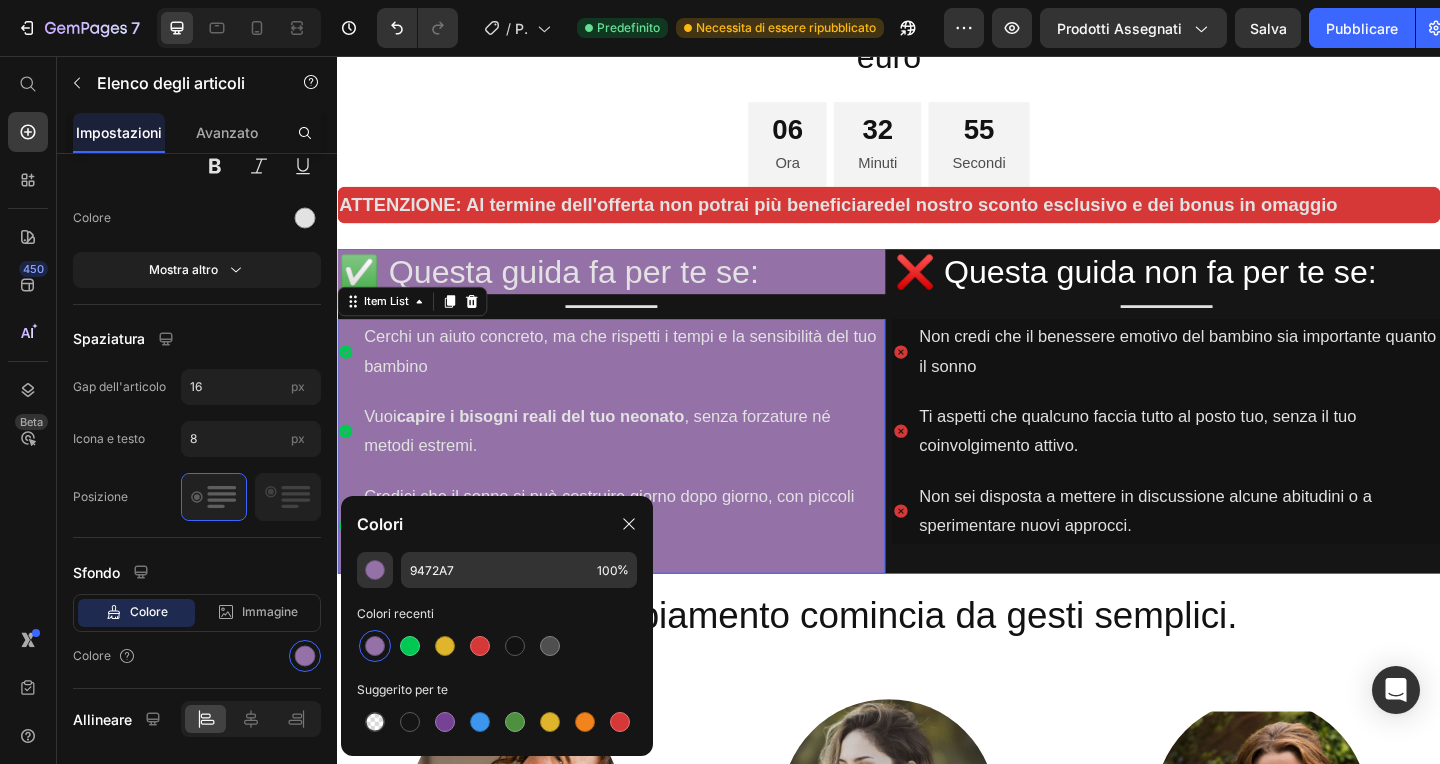 click at bounding box center [635, 328] 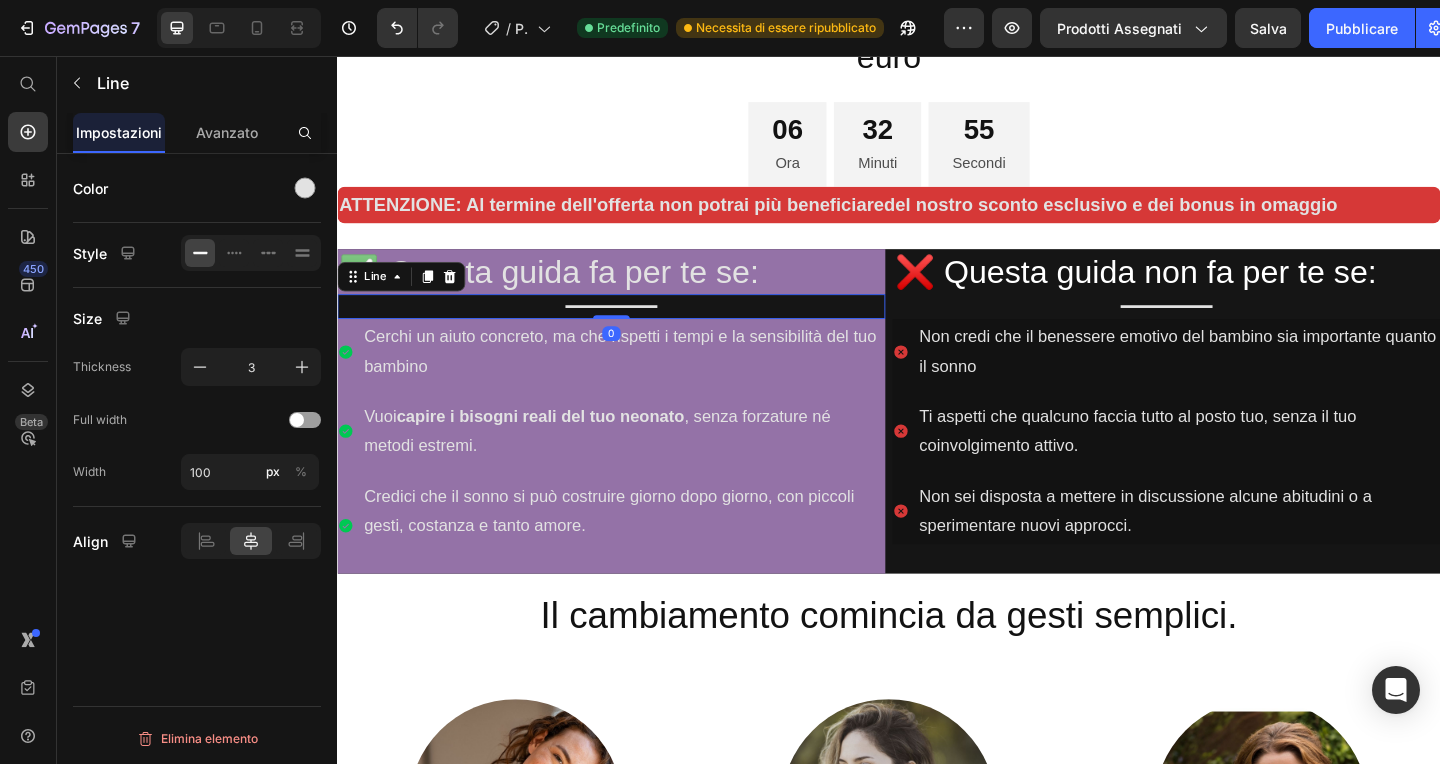 scroll, scrollTop: 0, scrollLeft: 0, axis: both 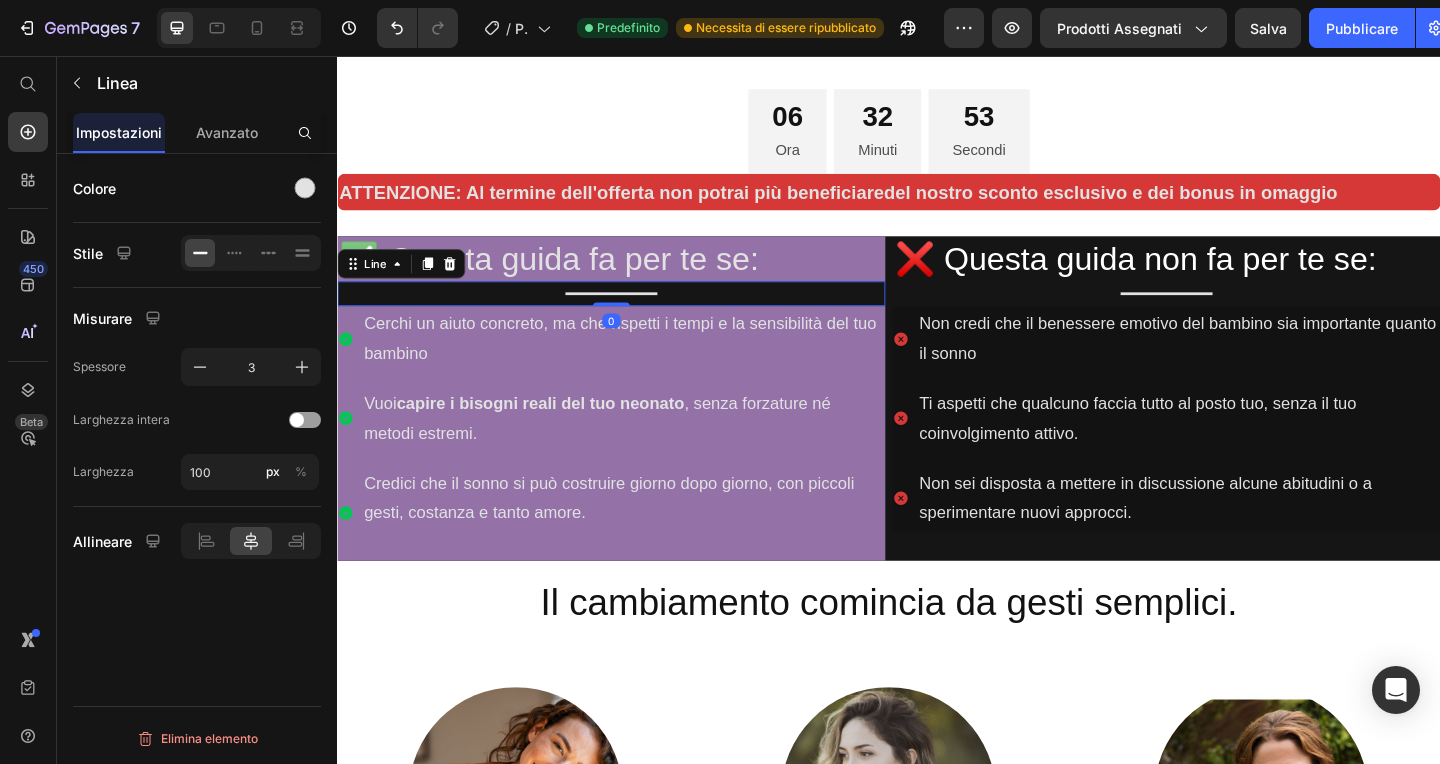 click at bounding box center (635, 314) 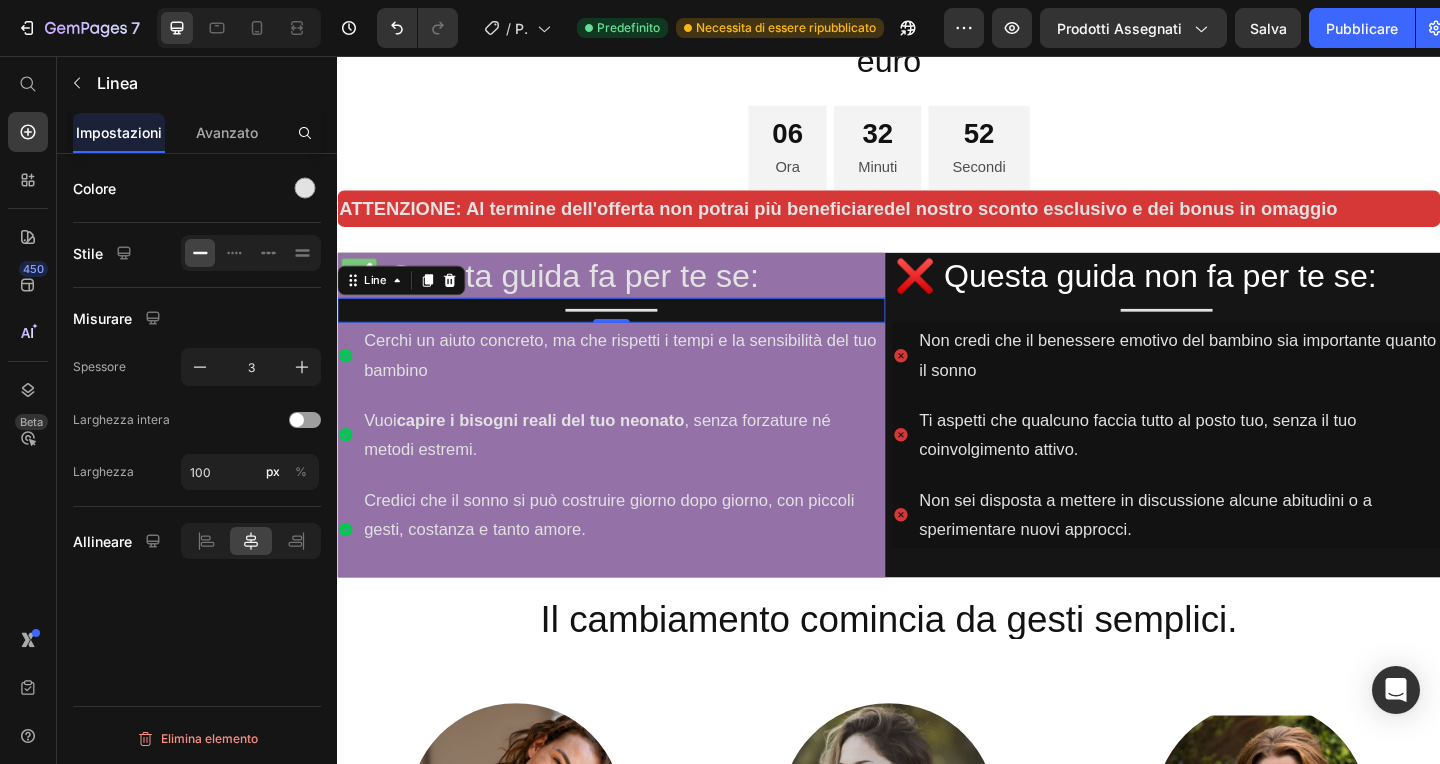 scroll, scrollTop: 1100, scrollLeft: 0, axis: vertical 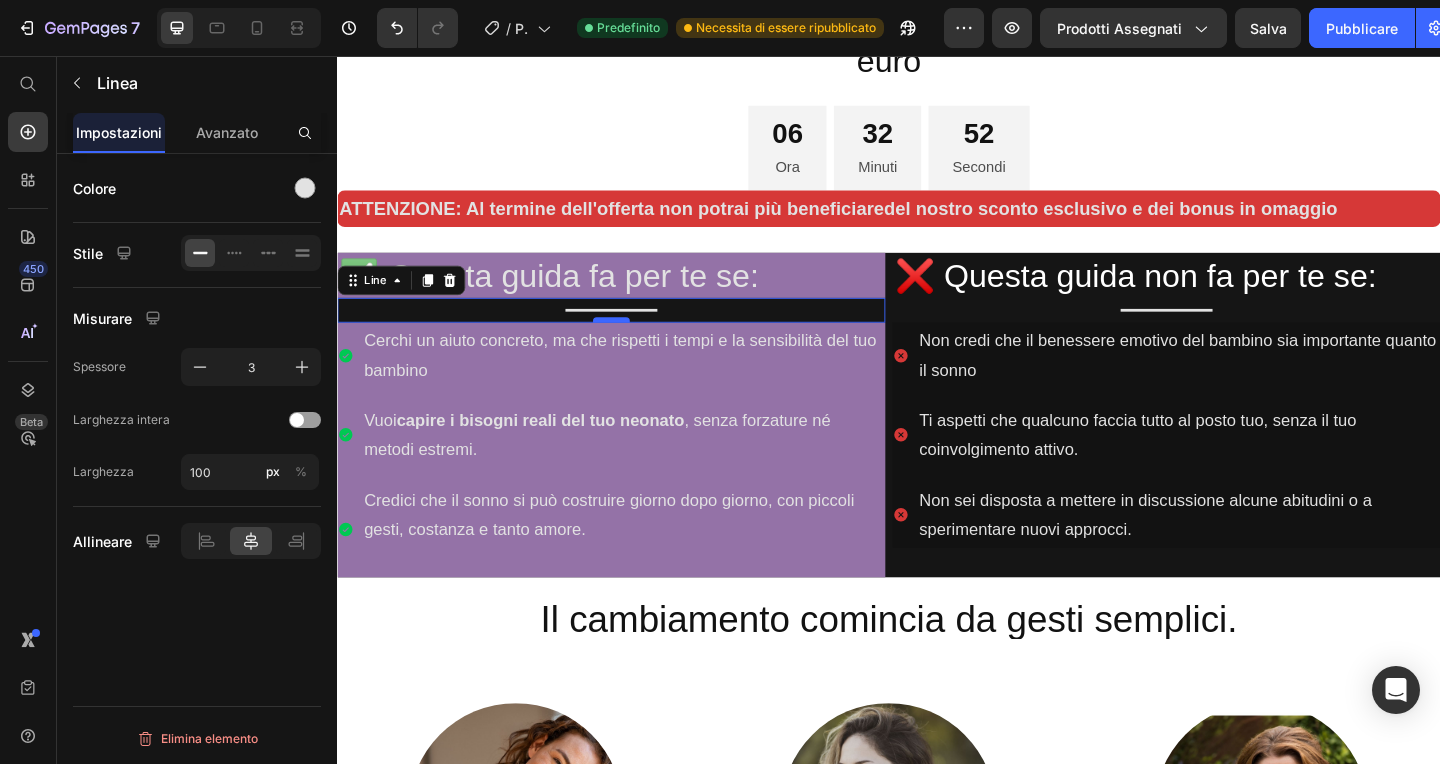 click at bounding box center (635, 343) 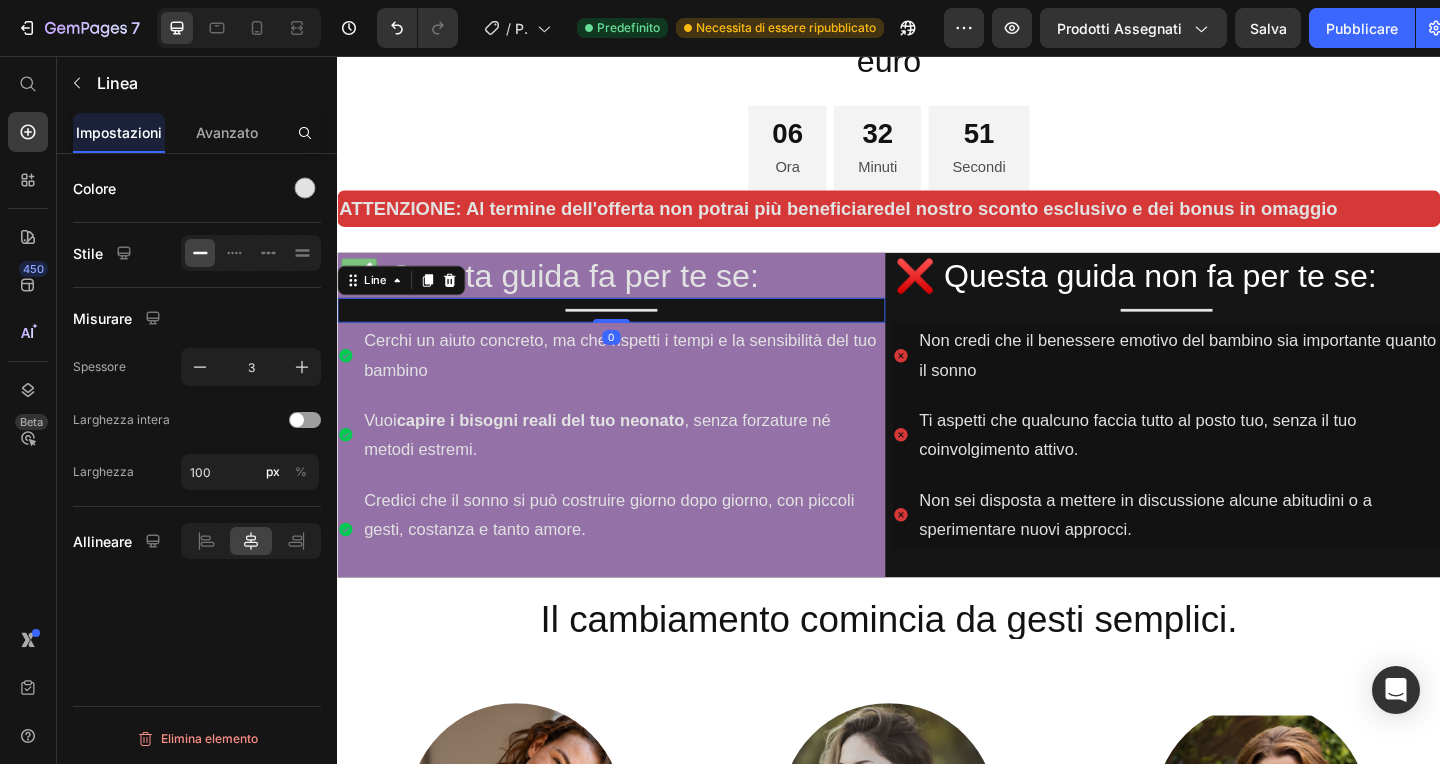 click at bounding box center [635, 332] 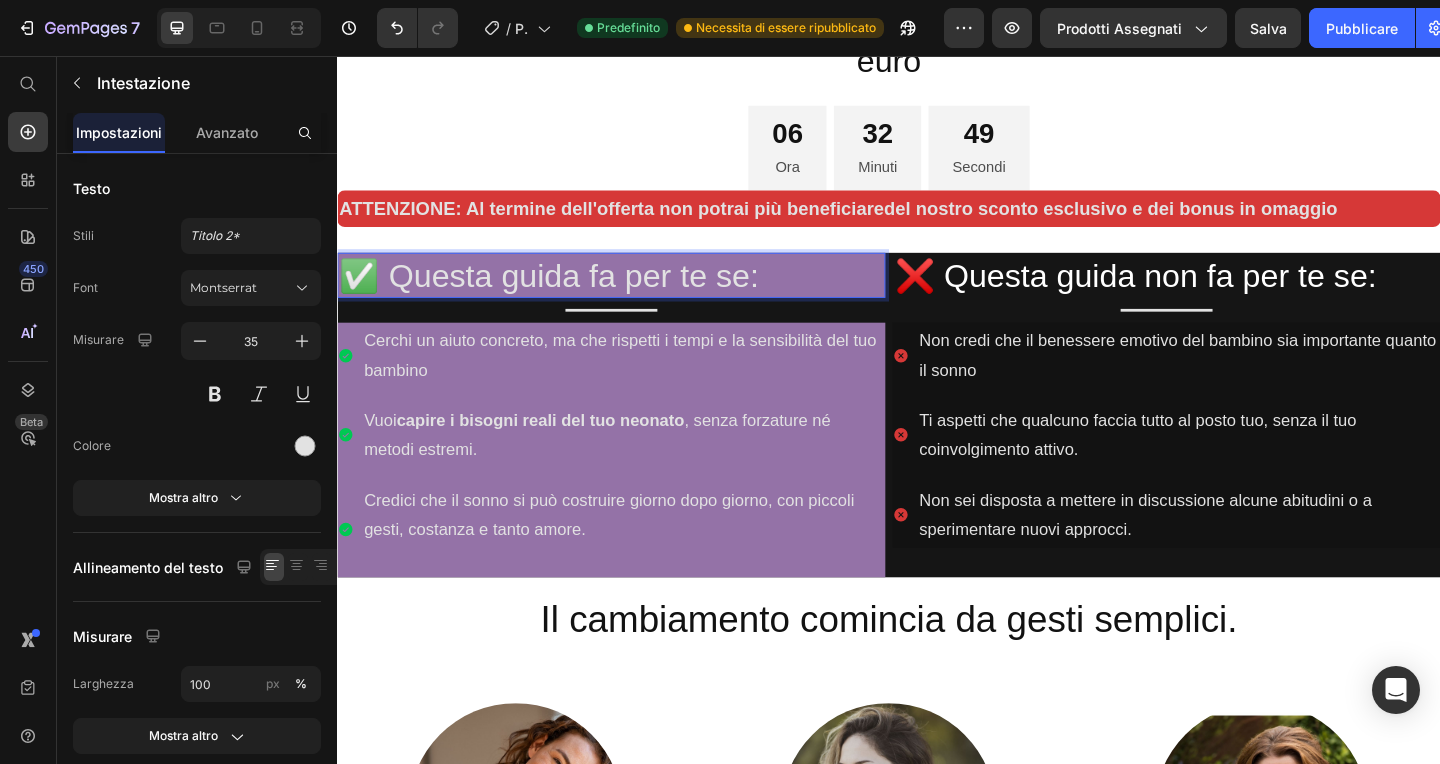 click on "Title" at bounding box center [635, 332] 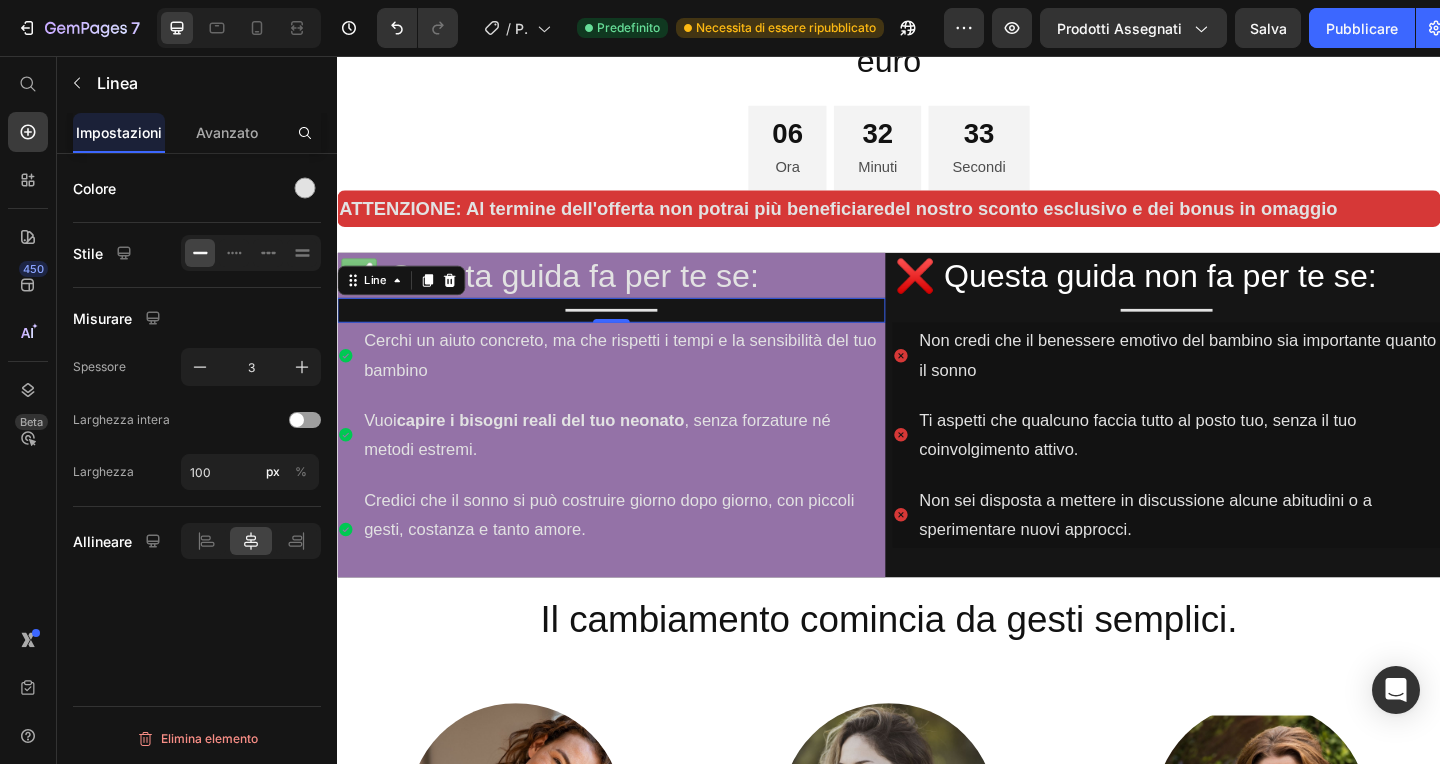 click on "Colore" at bounding box center [94, 188] 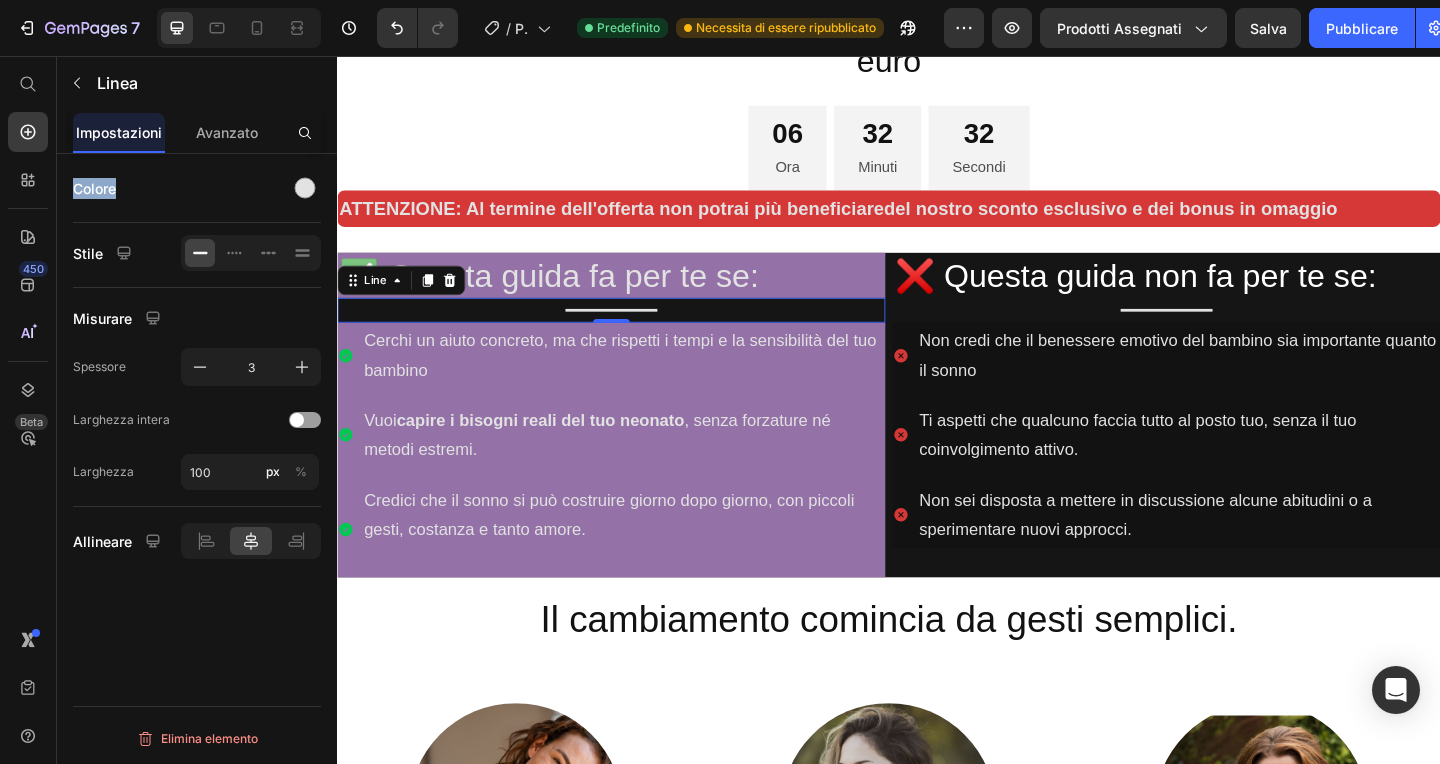 click on "Colore" at bounding box center (94, 188) 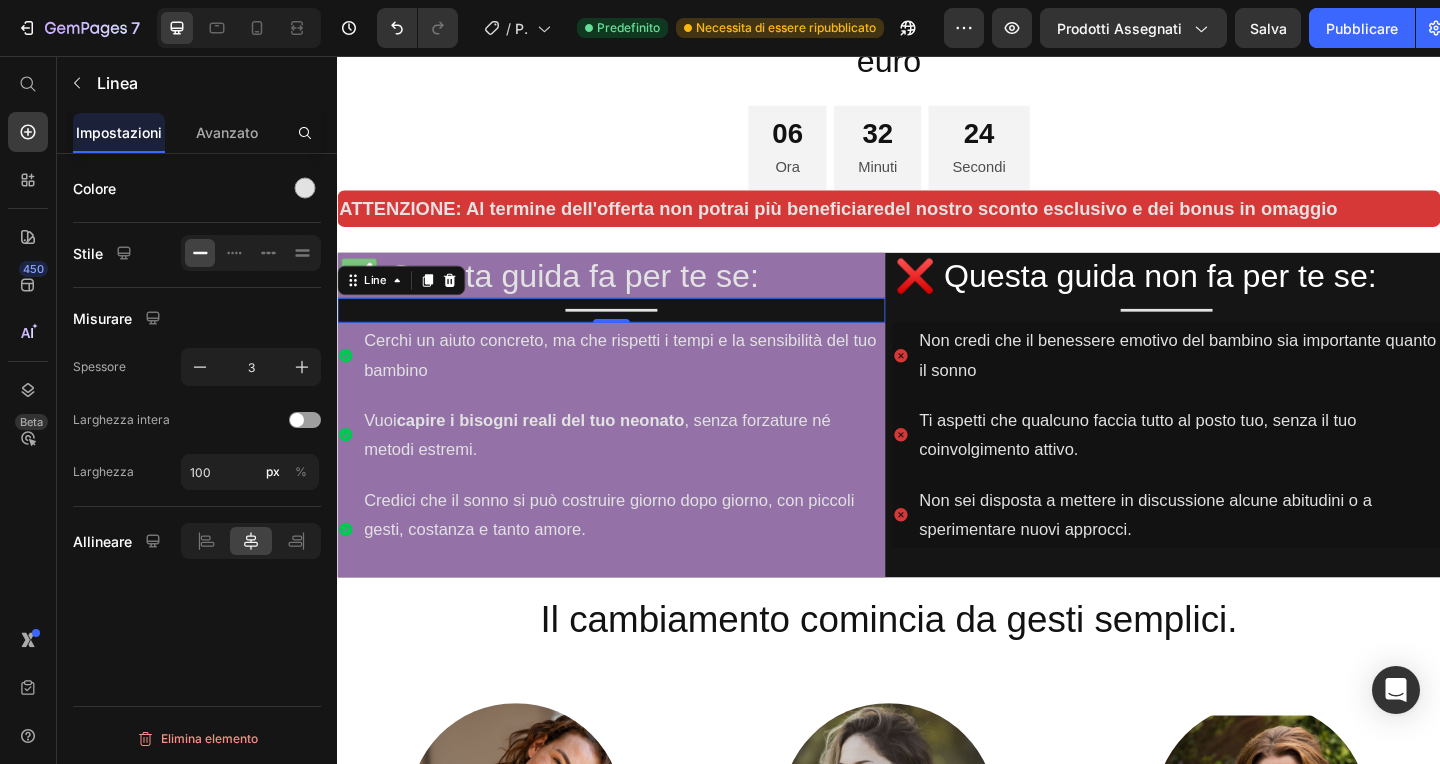 click on "Title" at bounding box center [635, 332] 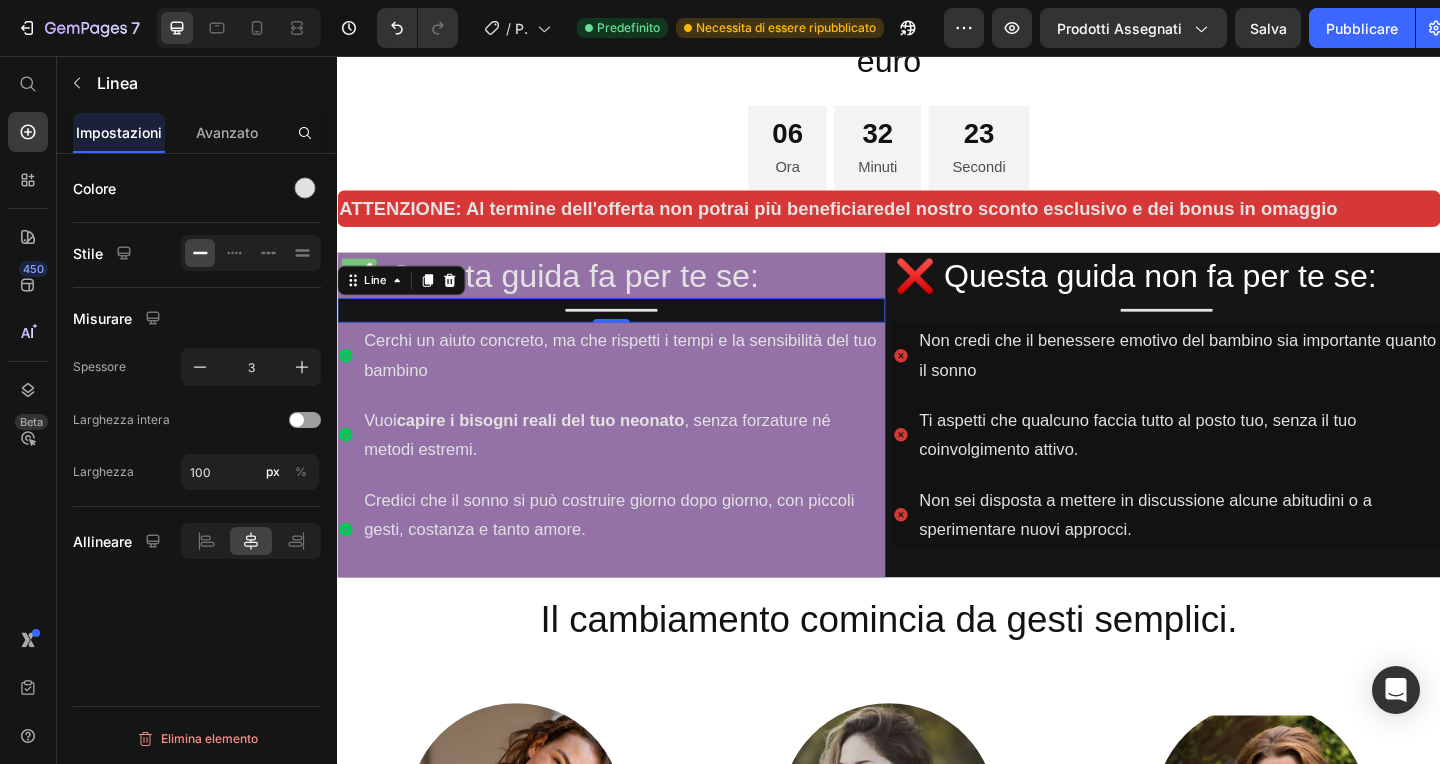 click on "Title" at bounding box center [635, 332] 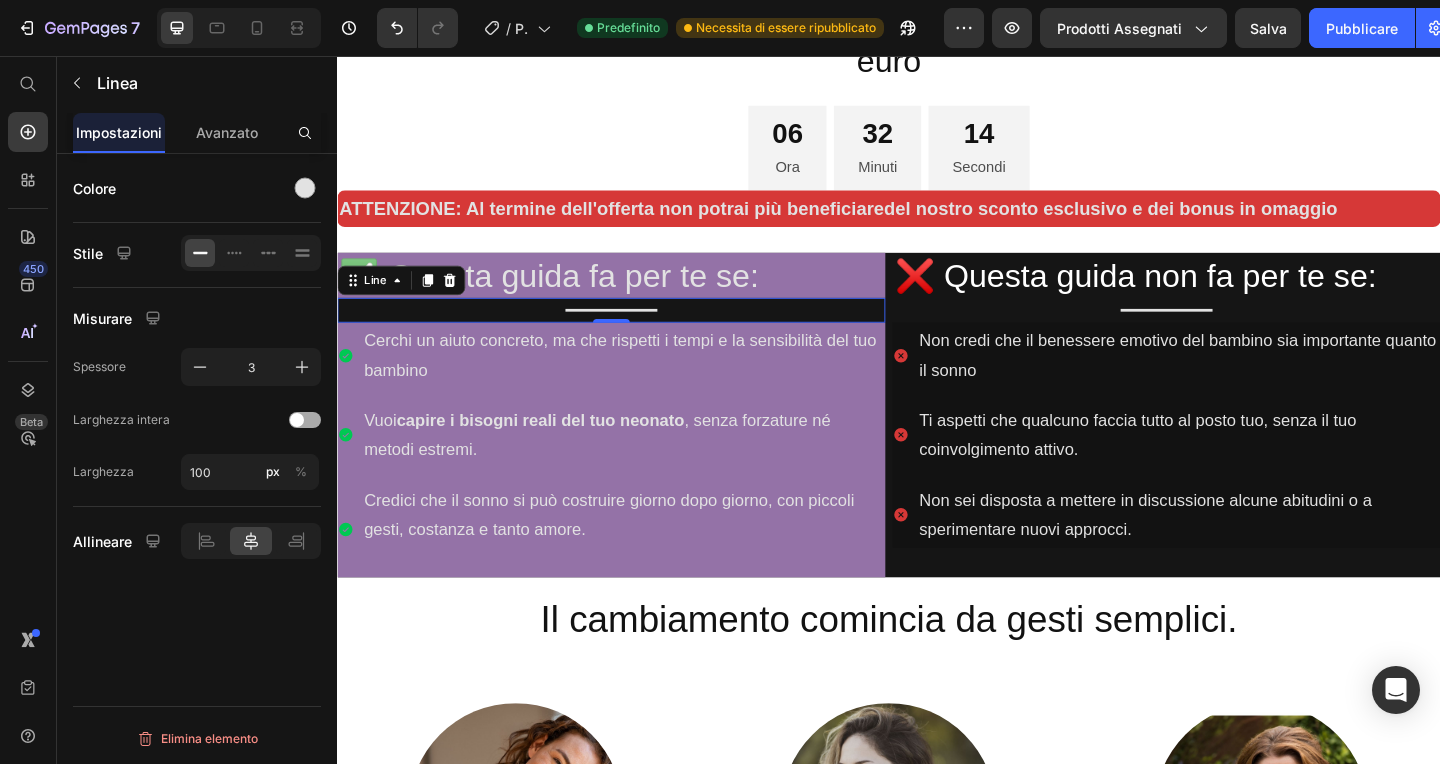 click at bounding box center (305, 420) 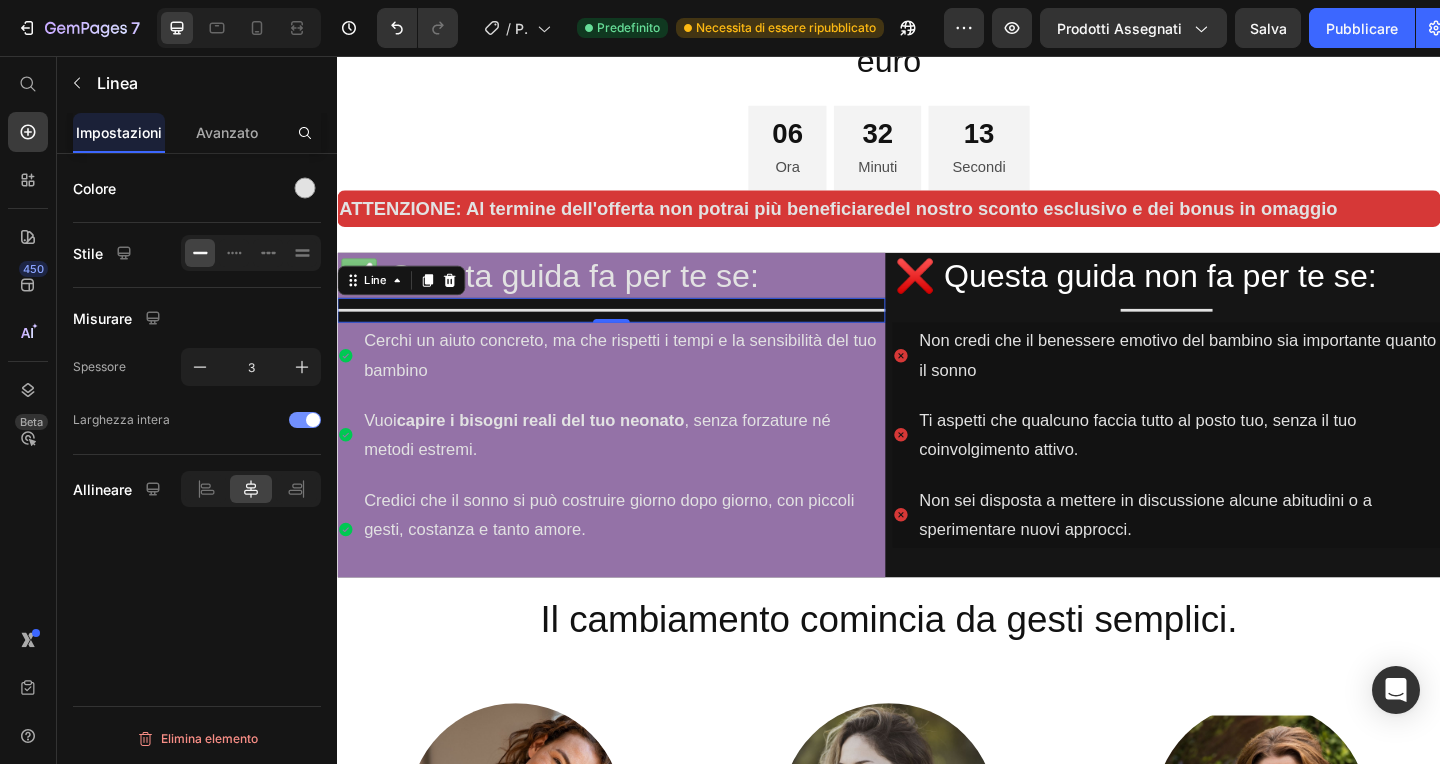 click at bounding box center [305, 420] 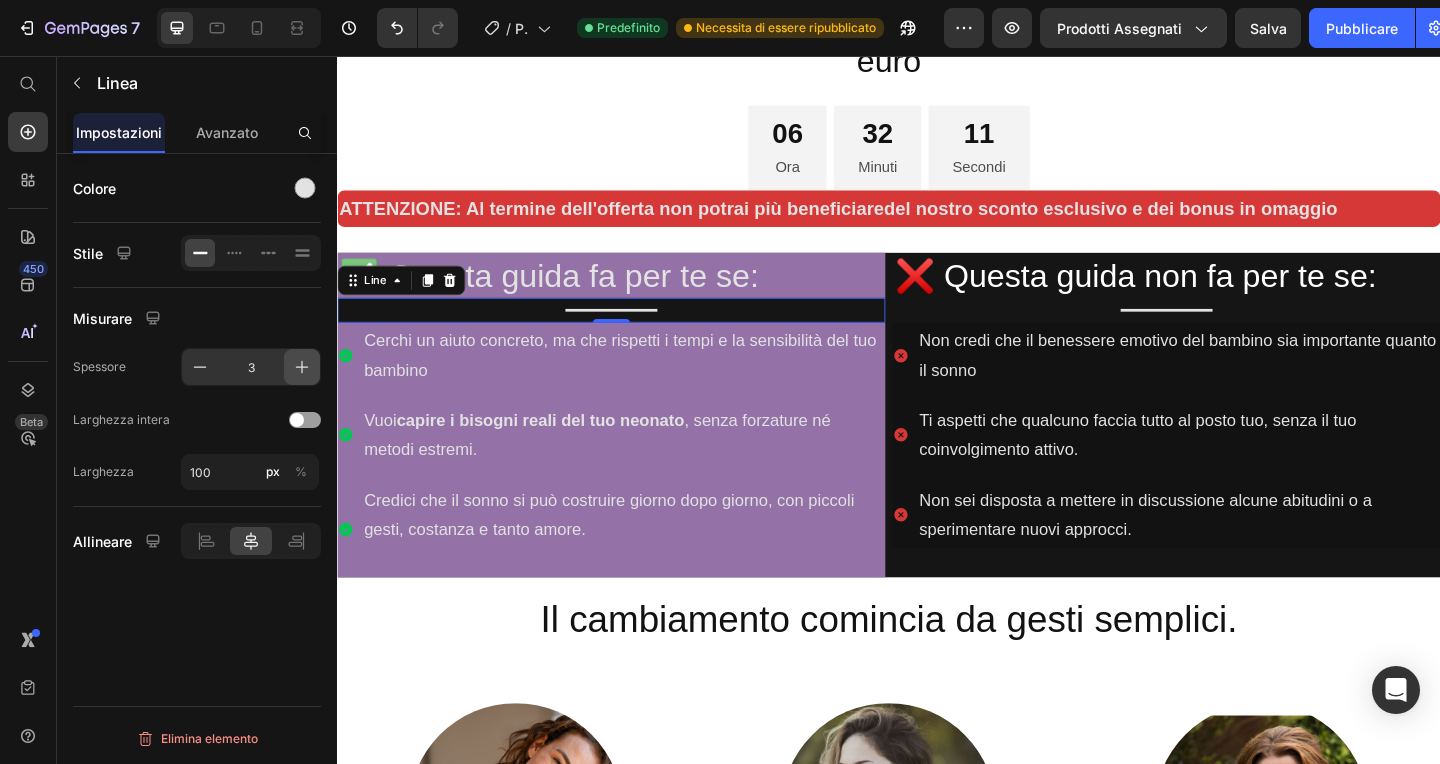 click 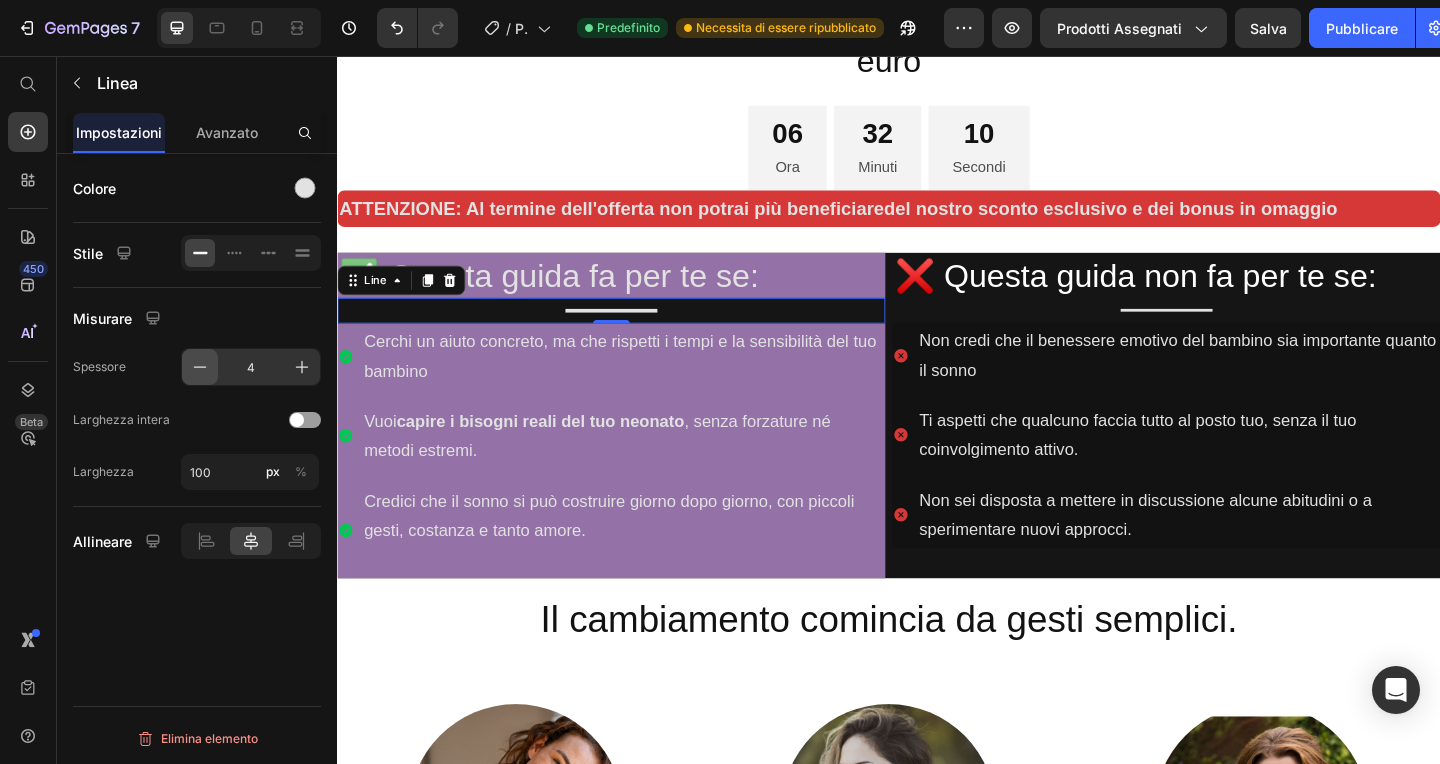 click 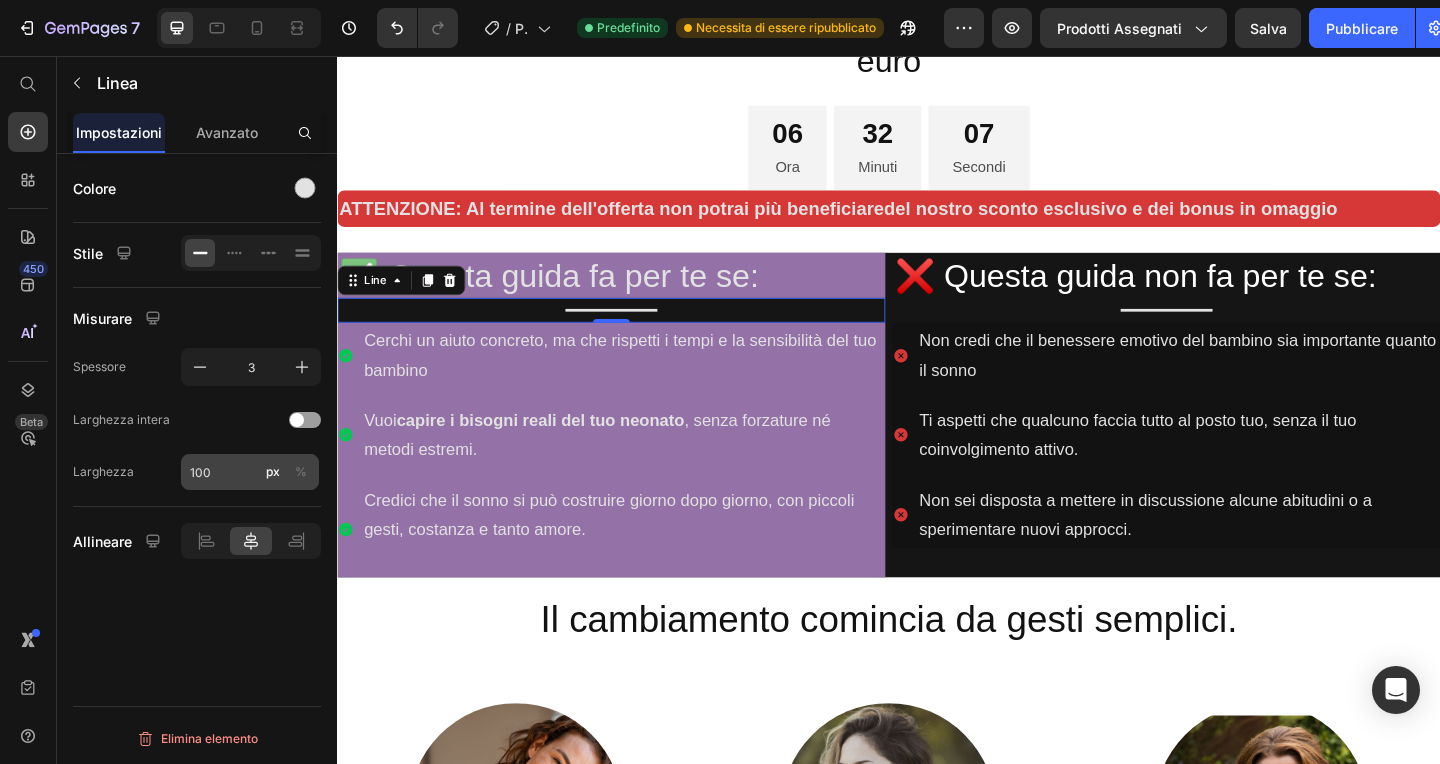 click on "%" at bounding box center [301, 471] 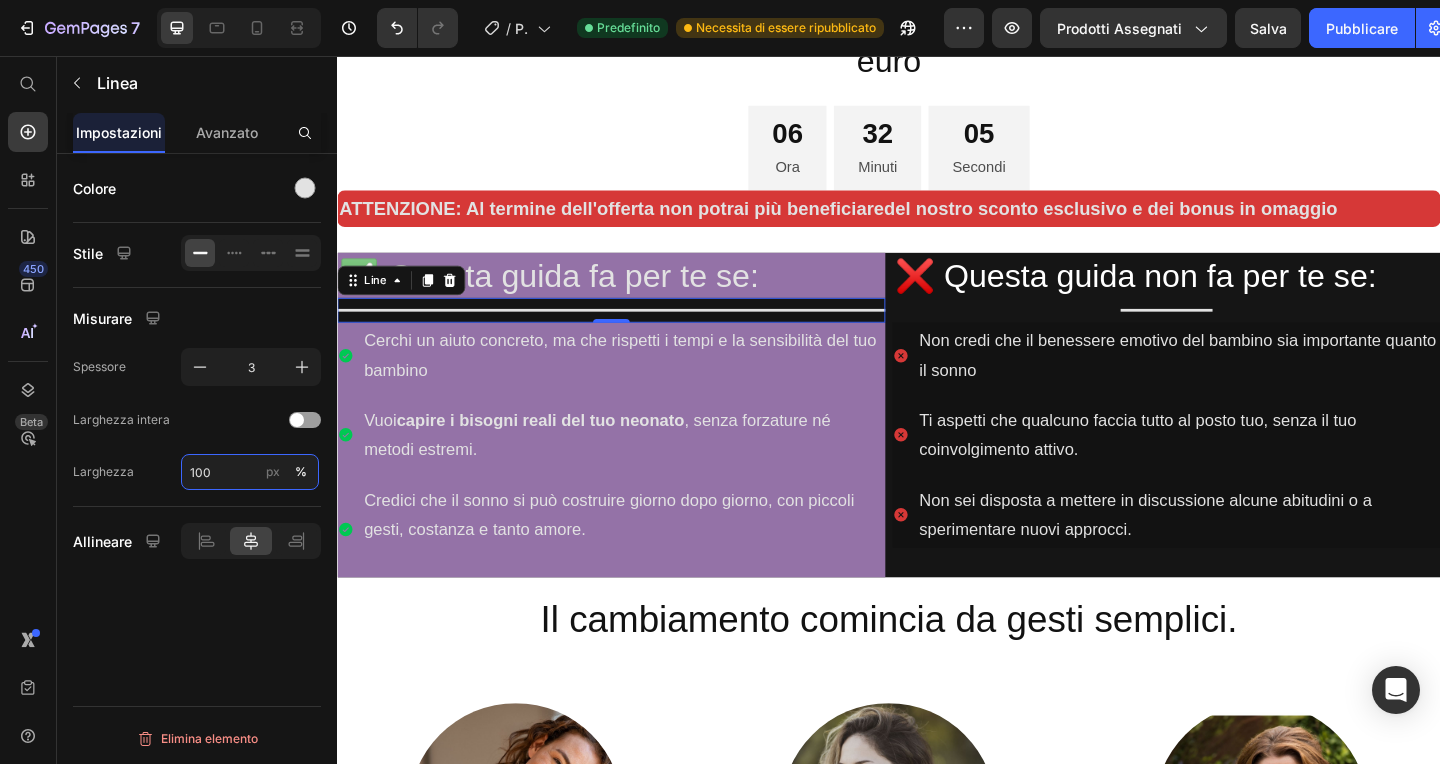 click on "100" at bounding box center [250, 472] 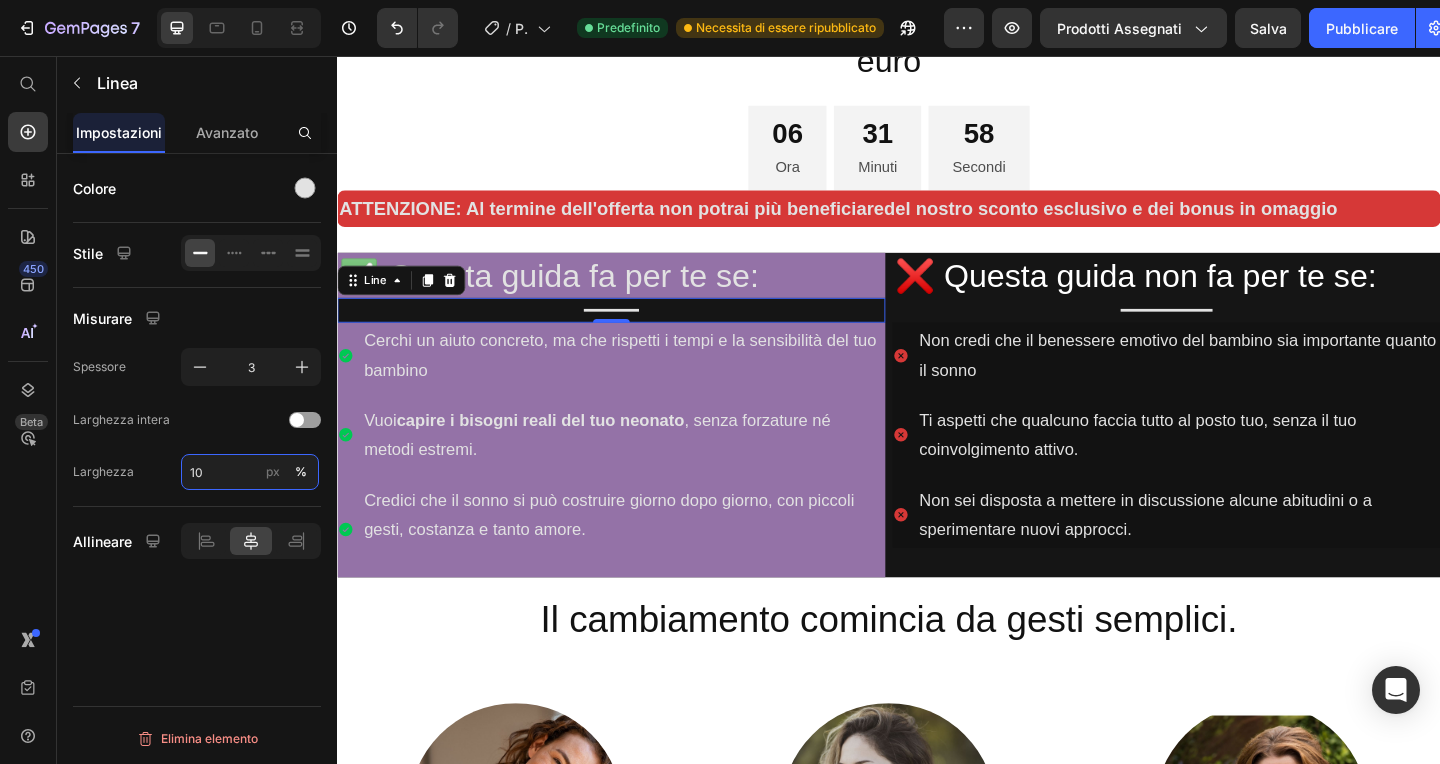 type on "1" 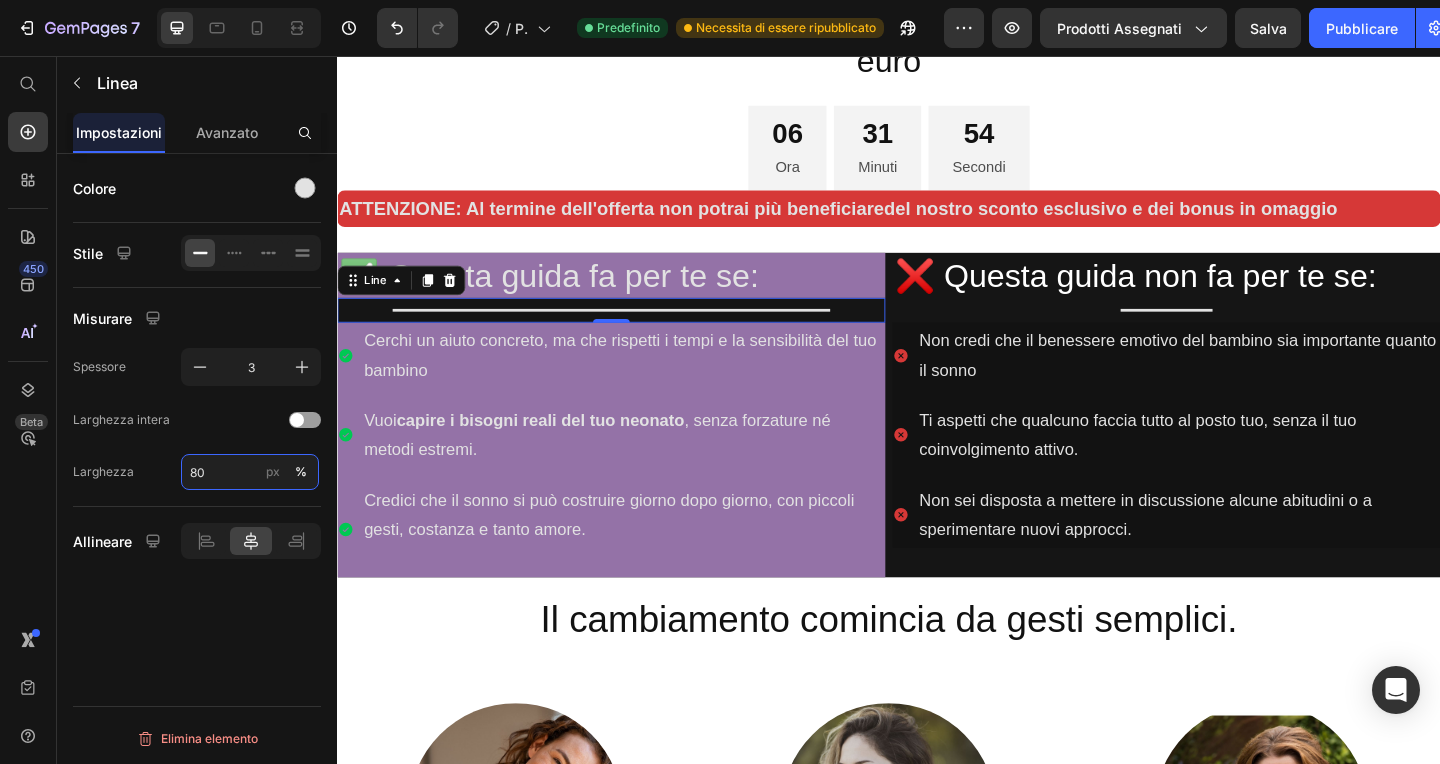 type on "8" 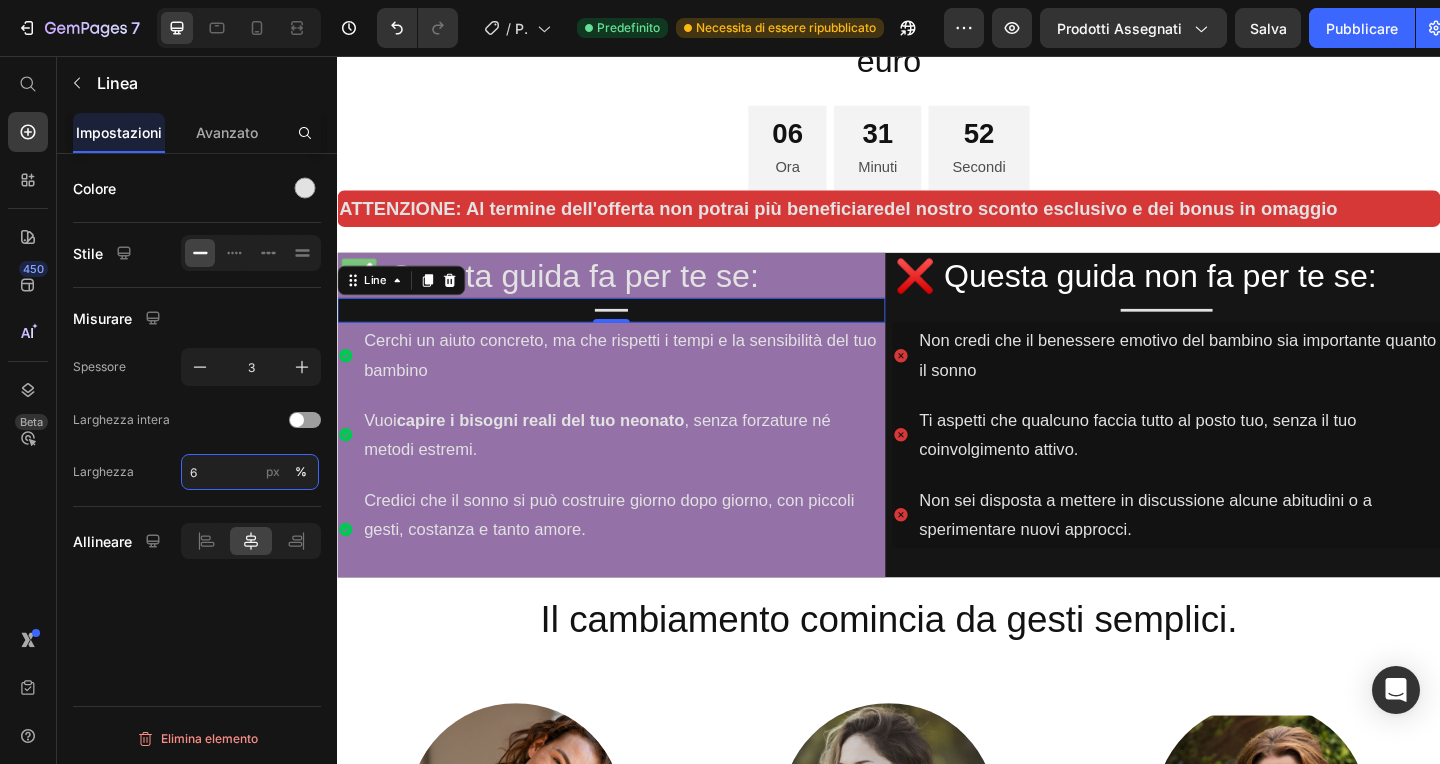 type on "60" 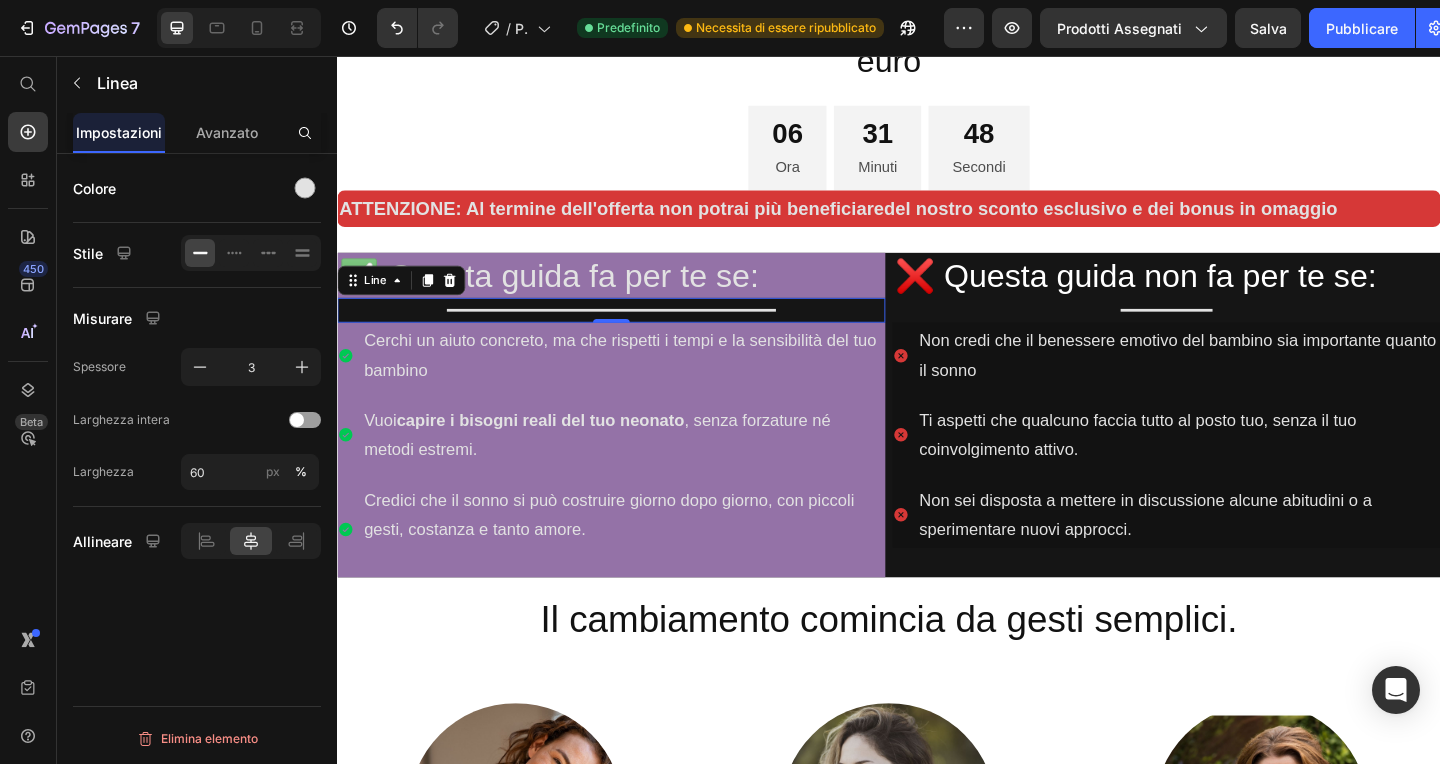 click on "❌ Questa guida non fa per te se:" at bounding box center (1239, 295) 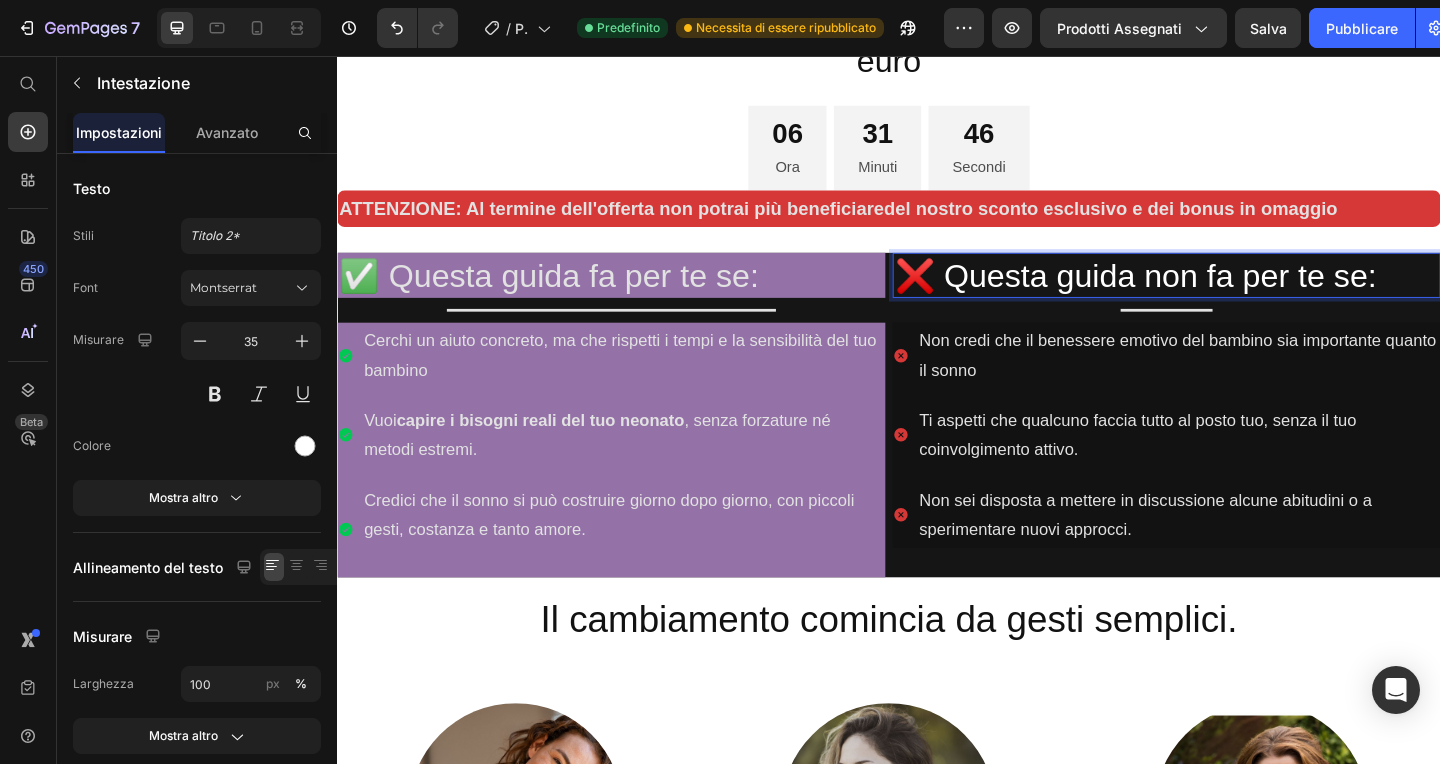 click on "Title" at bounding box center (635, 332) 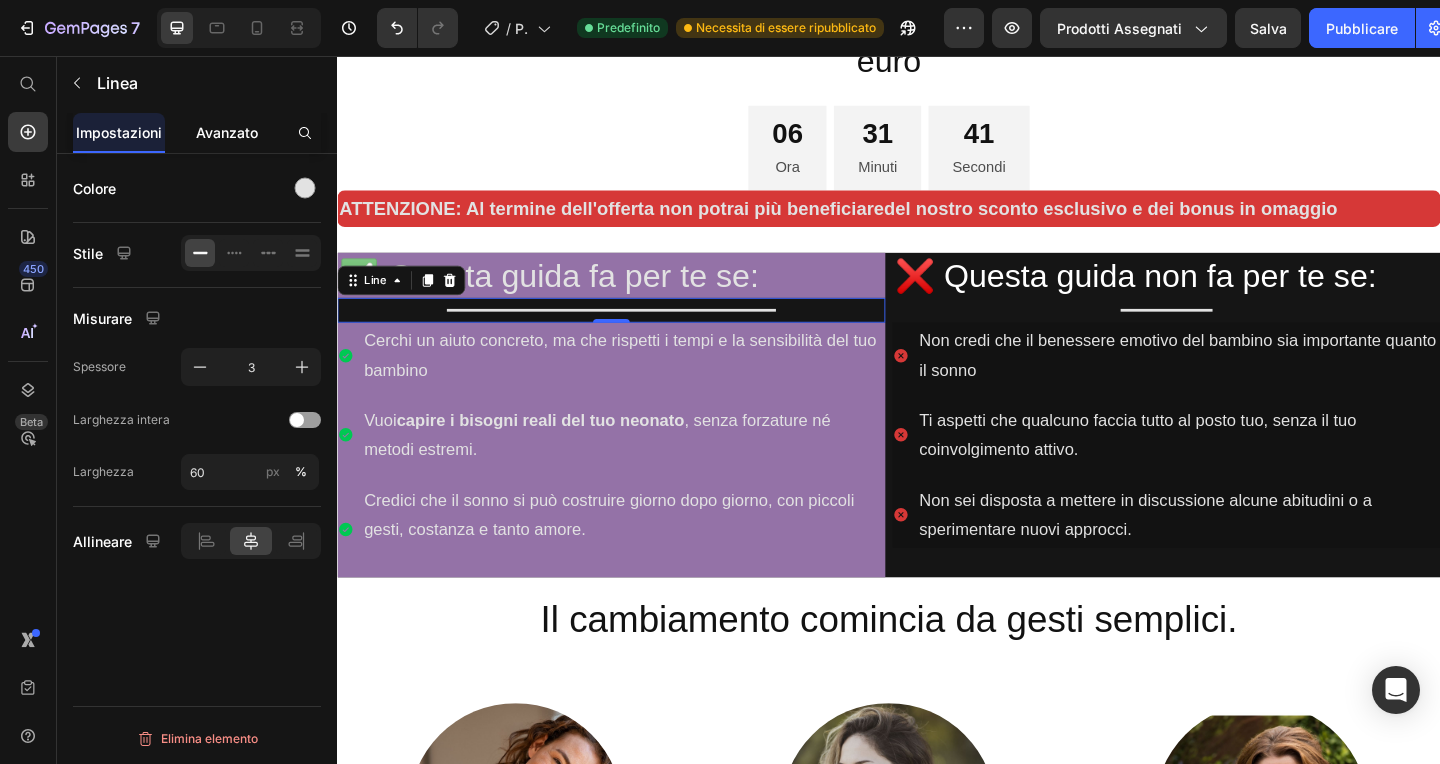 click on "Avanzato" at bounding box center [227, 132] 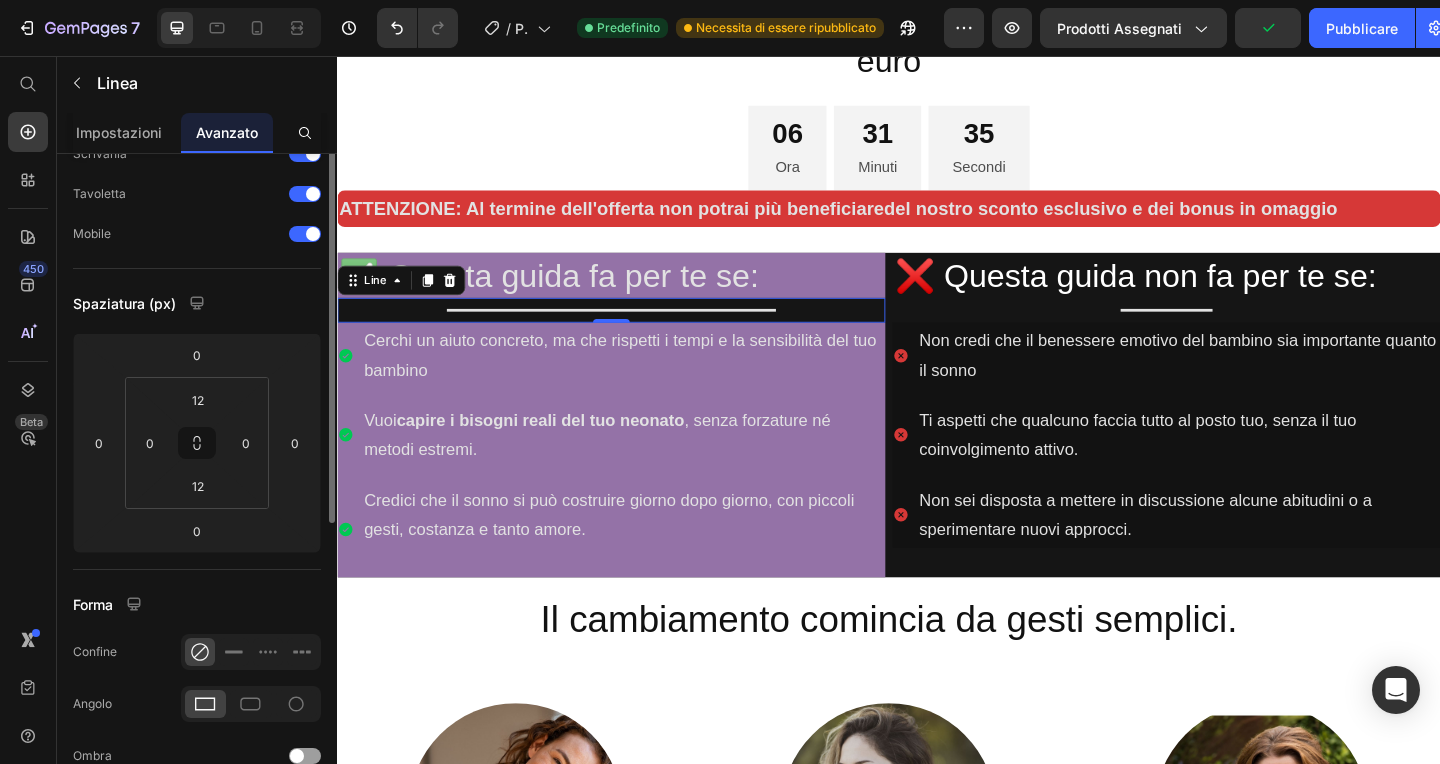 scroll, scrollTop: 0, scrollLeft: 0, axis: both 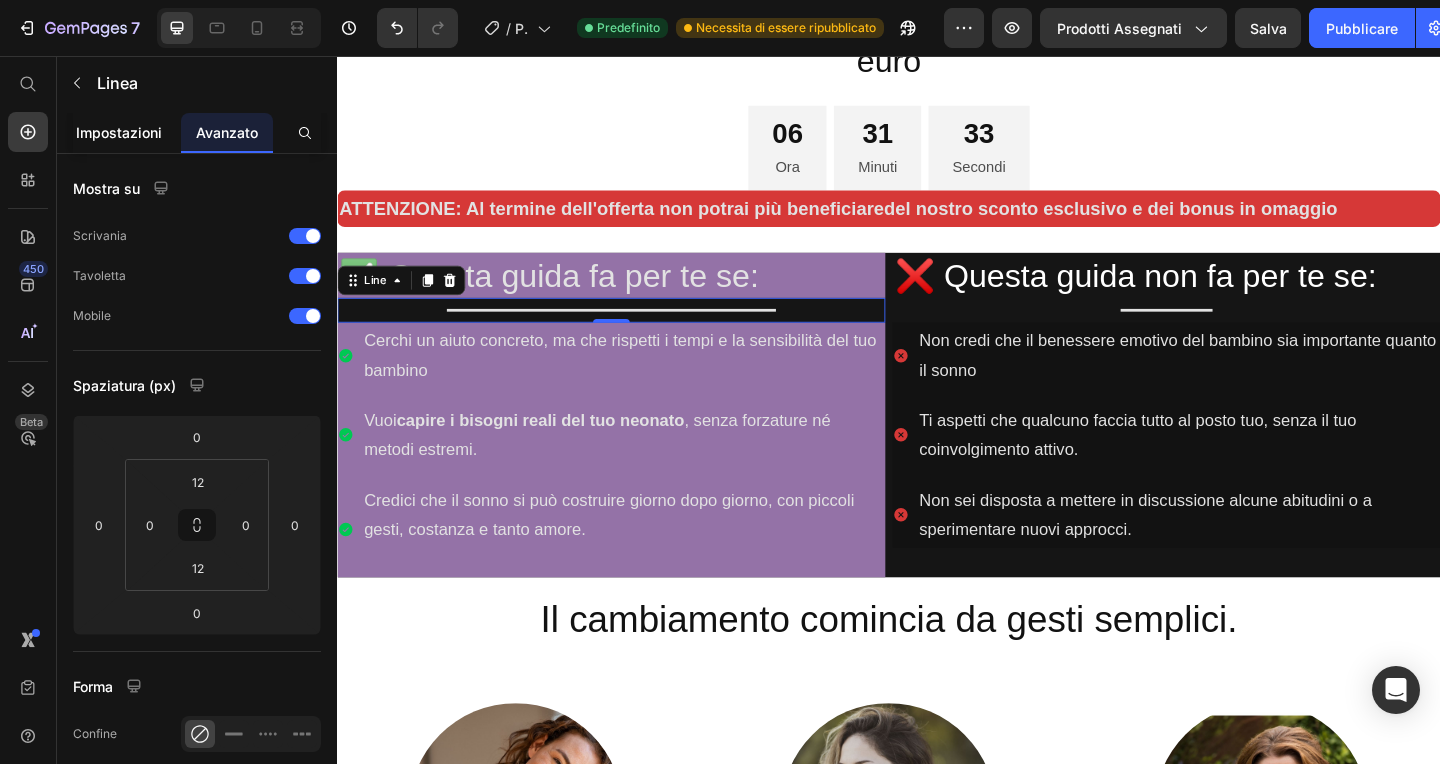 click on "Impostazioni" at bounding box center (119, 132) 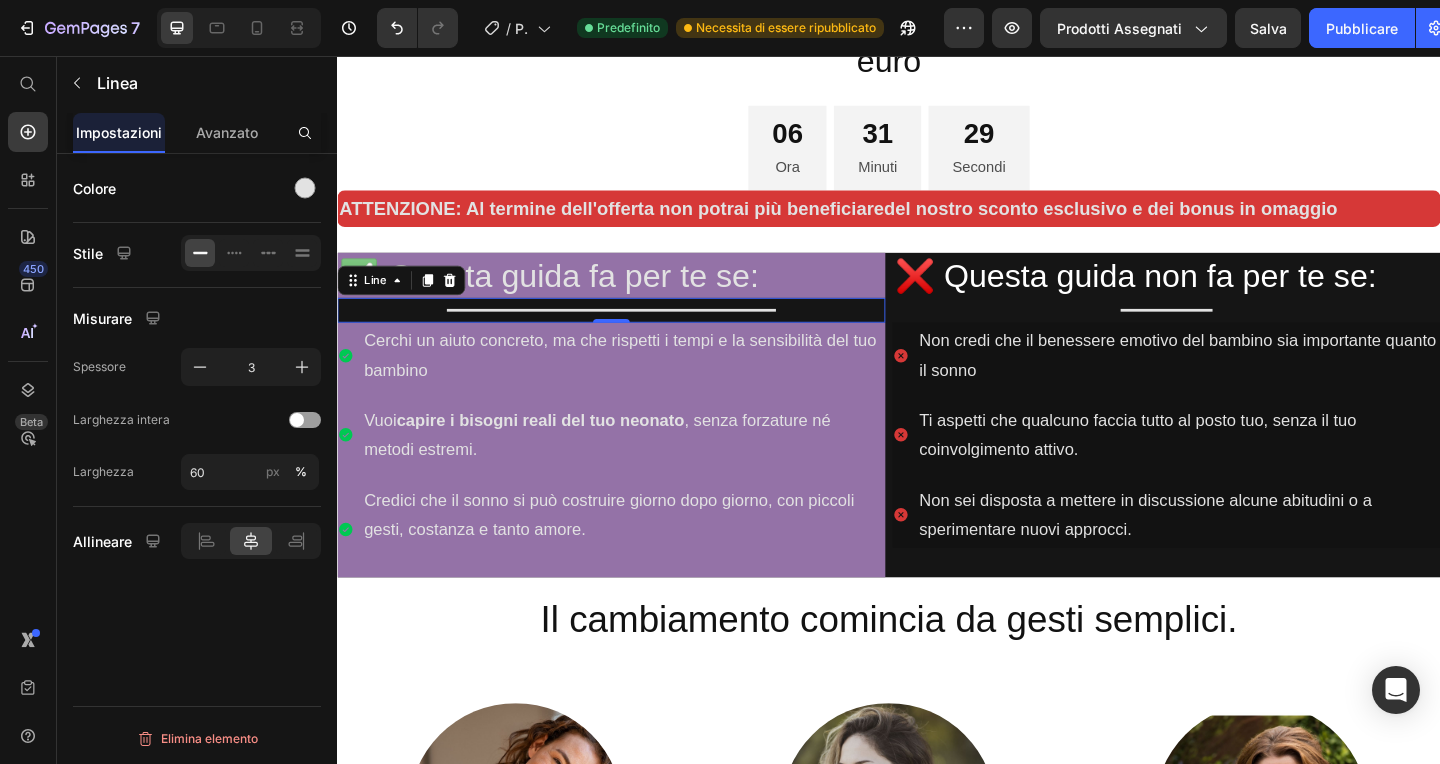 click on "Non credi che il benessere emotivo del bambino sia importante quanto il sonno" at bounding box center (1252, 381) 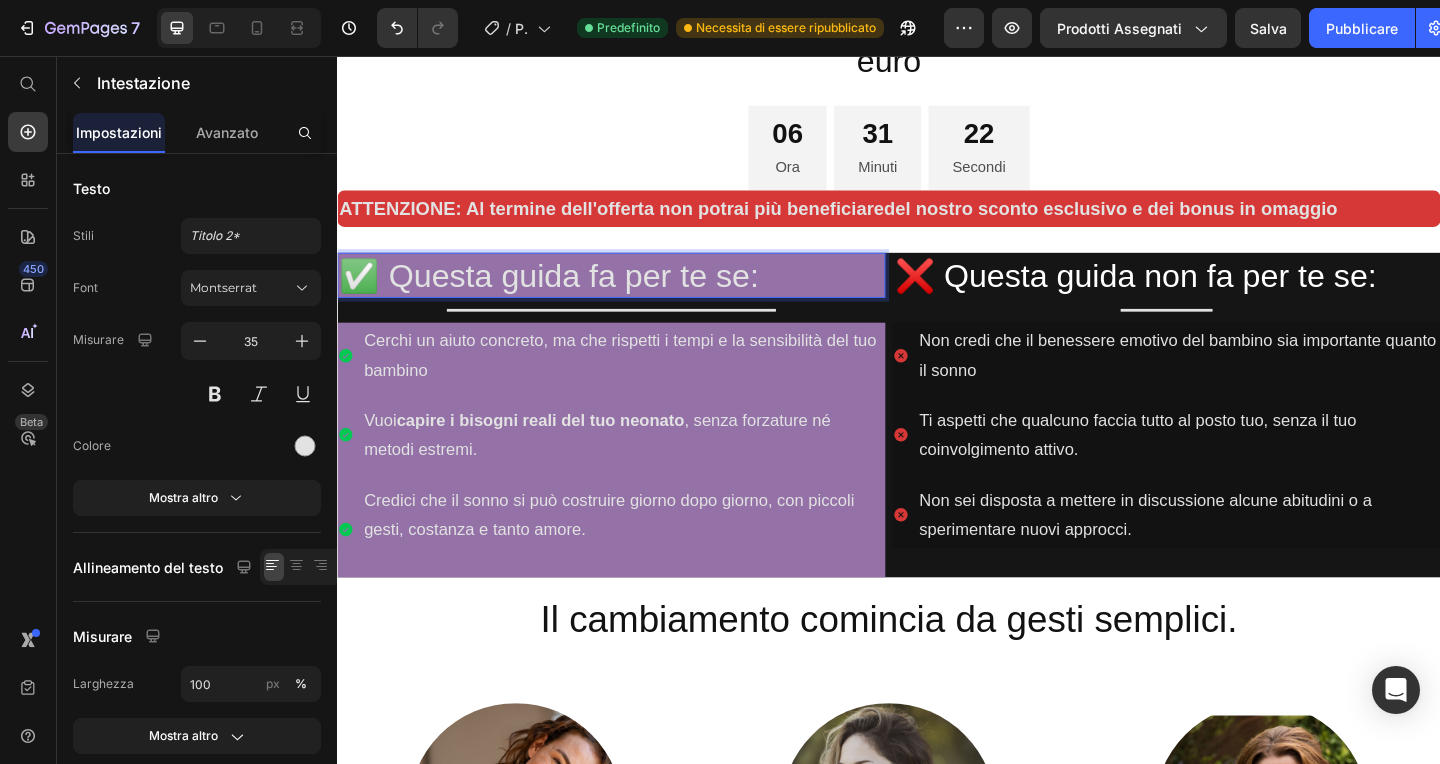 click on "✅ Questa guida fa per te se:" at bounding box center (635, 295) 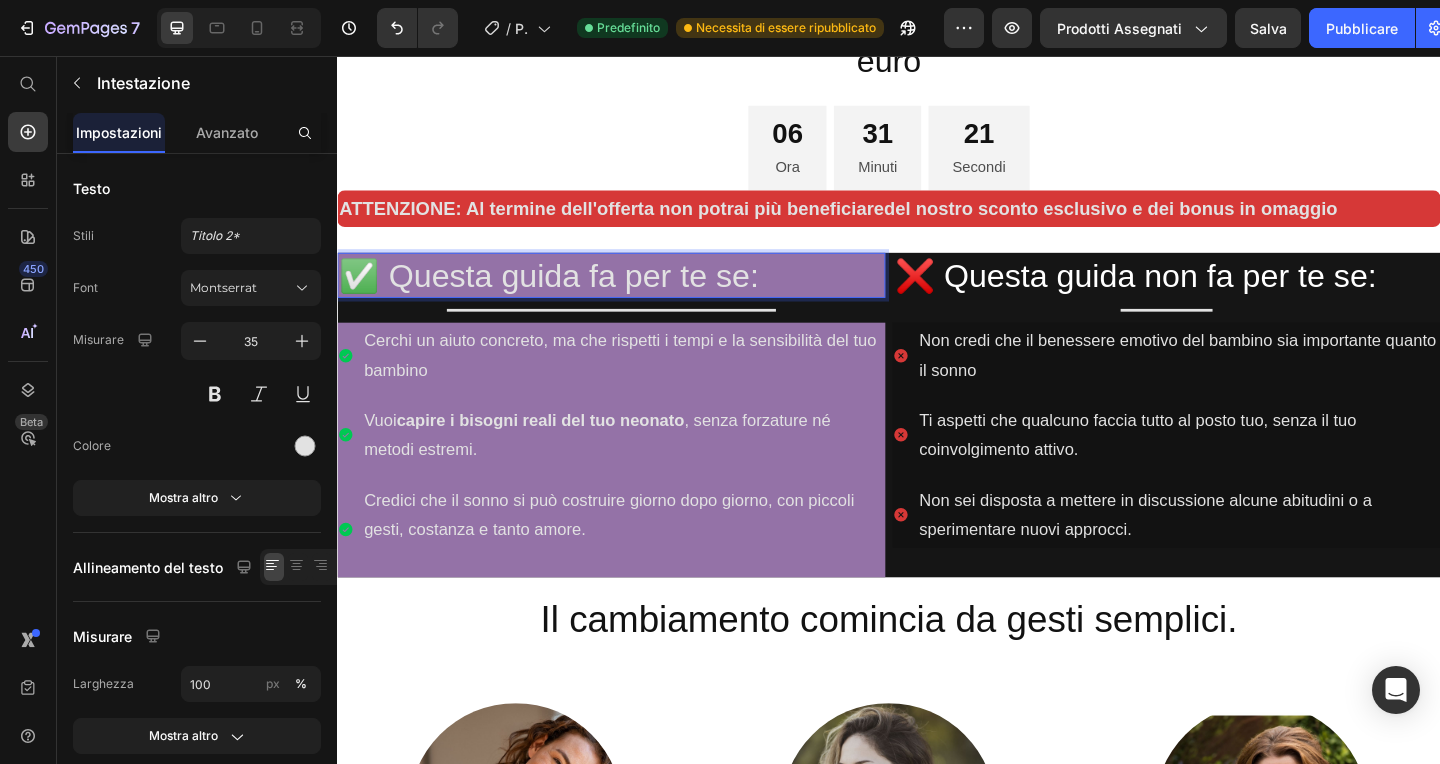 click on "✅ Questa guida fa per te se:" at bounding box center [635, 295] 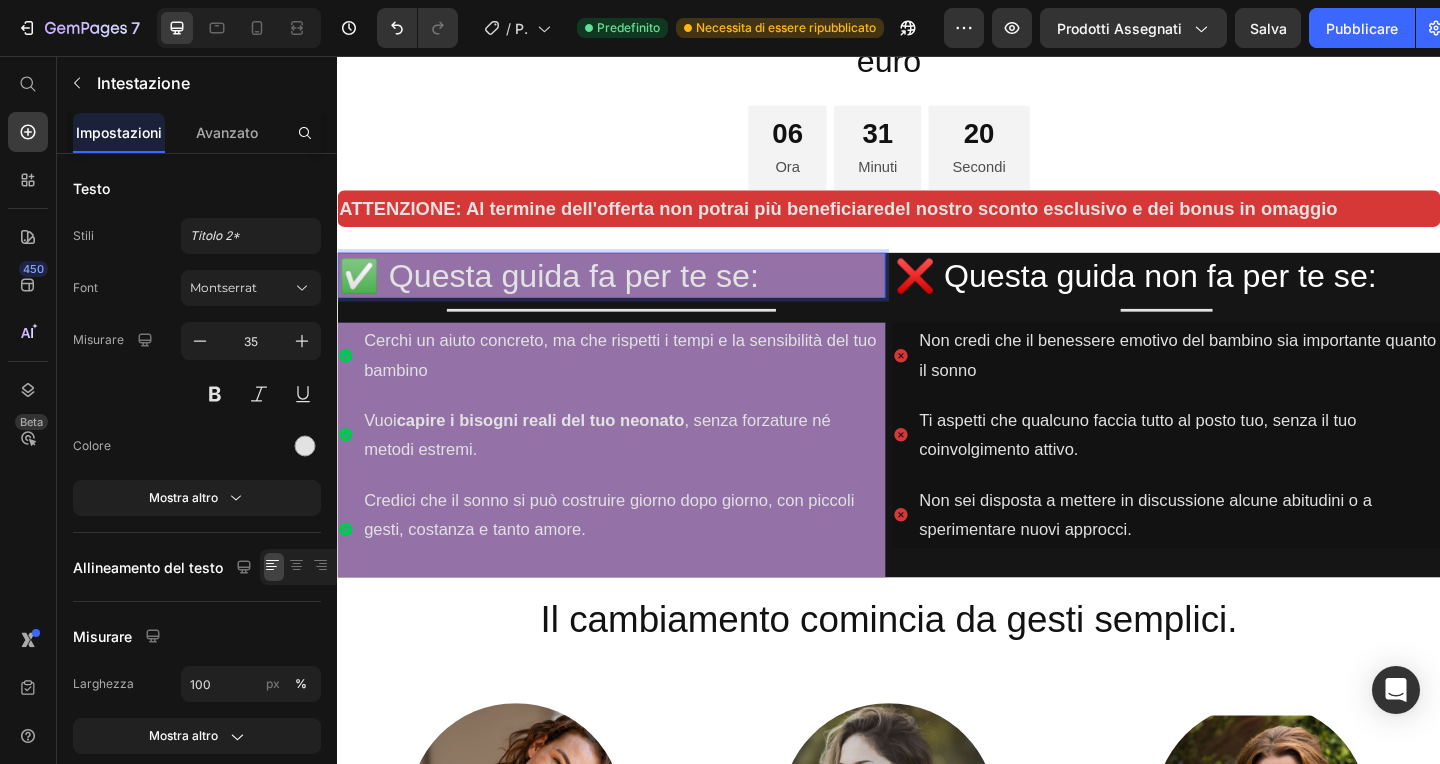 click on "✅ Questa guida fa per te se:" at bounding box center (635, 295) 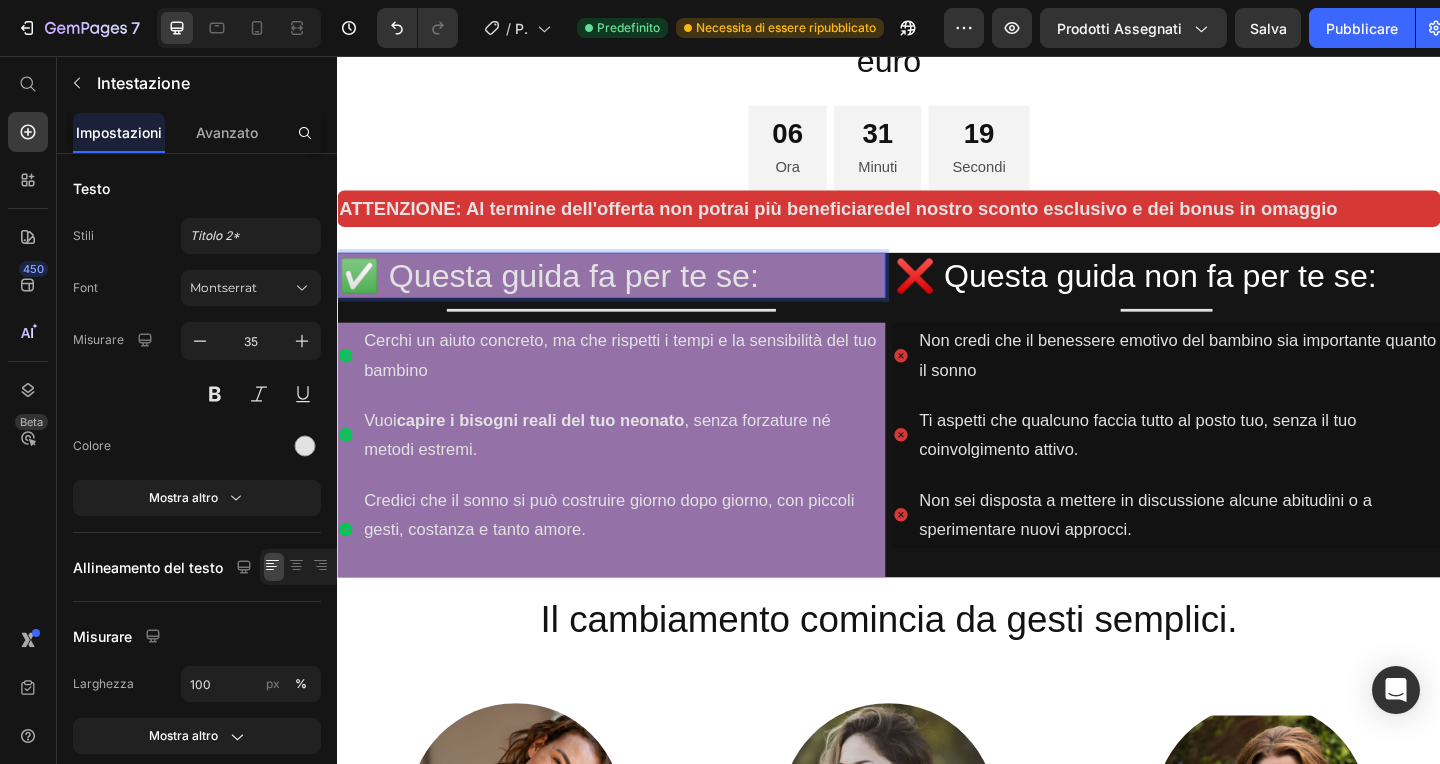 click on "✅ Questa guida fa per te se:" at bounding box center [635, 295] 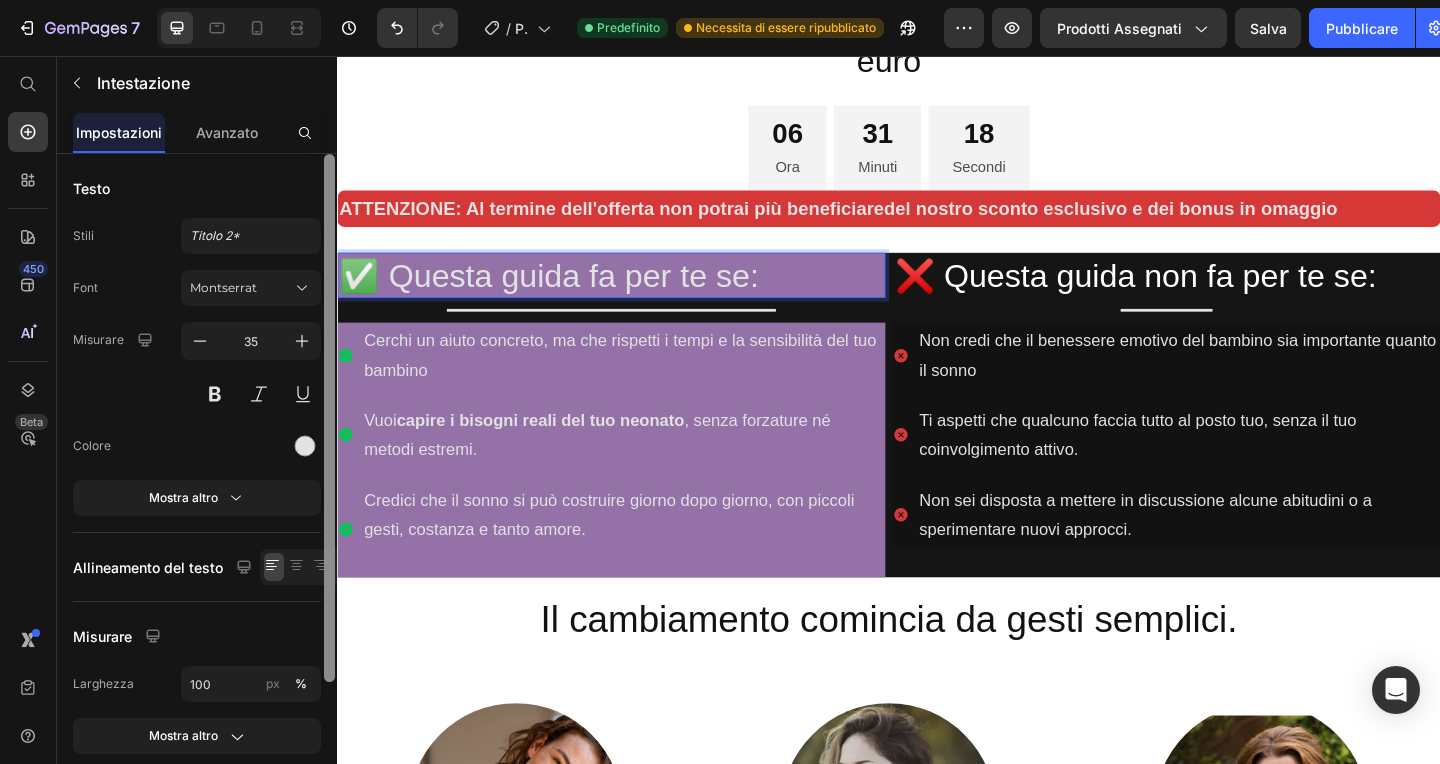 click at bounding box center (329, 418) 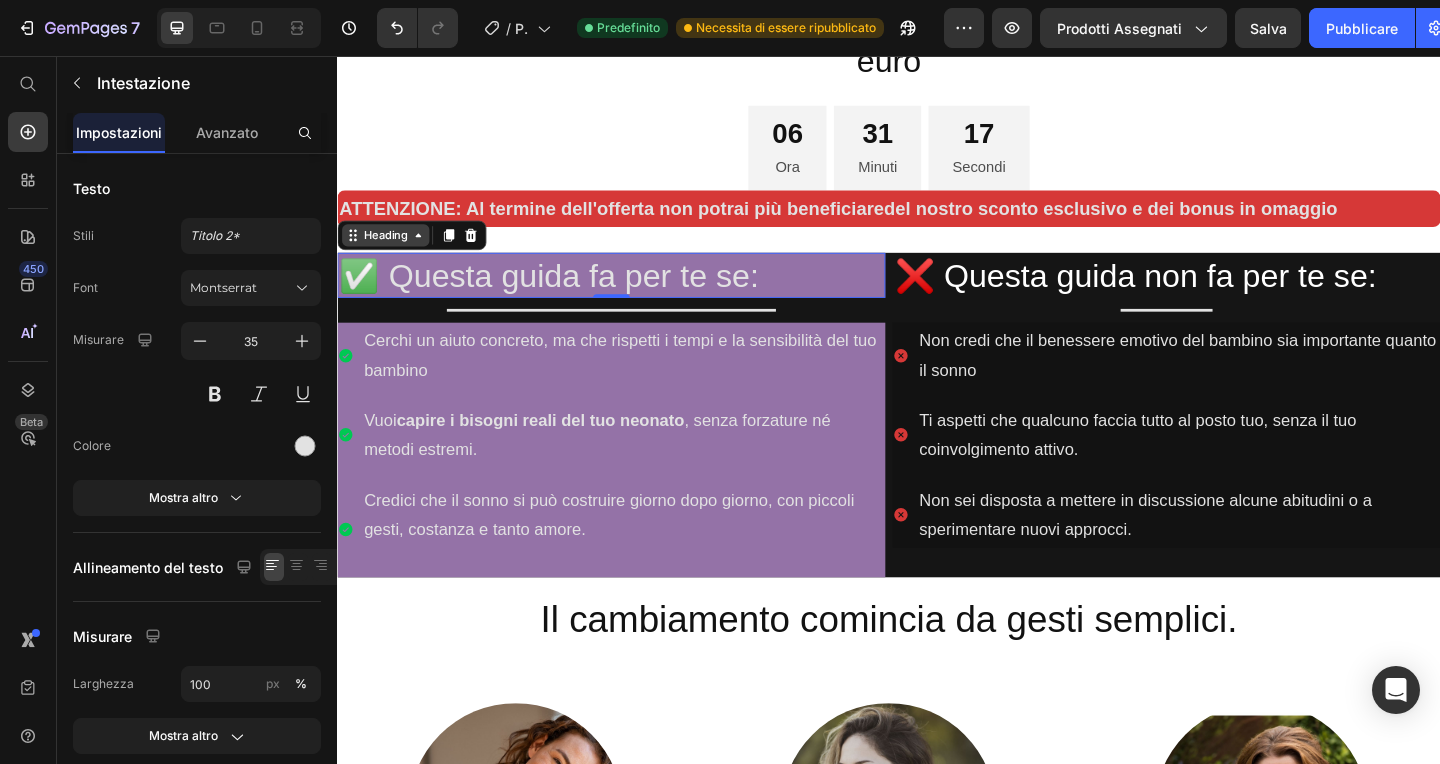 click 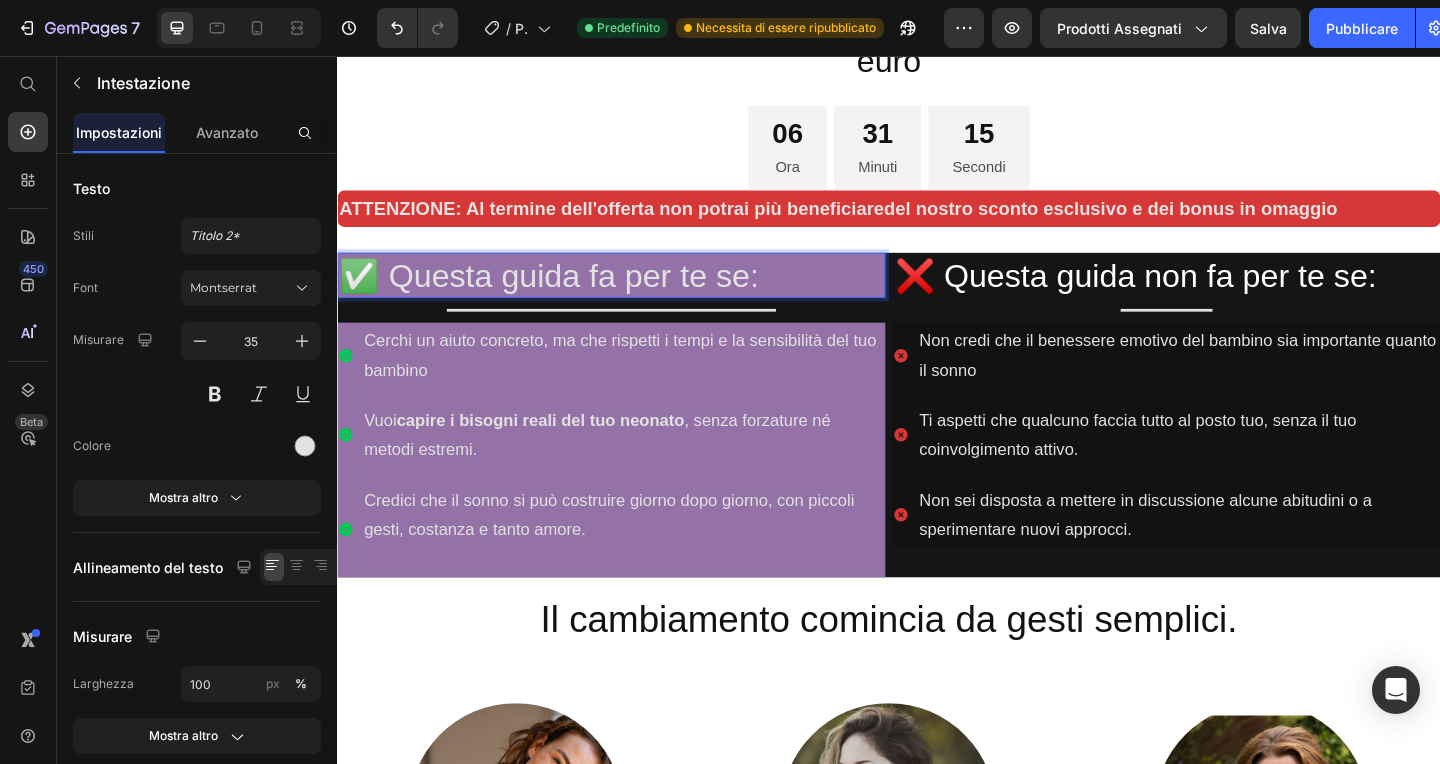 click on "✅ Questa guida fa per te se:" at bounding box center [635, 295] 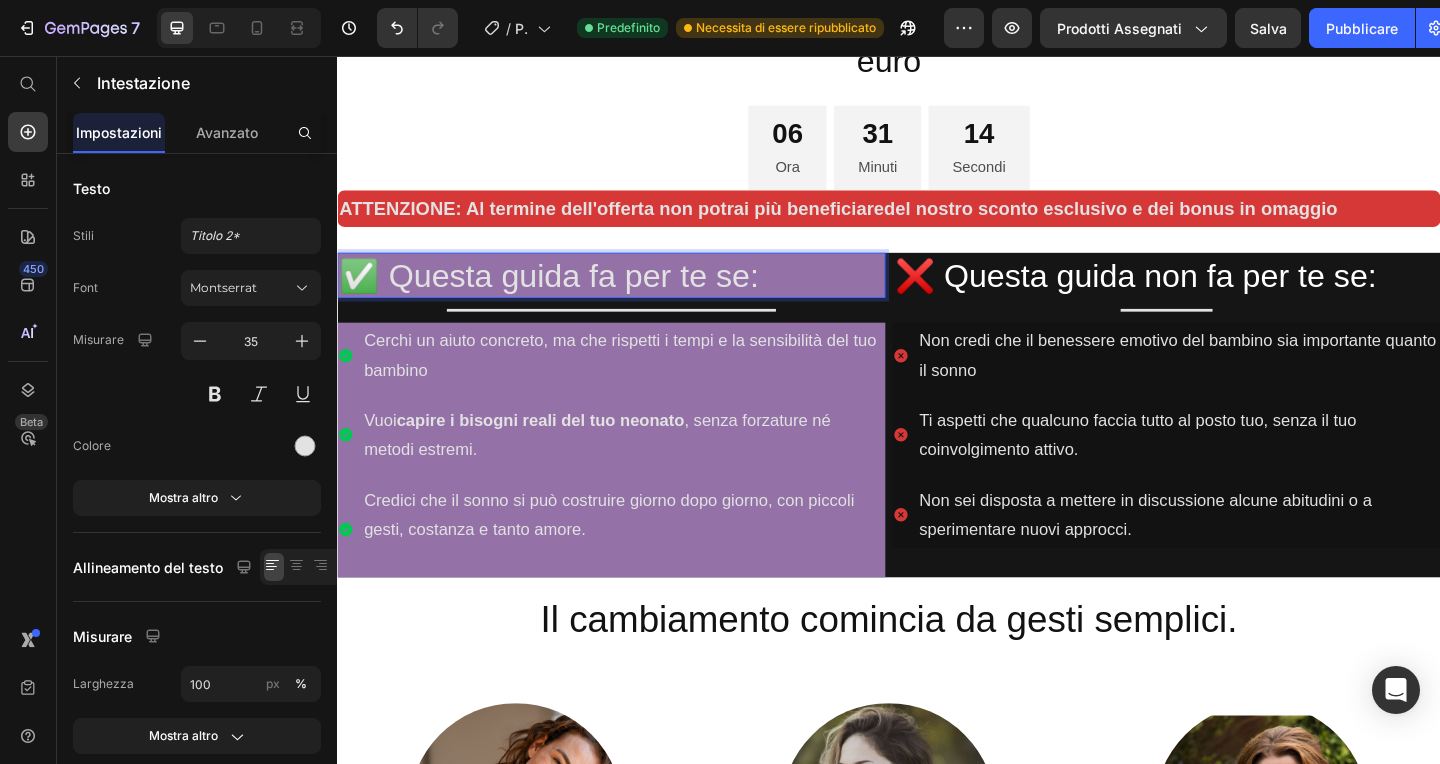 click on "✅ Questa guida fa per te se:" at bounding box center (635, 295) 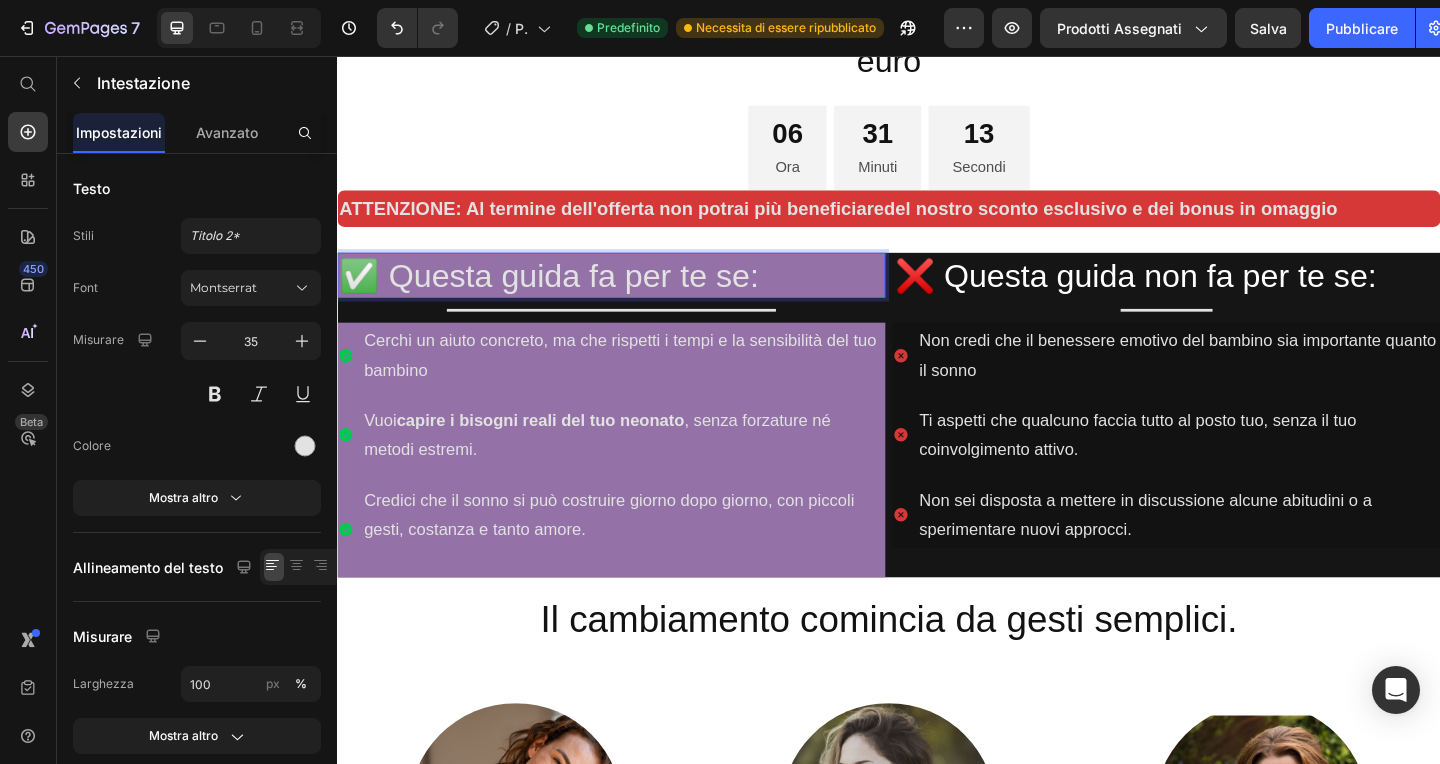 click on "✅ Questa guida fa per te se:" at bounding box center (635, 295) 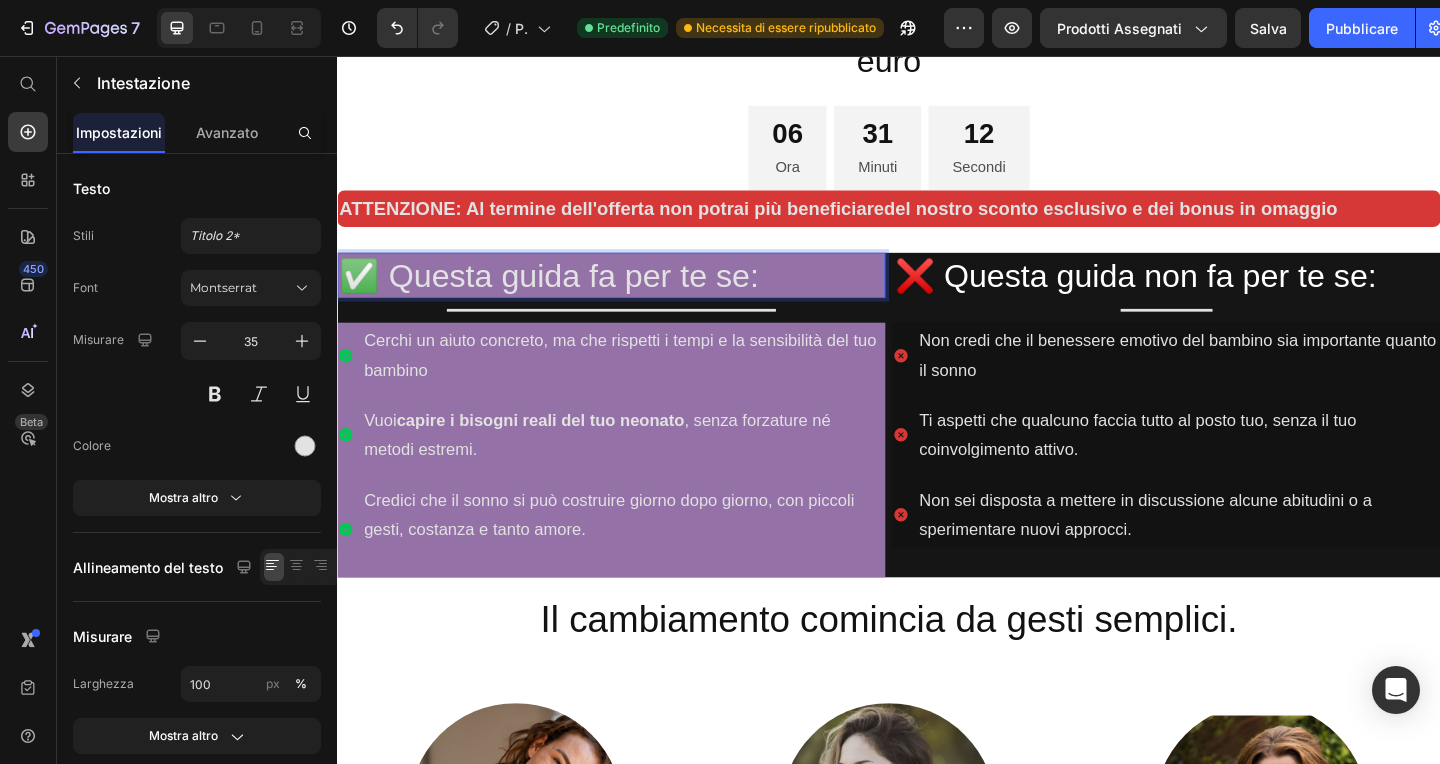 click on "✅ Questa guida fa per te se:" at bounding box center [635, 295] 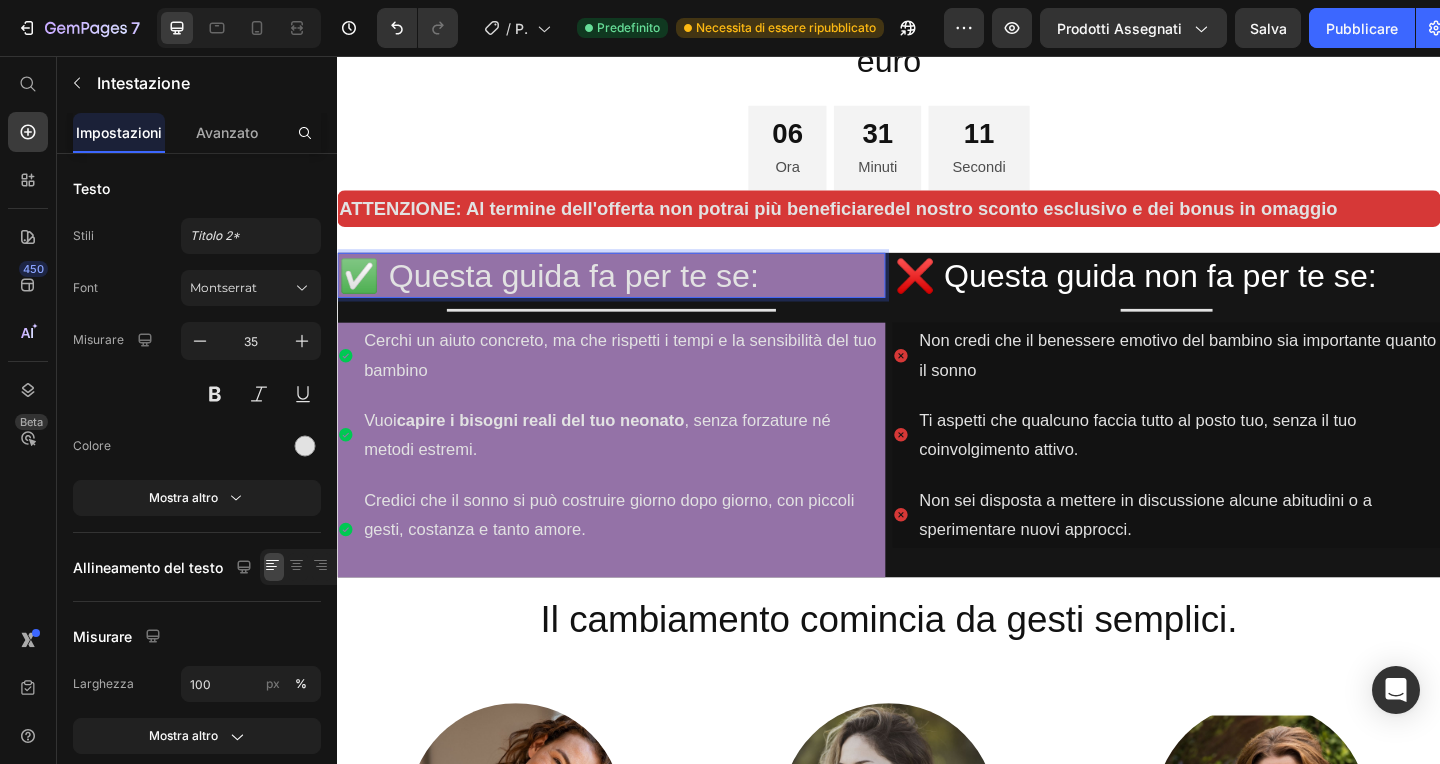 click on "❌ Questa guida non fa per te se:" at bounding box center [1239, 295] 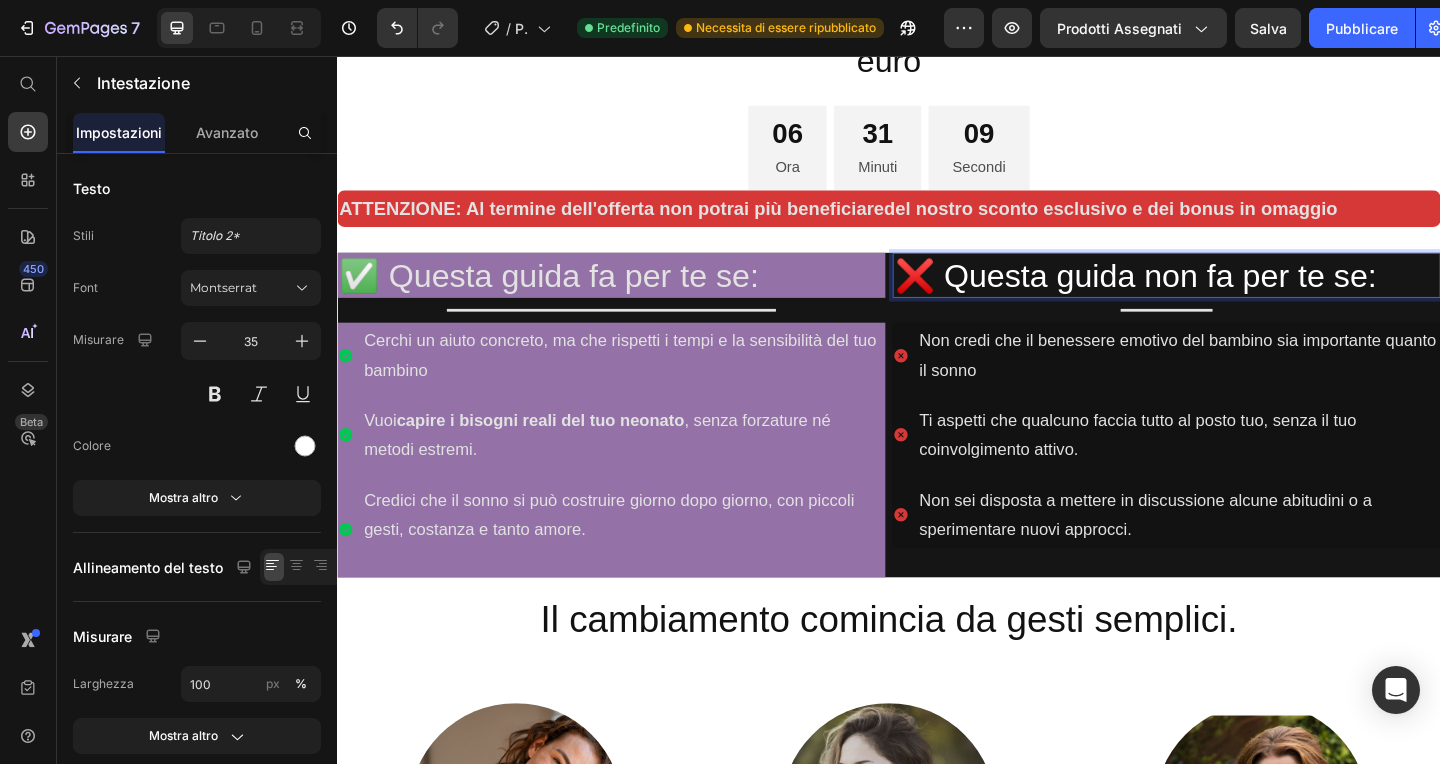click on "Title Line" at bounding box center (635, 332) 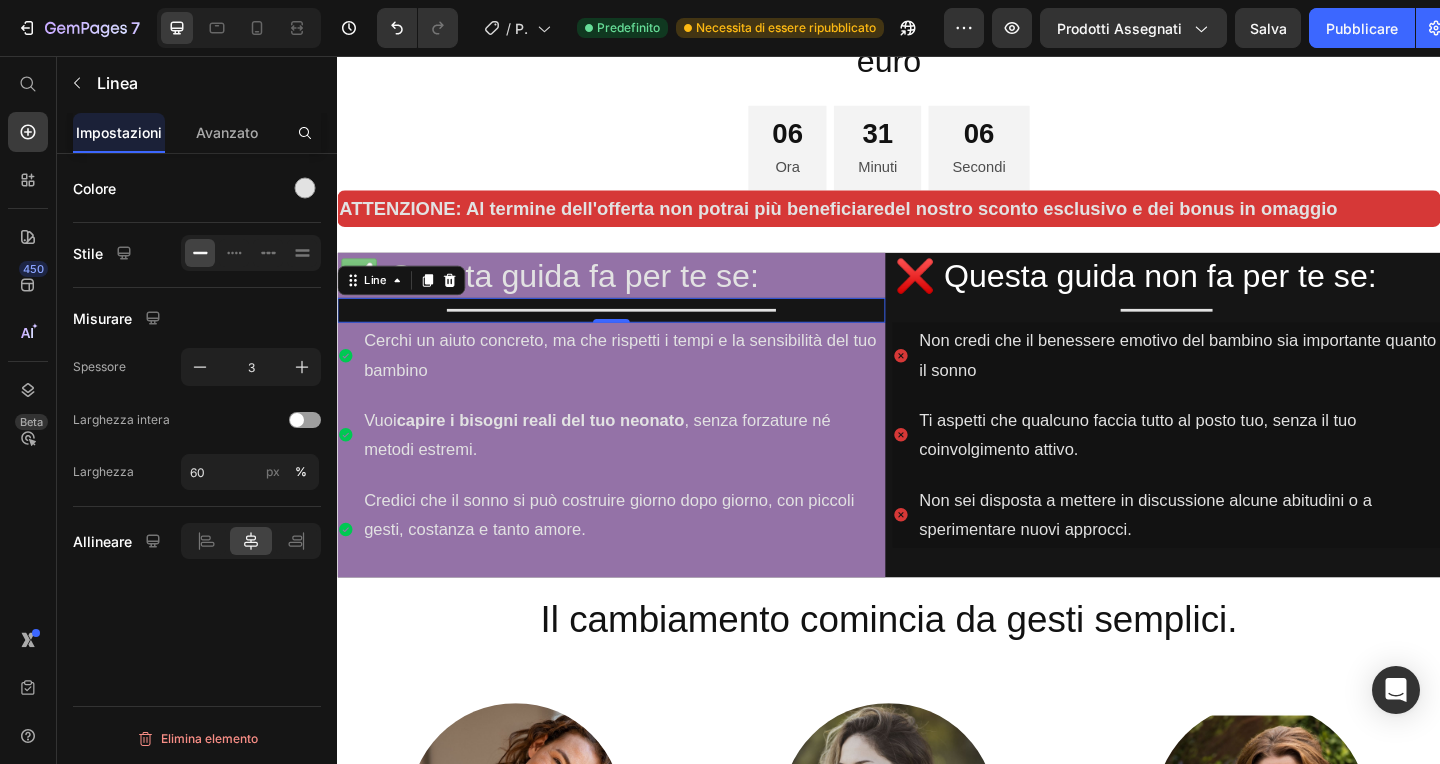 click on "Non sei disposta a mettere in discussione alcune abitudini o a sperimentare nuovi approcci." at bounding box center (1252, 555) 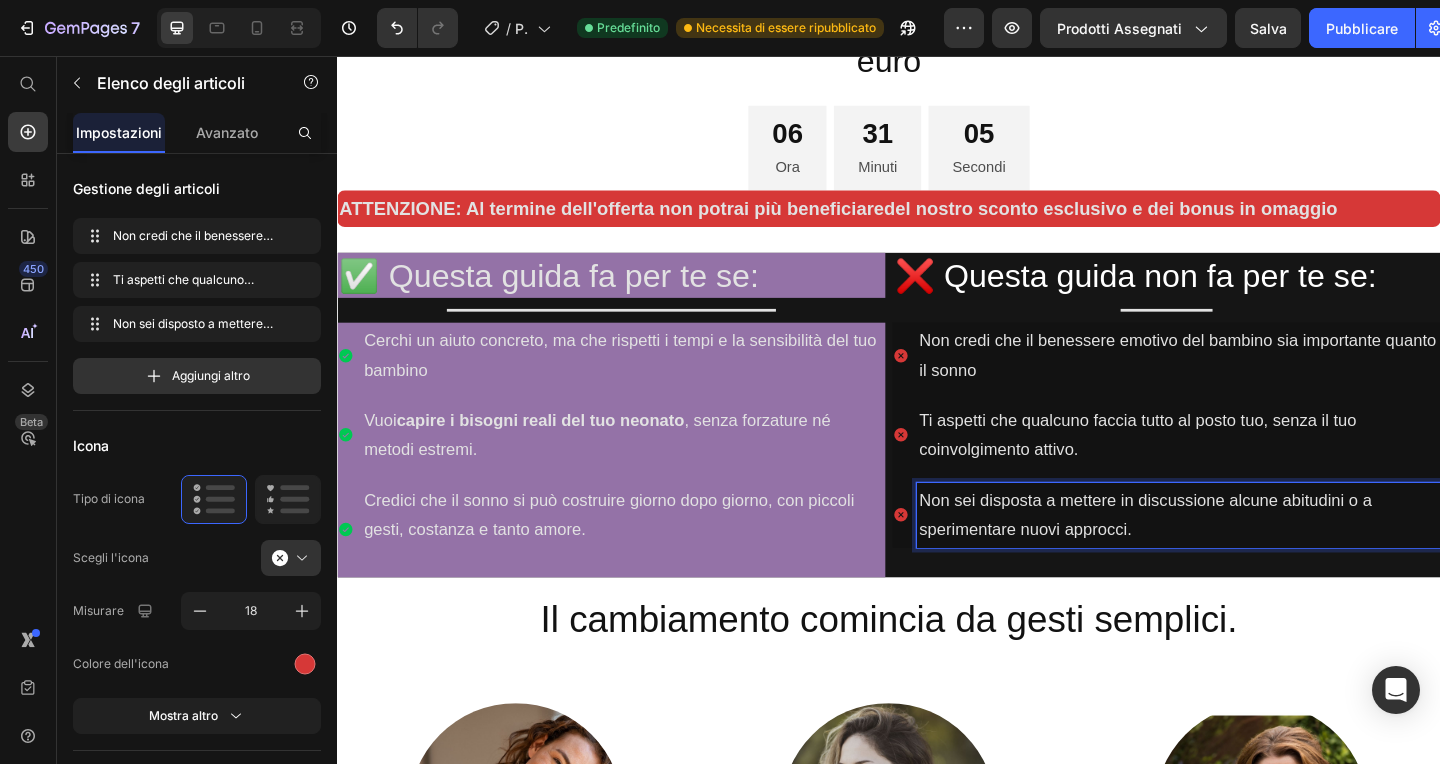 click on "❌ Questa guida non fa per te se: Heading                Title Line
Non credi che il benessere emotivo del bambino sia importante quanto il sonno
Ti aspetti che qualcuno faccia tutto al posto tuo, senza il tuo coinvolgimento attivo.
Non sei disposta a mettere in discussione alcune abitudini o a sperimentare nuovi approcci. Item List   0" at bounding box center (1239, 446) 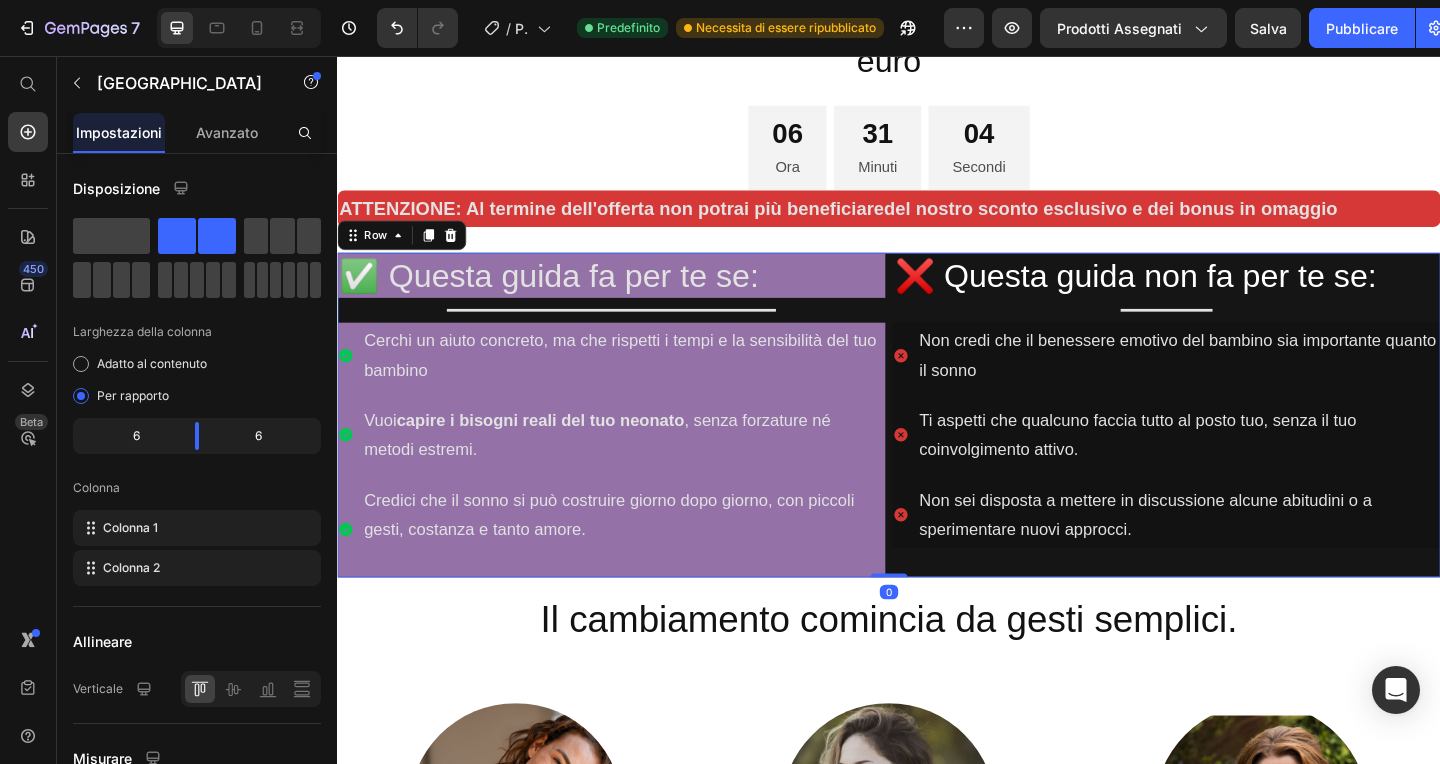 click on "❌ Questa guida non fa per te se: Heading                Title Line
Non credi che il benessere emotivo del bambino sia importante quanto il sonno
Ti aspetti che qualcuno faccia tutto al posto tuo, senza il tuo coinvolgimento attivo.
Non sei disposta a mettere in discussione alcune abitudini o a sperimentare nuovi approcci. Item List" at bounding box center (1239, 446) 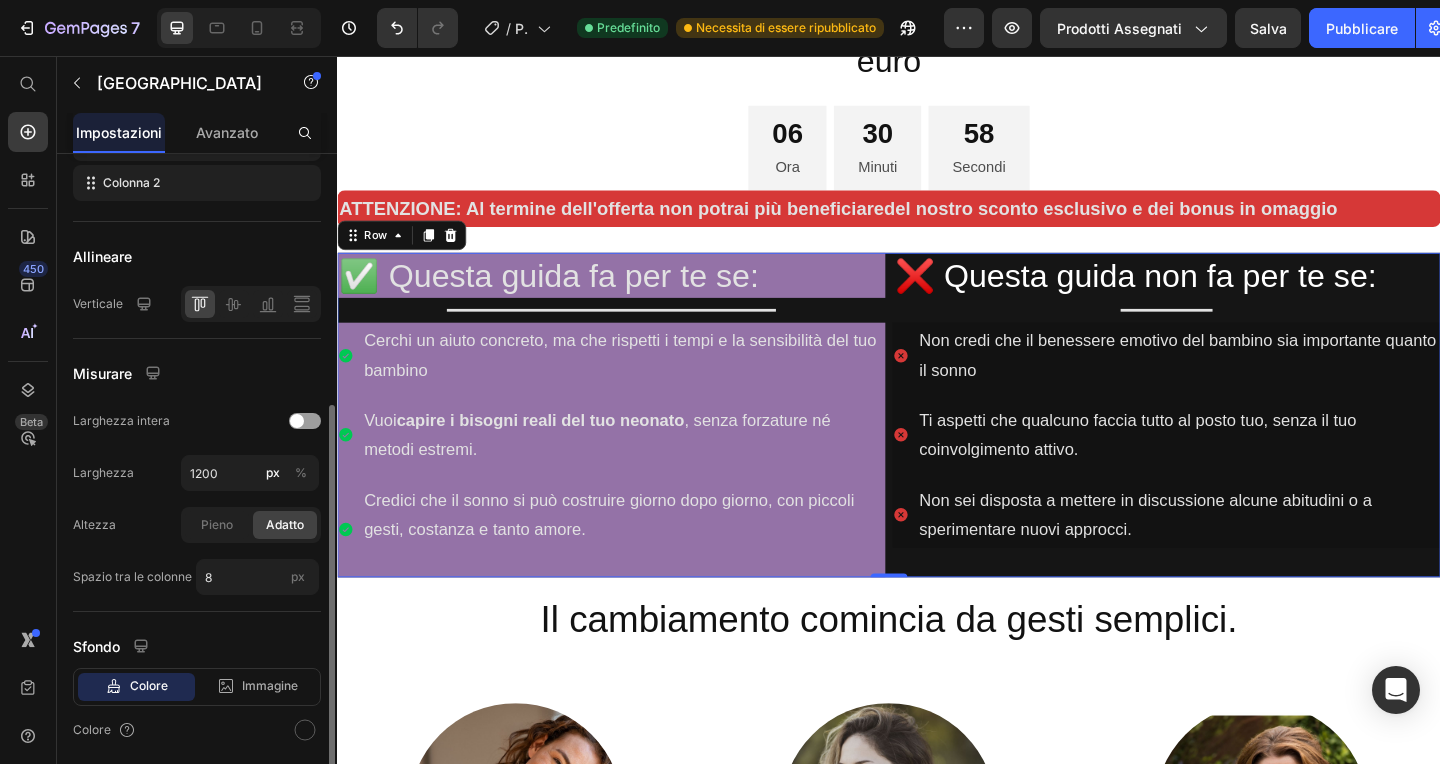 scroll, scrollTop: 383, scrollLeft: 0, axis: vertical 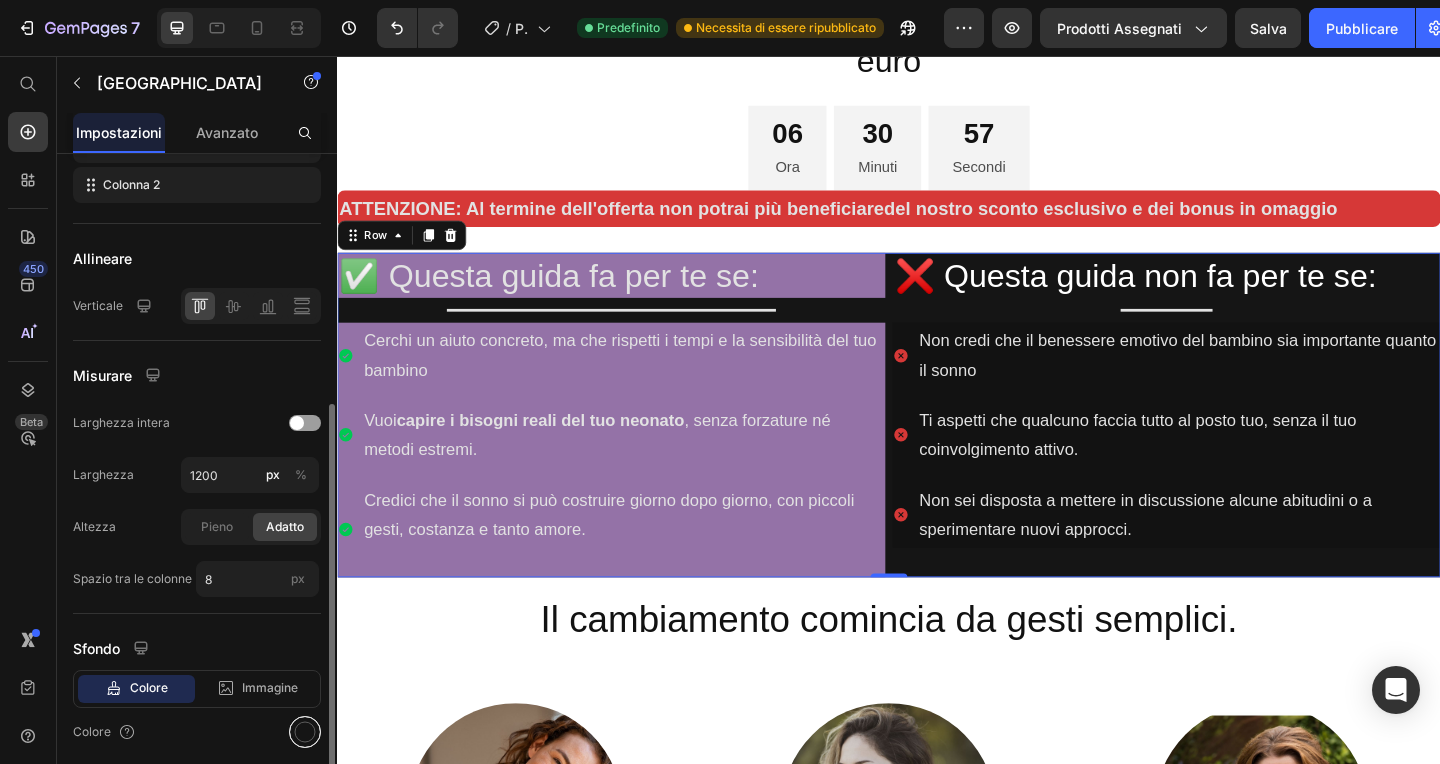click at bounding box center [305, 732] 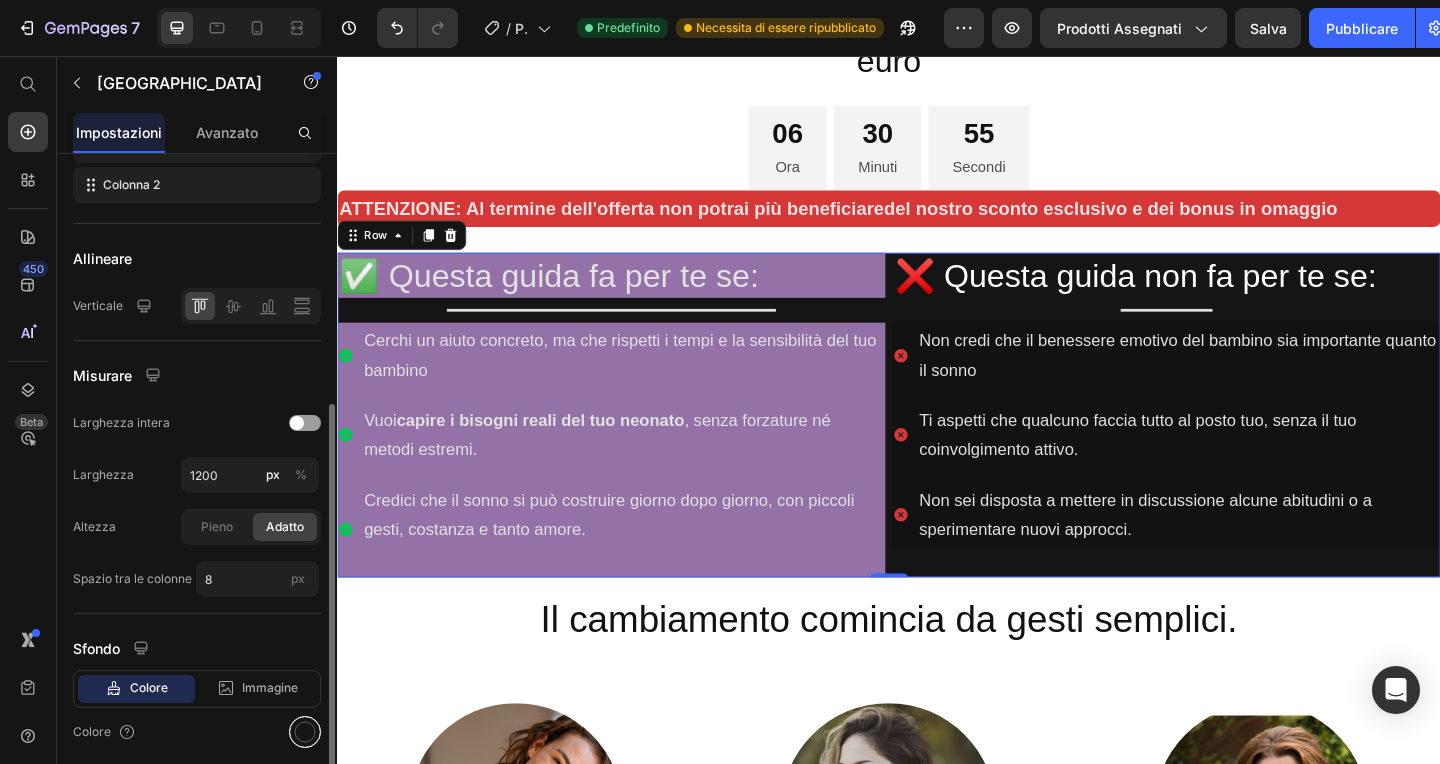 click at bounding box center [305, 732] 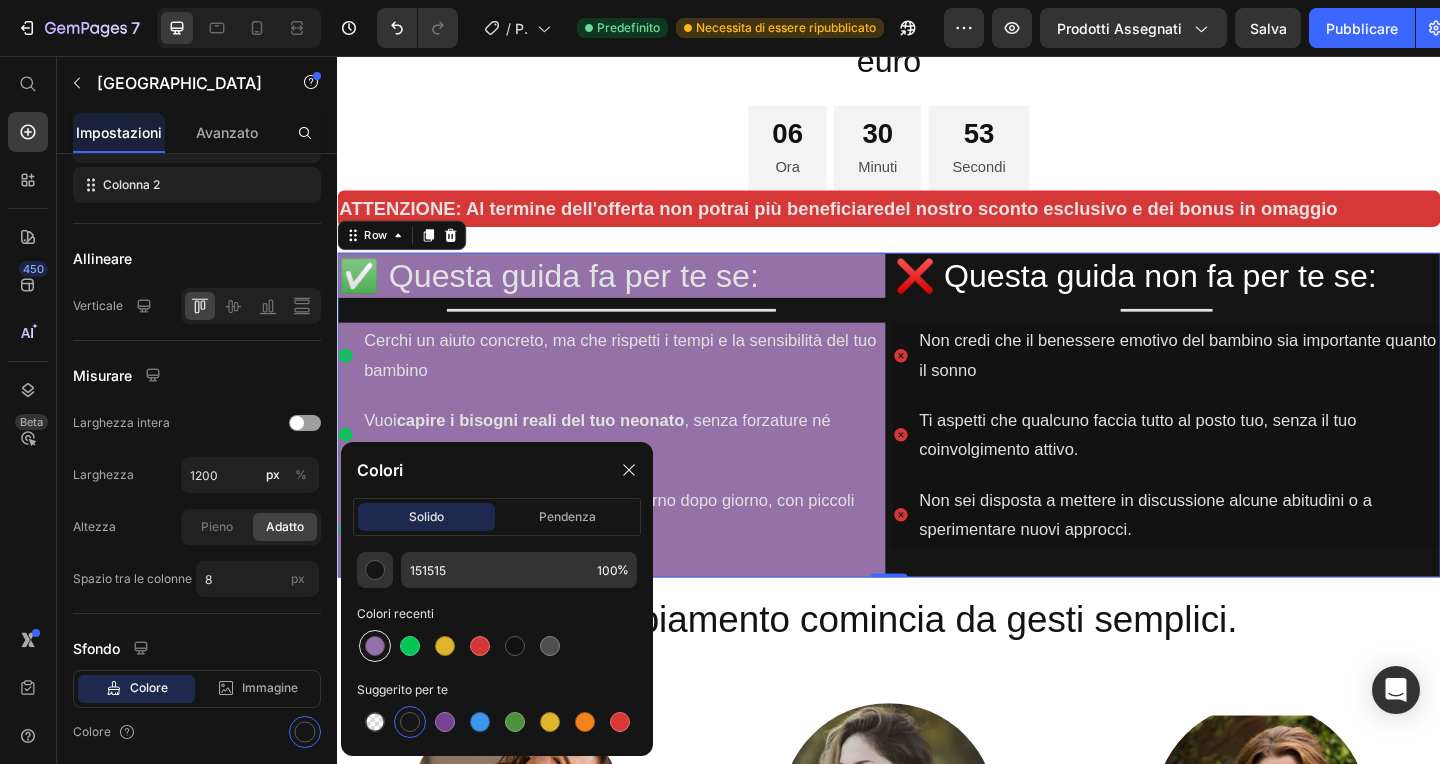 click at bounding box center [375, 646] 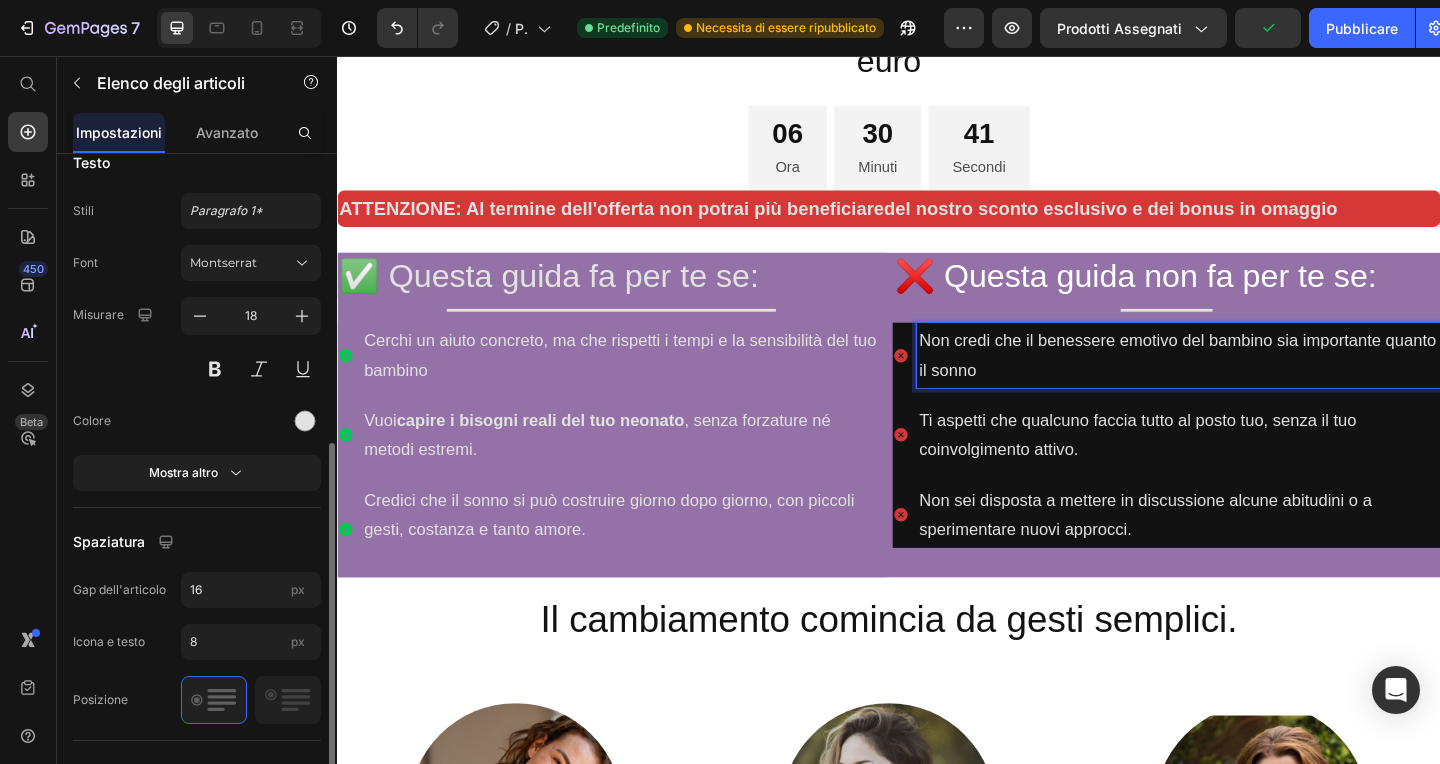 scroll, scrollTop: 620, scrollLeft: 0, axis: vertical 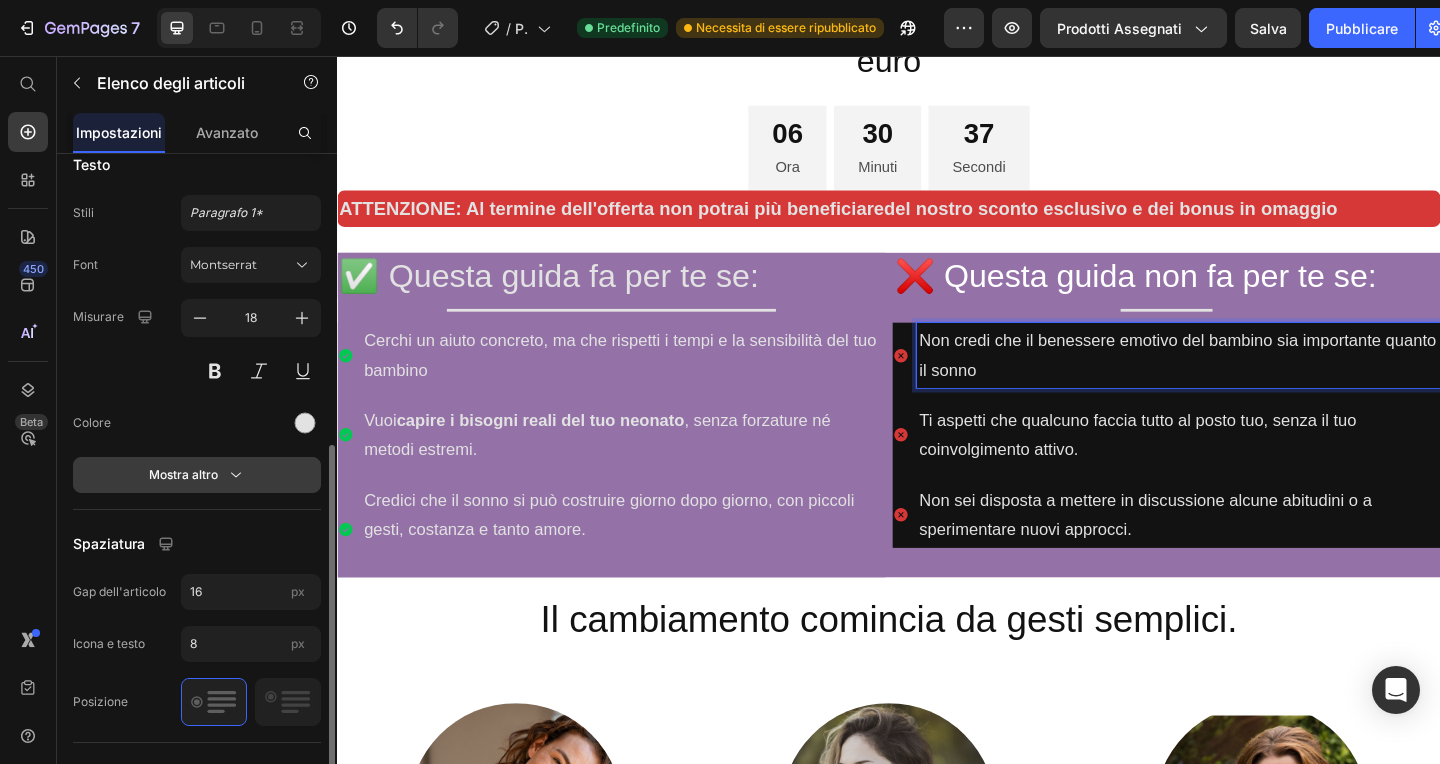 click 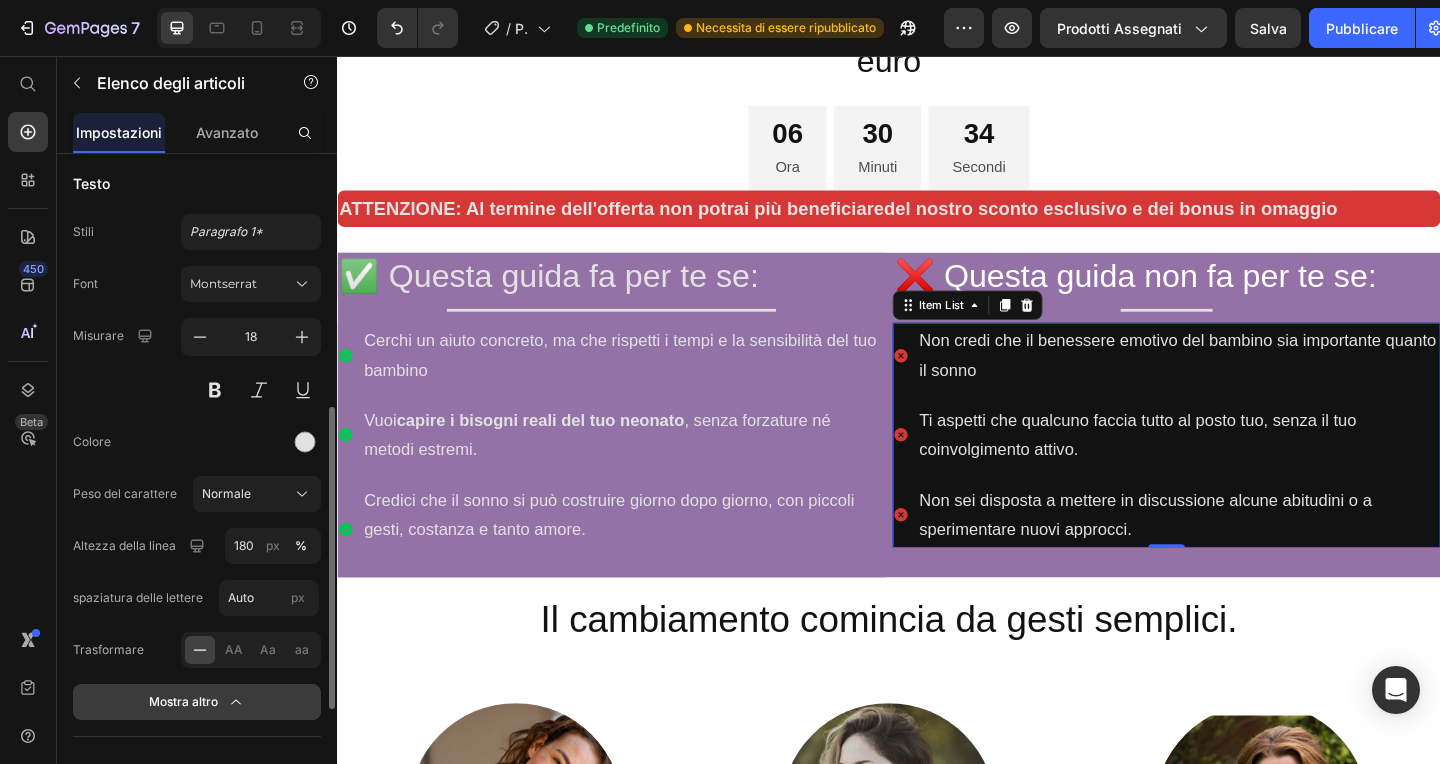 scroll, scrollTop: 599, scrollLeft: 0, axis: vertical 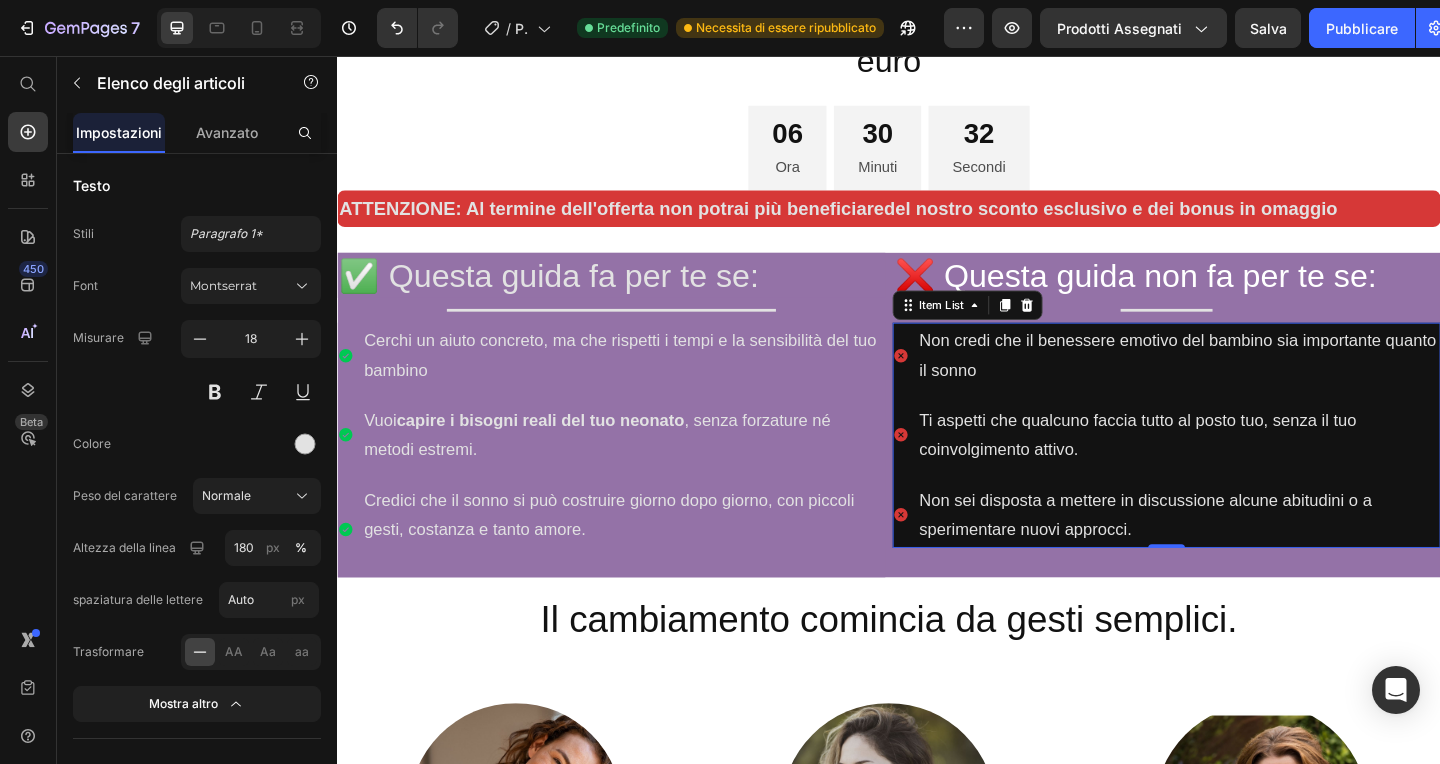 click on "Non credi che il benessere emotivo del bambino sia importante quanto il sonno" at bounding box center (1252, 381) 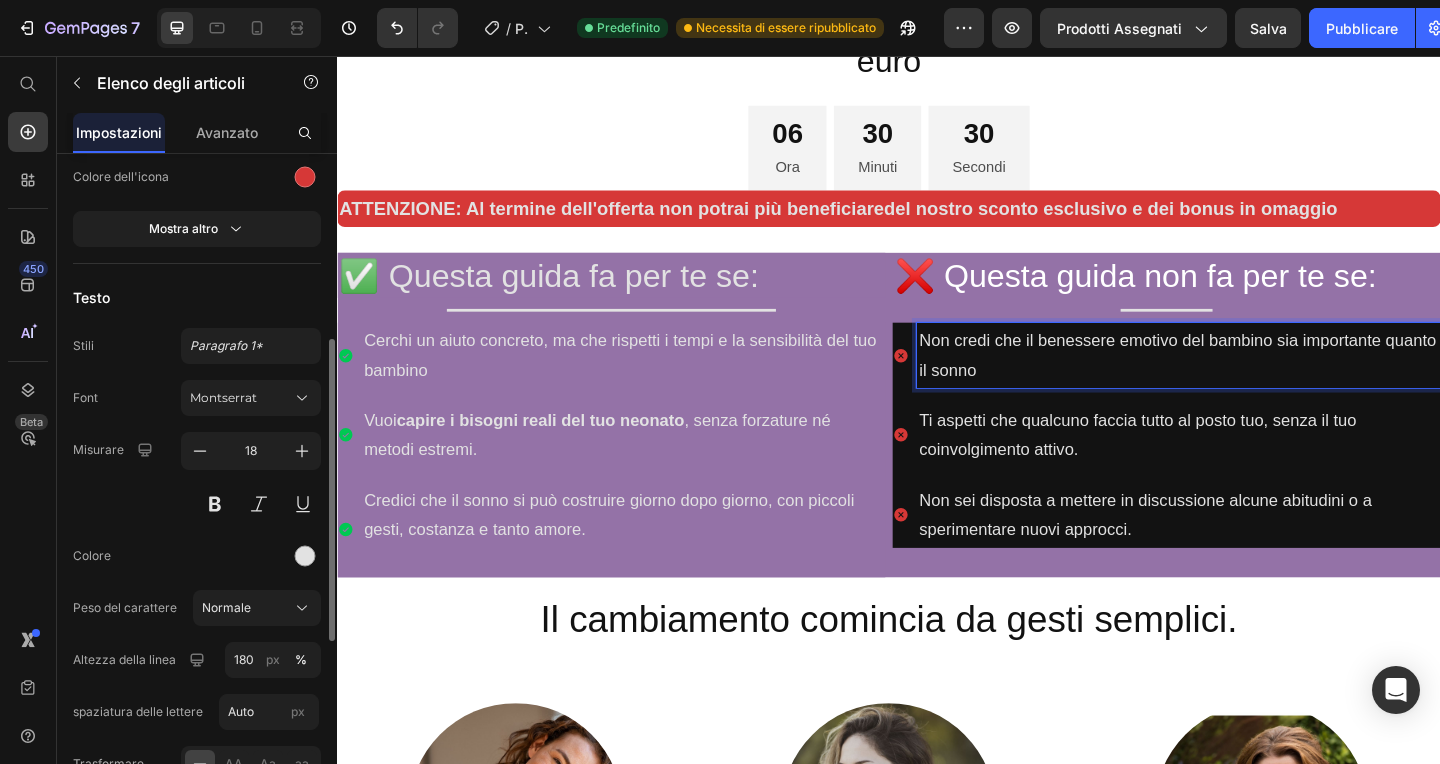 scroll, scrollTop: 473, scrollLeft: 0, axis: vertical 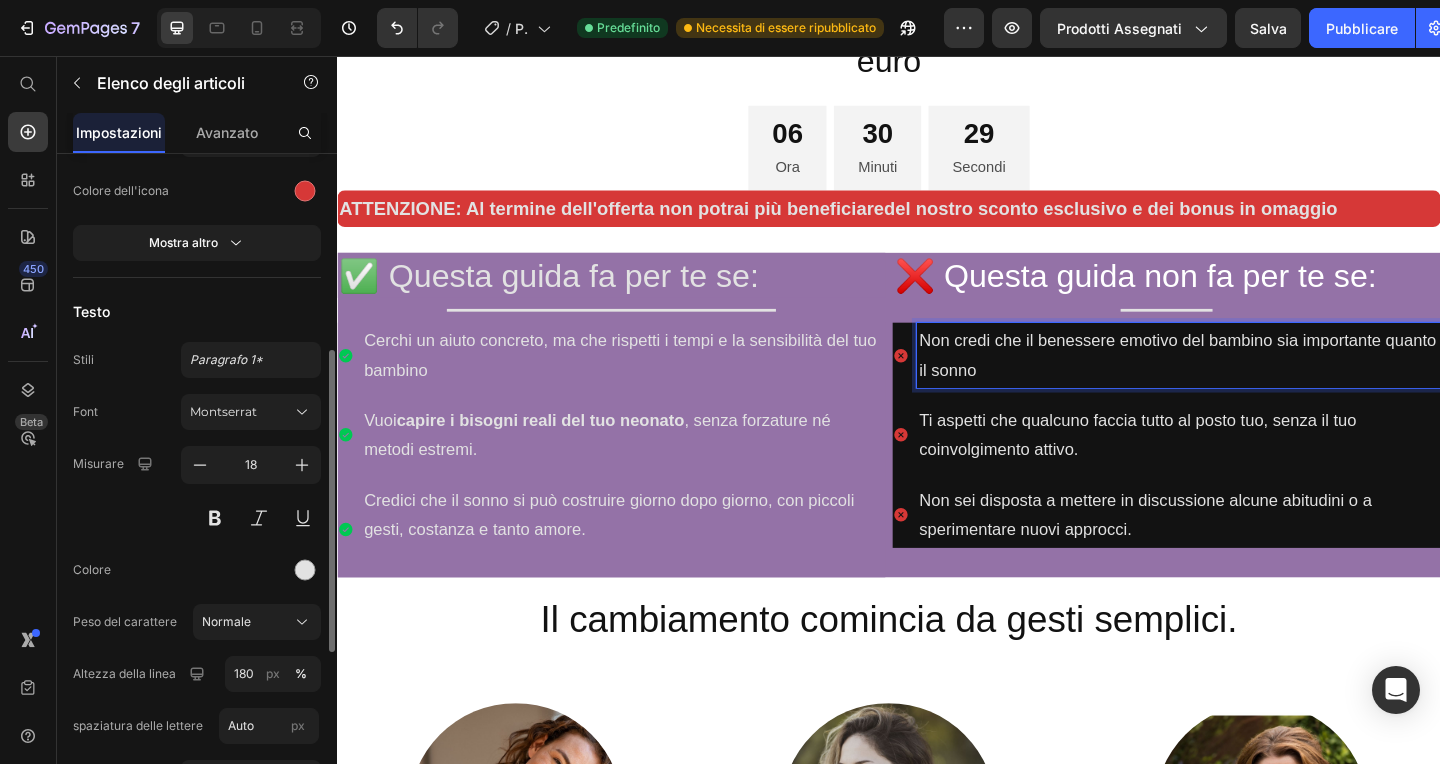 click on "Non sei disposta a mettere in discussione alcune abitudini o a sperimentare nuovi approcci." at bounding box center (1252, 555) 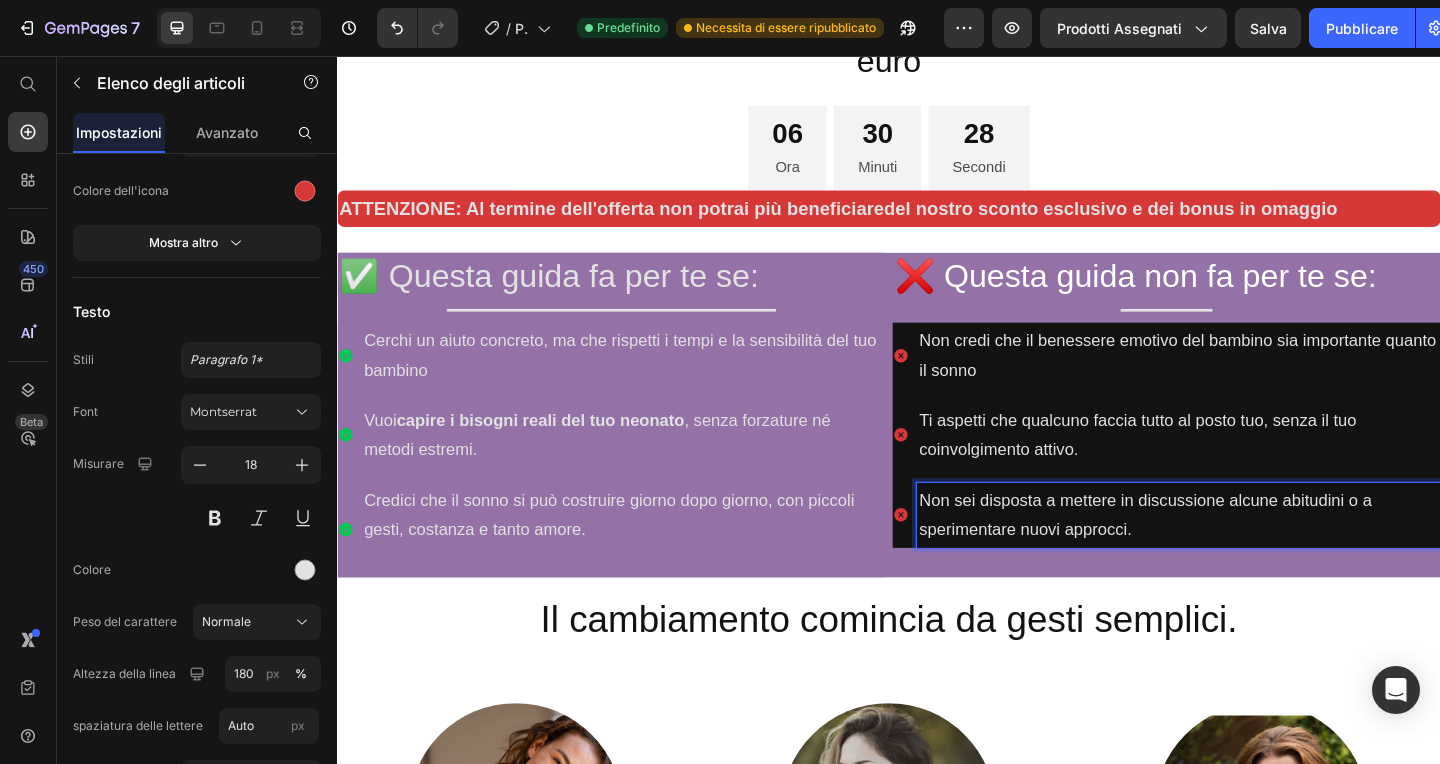 click on "Non credi che il benessere emotivo del bambino sia importante quanto il sonno" at bounding box center (1252, 381) 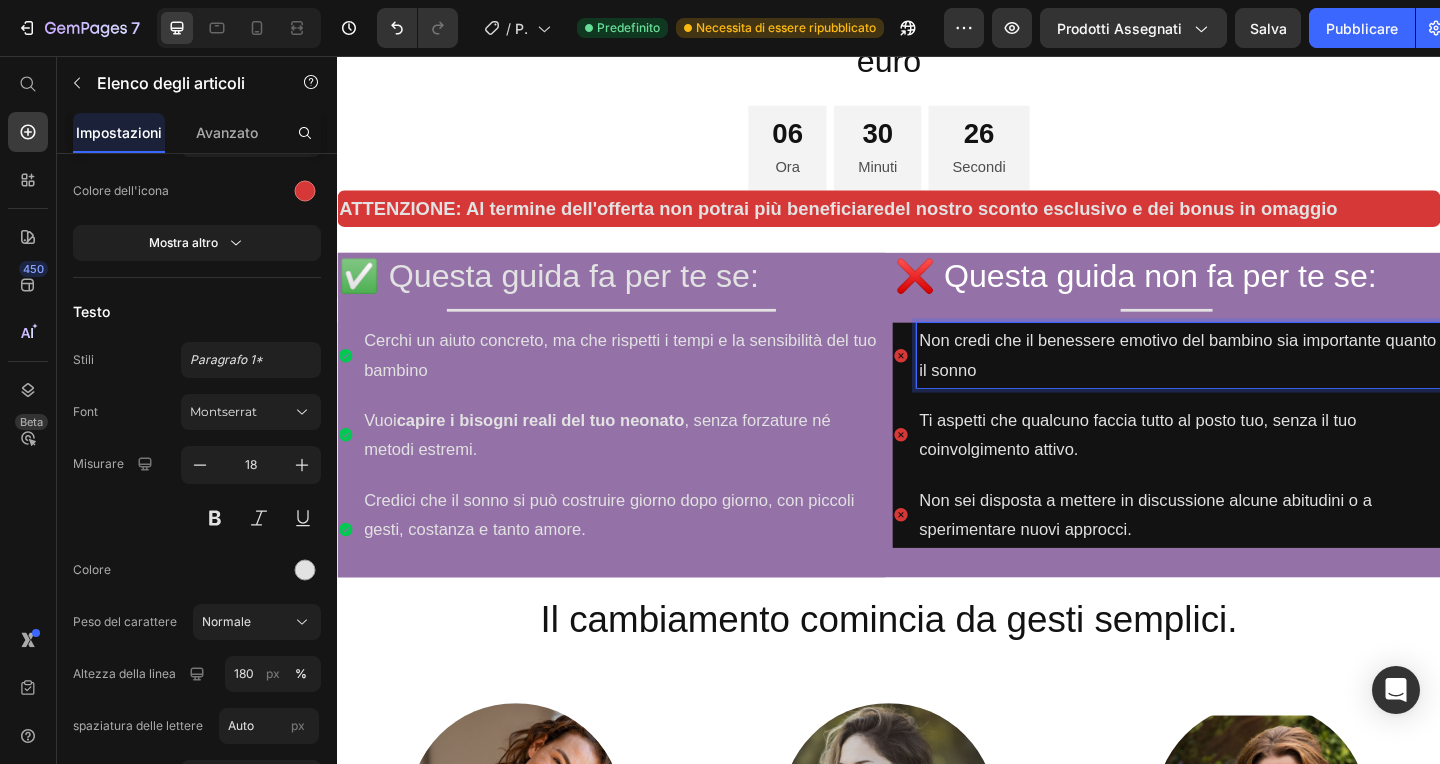 click on "Non credi che il benessere emotivo del bambino sia importante quanto il sonno" at bounding box center [1239, 381] 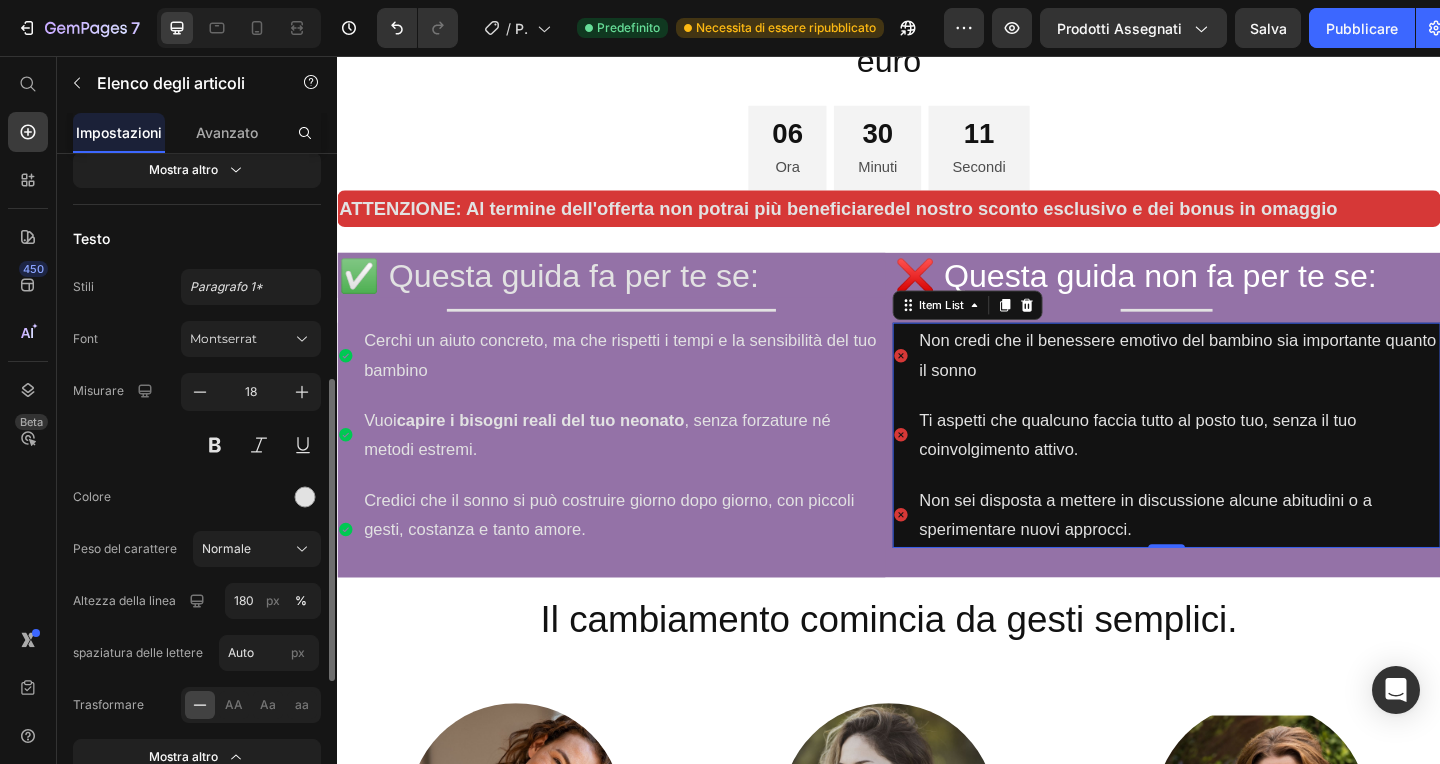 scroll, scrollTop: 545, scrollLeft: 0, axis: vertical 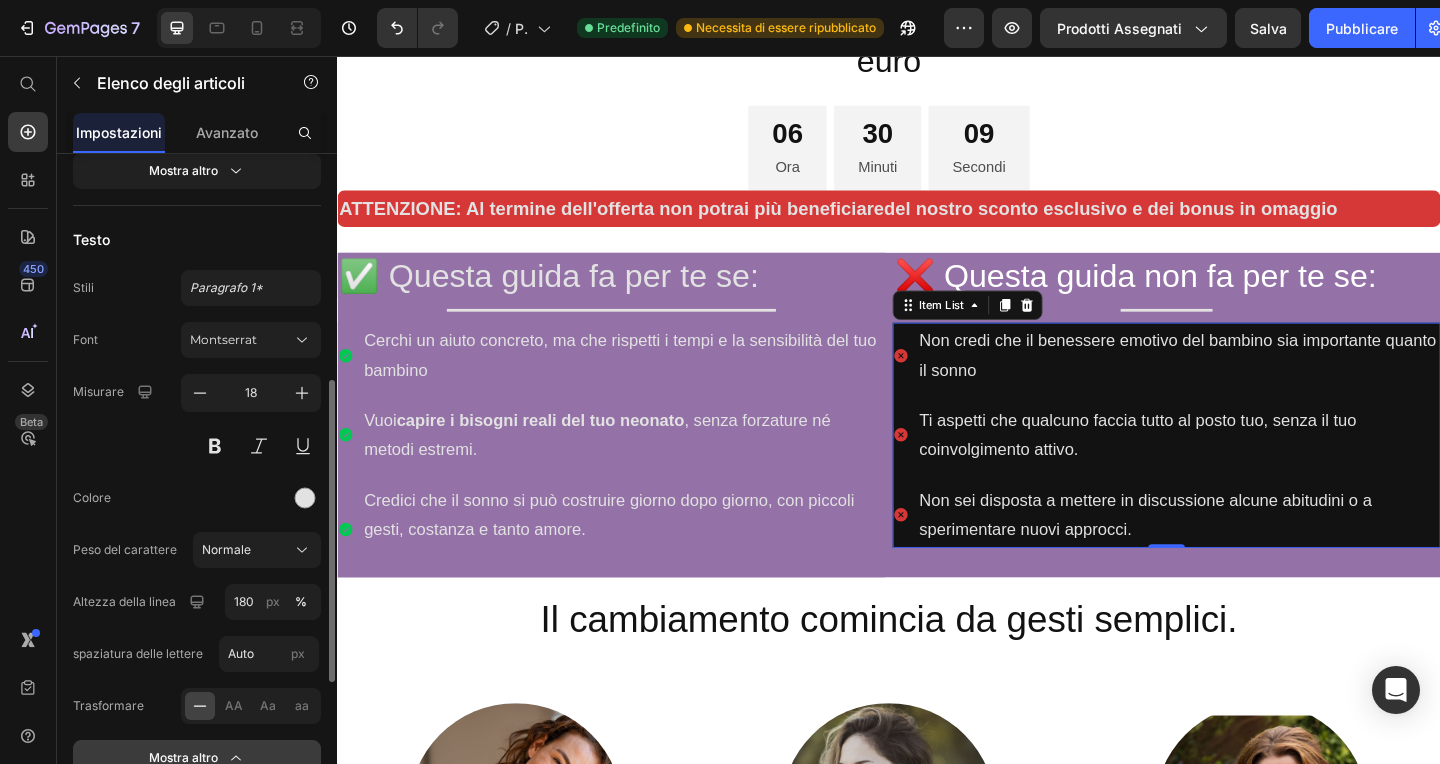 click on "Mostra altro" at bounding box center [183, 757] 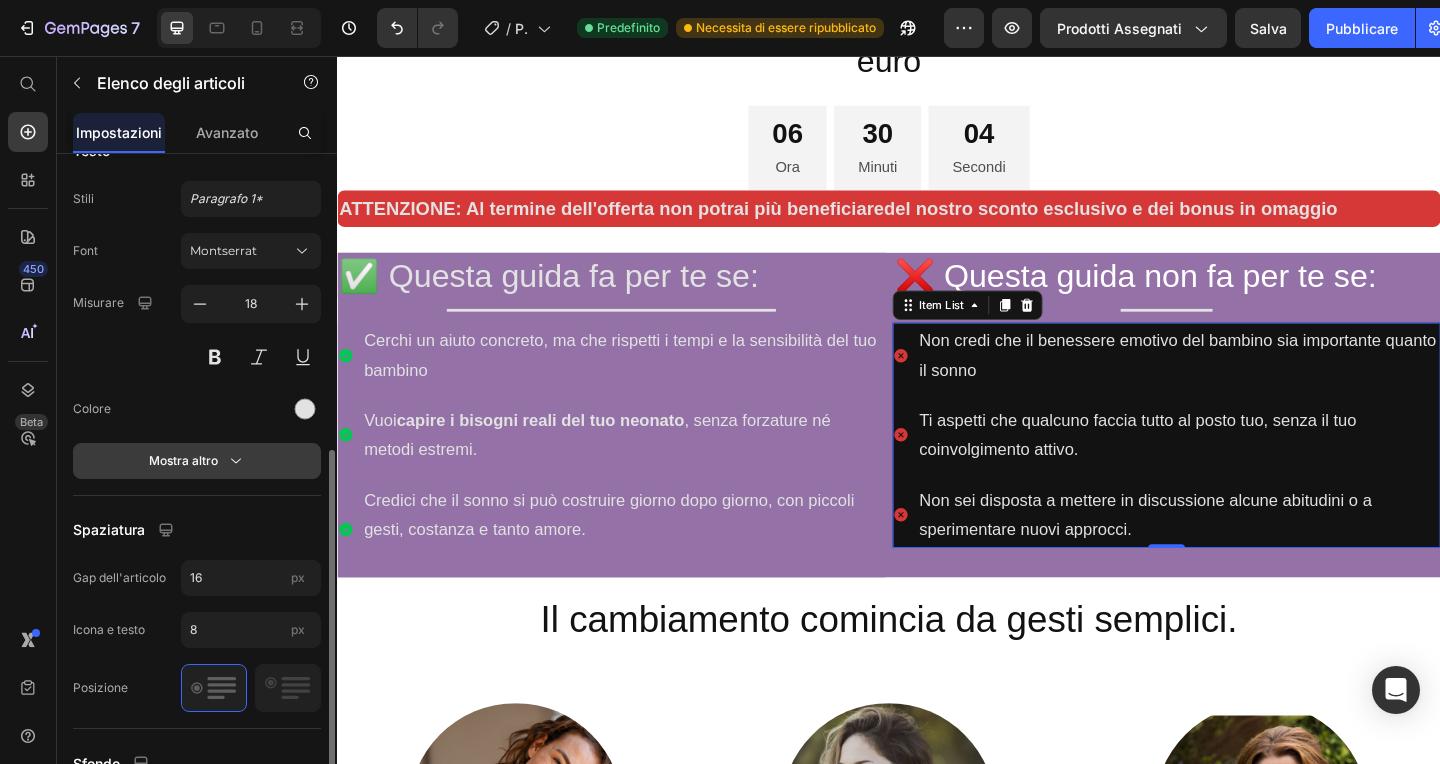 scroll, scrollTop: 633, scrollLeft: 0, axis: vertical 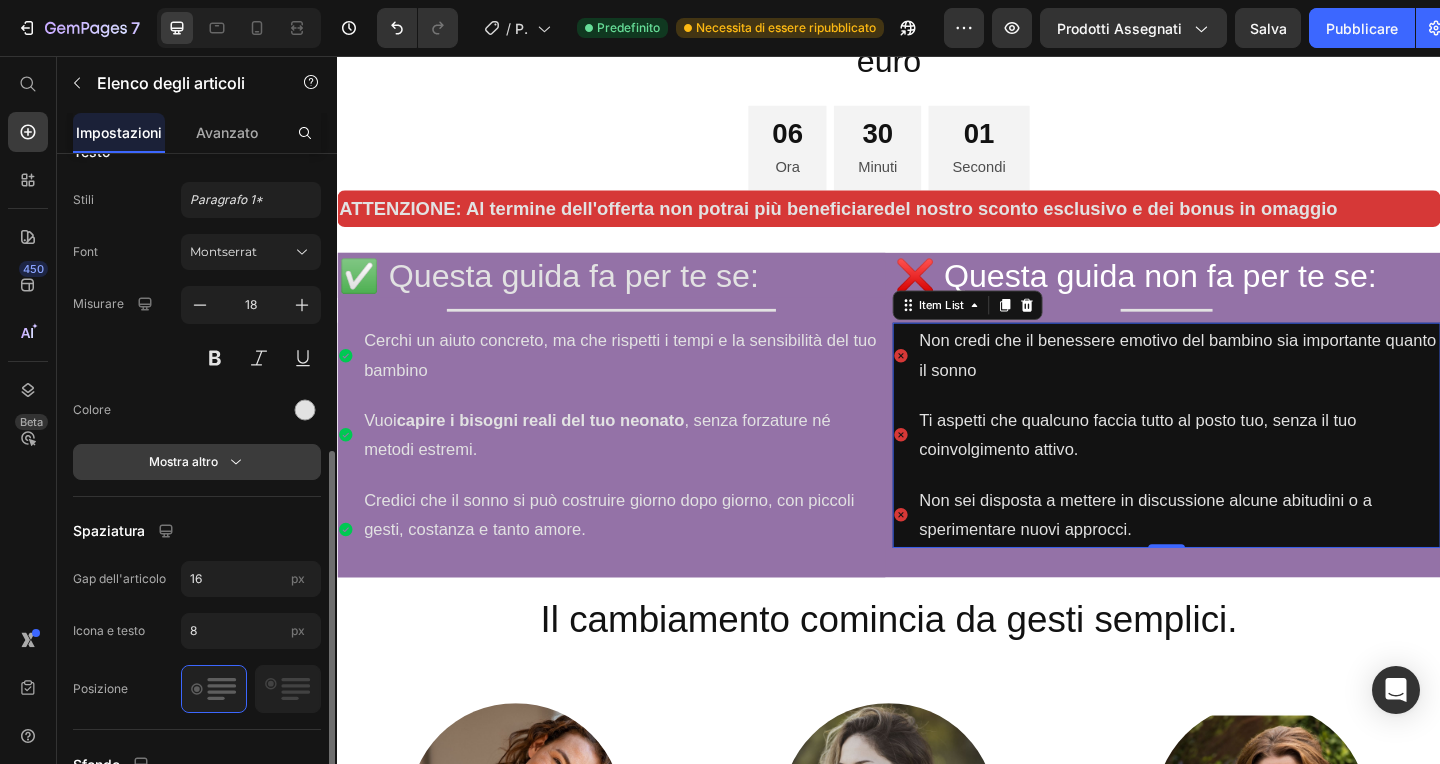 click on "Mostra altro" at bounding box center [183, 461] 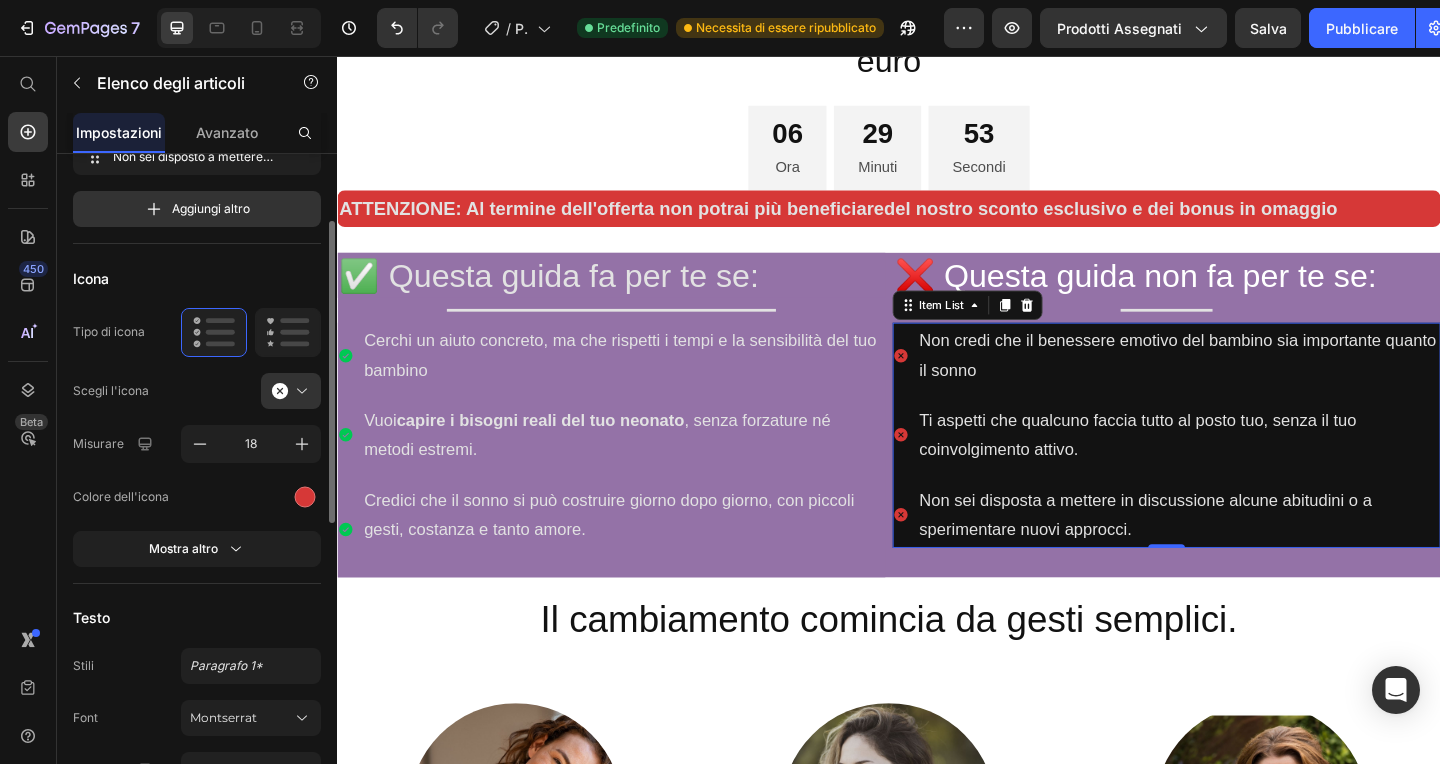 scroll, scrollTop: 164, scrollLeft: 0, axis: vertical 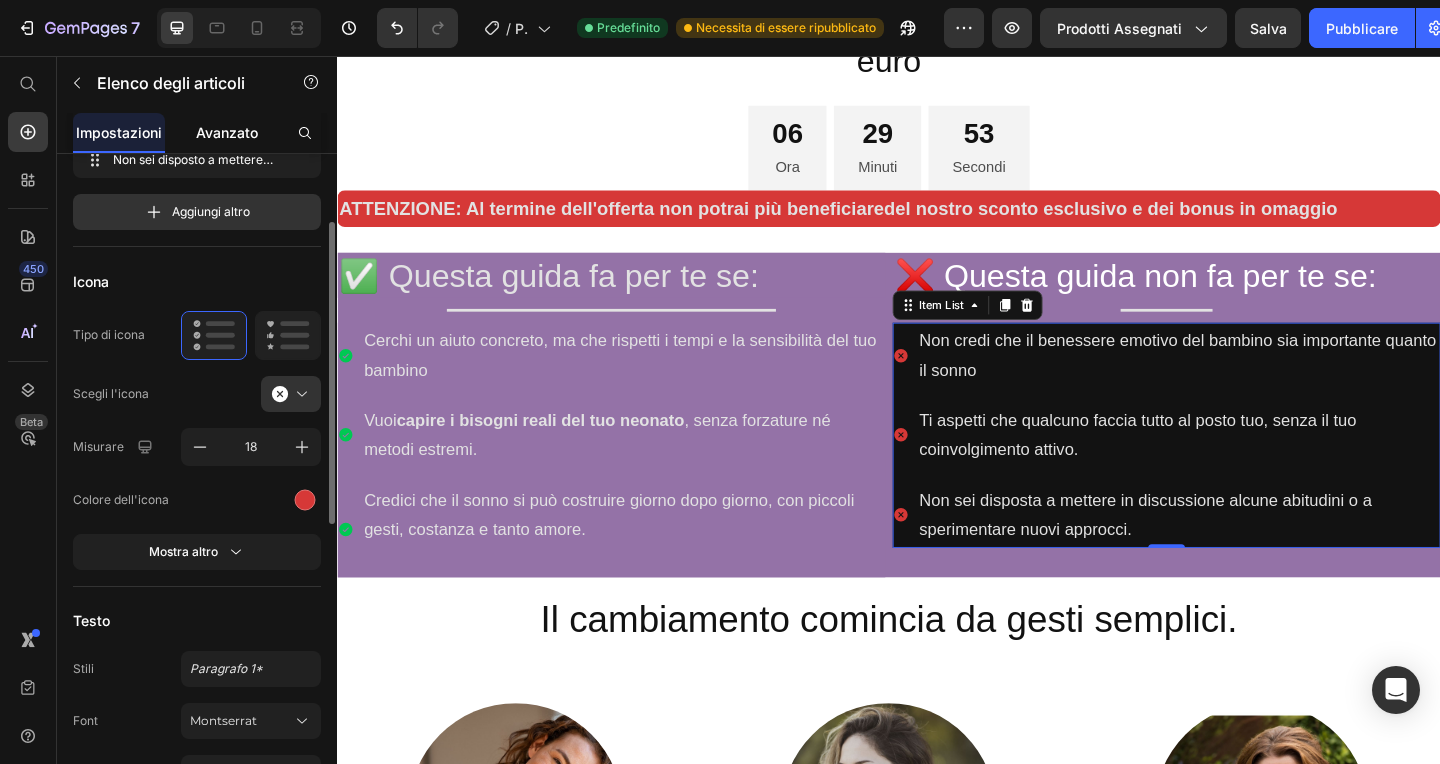 click on "Avanzato" at bounding box center (227, 132) 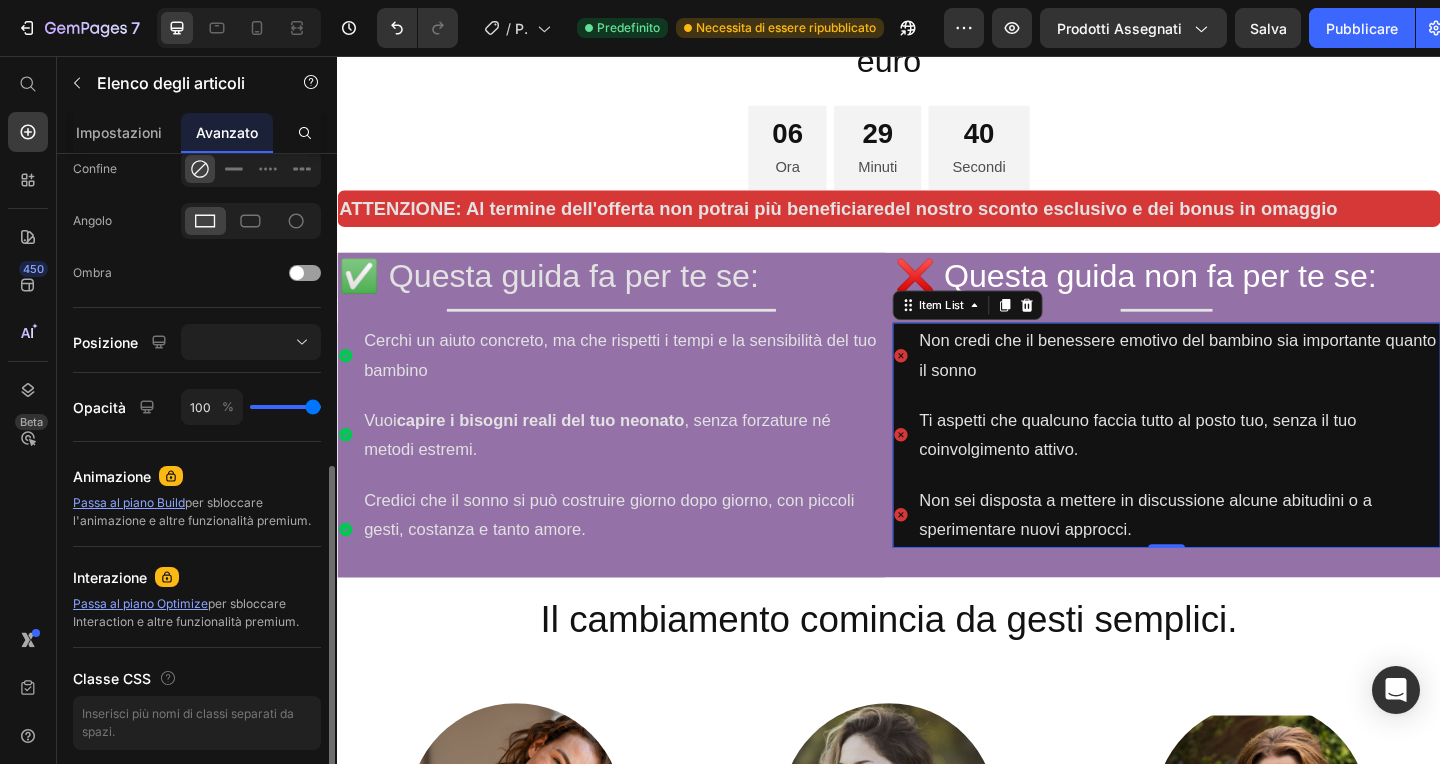 scroll, scrollTop: 562, scrollLeft: 0, axis: vertical 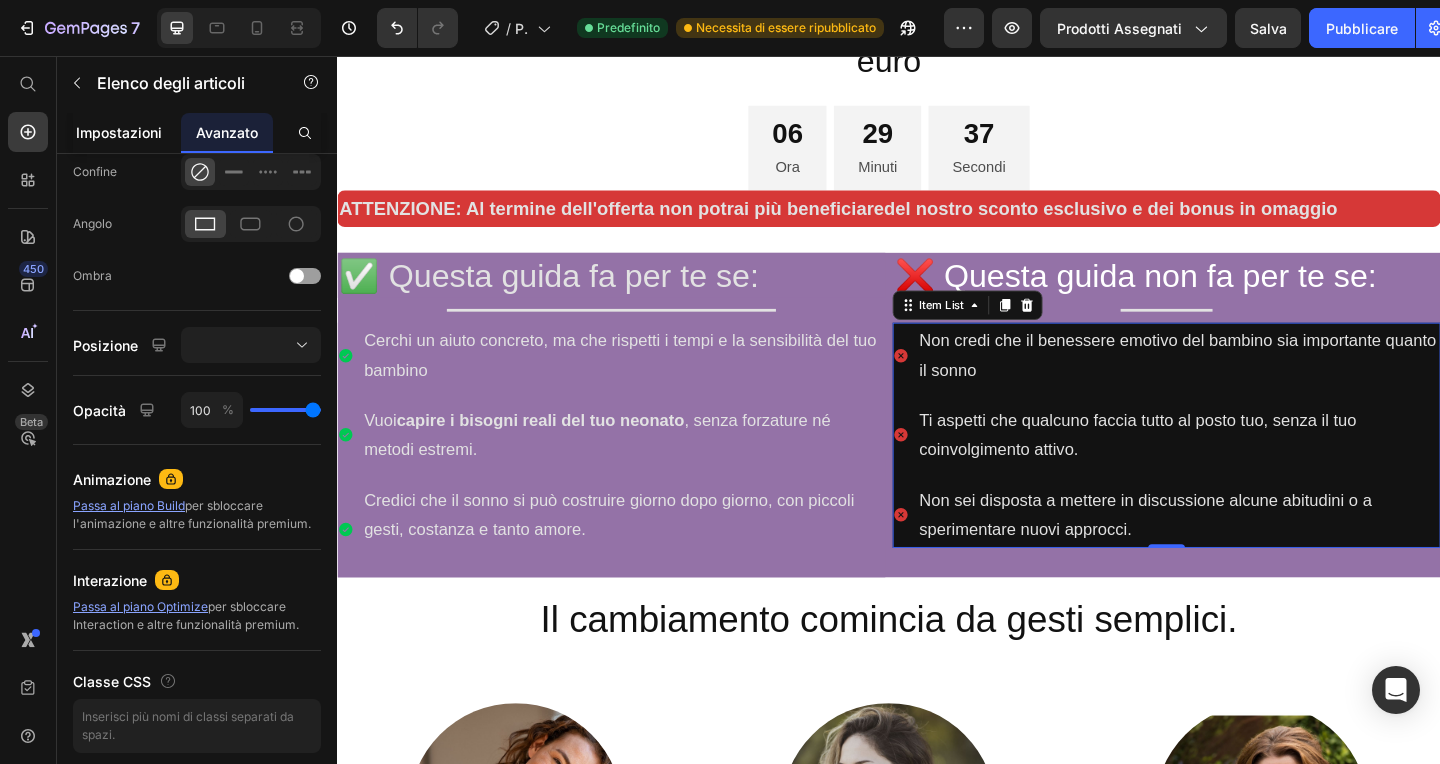 click on "Impostazioni" at bounding box center (119, 132) 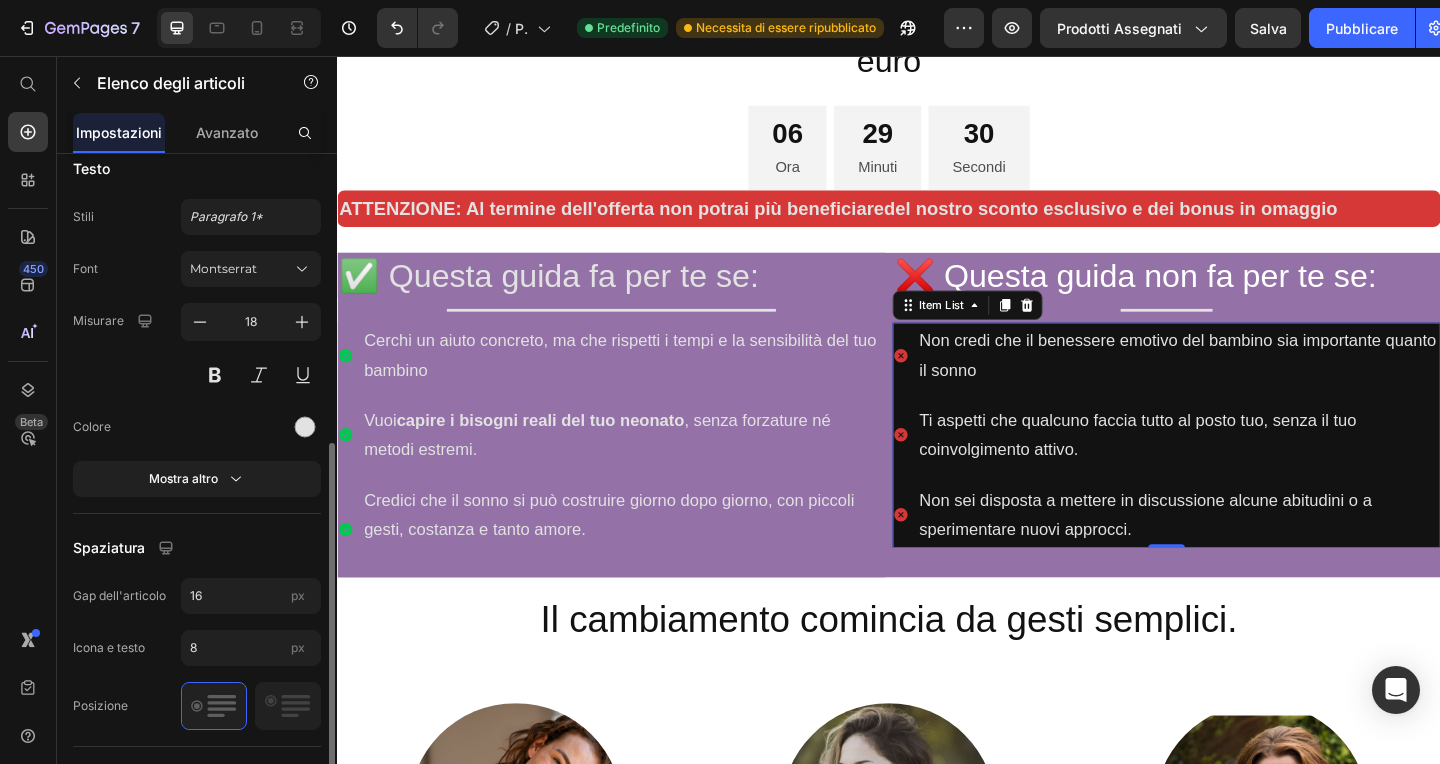 scroll, scrollTop: 614, scrollLeft: 0, axis: vertical 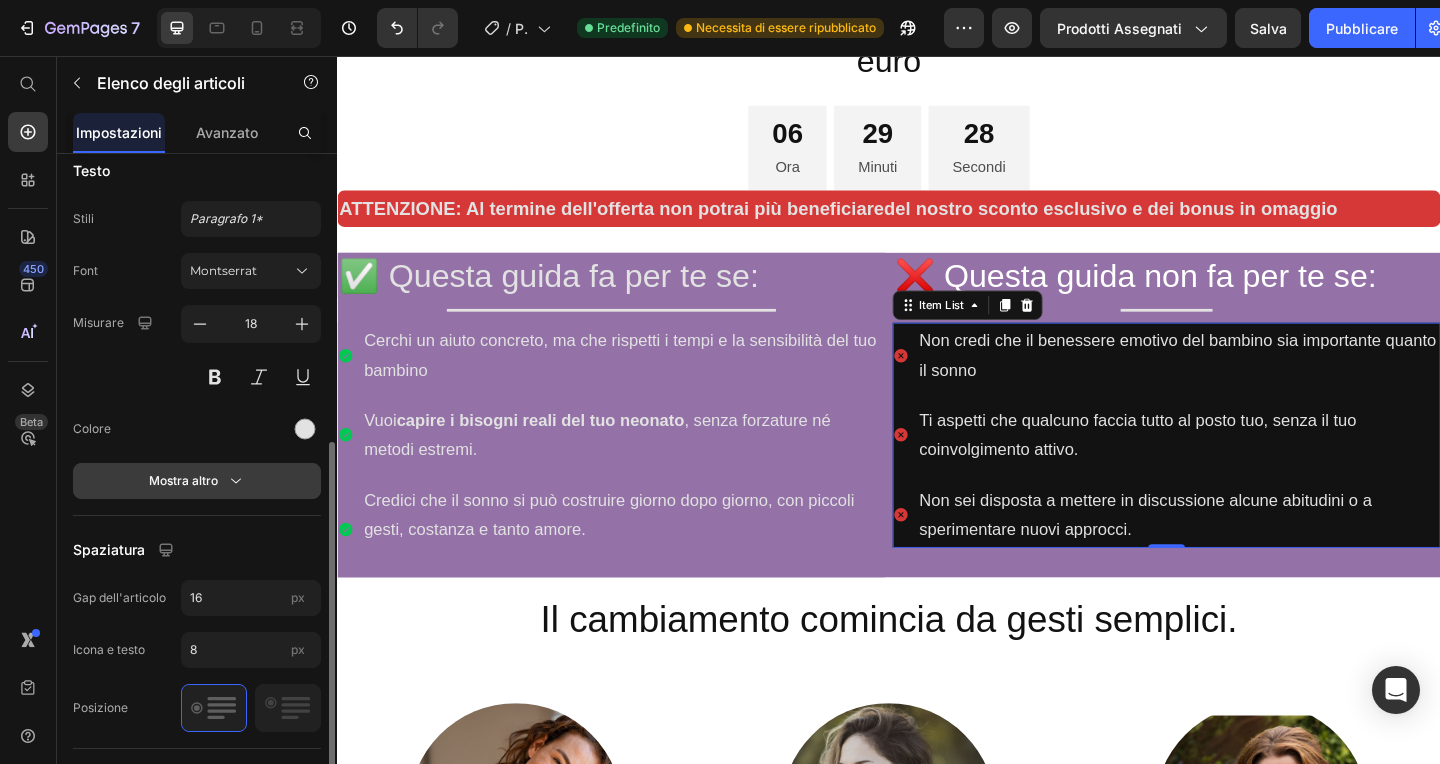 click on "Mostra altro" at bounding box center (183, 480) 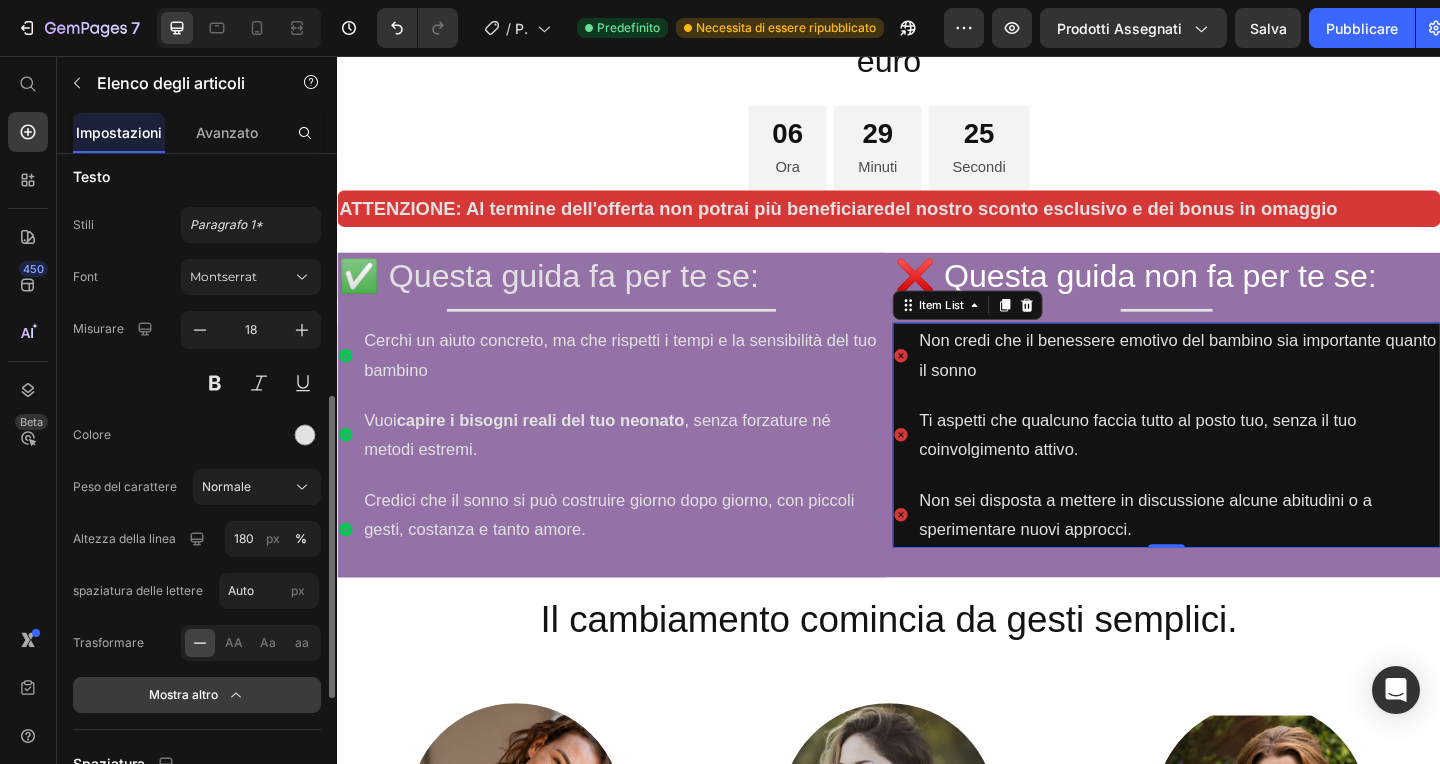 scroll, scrollTop: 599, scrollLeft: 0, axis: vertical 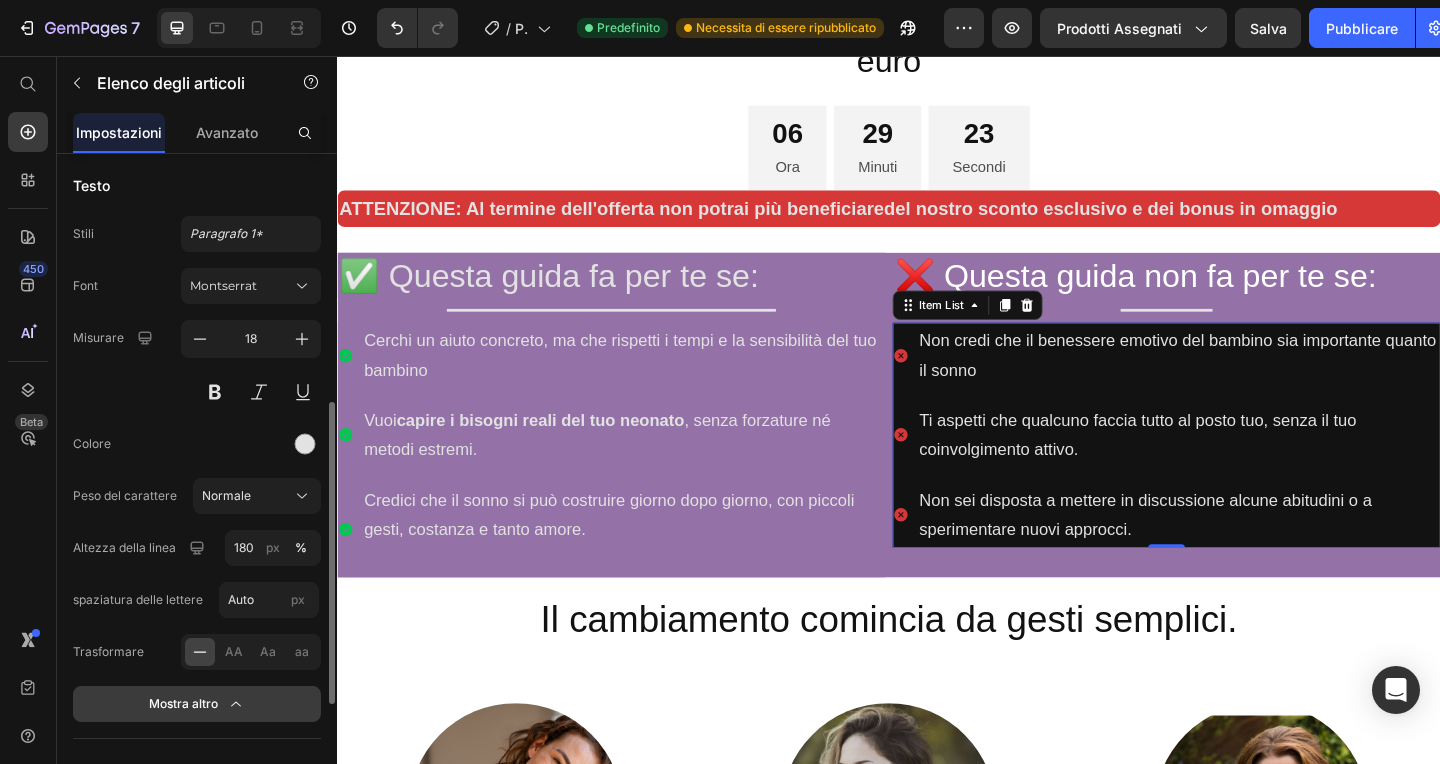 click on "Mostra altro" 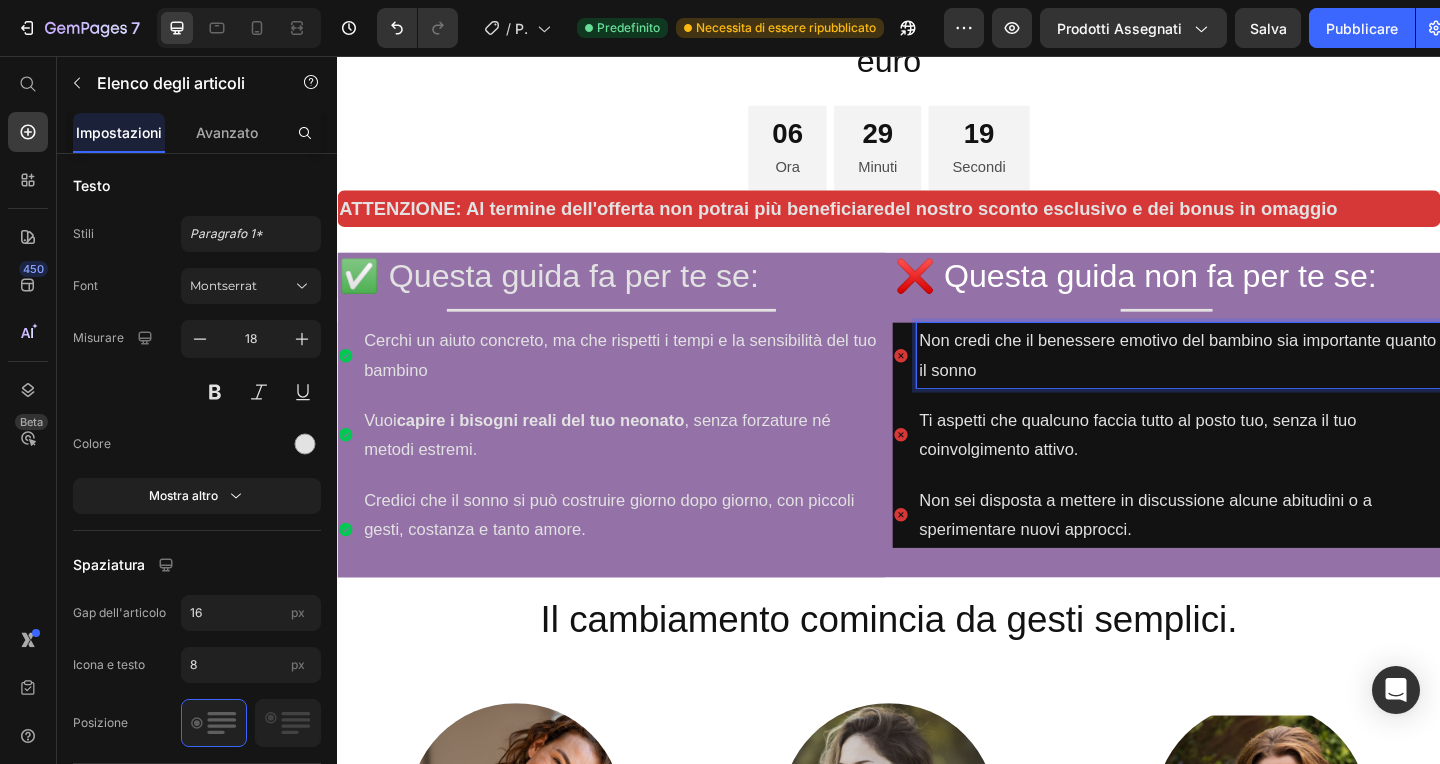 click on "Ti aspetti che qualcuno faccia tutto al posto tuo, senza il tuo coinvolgimento attivo." at bounding box center (1252, 468) 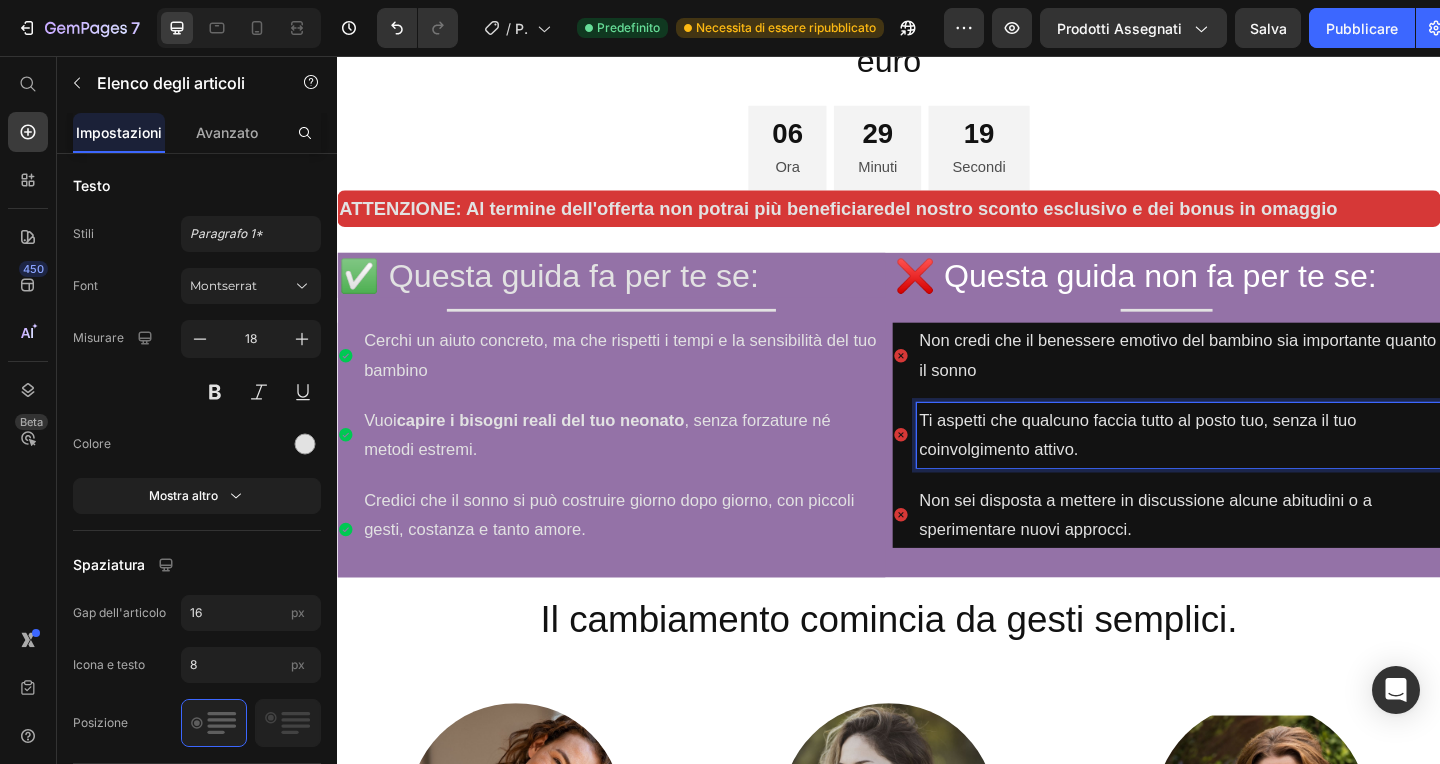 click on "Ti aspetti che qualcuno faccia tutto al posto tuo, senza il tuo coinvolgimento attivo." at bounding box center (1252, 468) 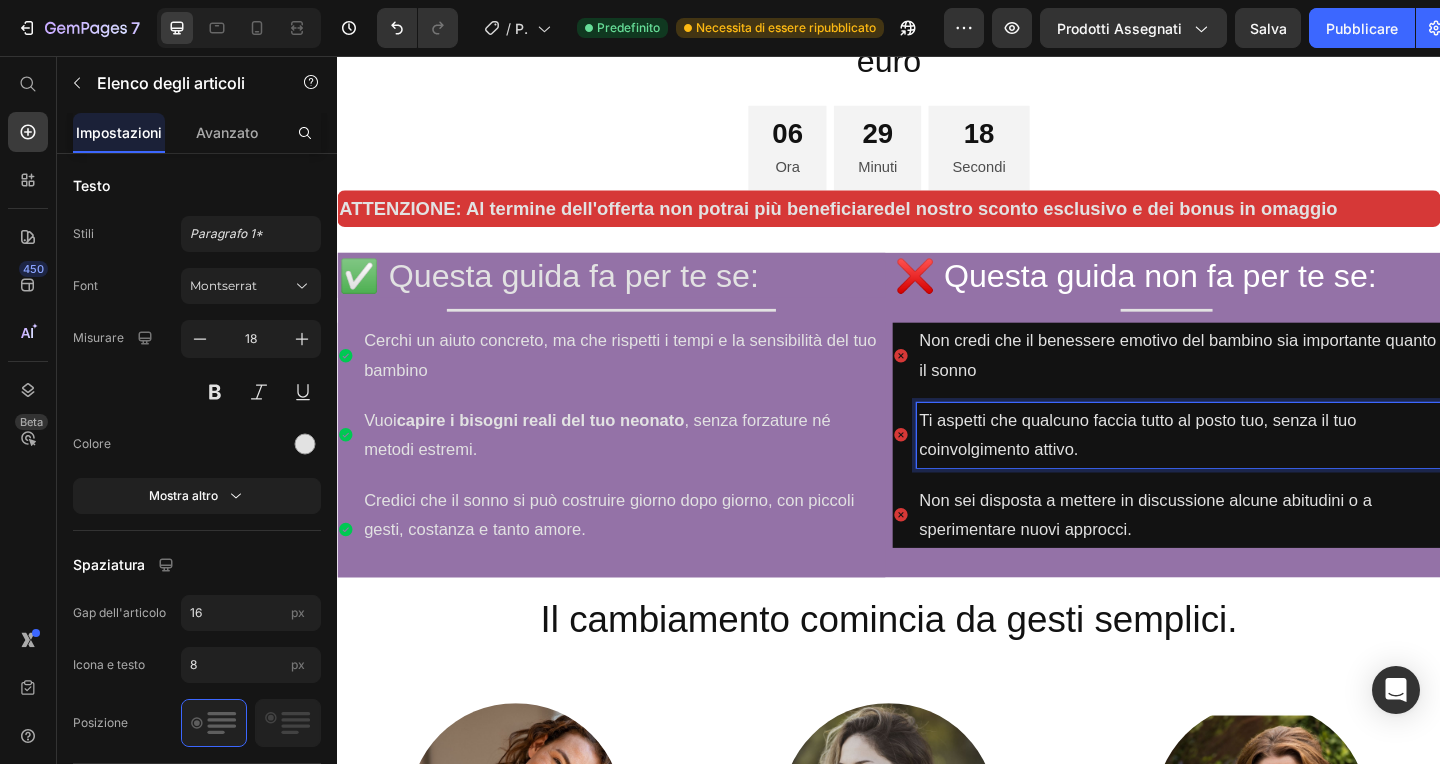 click on "Non sei disposta a mettere in discussione alcune abitudini o a sperimentare nuovi approcci." at bounding box center [1252, 555] 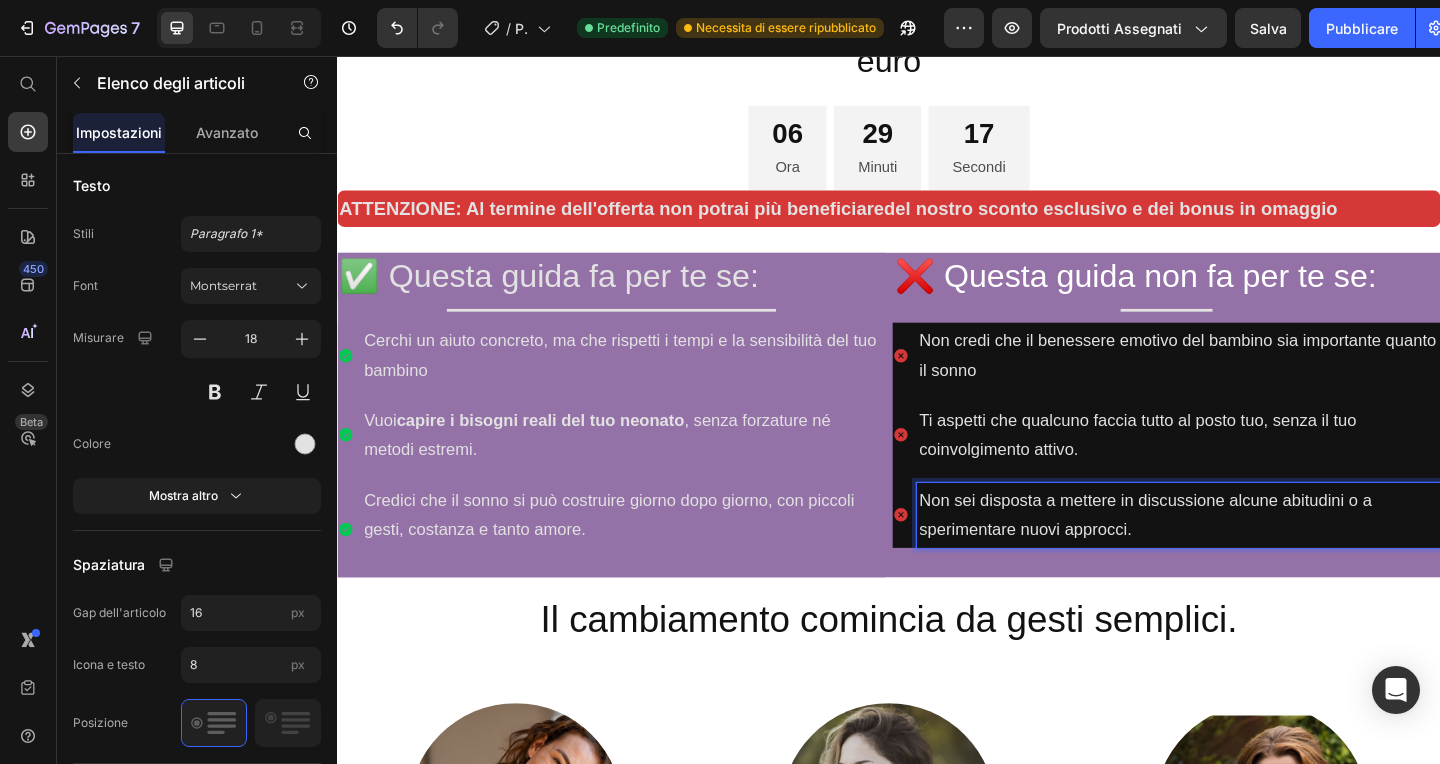 click on "Non credi che il benessere emotivo del bambino sia importante quanto il sonno" at bounding box center (1239, 381) 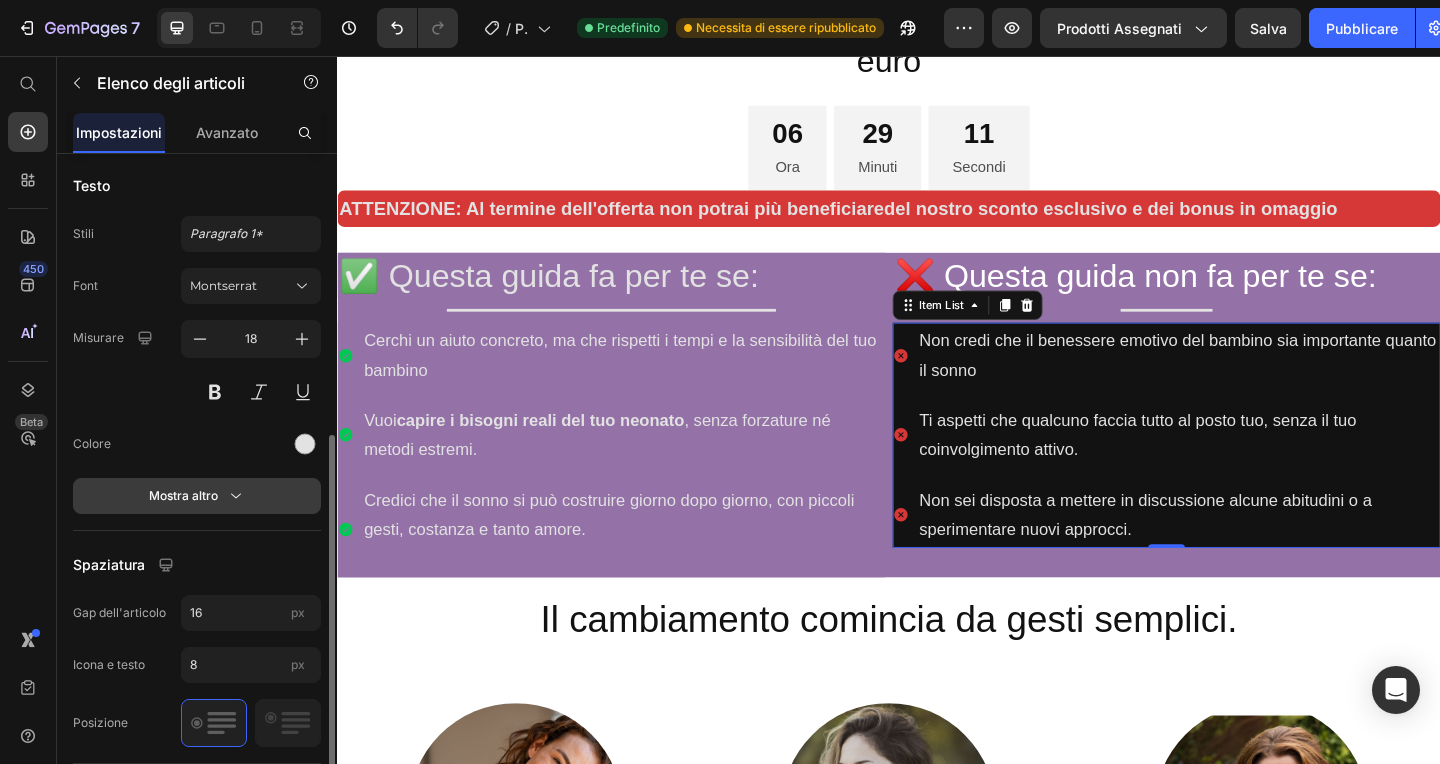 click on "Mostra altro" at bounding box center (197, 496) 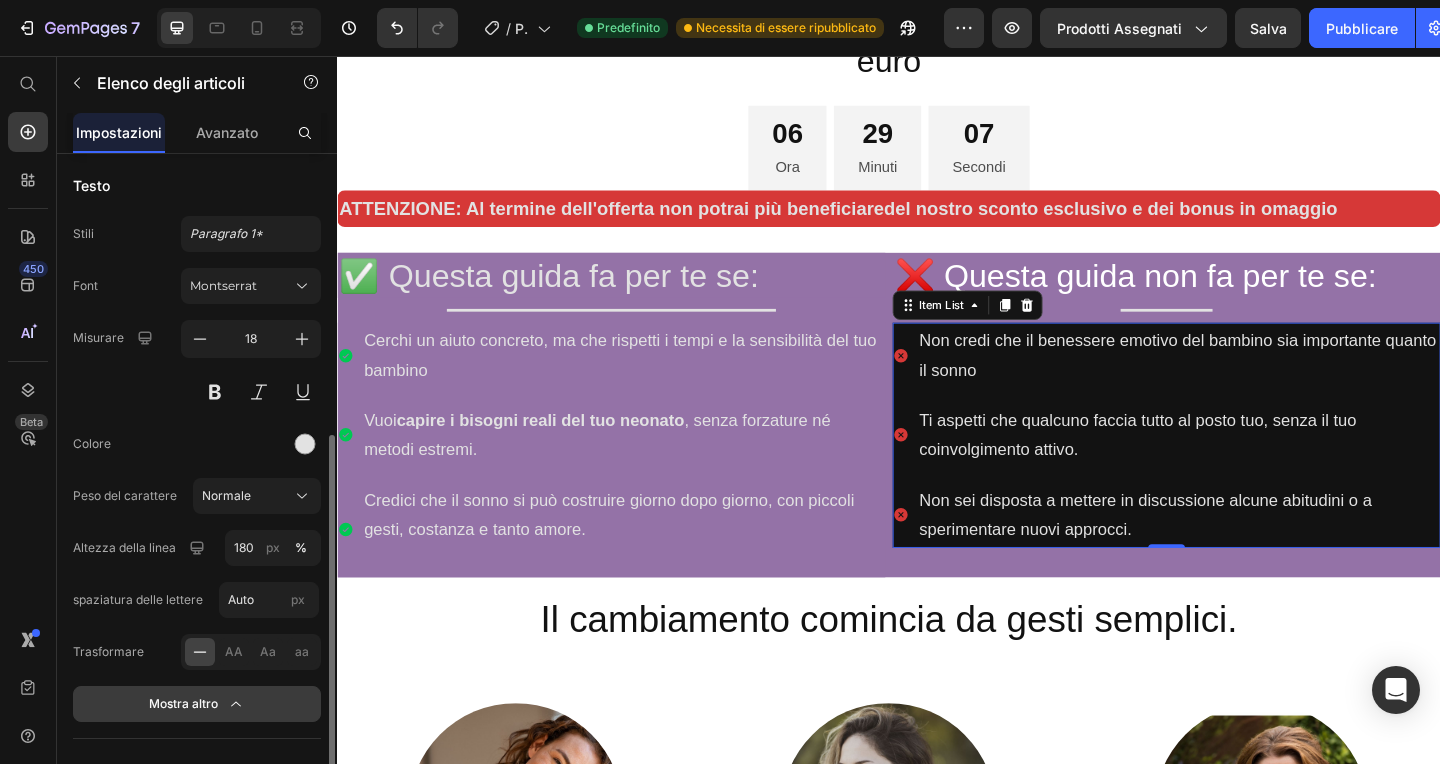 click on "Mostra altro" 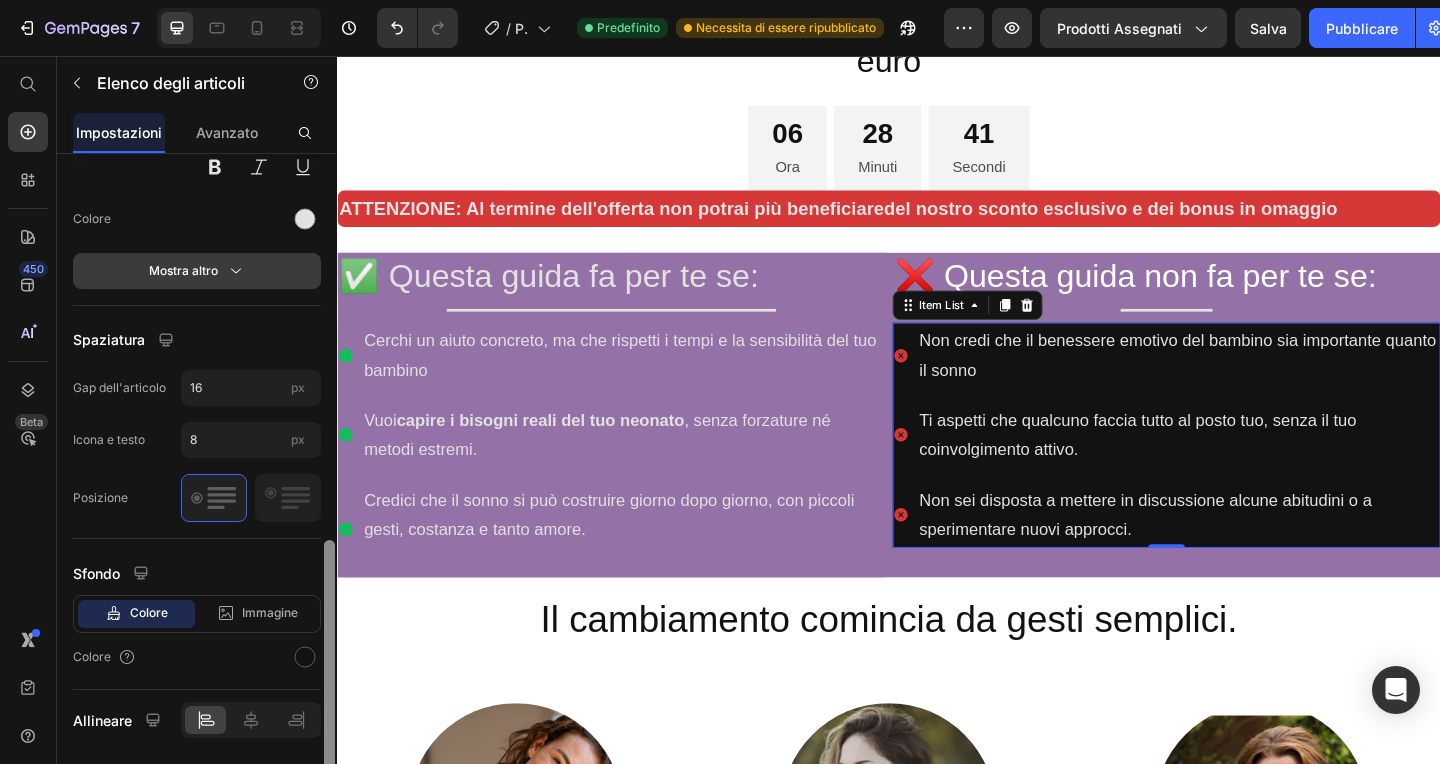 scroll, scrollTop: 821, scrollLeft: 0, axis: vertical 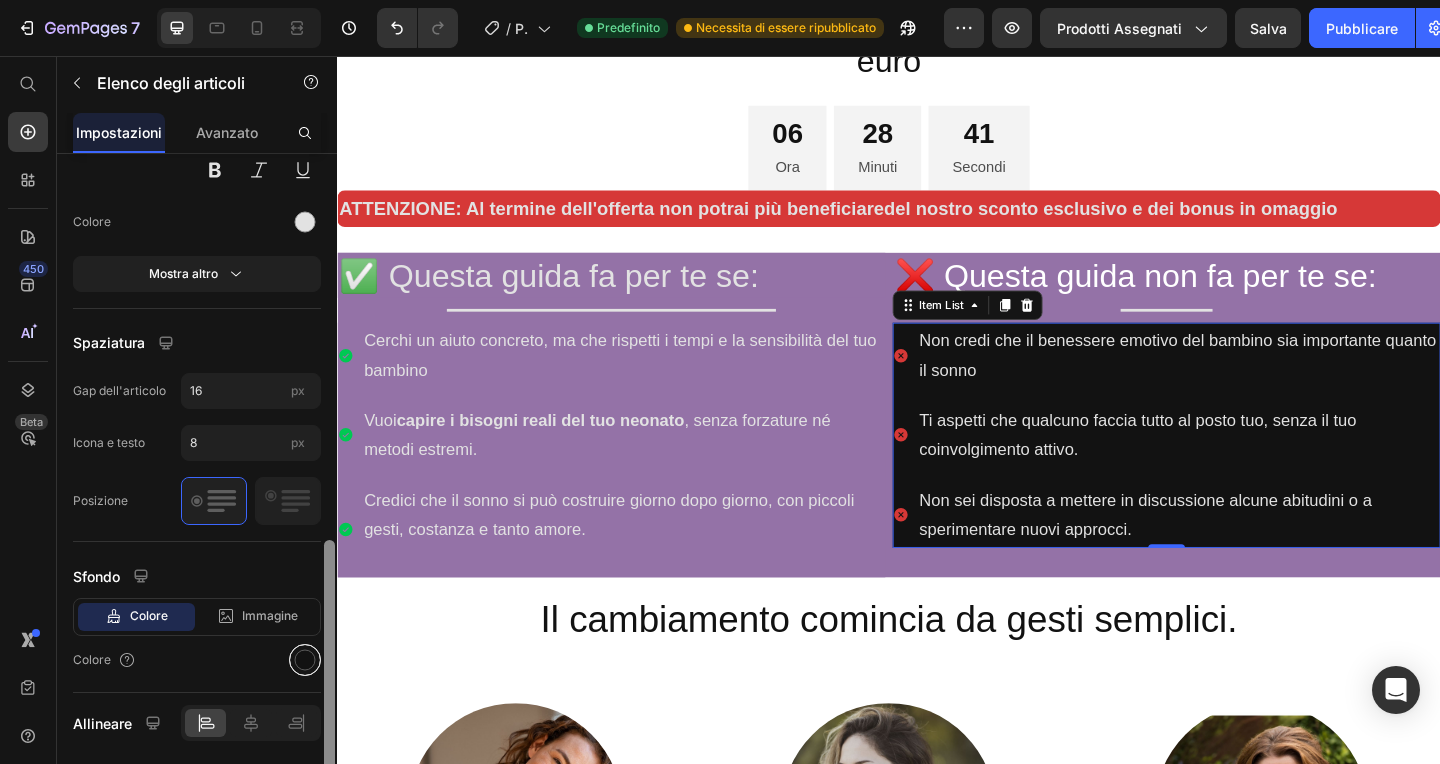 click at bounding box center [305, 660] 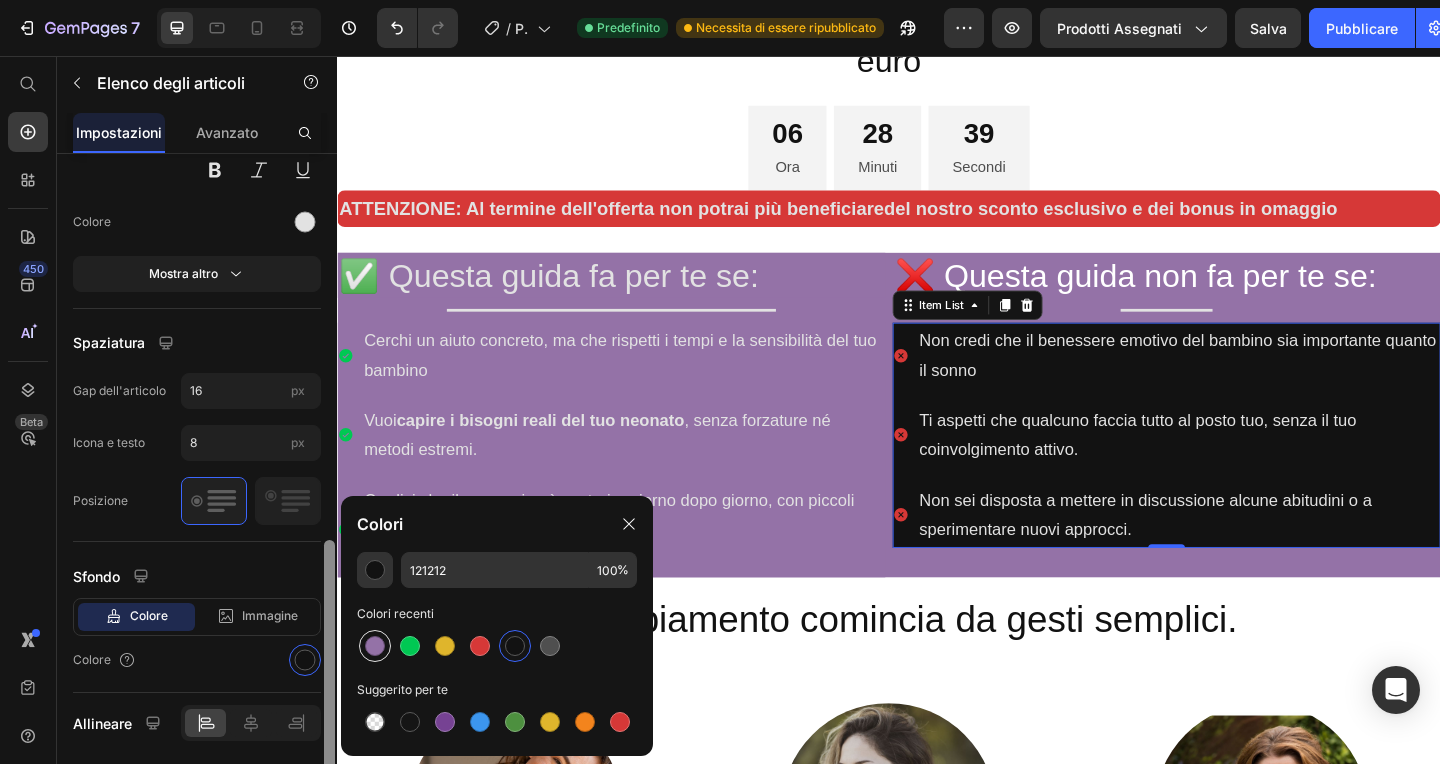 click at bounding box center [375, 646] 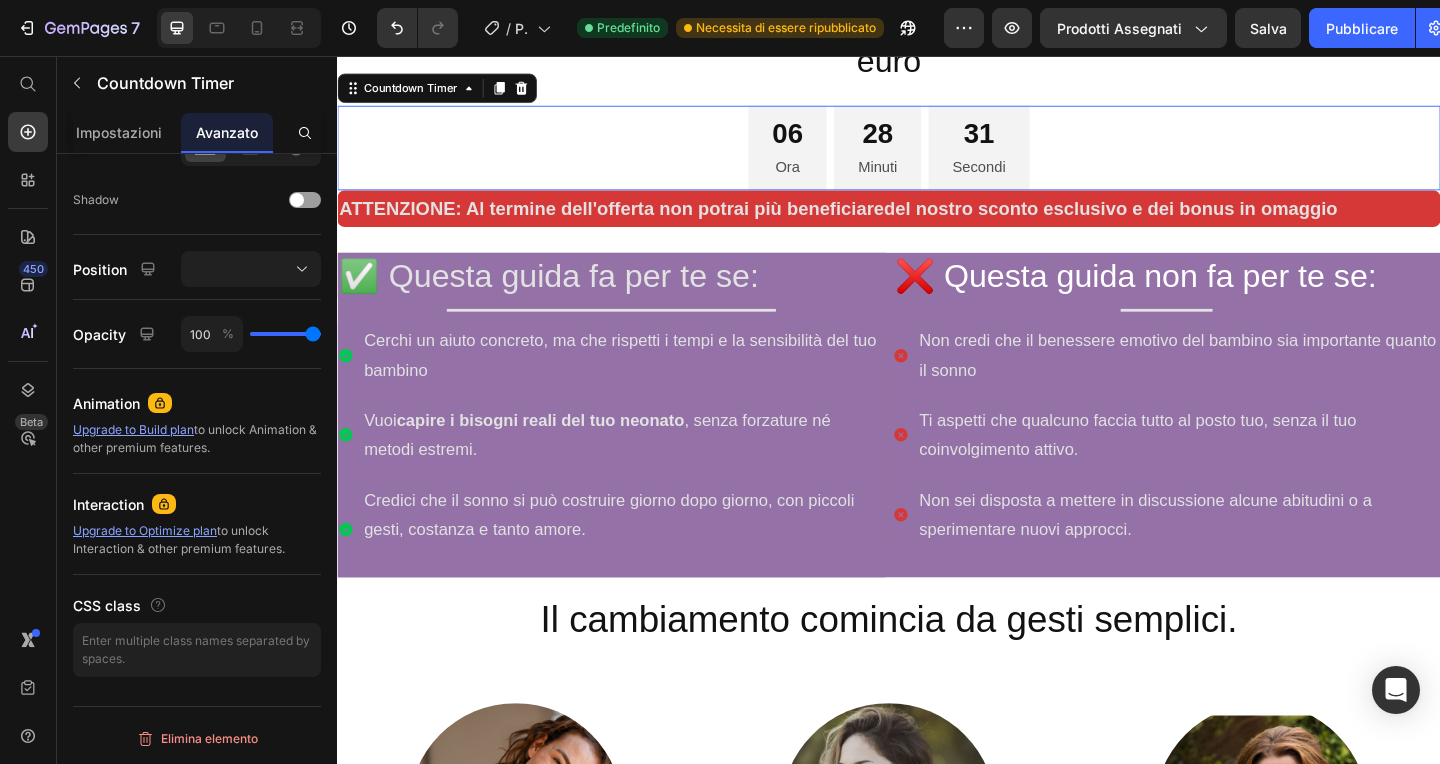 scroll, scrollTop: 0, scrollLeft: 0, axis: both 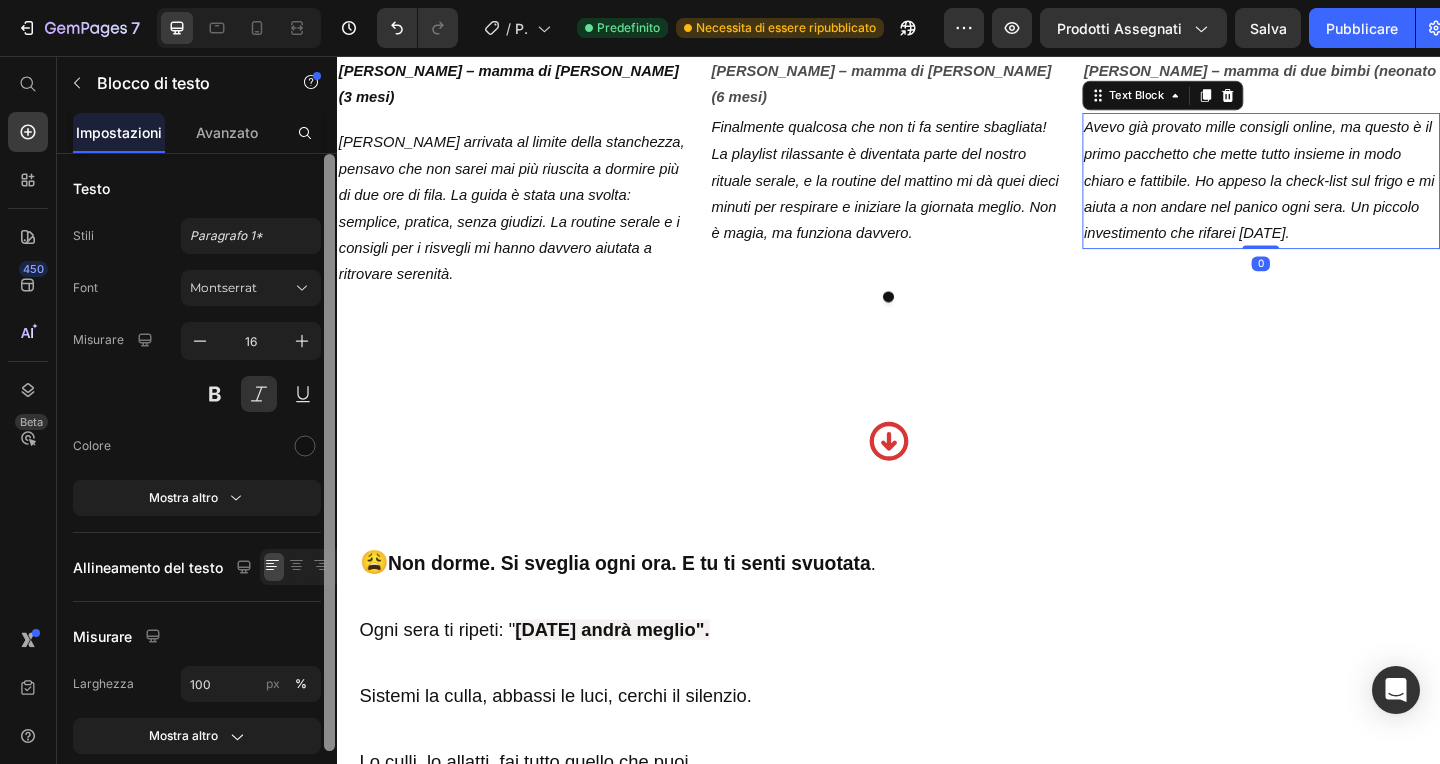 click 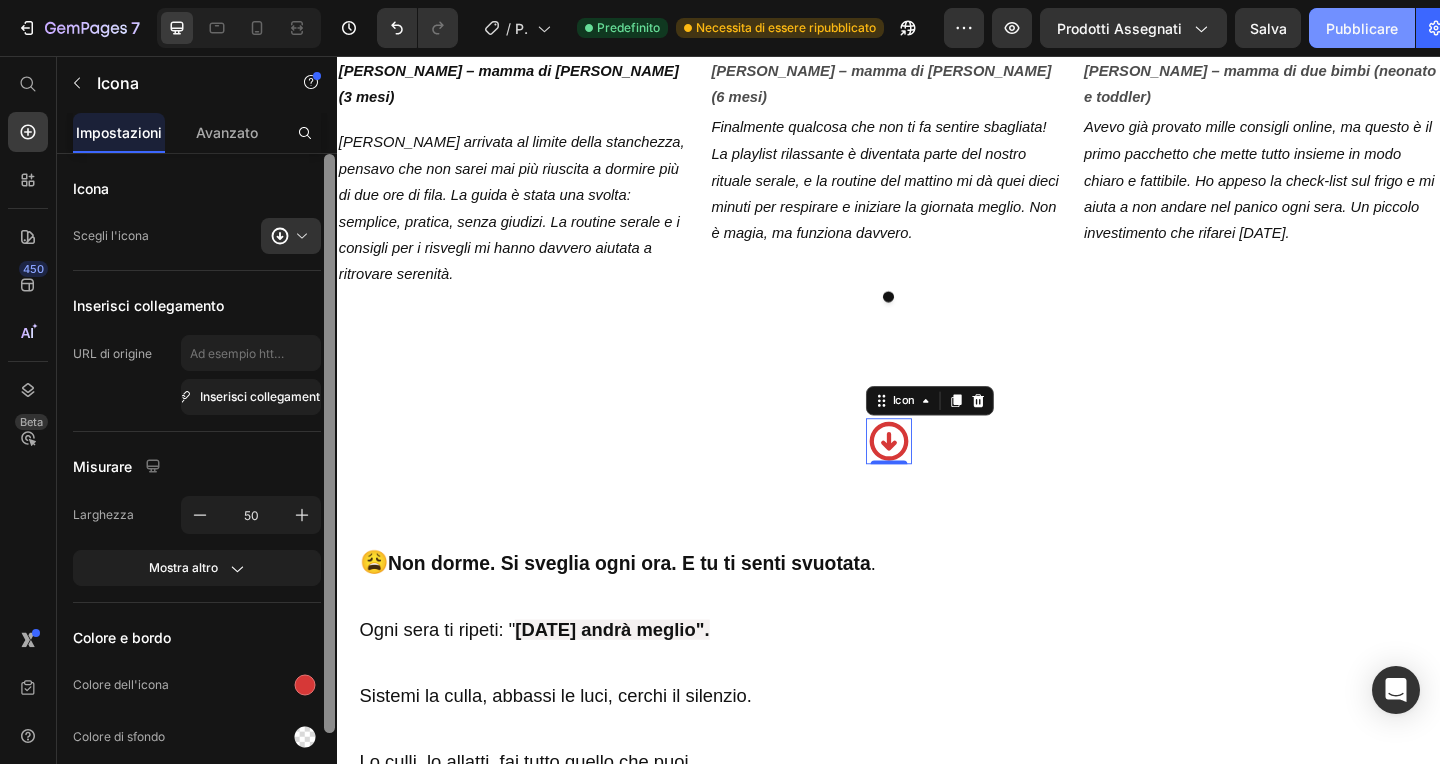 click on "Pubblicare" at bounding box center (1362, 28) 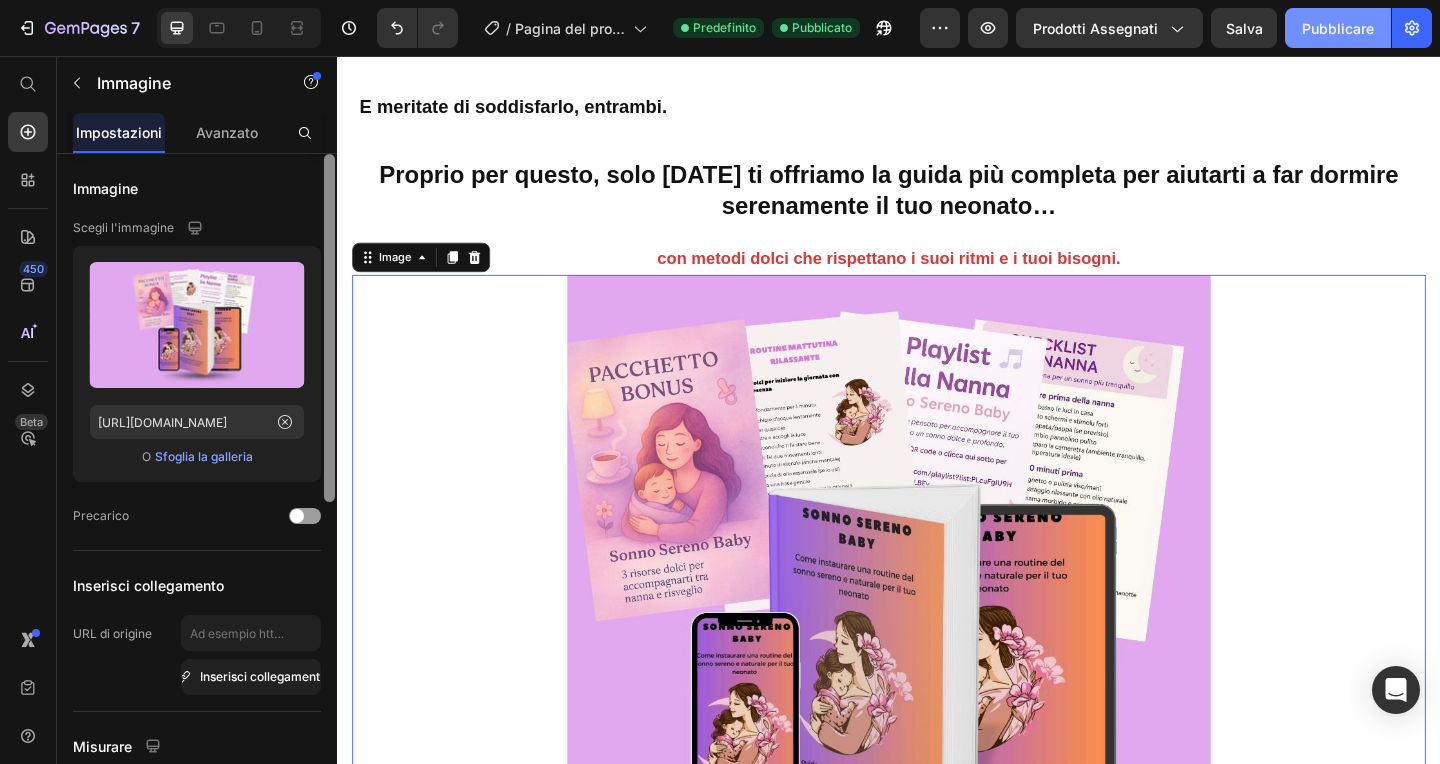scroll, scrollTop: 7985, scrollLeft: 0, axis: vertical 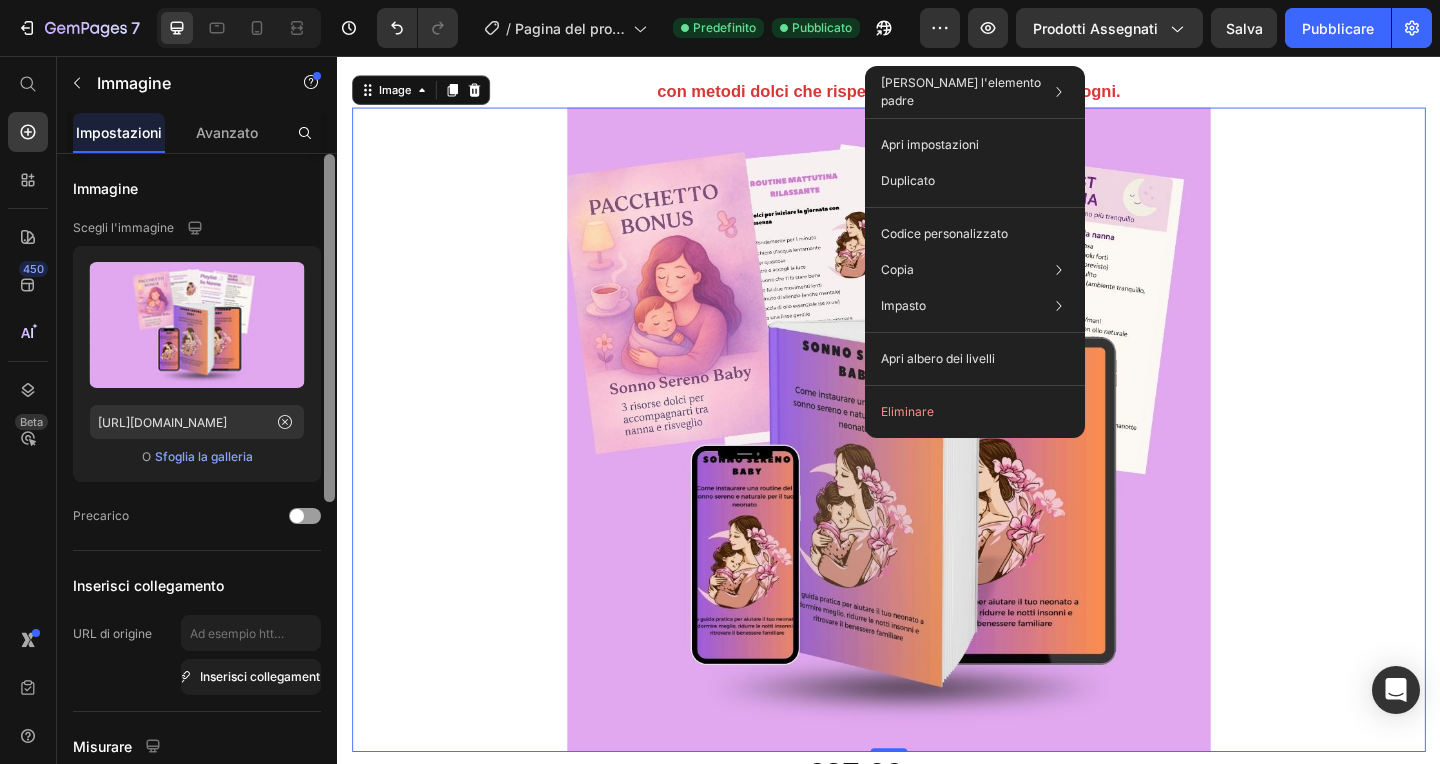 click at bounding box center [937, 462] 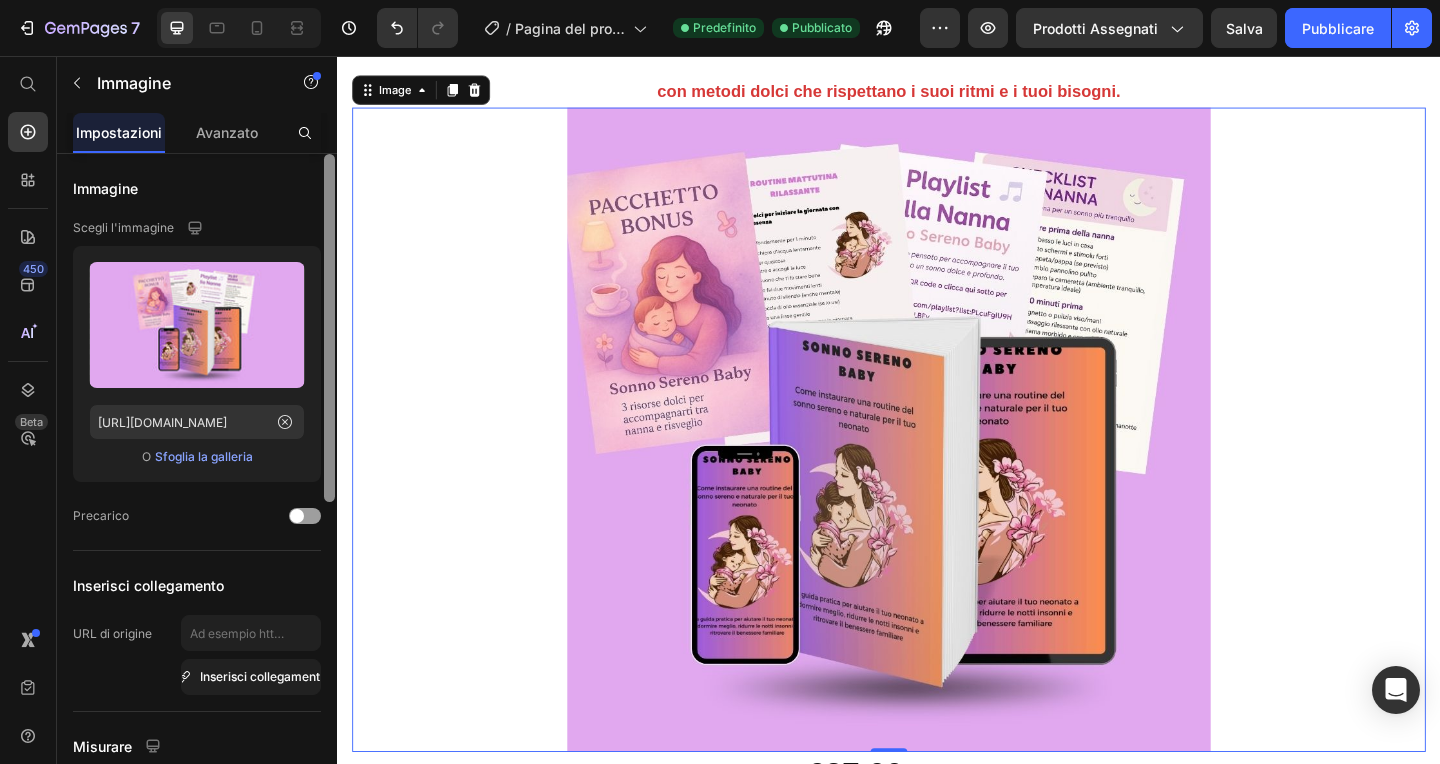click on "Sfoglia la galleria" at bounding box center [204, 456] 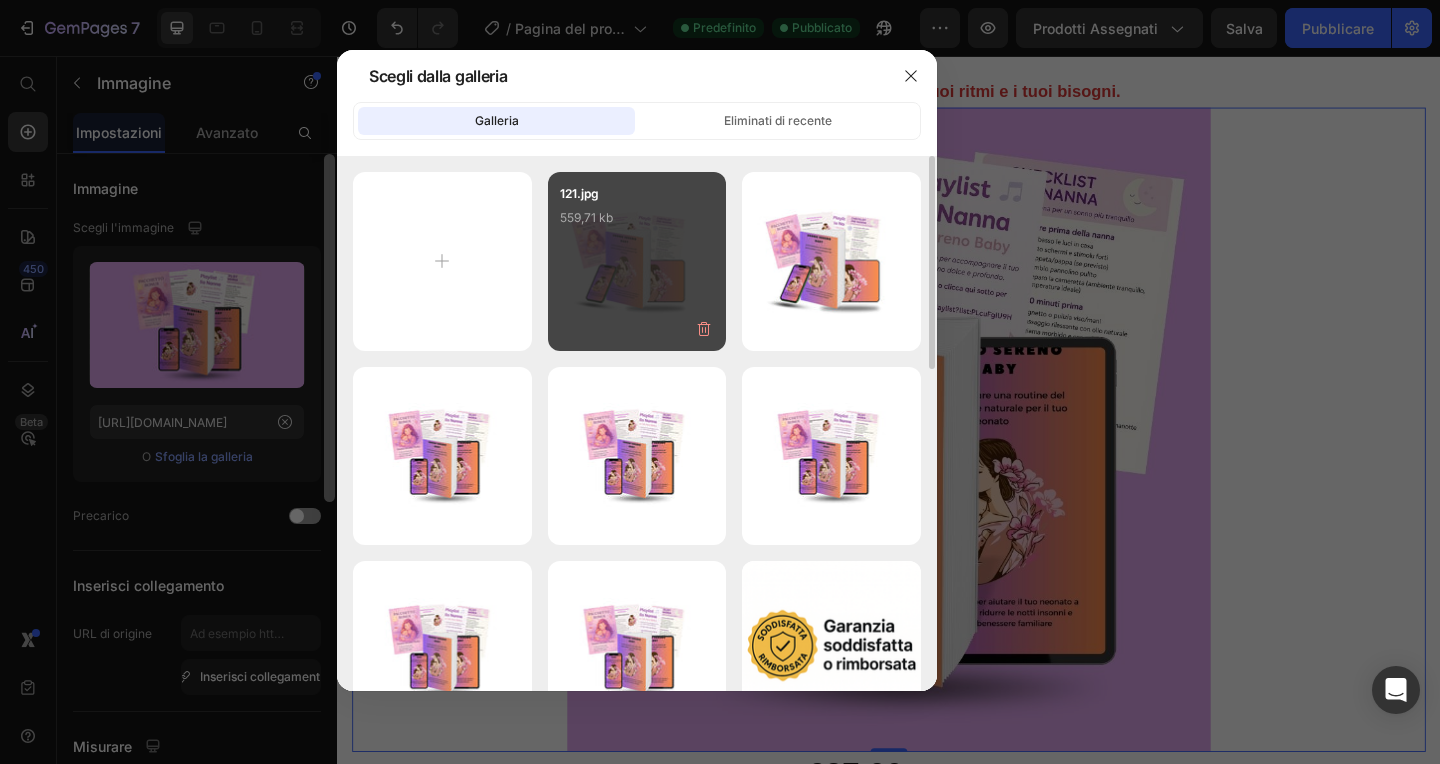 click on "121.jpg 559,71 kb" at bounding box center (637, 261) 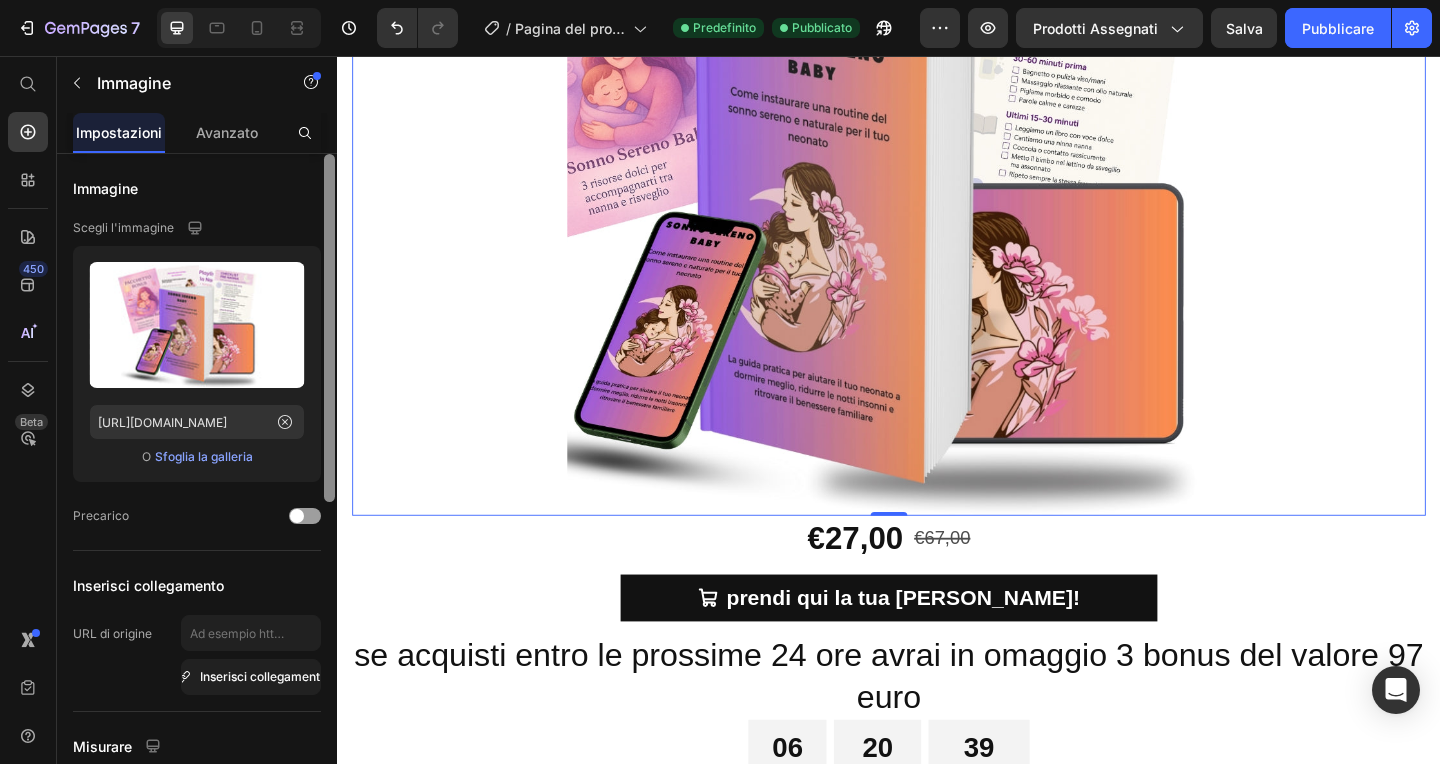 scroll, scrollTop: 8261, scrollLeft: 0, axis: vertical 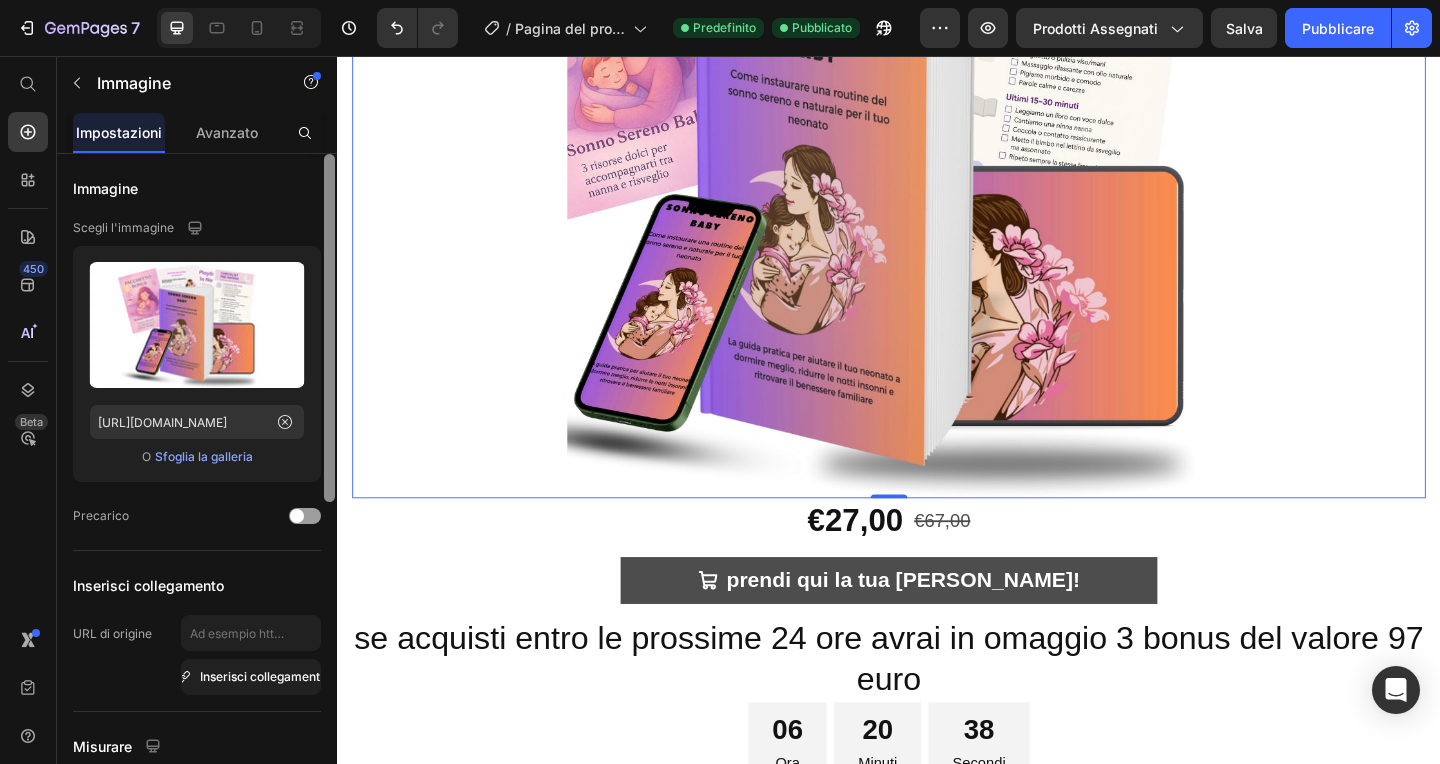 click on "prendi qui la tua [PERSON_NAME]!" at bounding box center (937, 626) 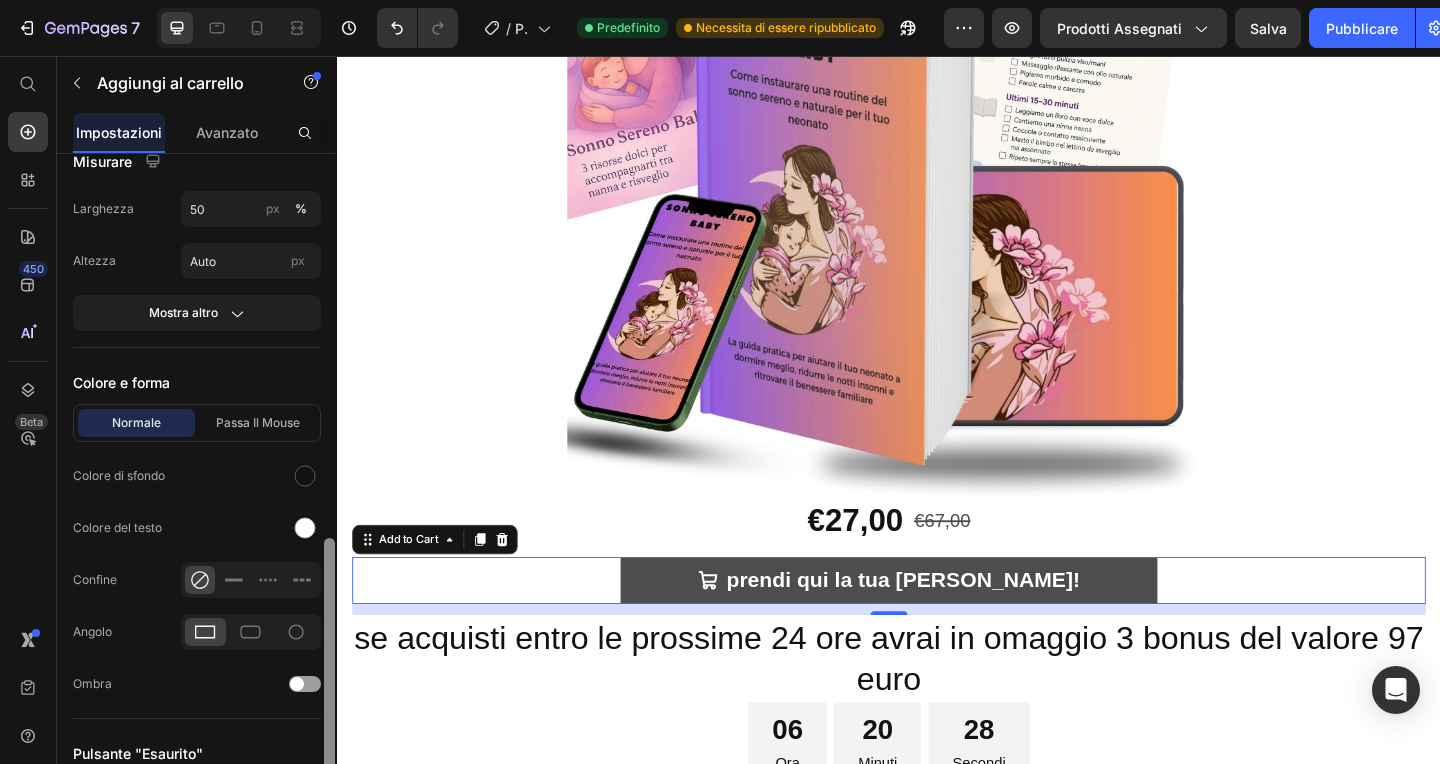 scroll, scrollTop: 1039, scrollLeft: 0, axis: vertical 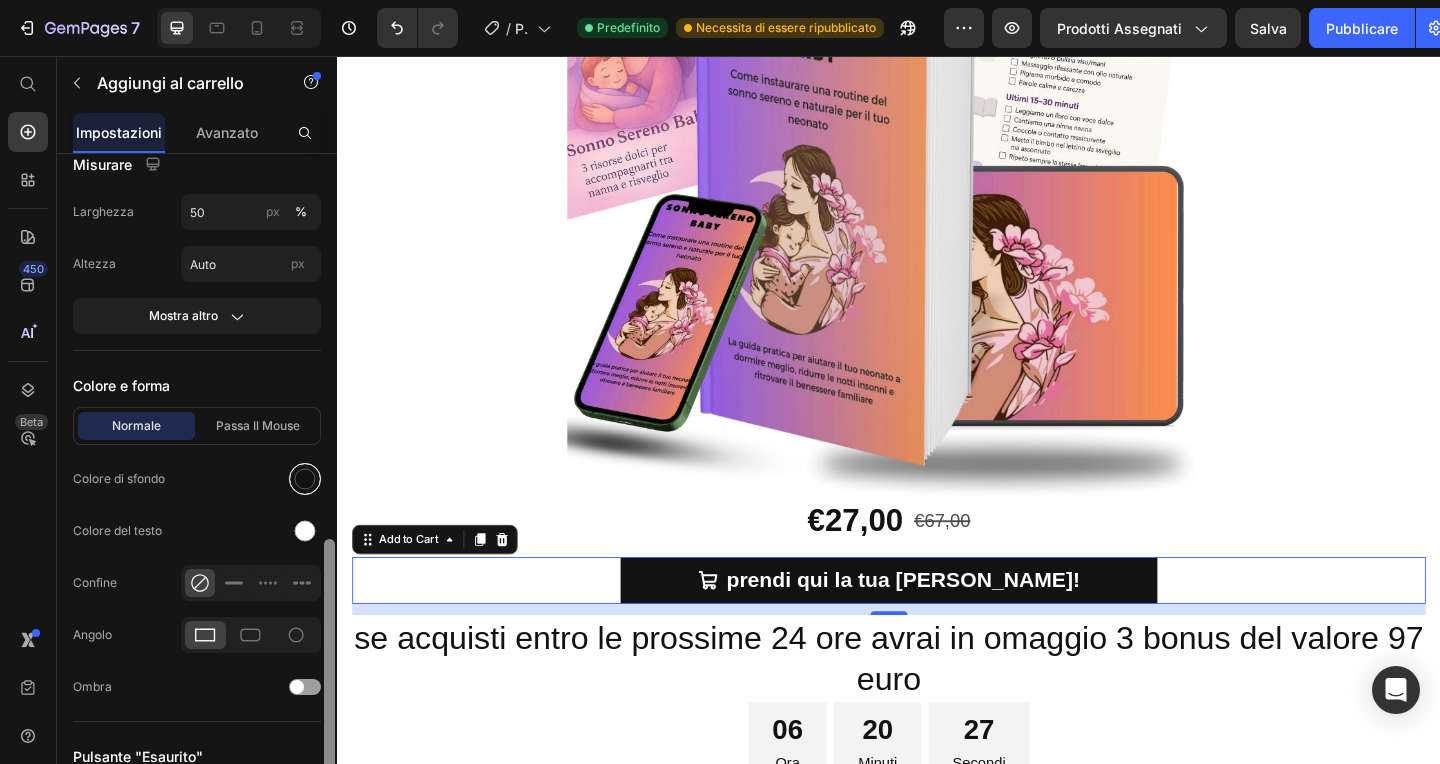 click at bounding box center (305, 479) 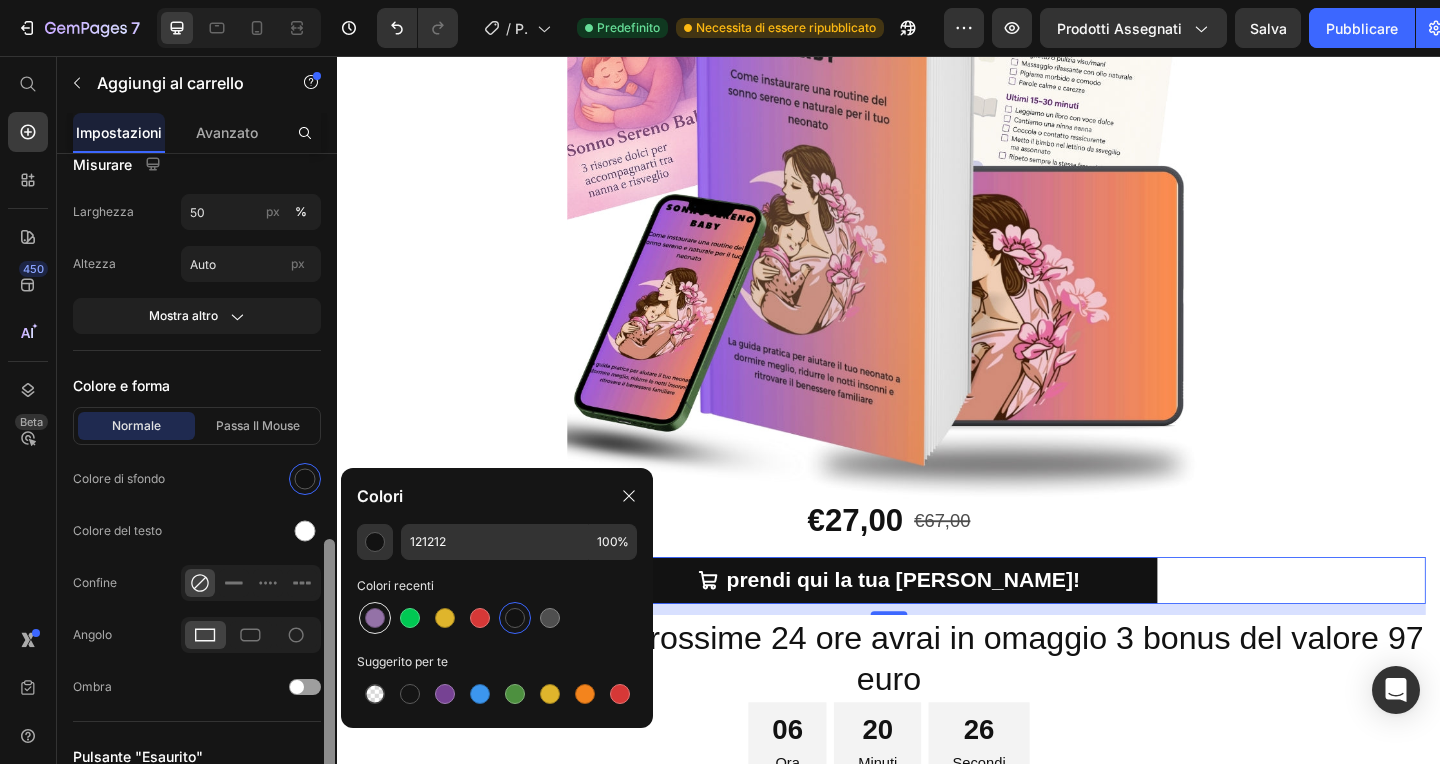 click at bounding box center [375, 618] 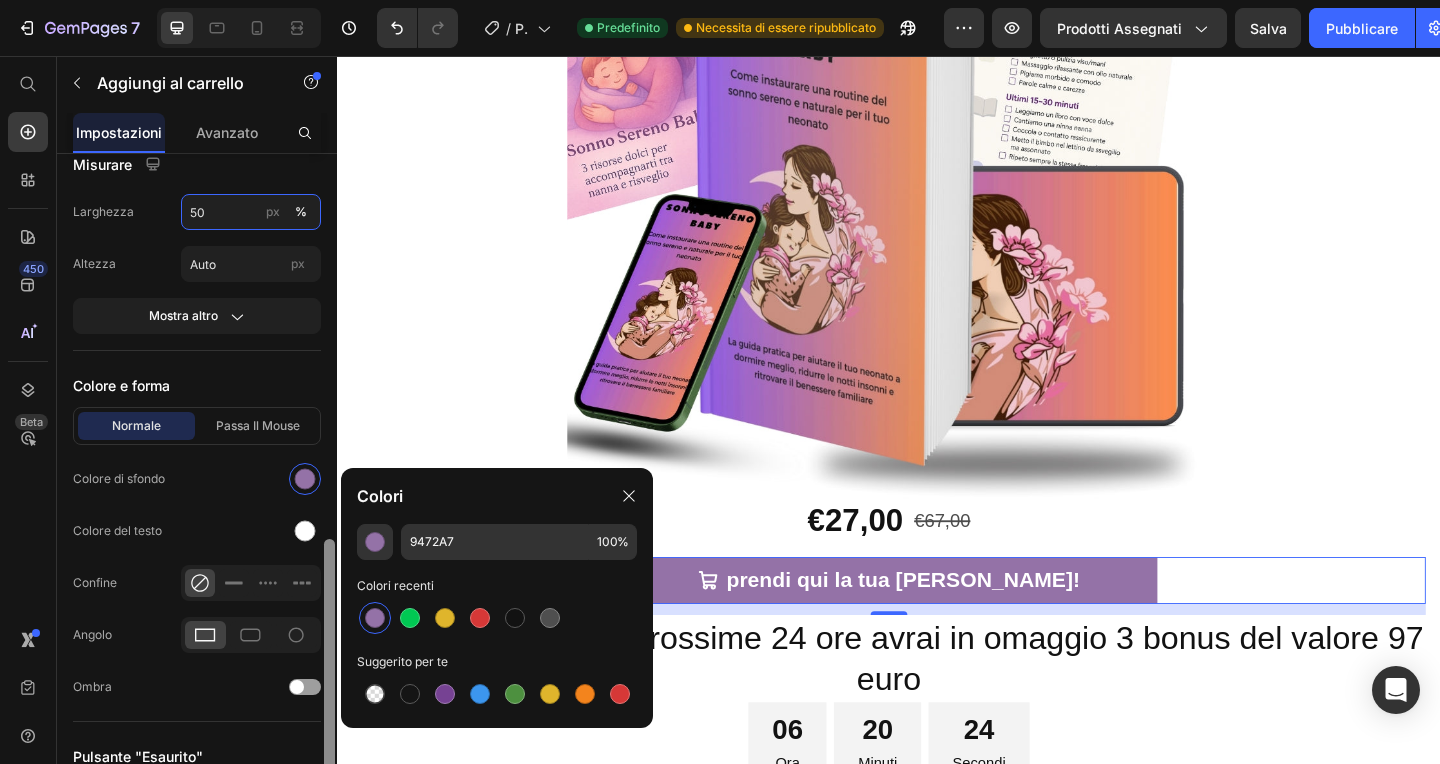 click on "50" at bounding box center [251, 212] 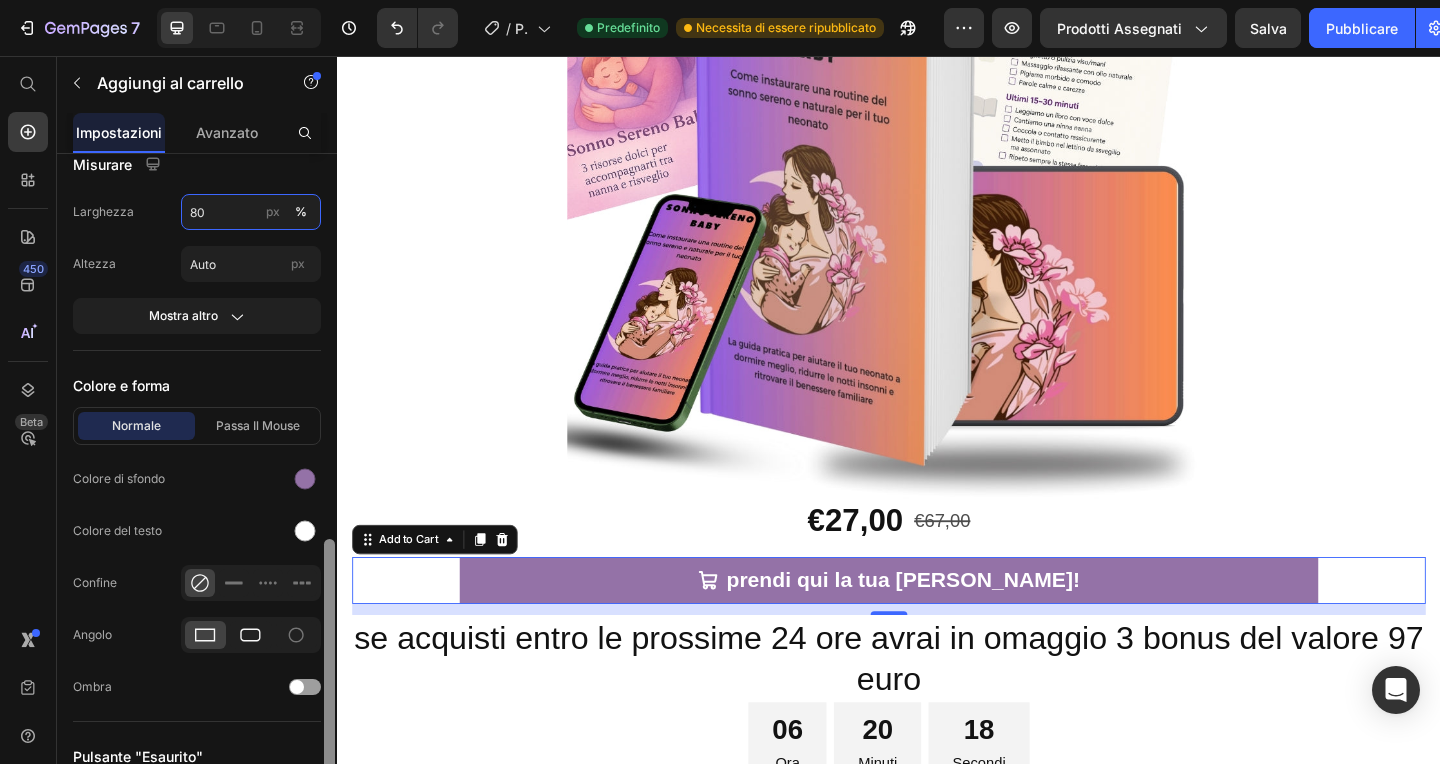 type on "80" 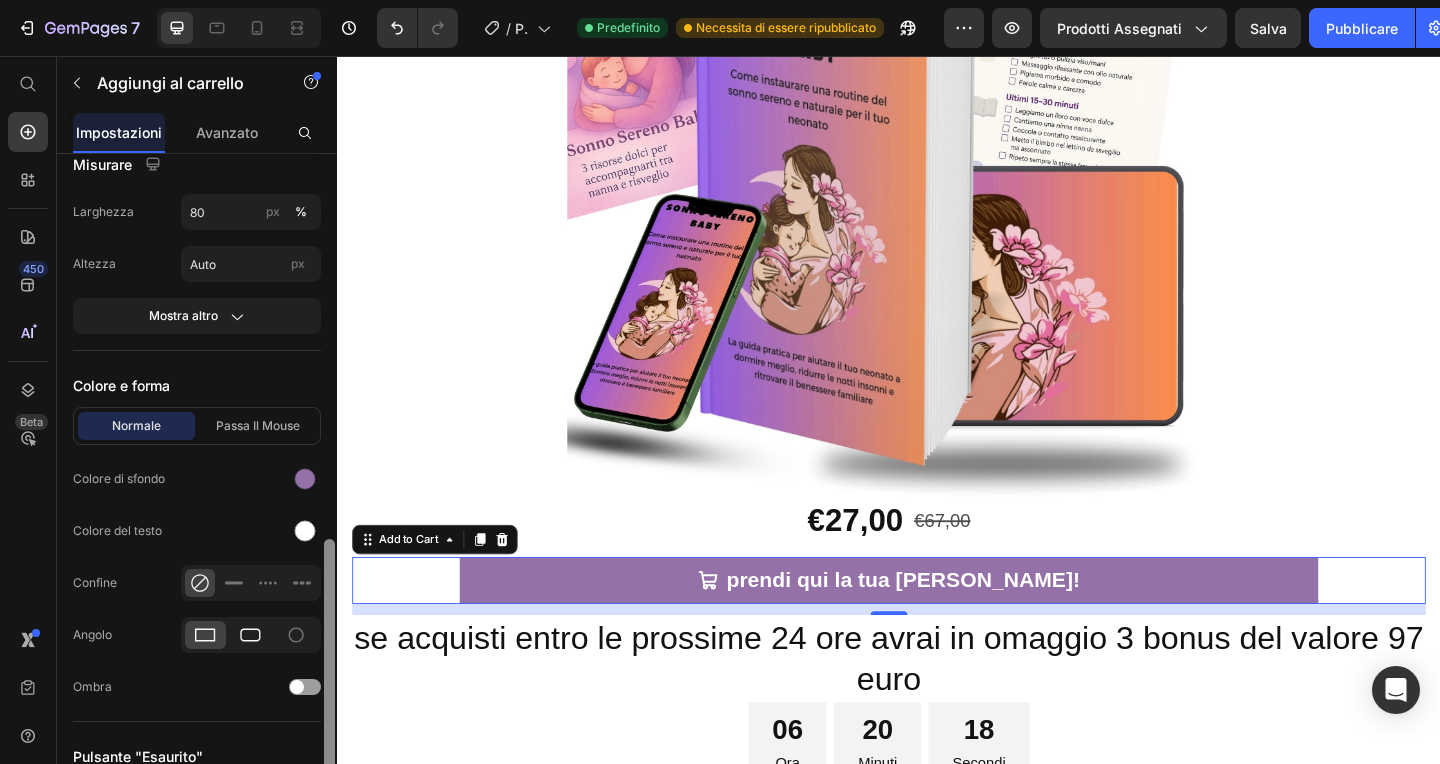 click 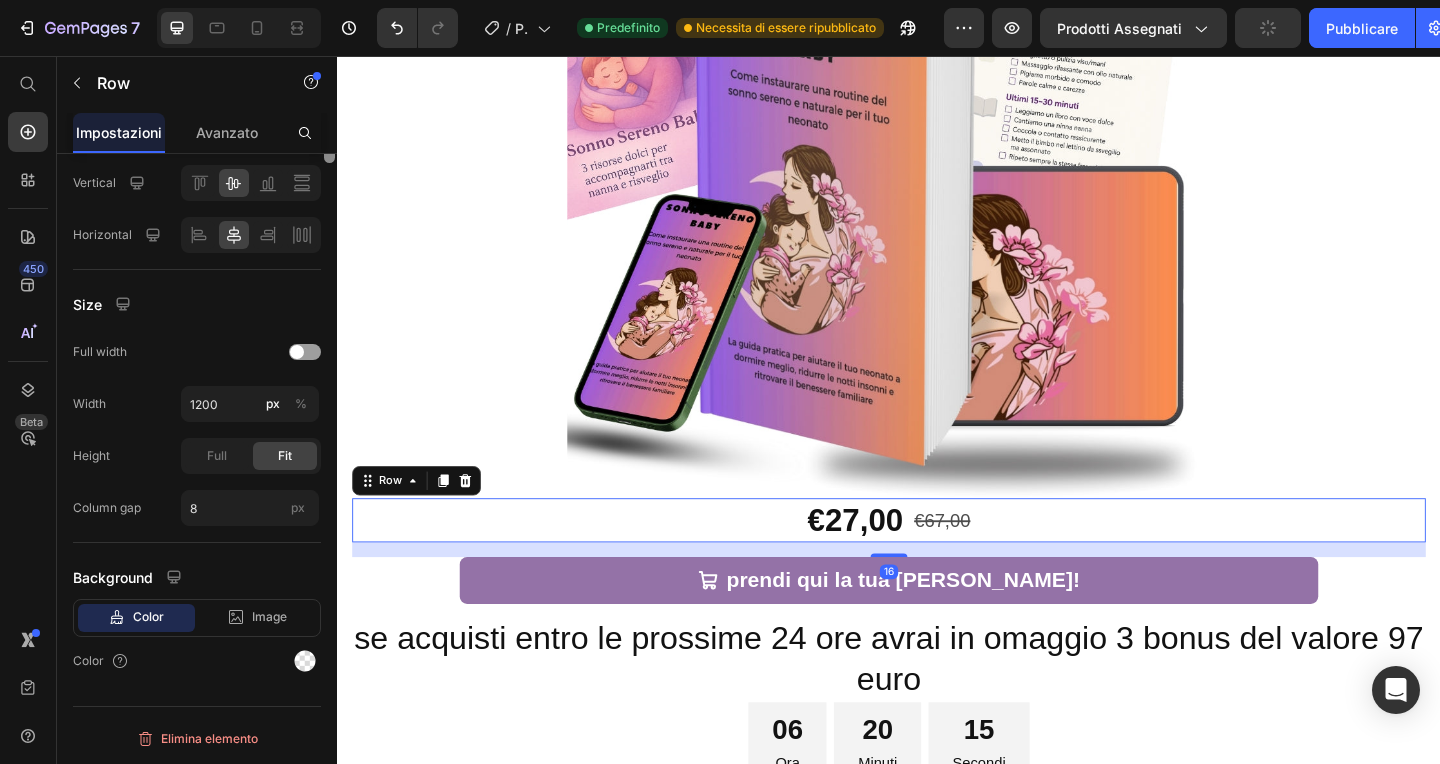 scroll, scrollTop: 8412, scrollLeft: 0, axis: vertical 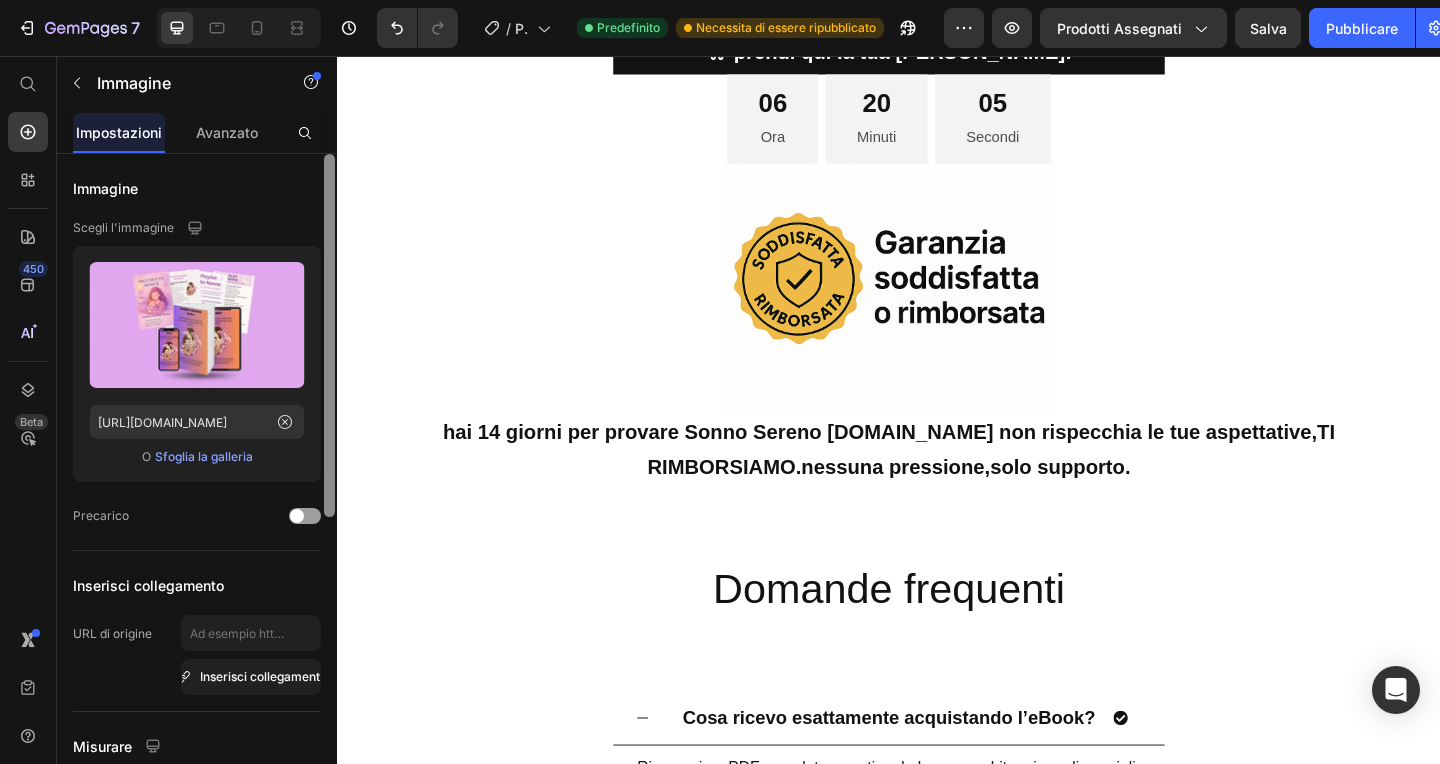 click at bounding box center (937, -249) 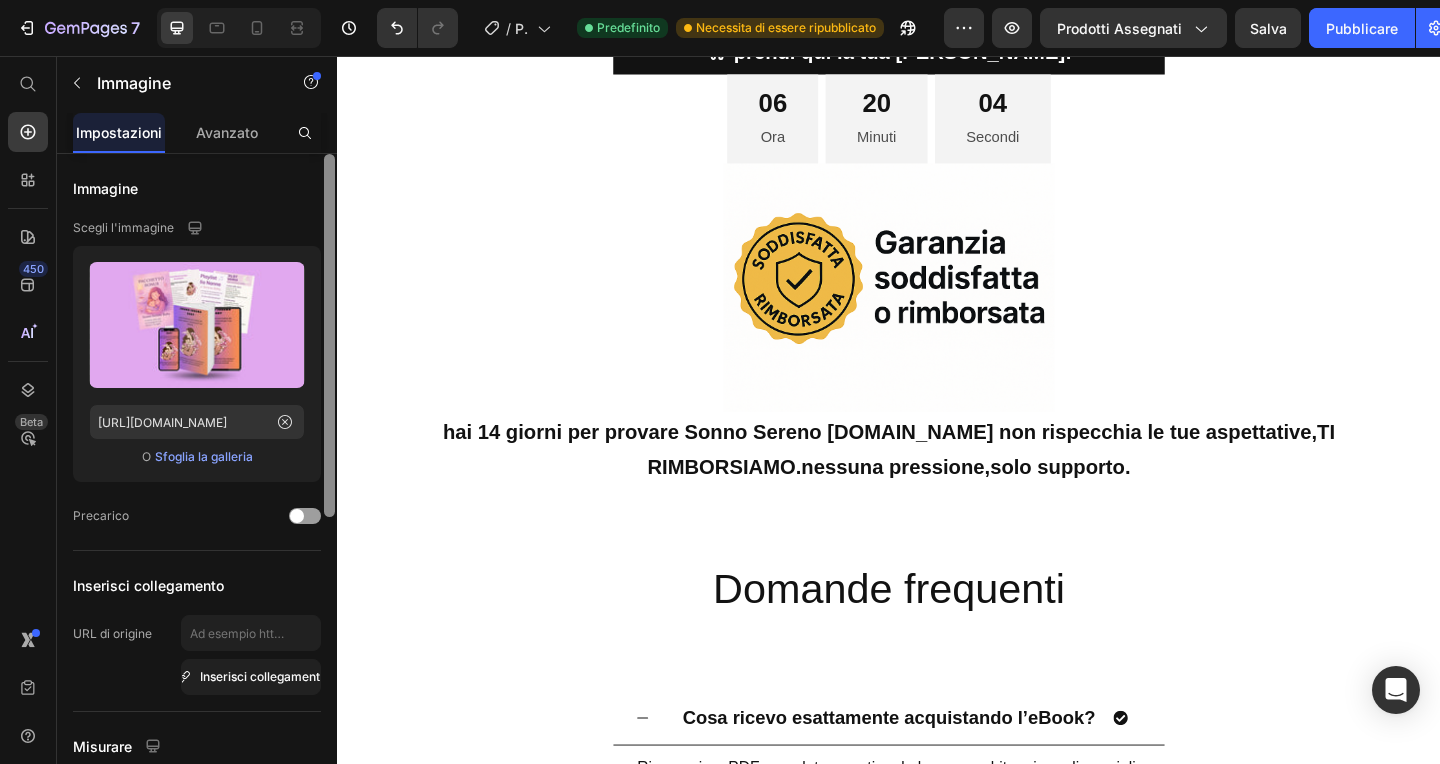 click on "Sfoglia la galleria" at bounding box center (204, 456) 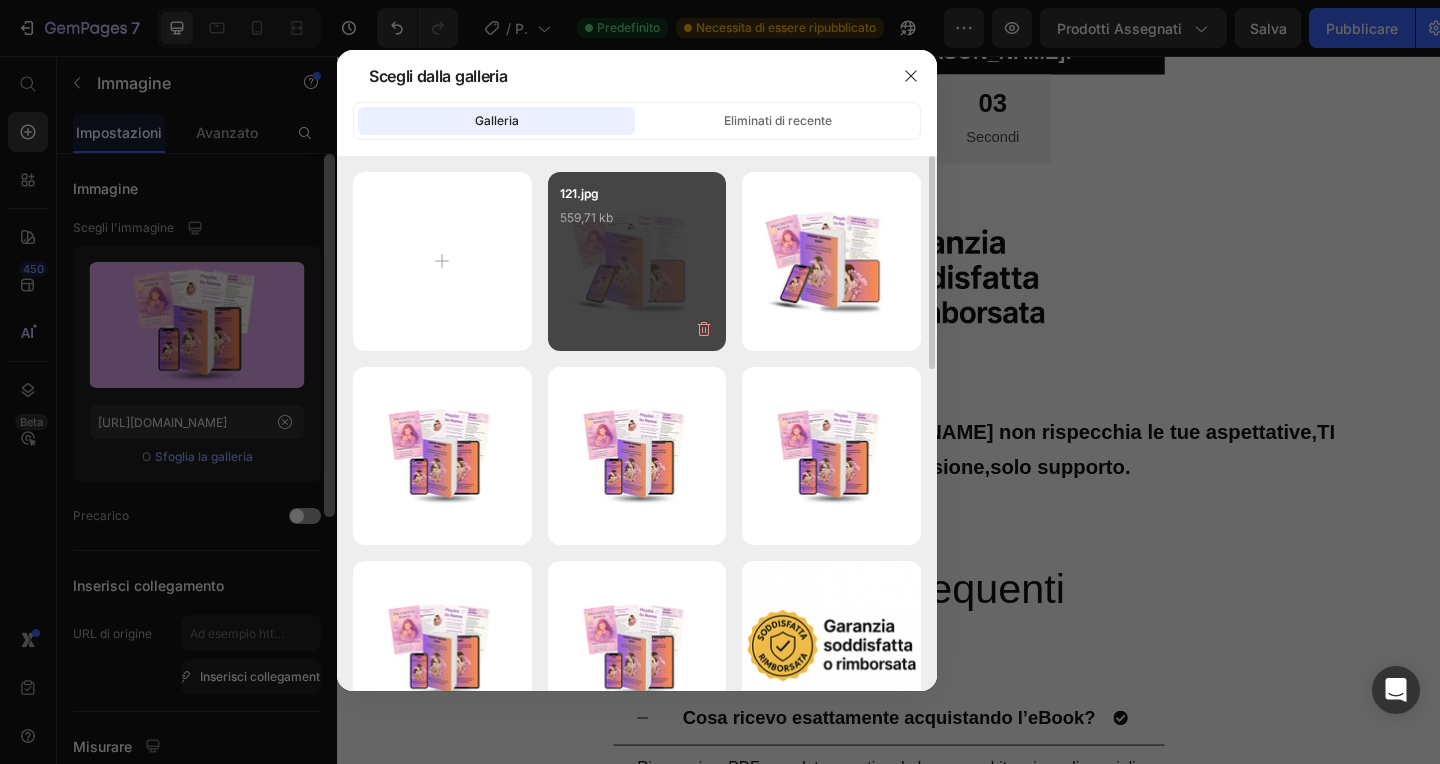 click on "121.jpg 559,71 kb" at bounding box center (637, 261) 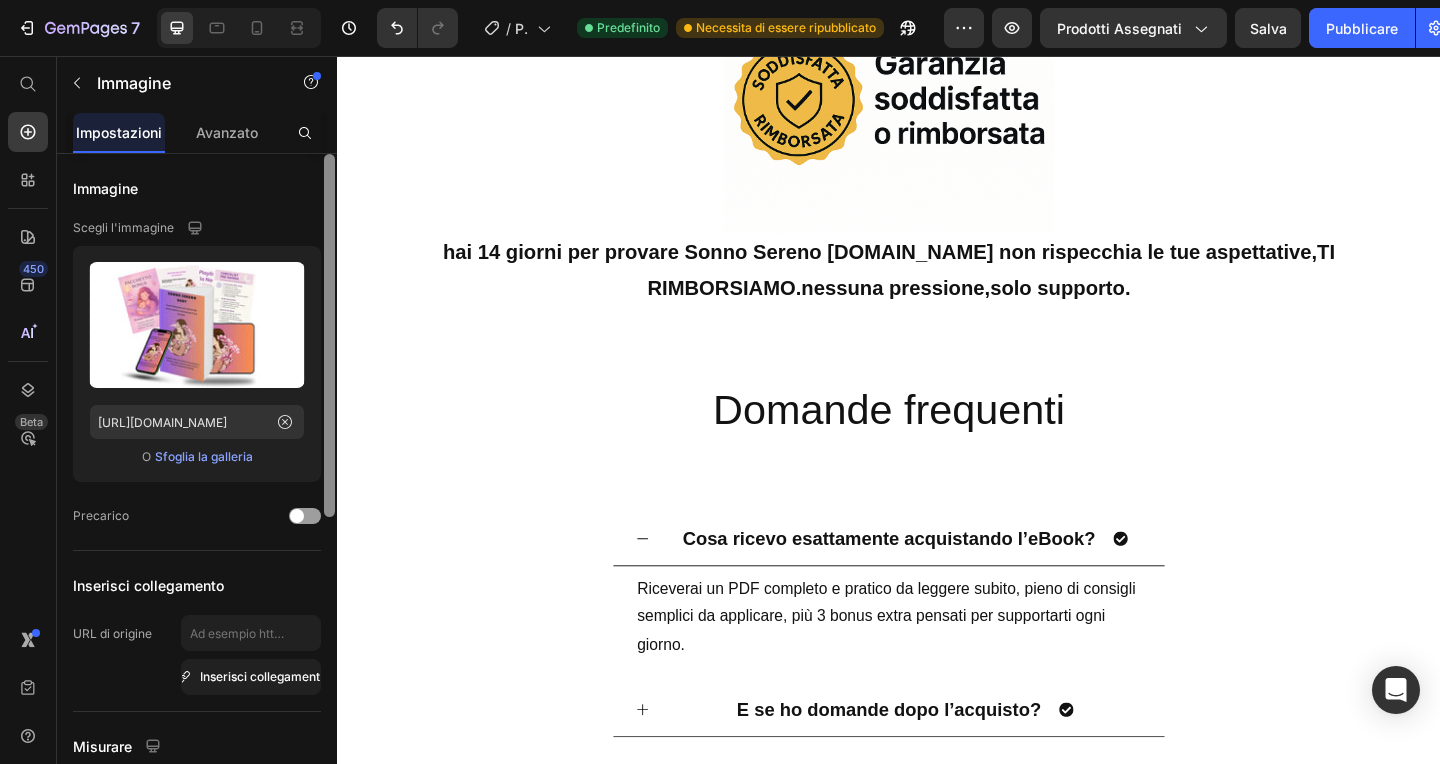 scroll, scrollTop: 15531, scrollLeft: 0, axis: vertical 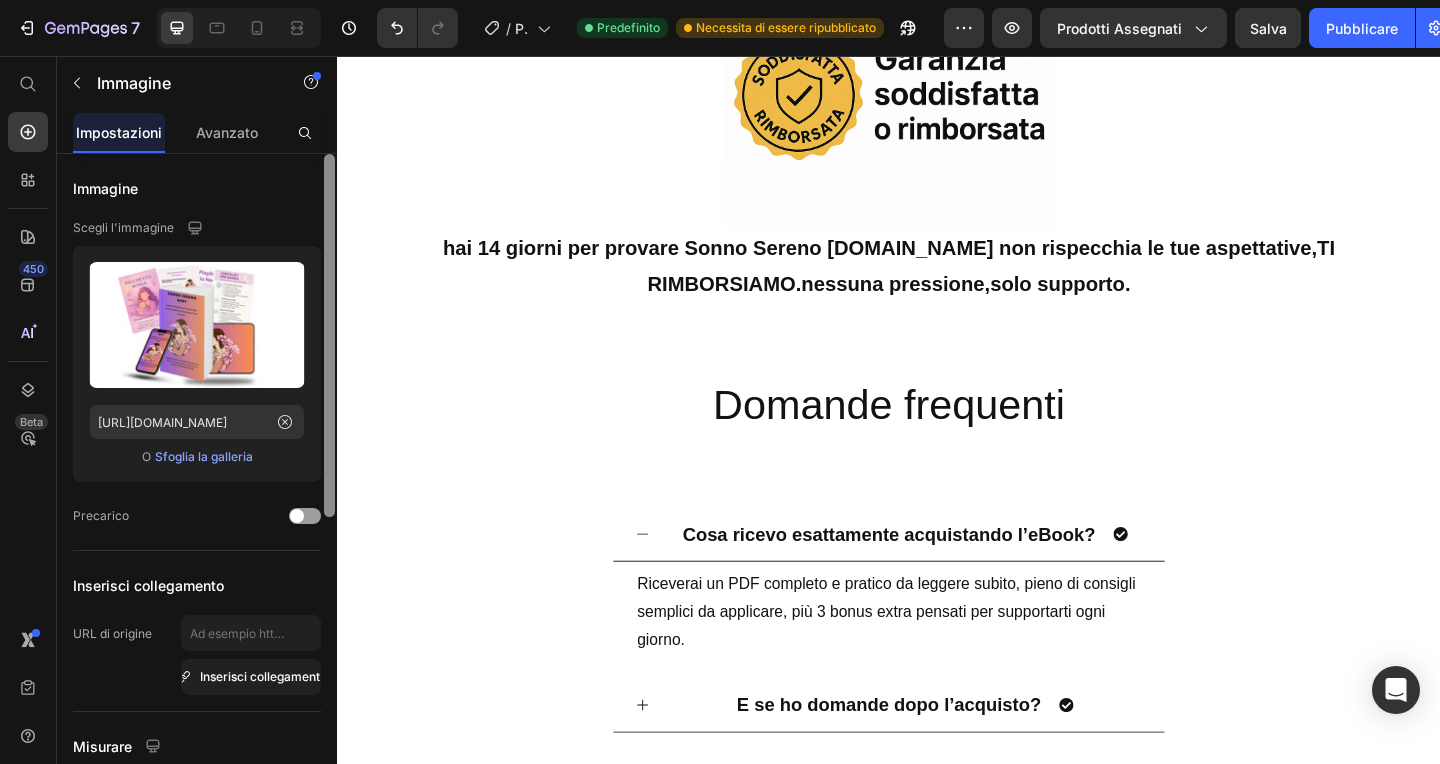 click on "prendi qui la tua [PERSON_NAME]!" at bounding box center [937, -149] 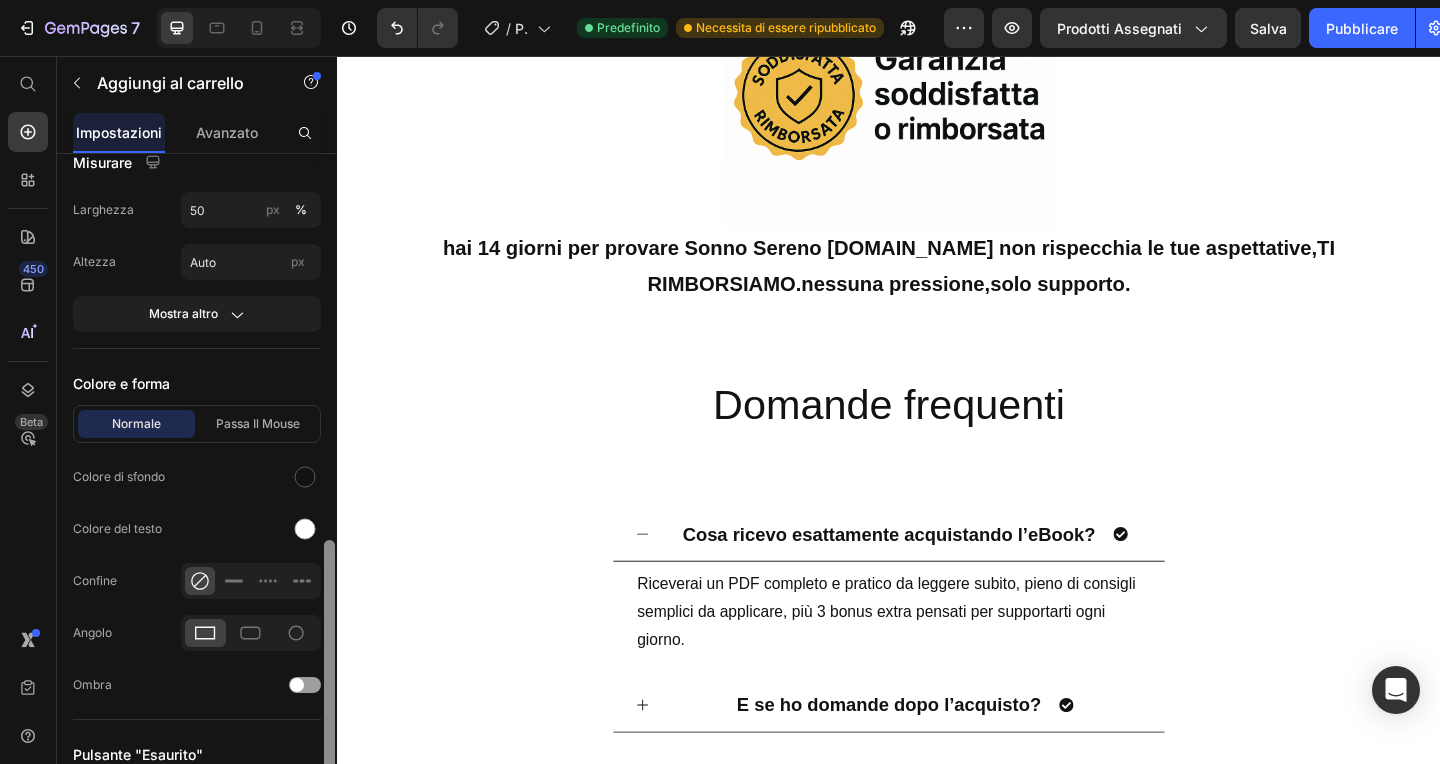 scroll, scrollTop: 1048, scrollLeft: 0, axis: vertical 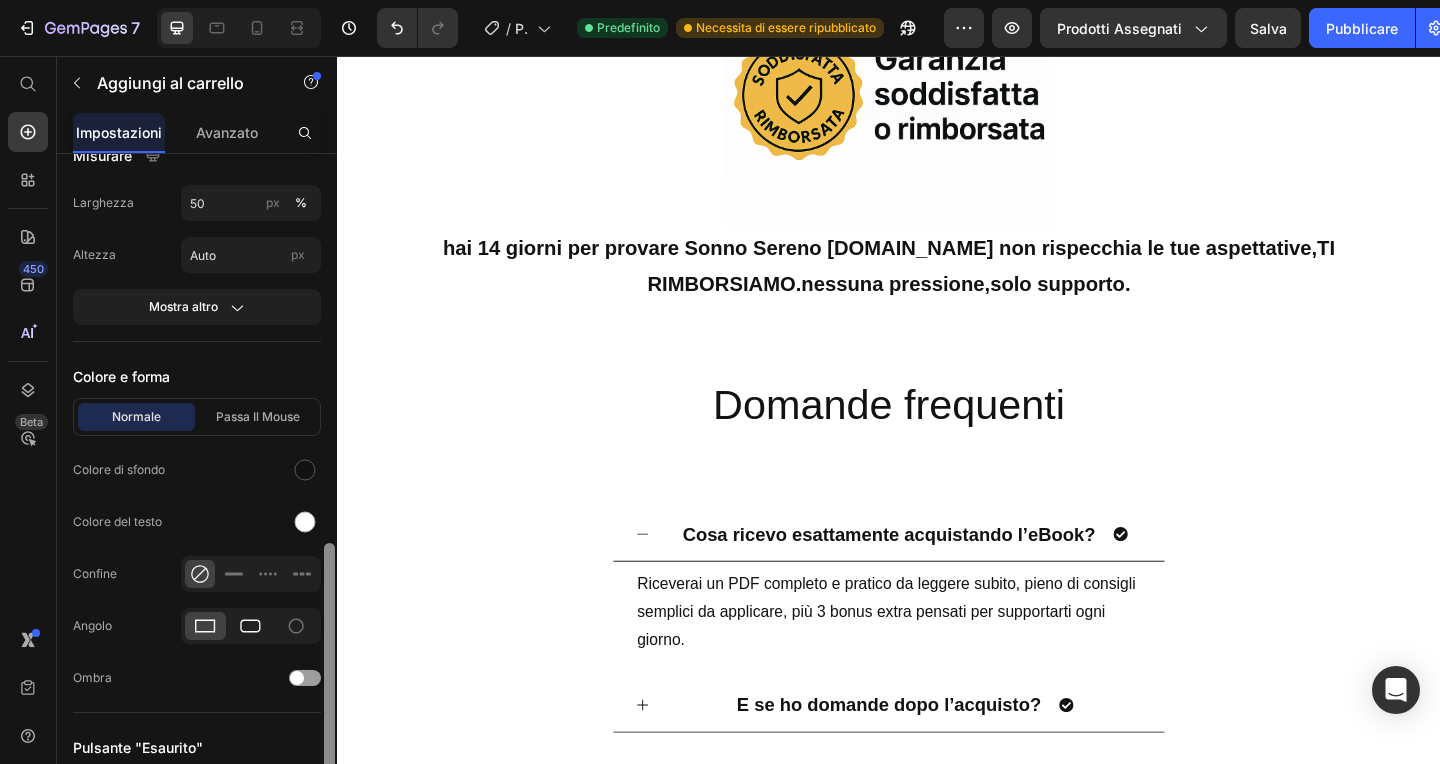 click 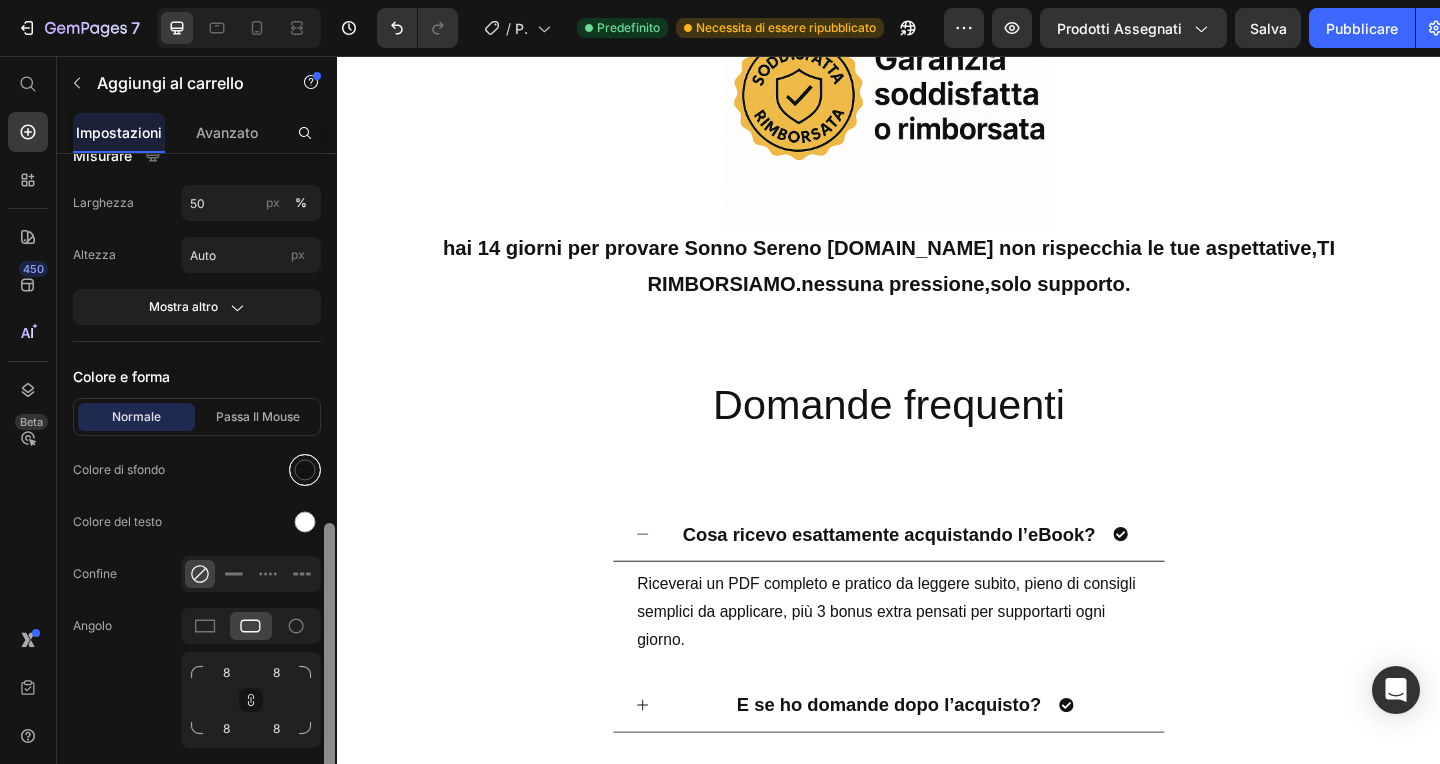 click at bounding box center (305, 470) 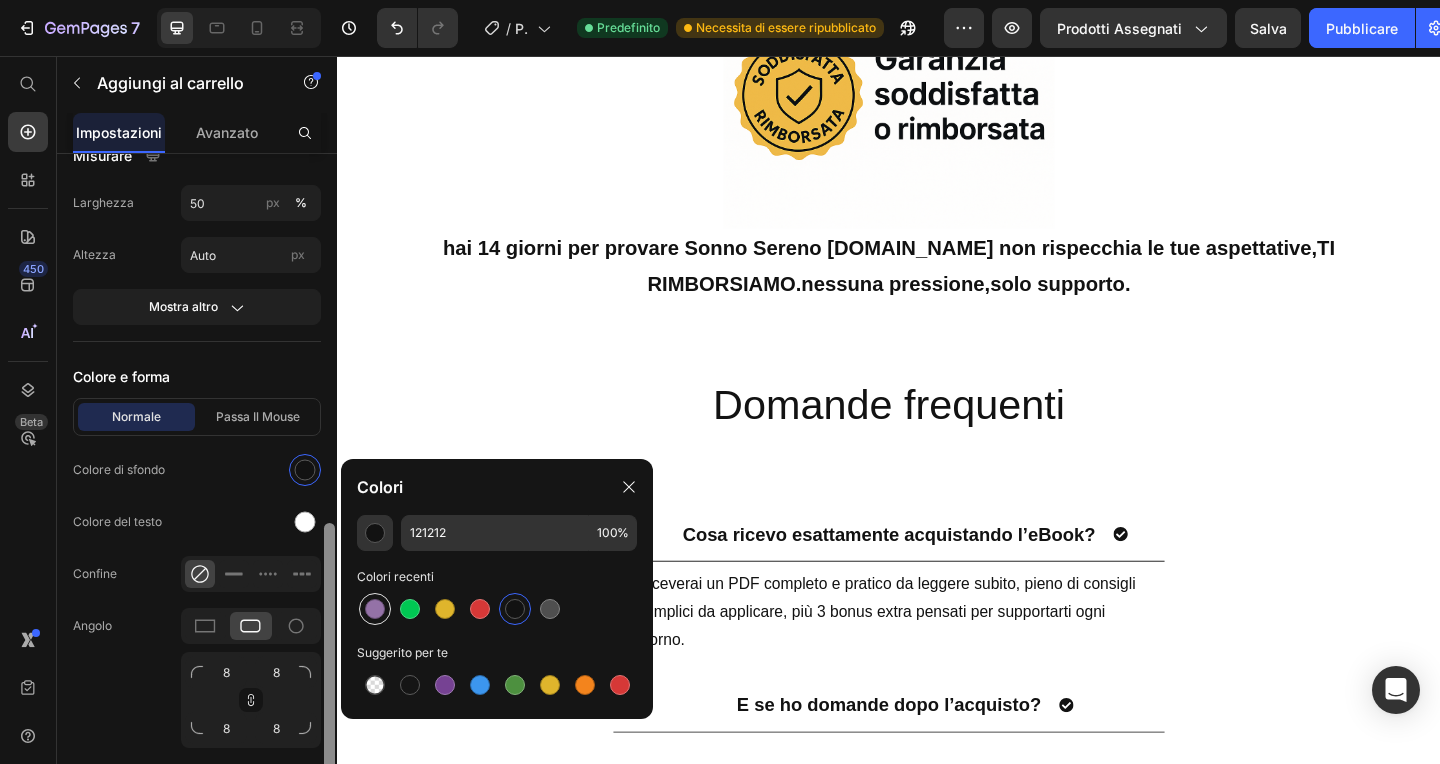 click at bounding box center (375, 609) 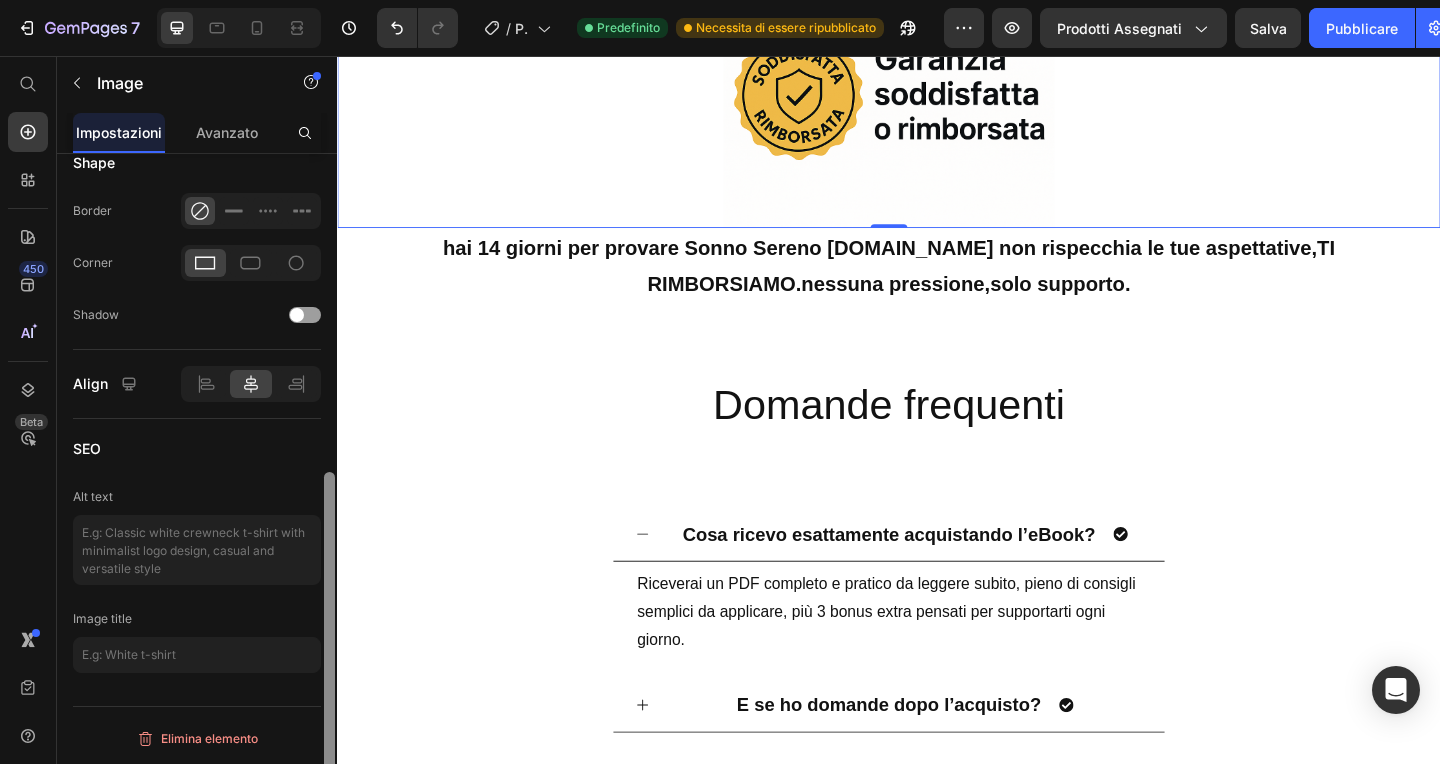 scroll, scrollTop: 0, scrollLeft: 0, axis: both 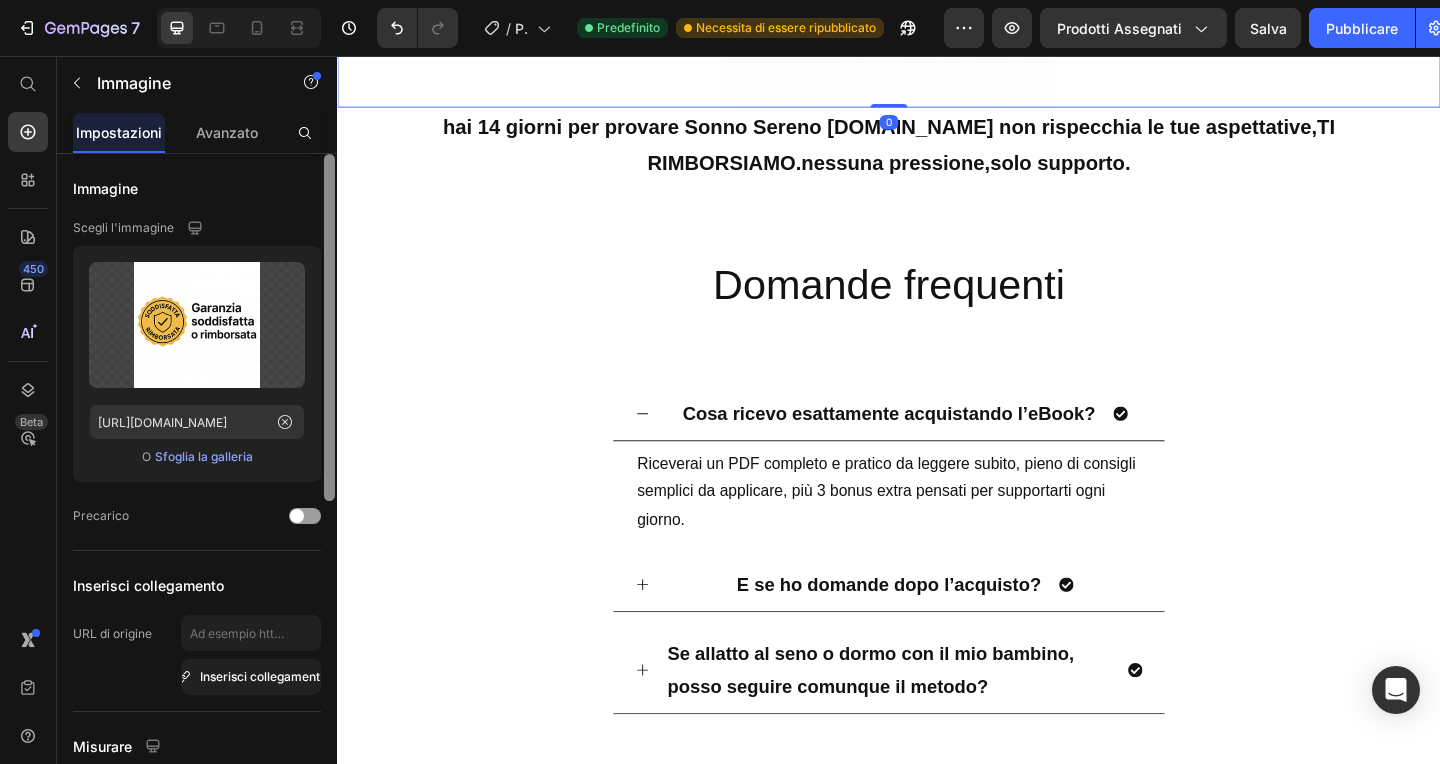click on "prendi qui la tua [PERSON_NAME]!" at bounding box center (937, -280) 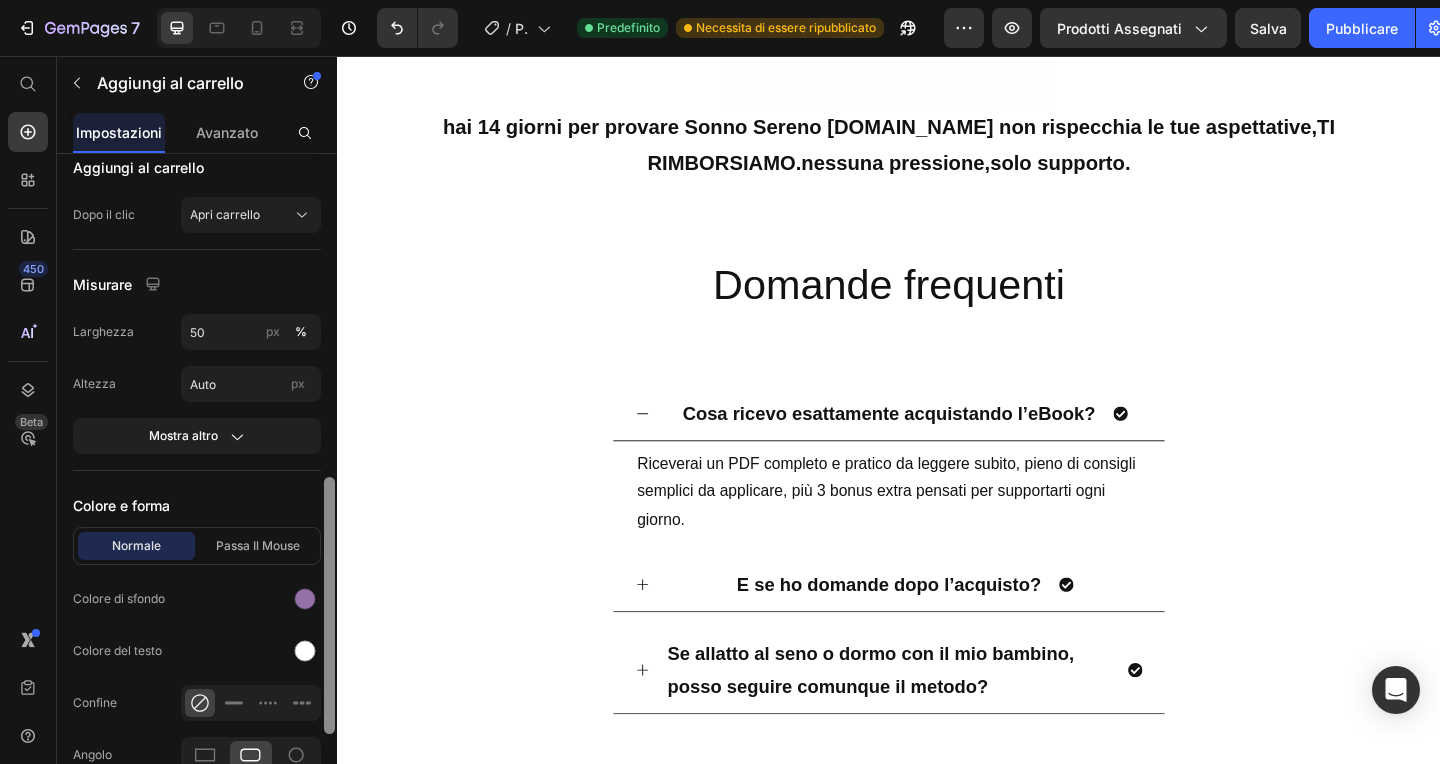 scroll, scrollTop: 916, scrollLeft: 0, axis: vertical 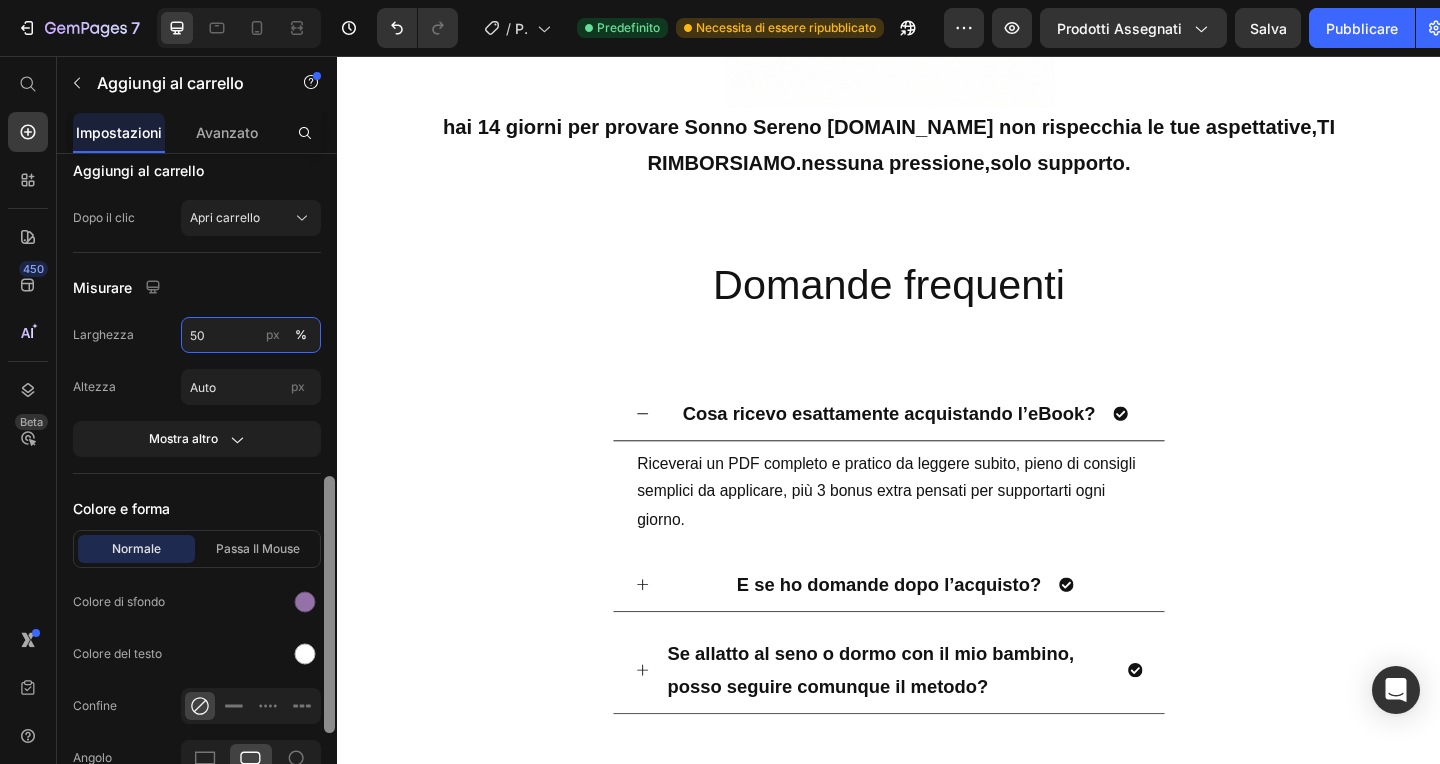 click on "50" at bounding box center [251, 335] 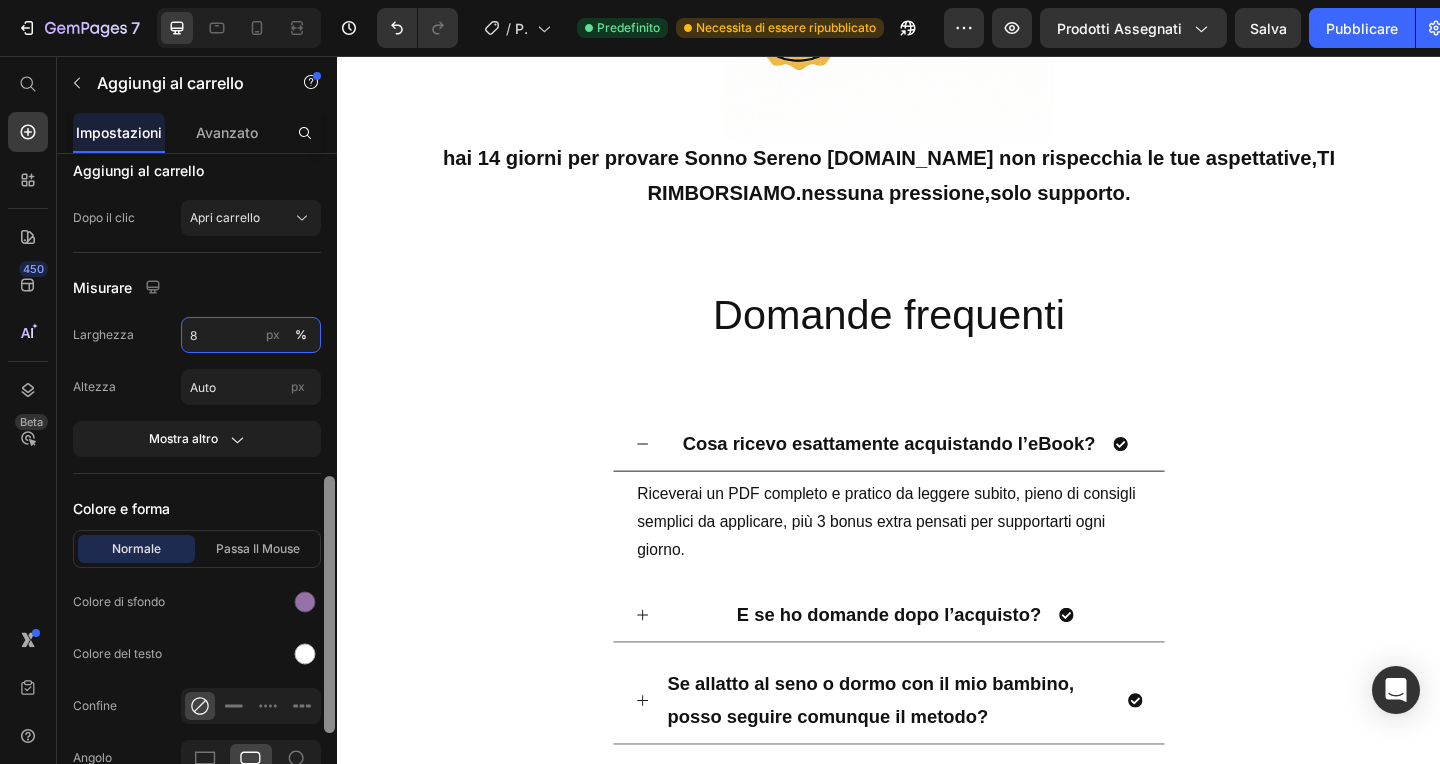 type on "80" 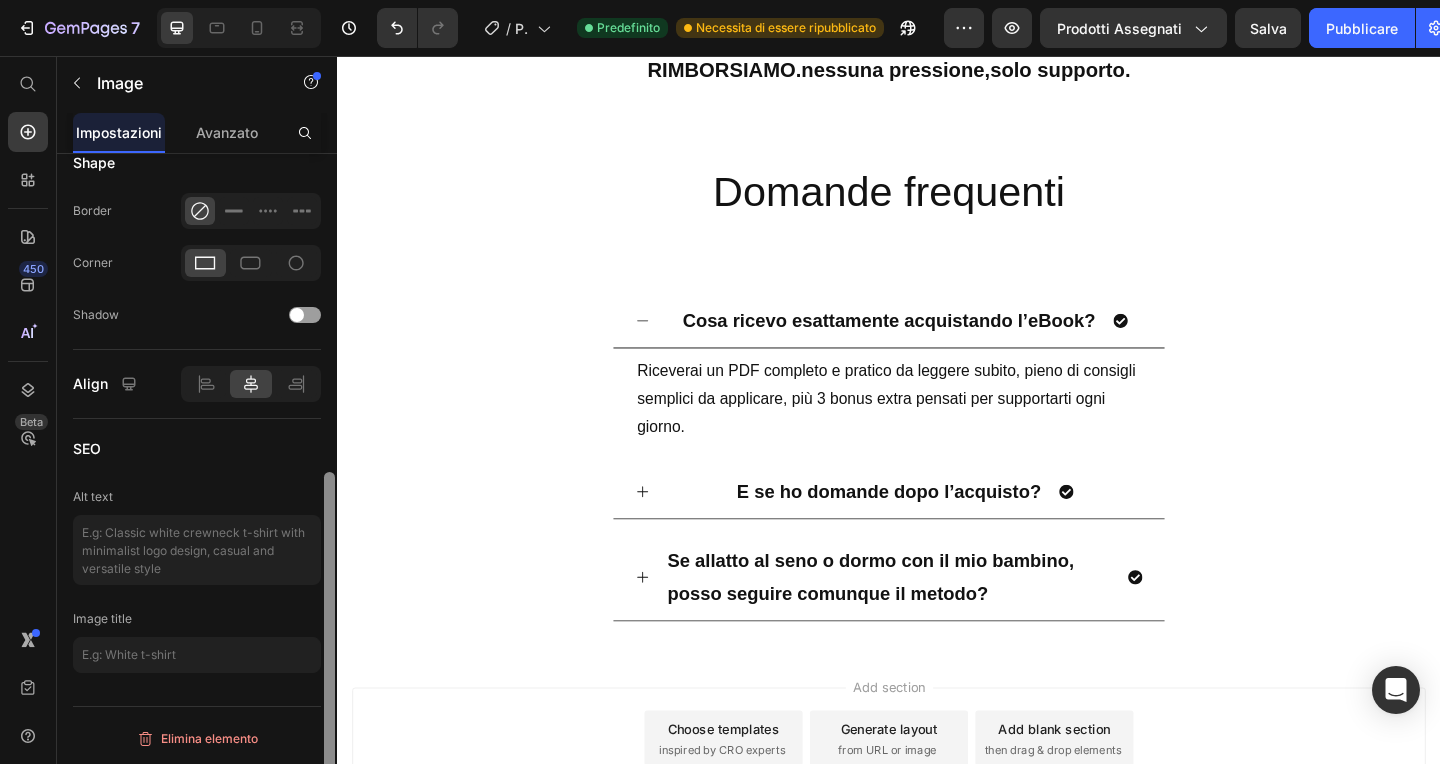 scroll, scrollTop: 0, scrollLeft: 0, axis: both 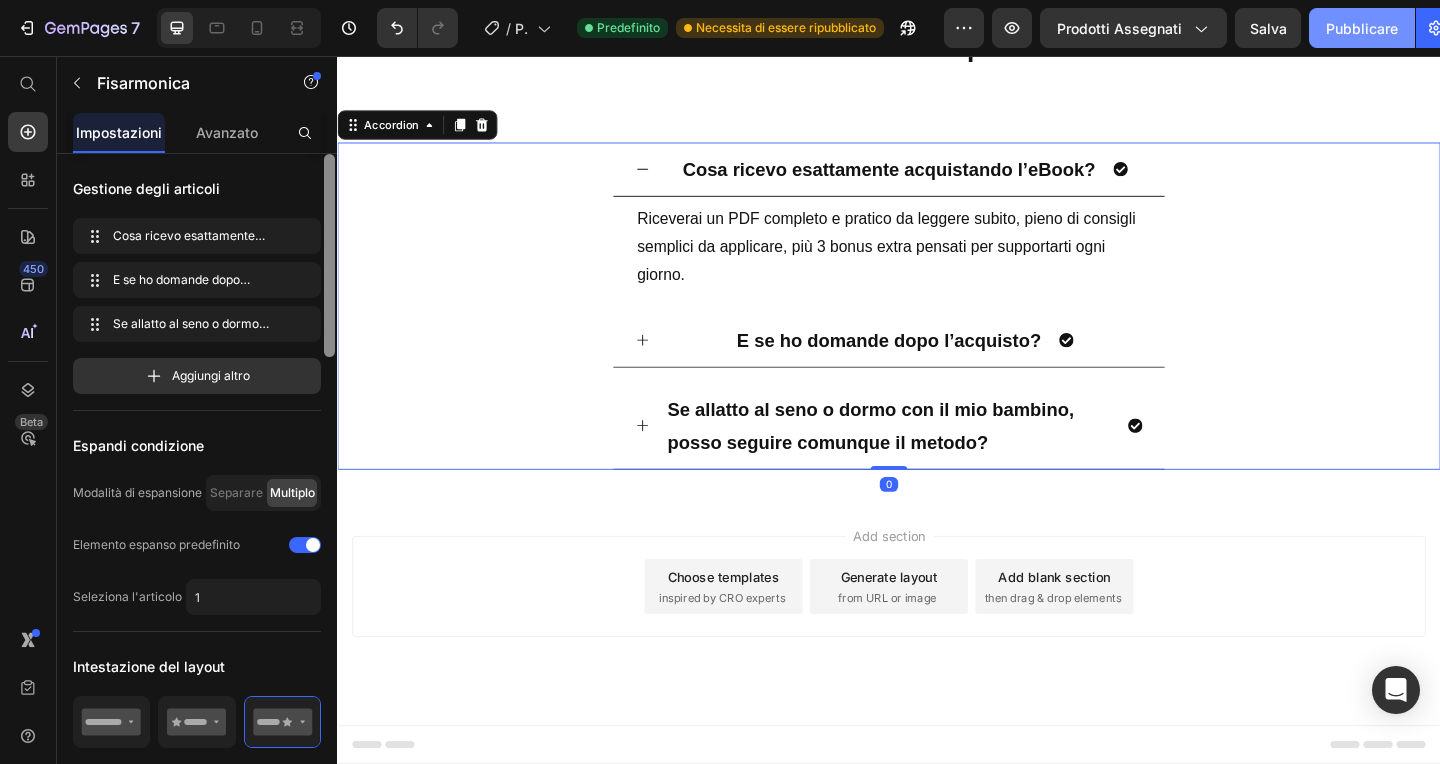 click on "Pubblicare" at bounding box center (1362, 28) 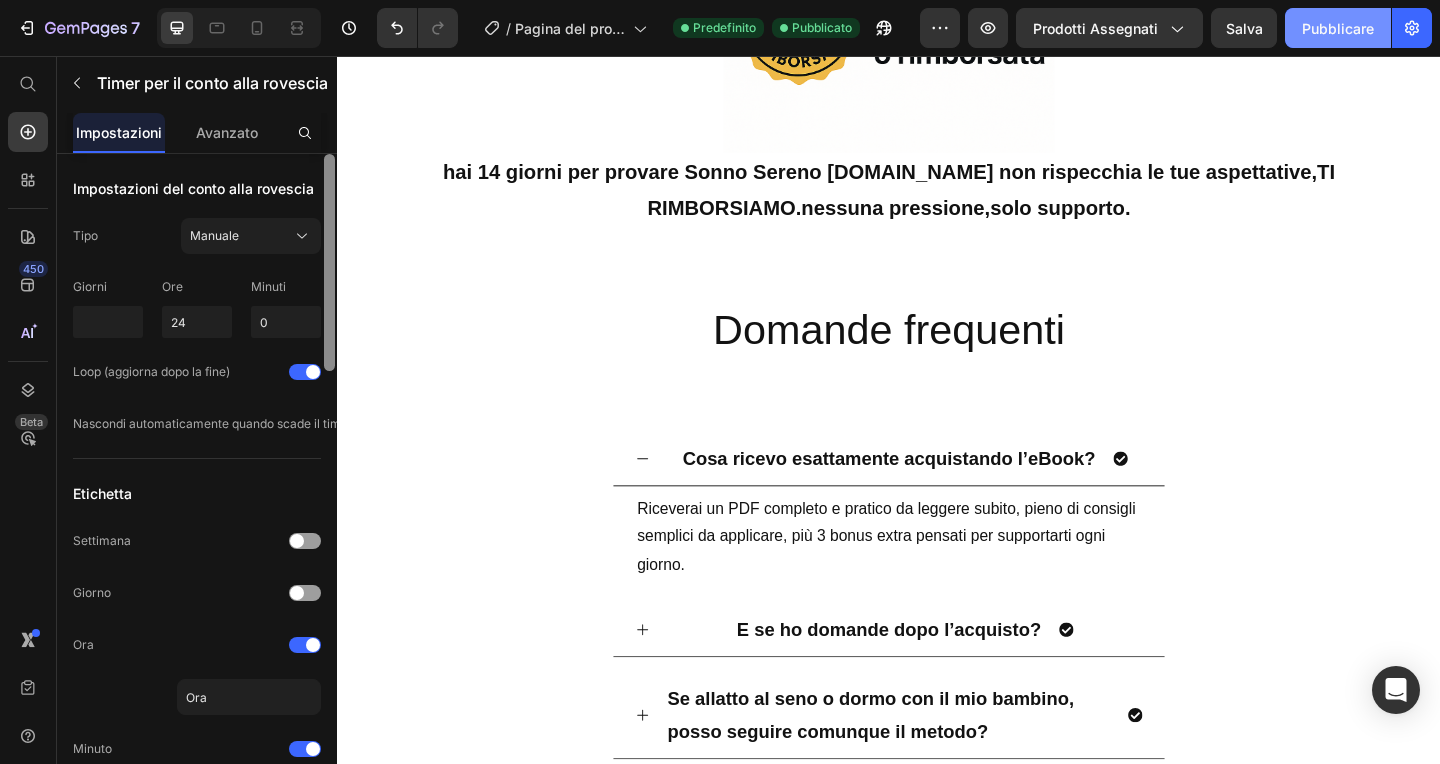 scroll, scrollTop: 15611, scrollLeft: 0, axis: vertical 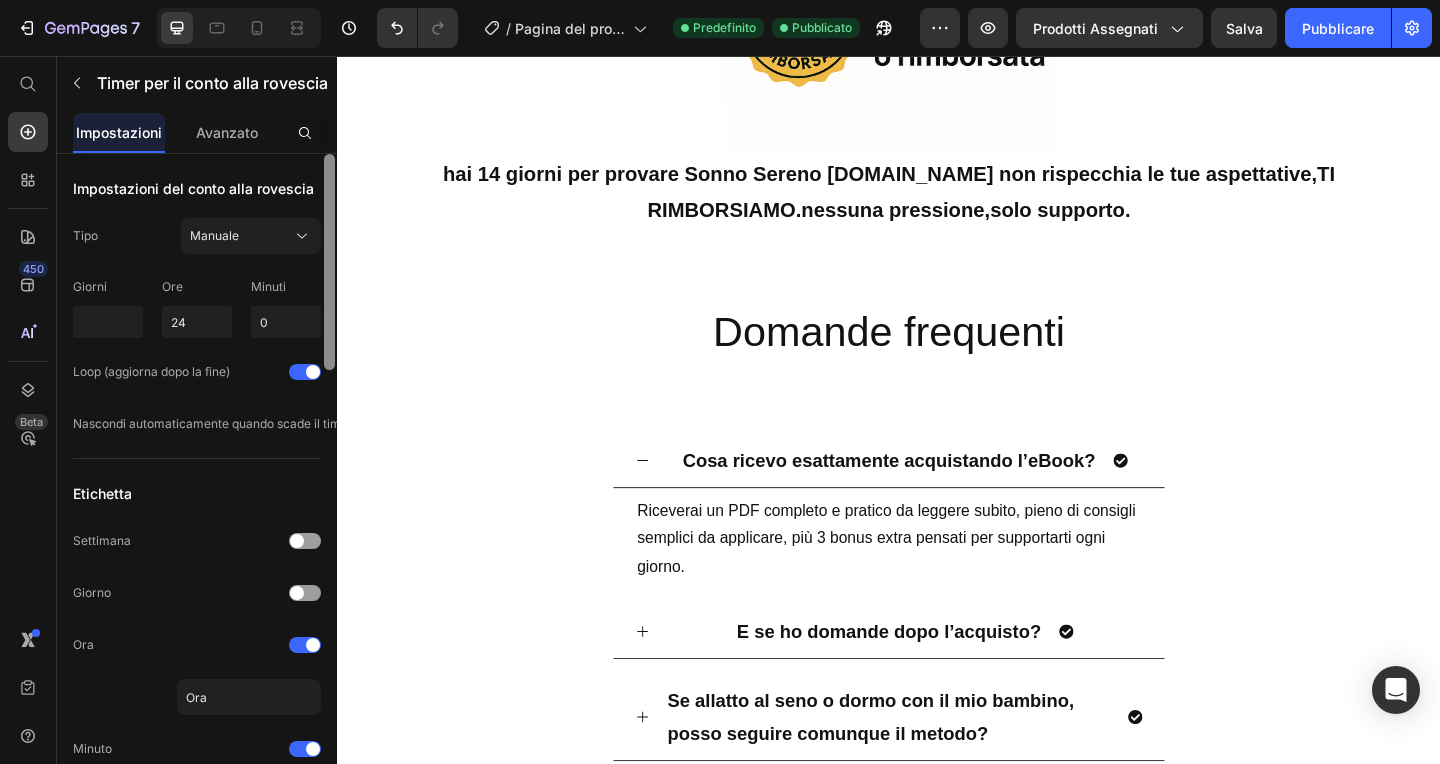 click on "18 Minuti" at bounding box center (923, -156) 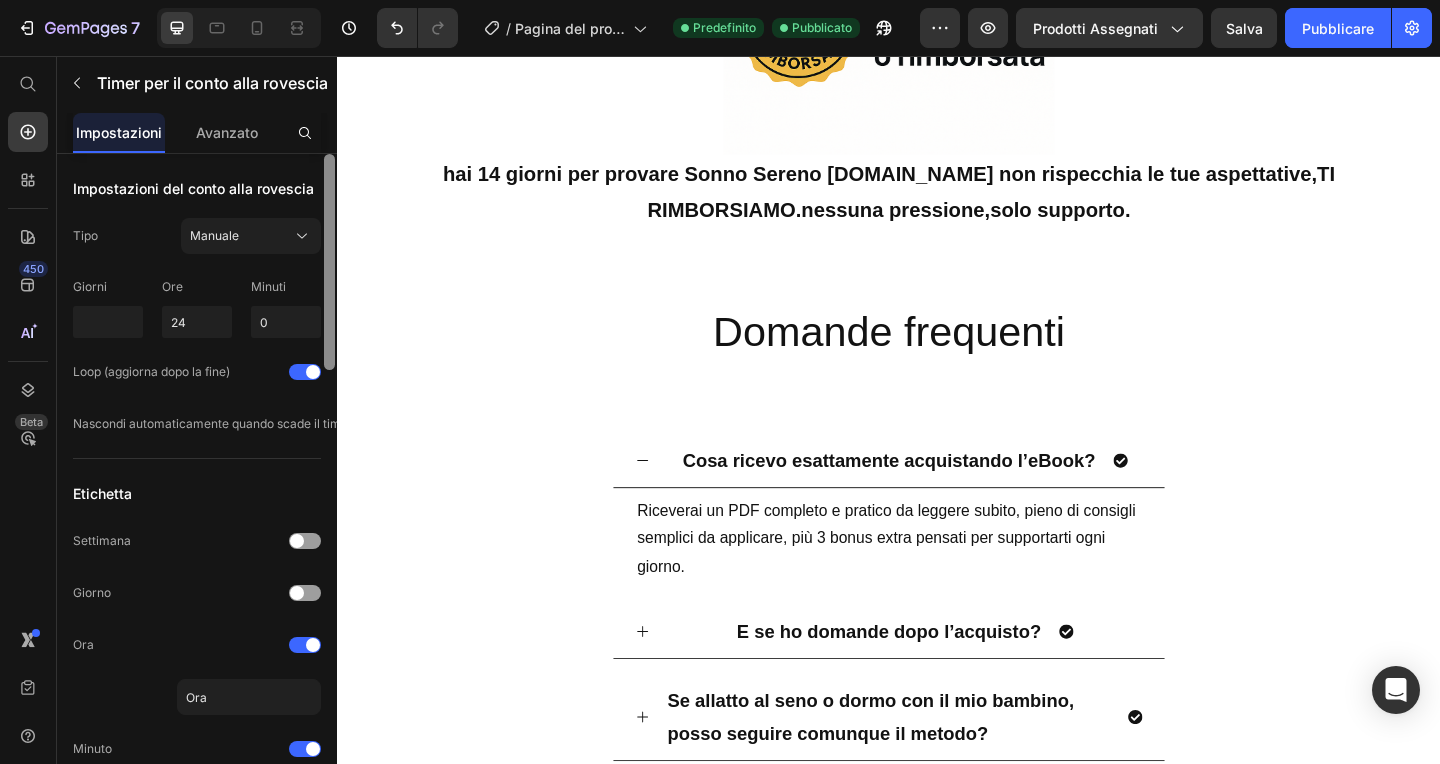 click on "17 Minuti" at bounding box center [923, -156] 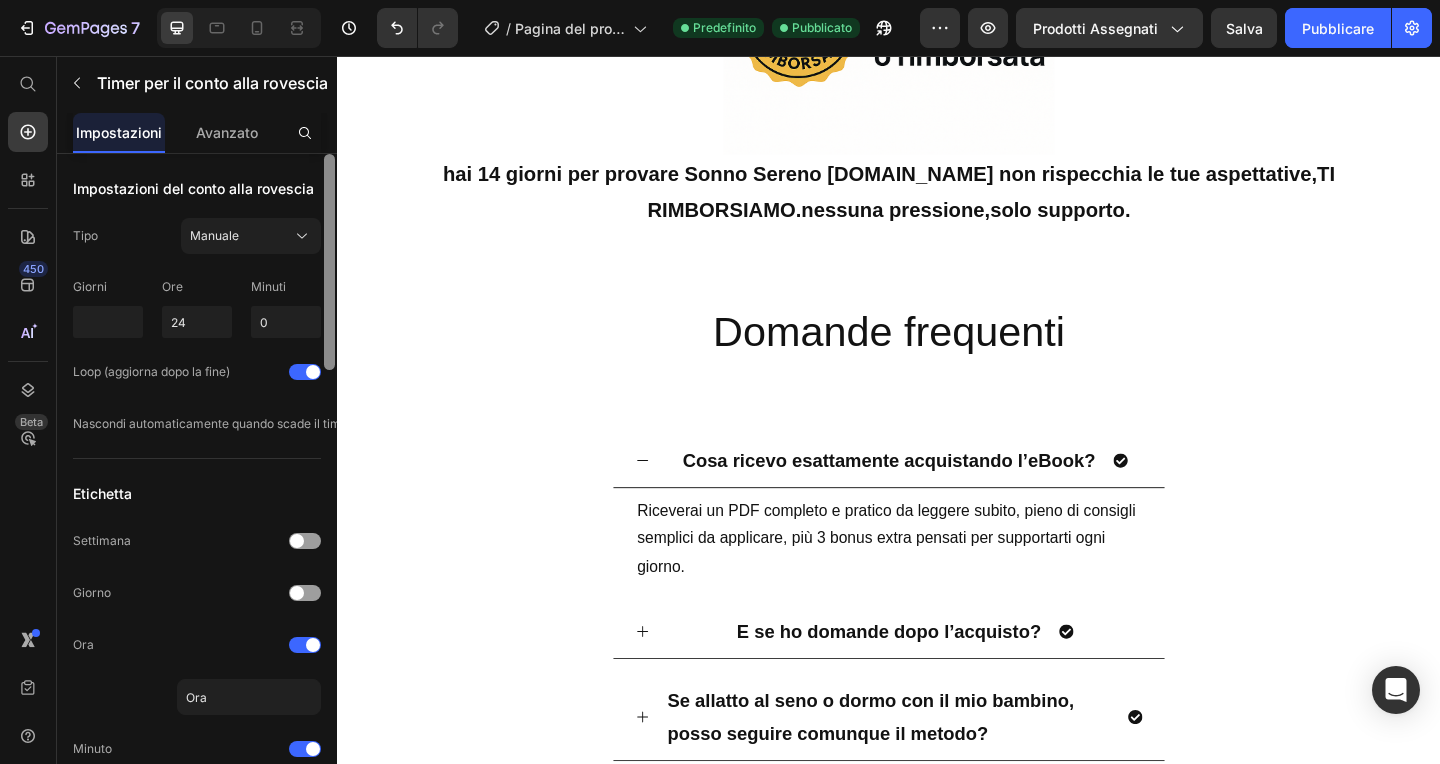 click on "17 Minuti" at bounding box center (923, -156) 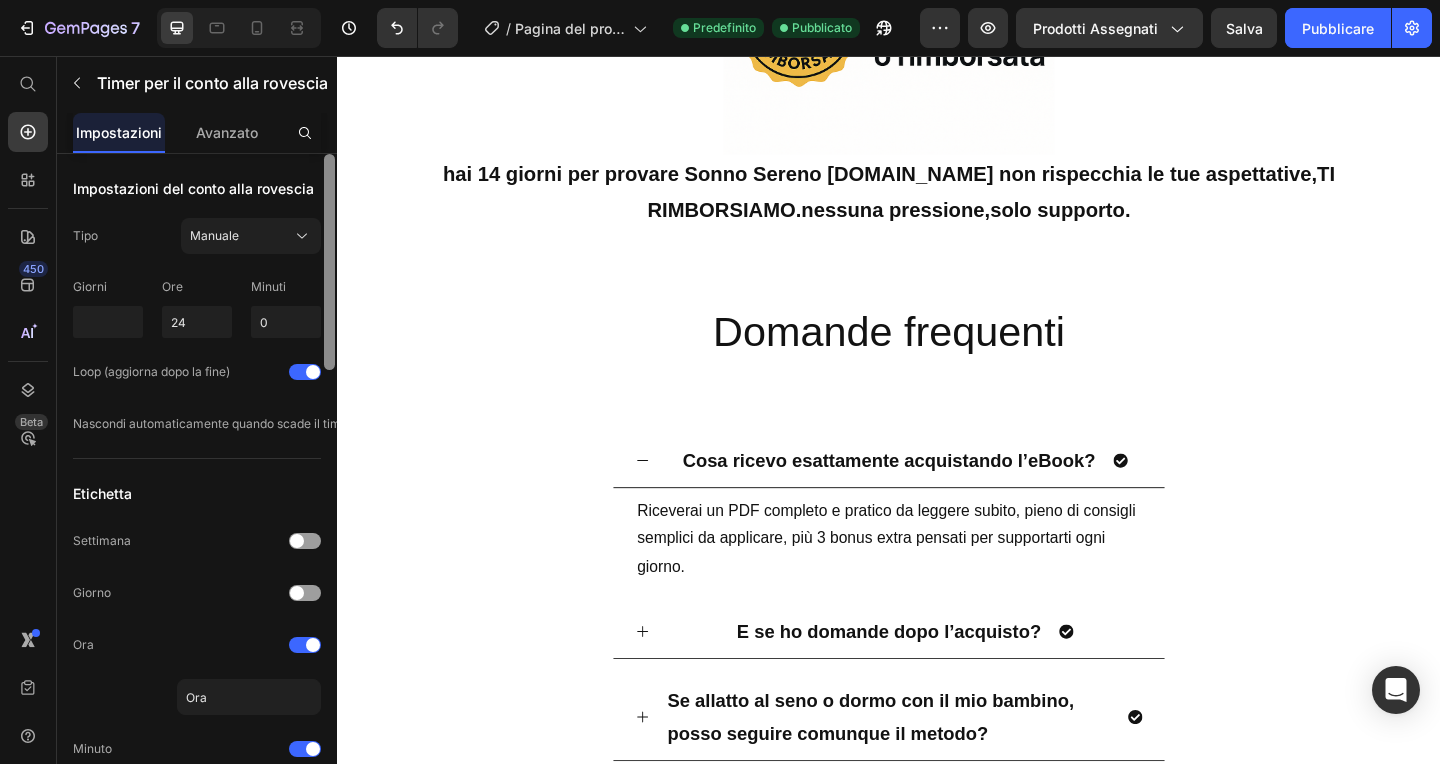 click on "17 Minuti" at bounding box center [923, -156] 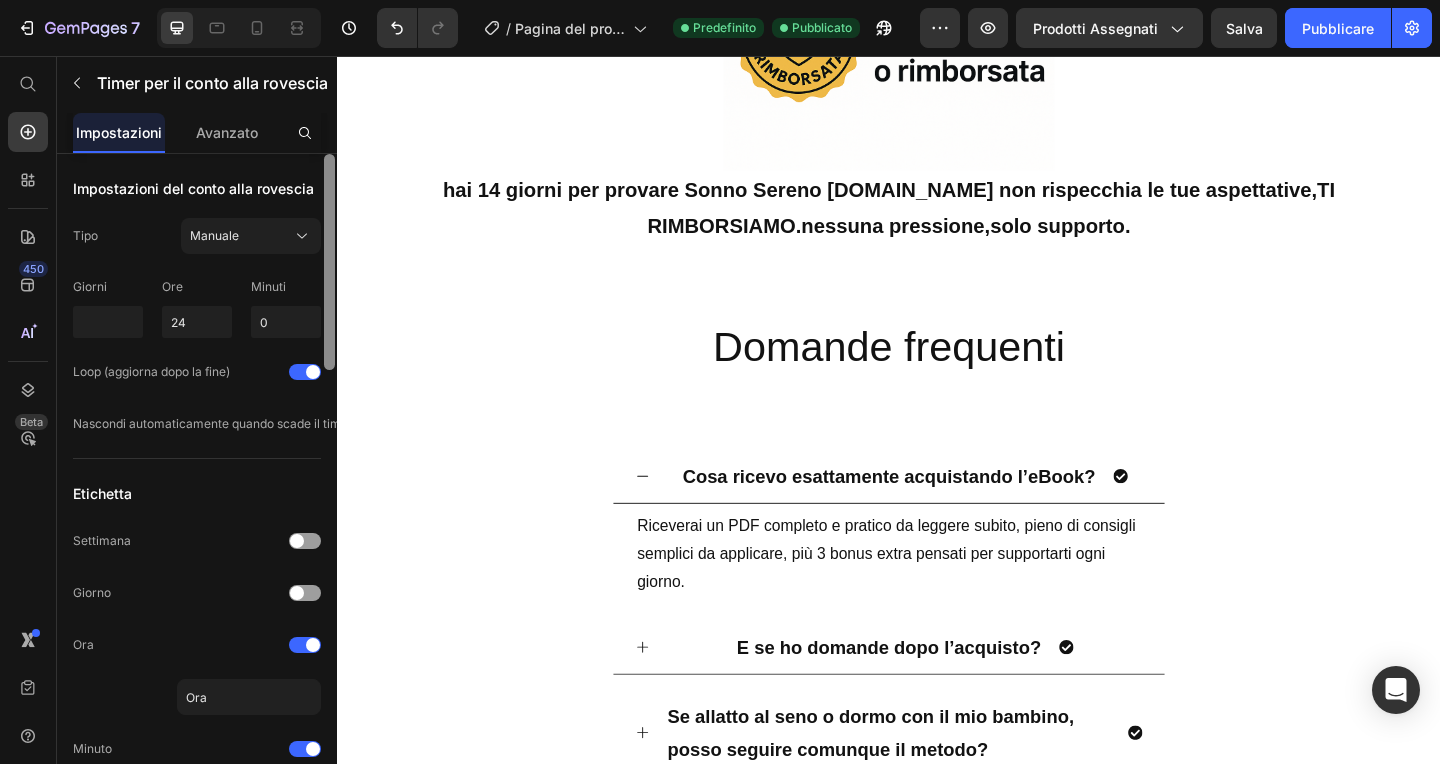 scroll, scrollTop: 15556, scrollLeft: 0, axis: vertical 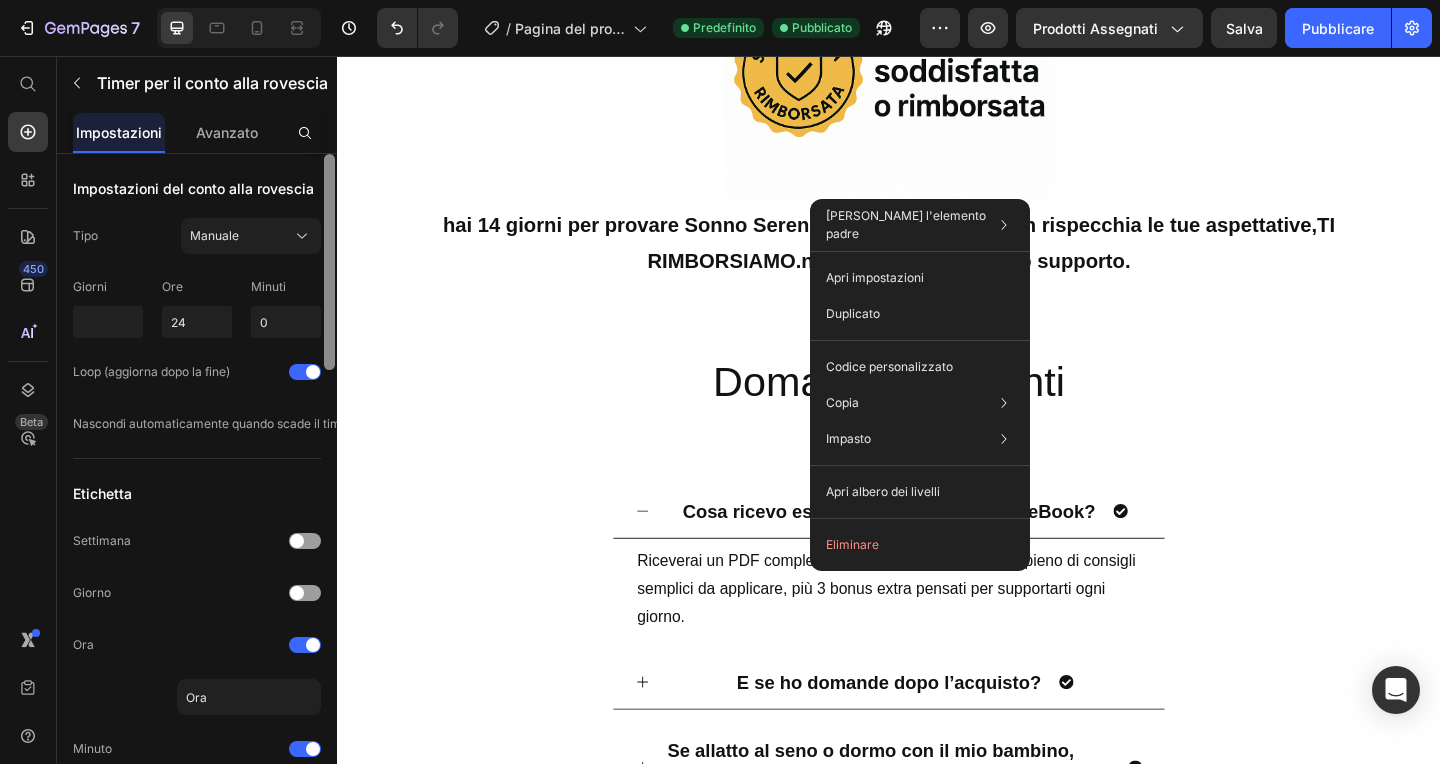 click on "06 Ora" at bounding box center (810, -101) 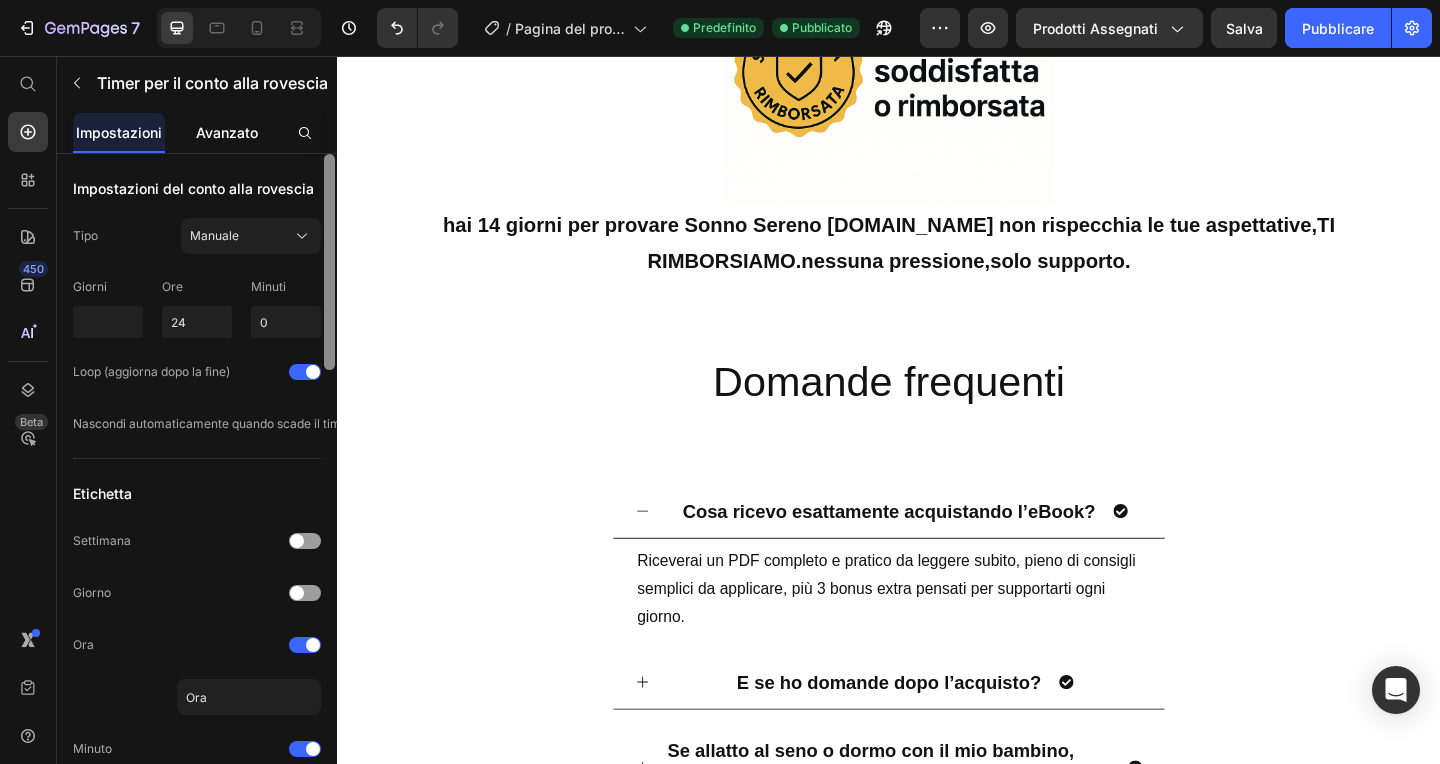 click on "Avanzato" at bounding box center [227, 132] 